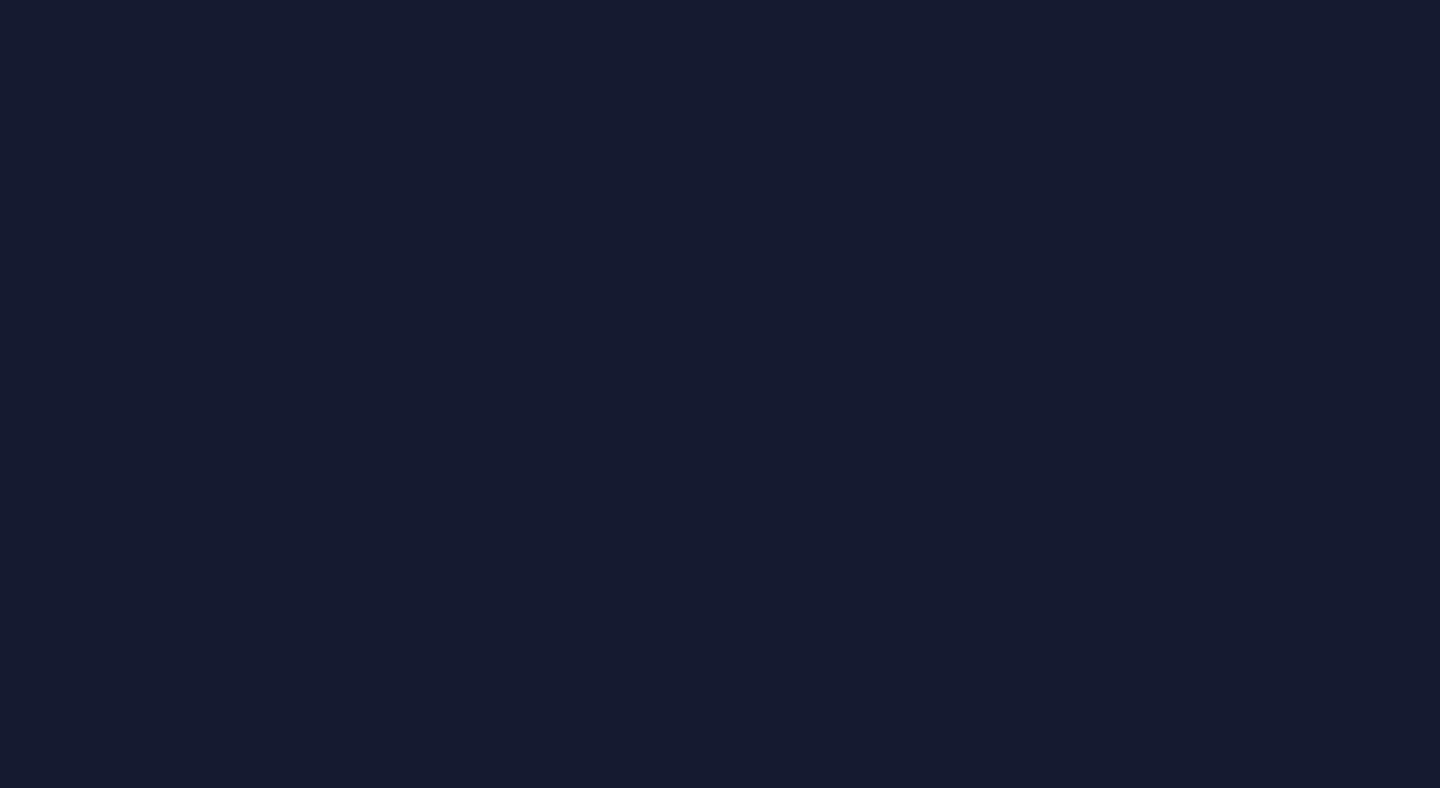 scroll, scrollTop: 0, scrollLeft: 0, axis: both 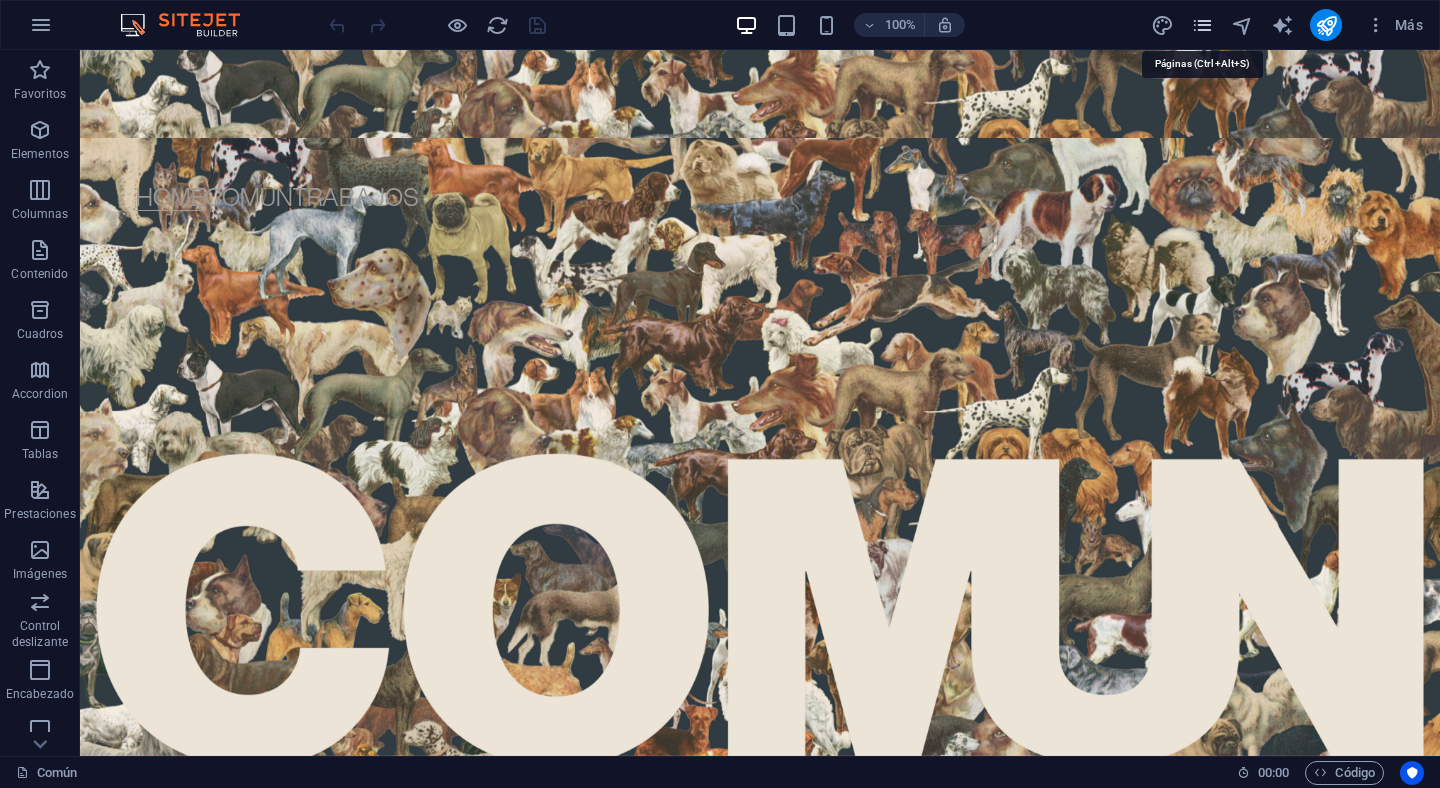 click at bounding box center (1202, 25) 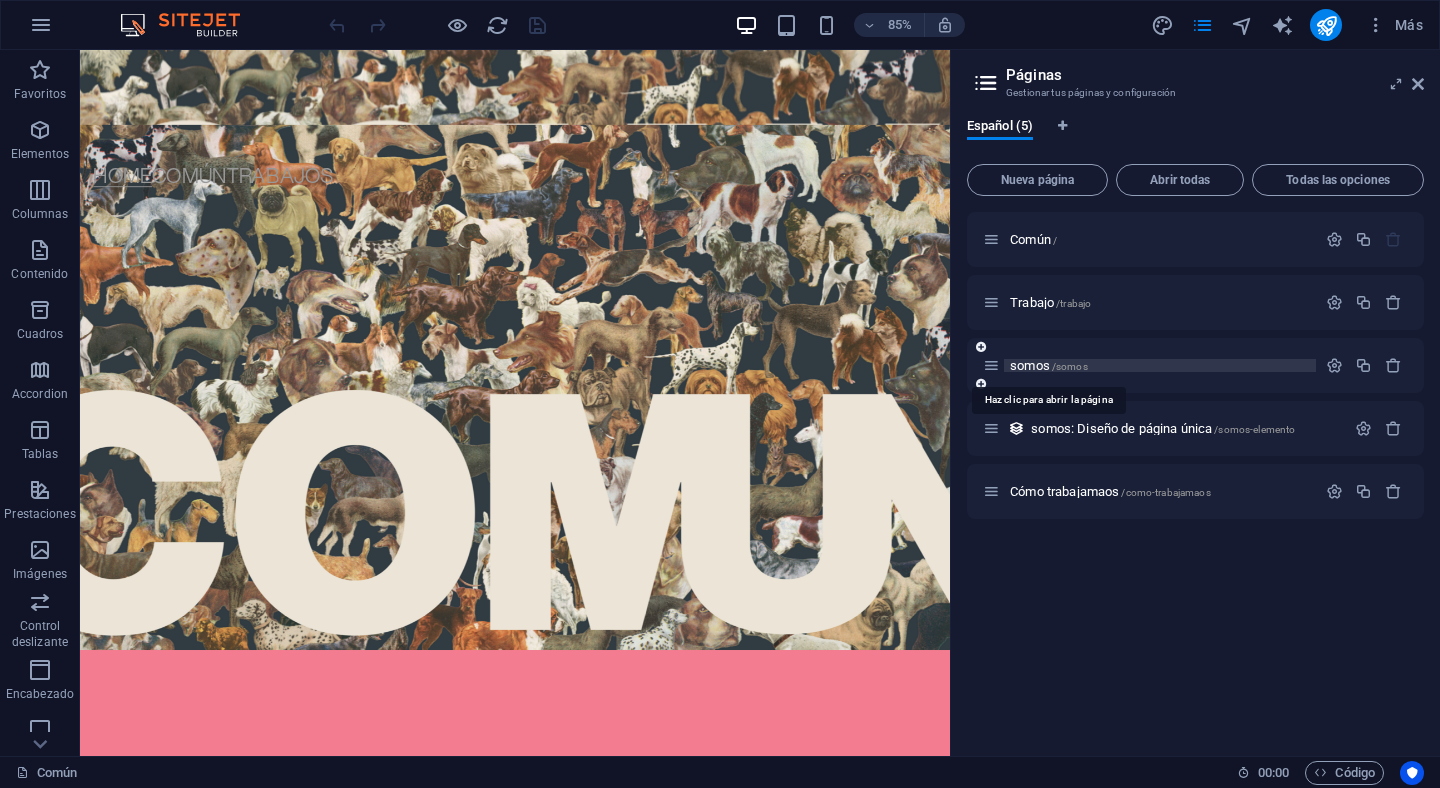 click on "somos /somos" at bounding box center (1049, 365) 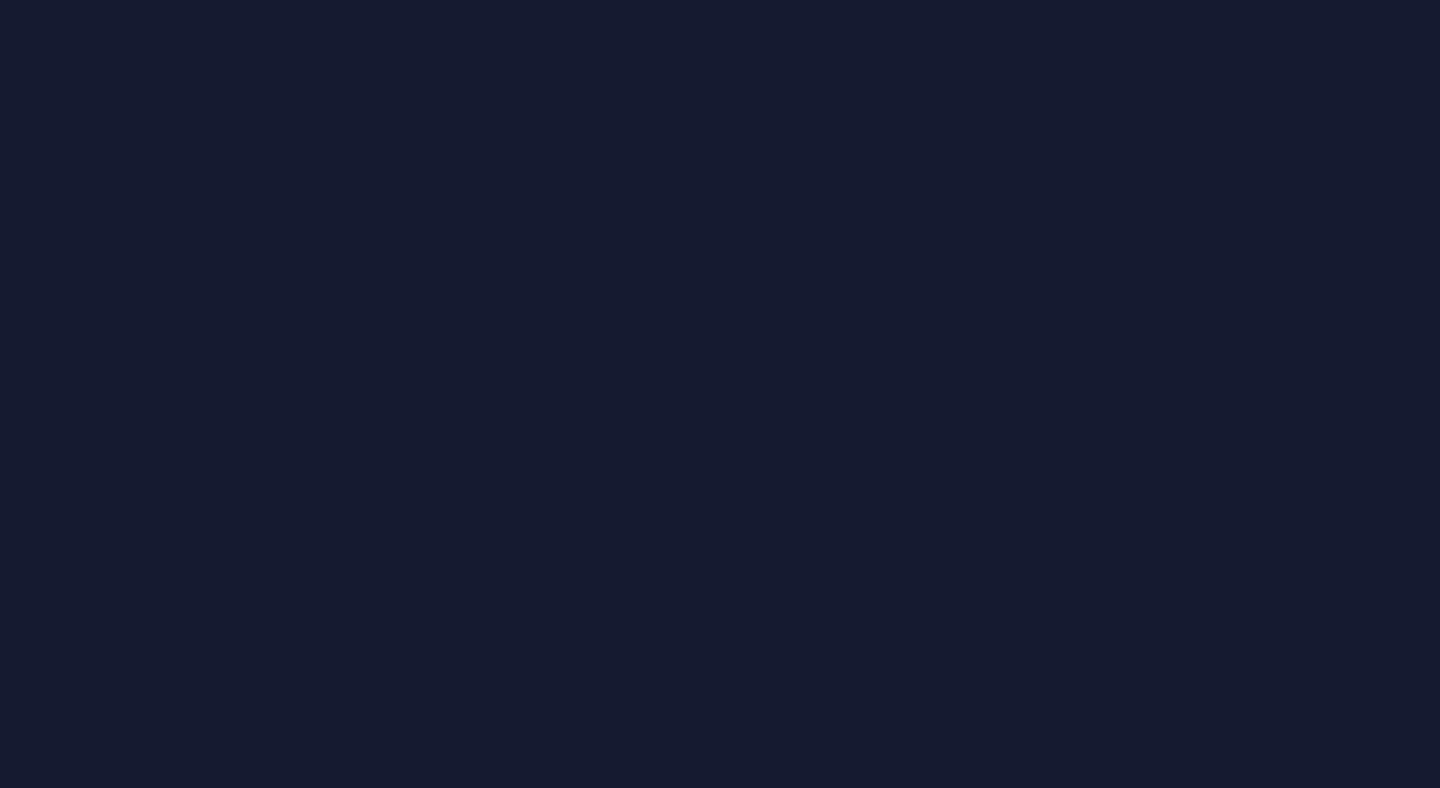 scroll, scrollTop: 0, scrollLeft: 0, axis: both 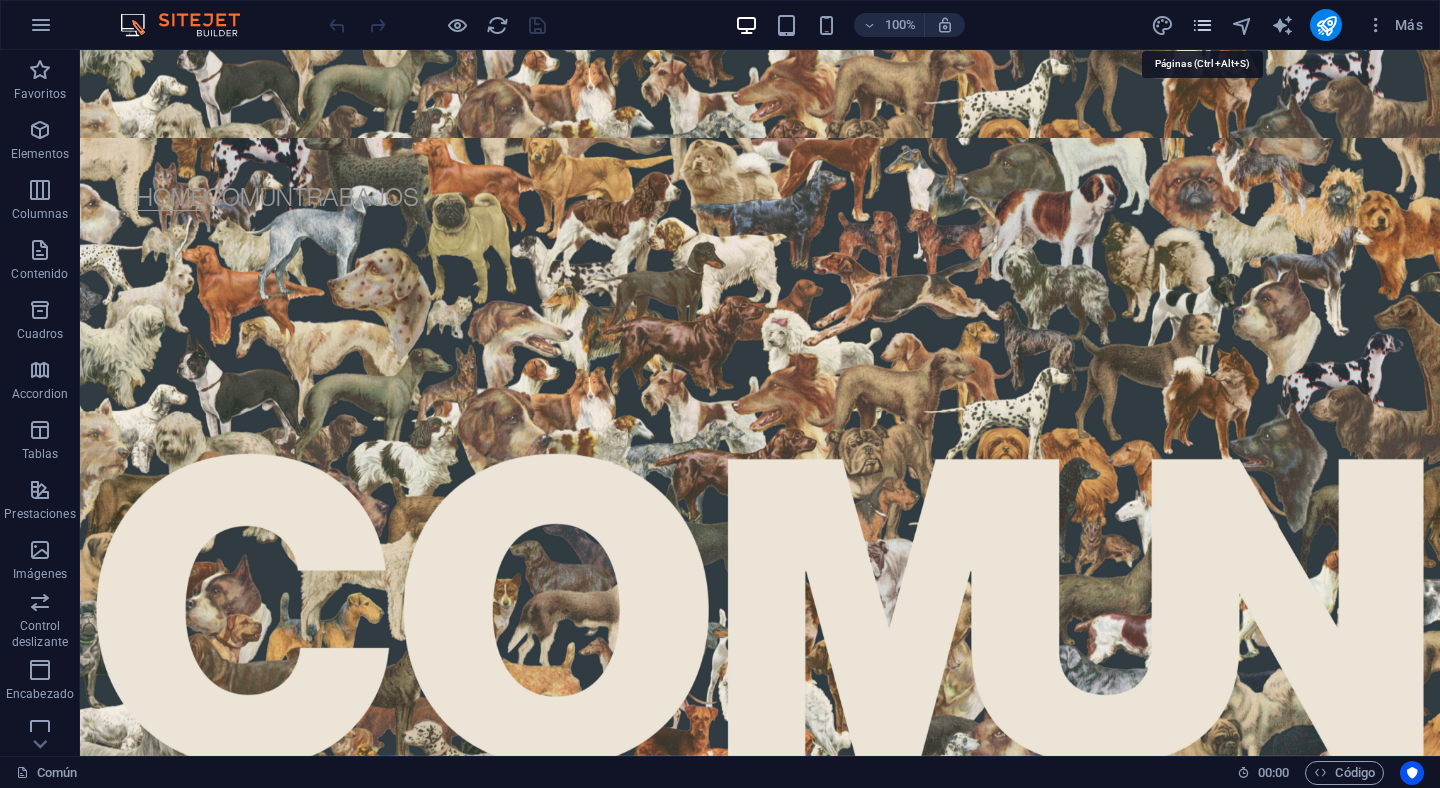 click at bounding box center (1202, 25) 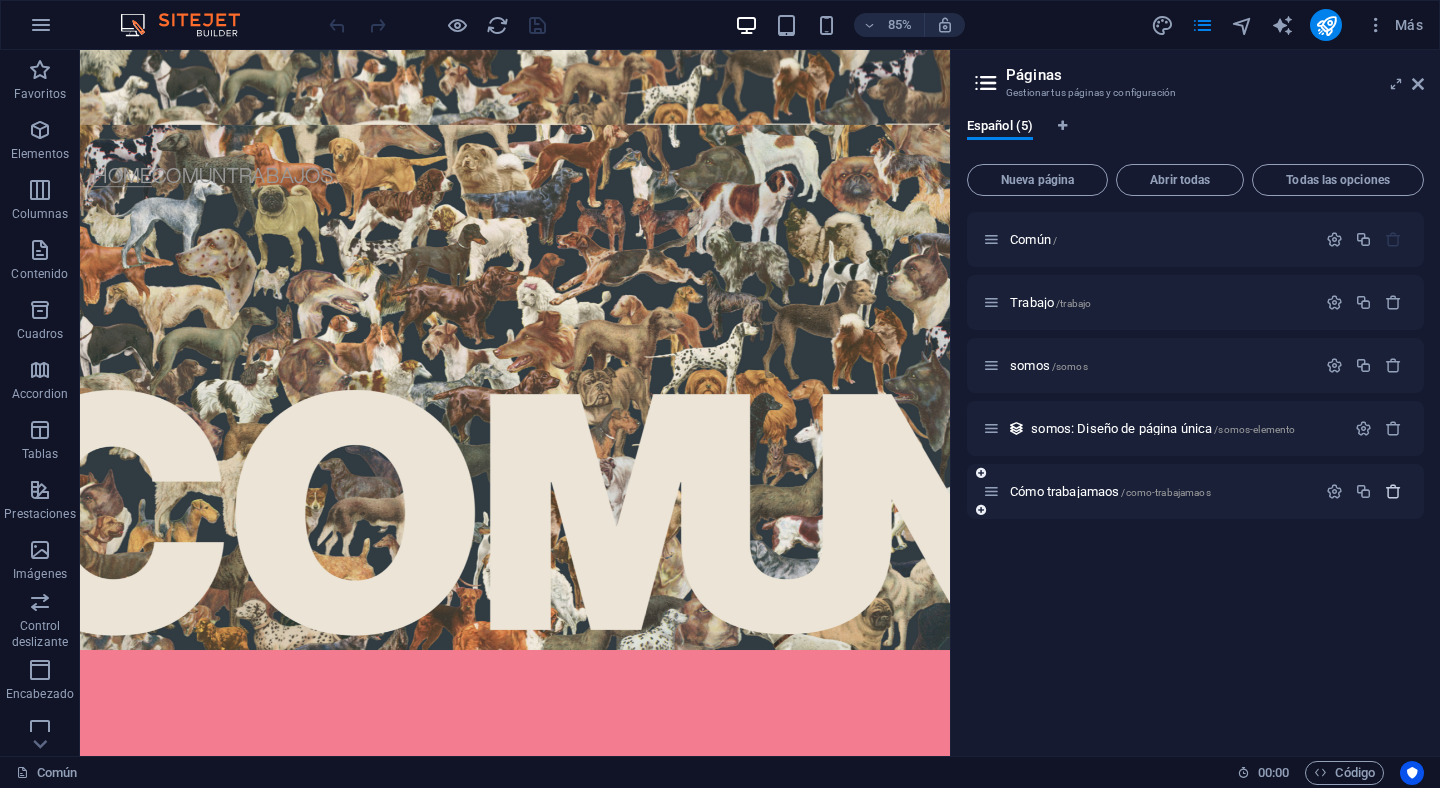 click at bounding box center (1393, 491) 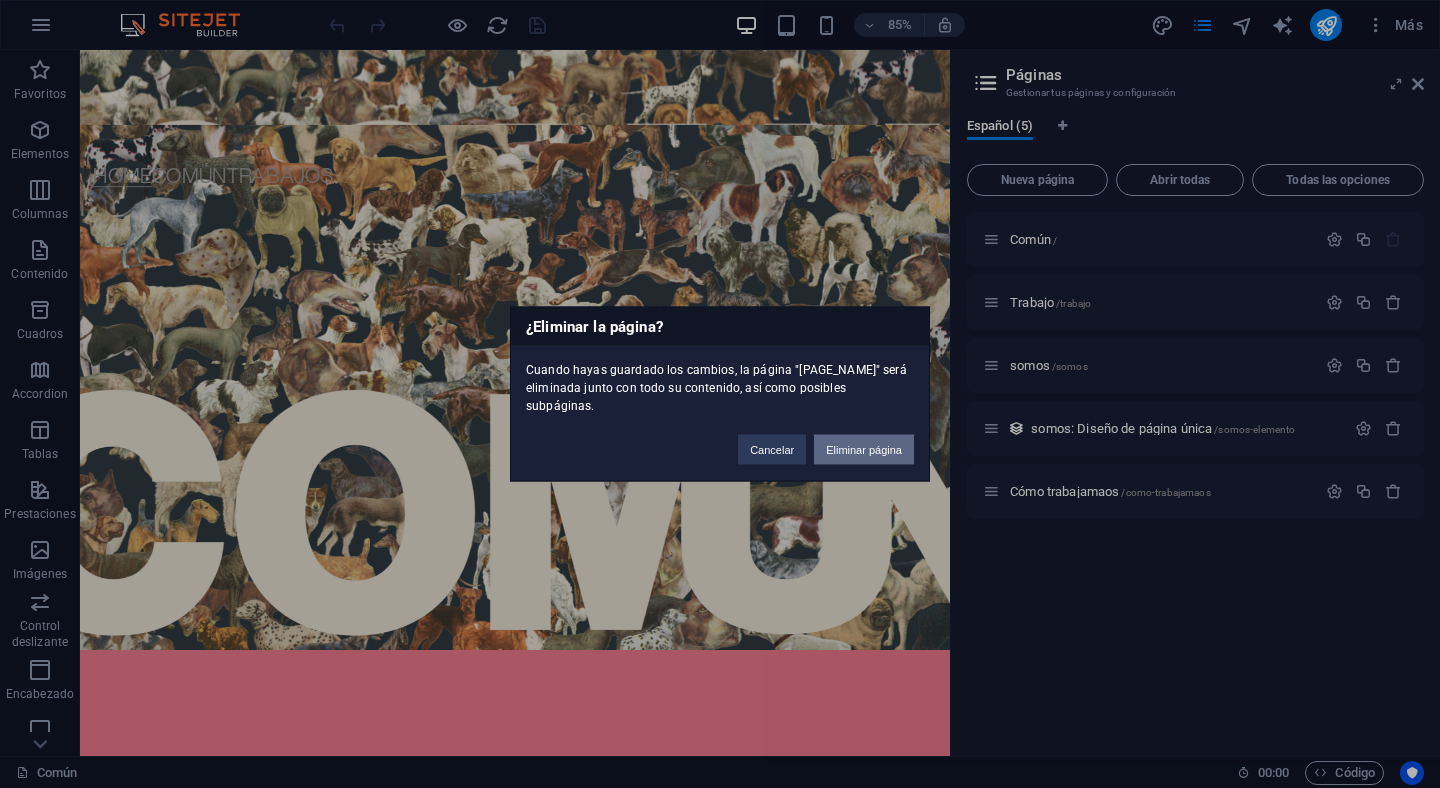 click on "Eliminar página" at bounding box center [864, 450] 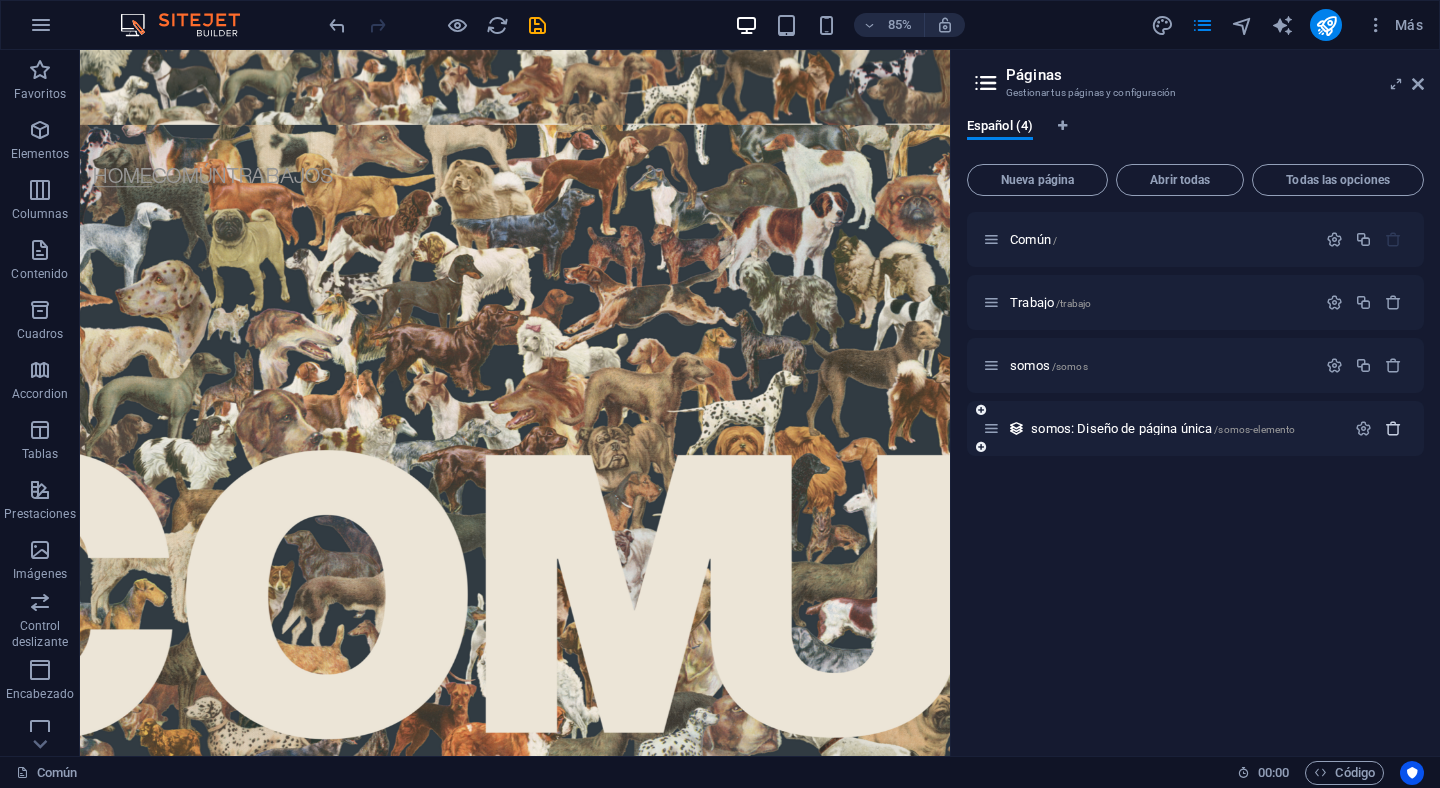 click at bounding box center [1393, 428] 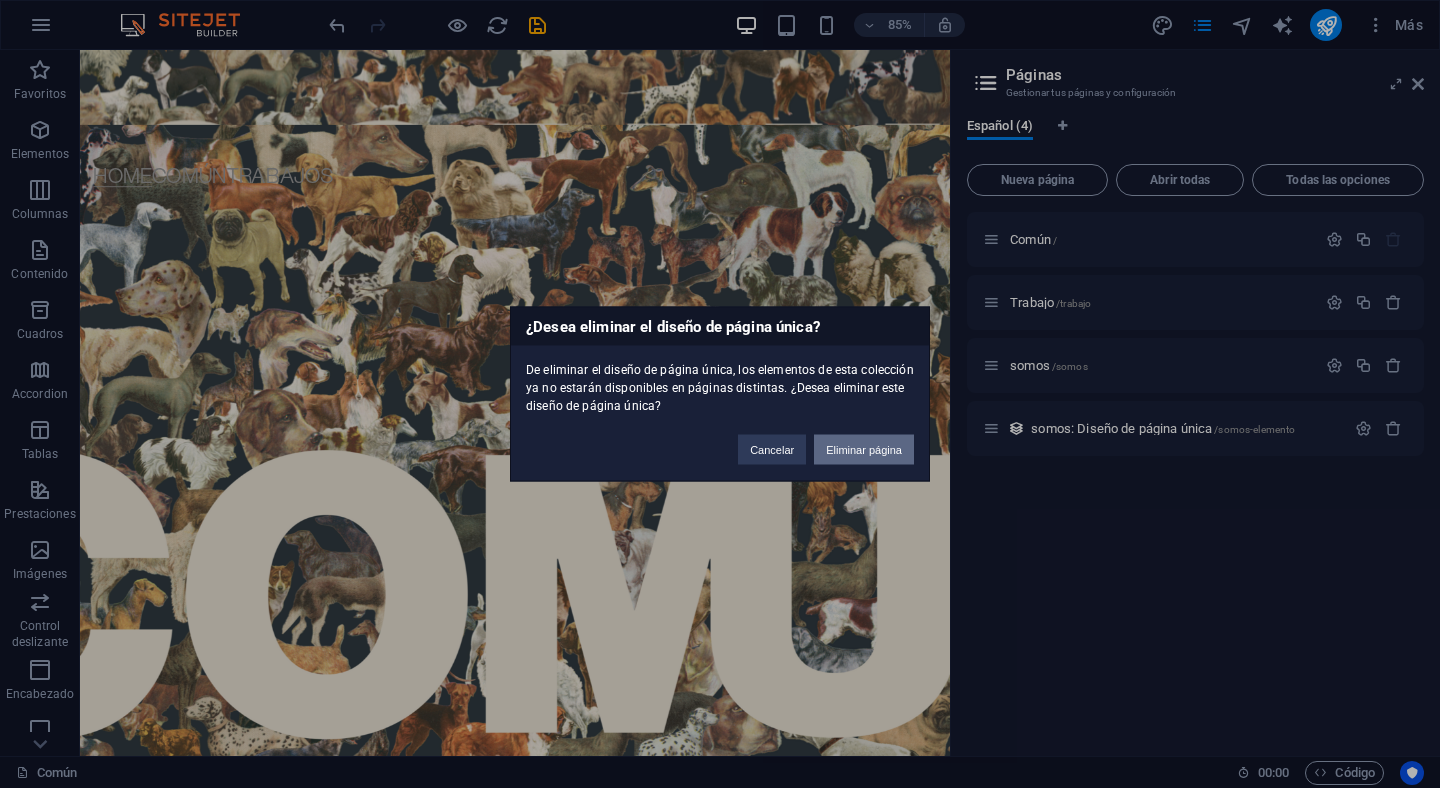 drag, startPoint x: 913, startPoint y: 473, endPoint x: 855, endPoint y: 452, distance: 61.68468 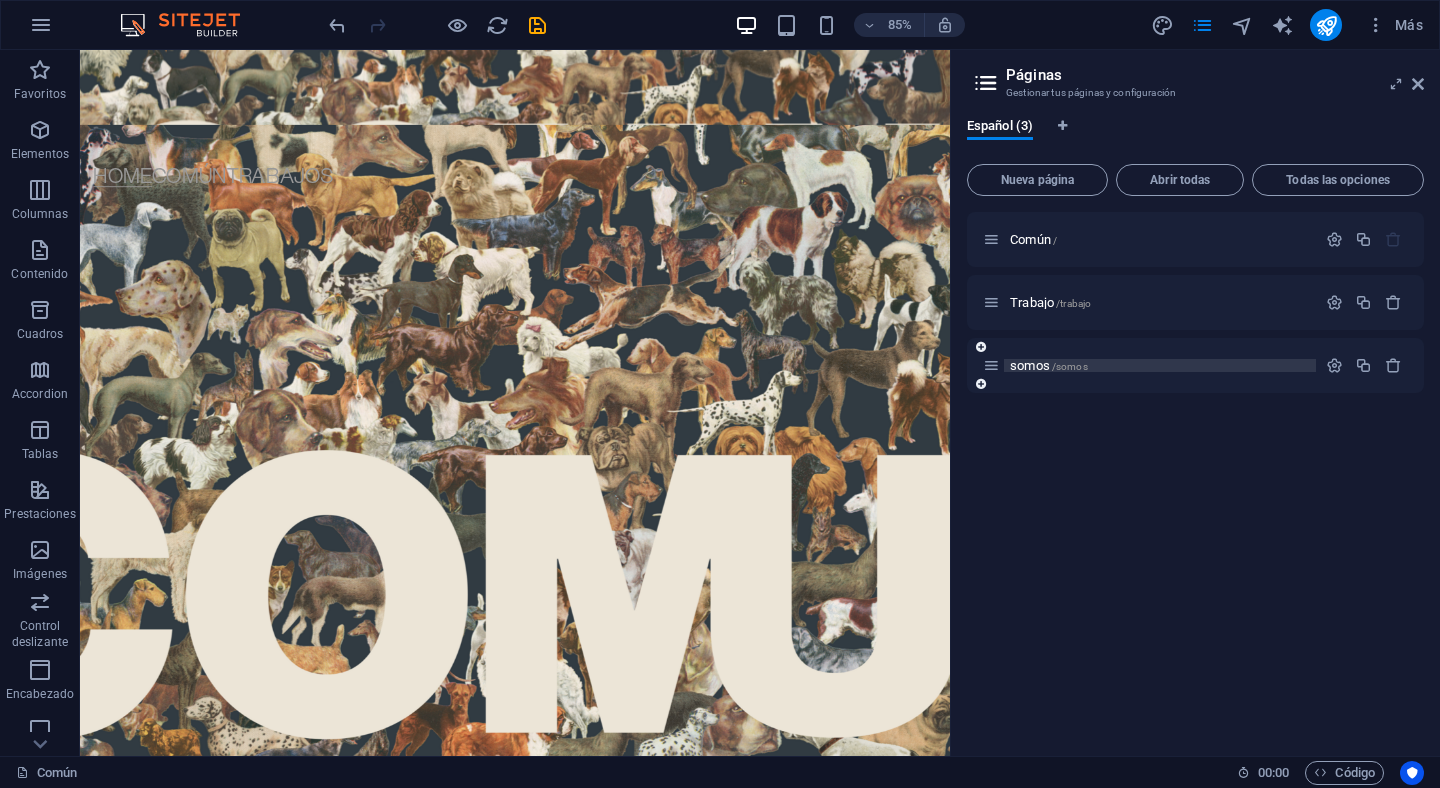click on "somos /somos" at bounding box center [1049, 365] 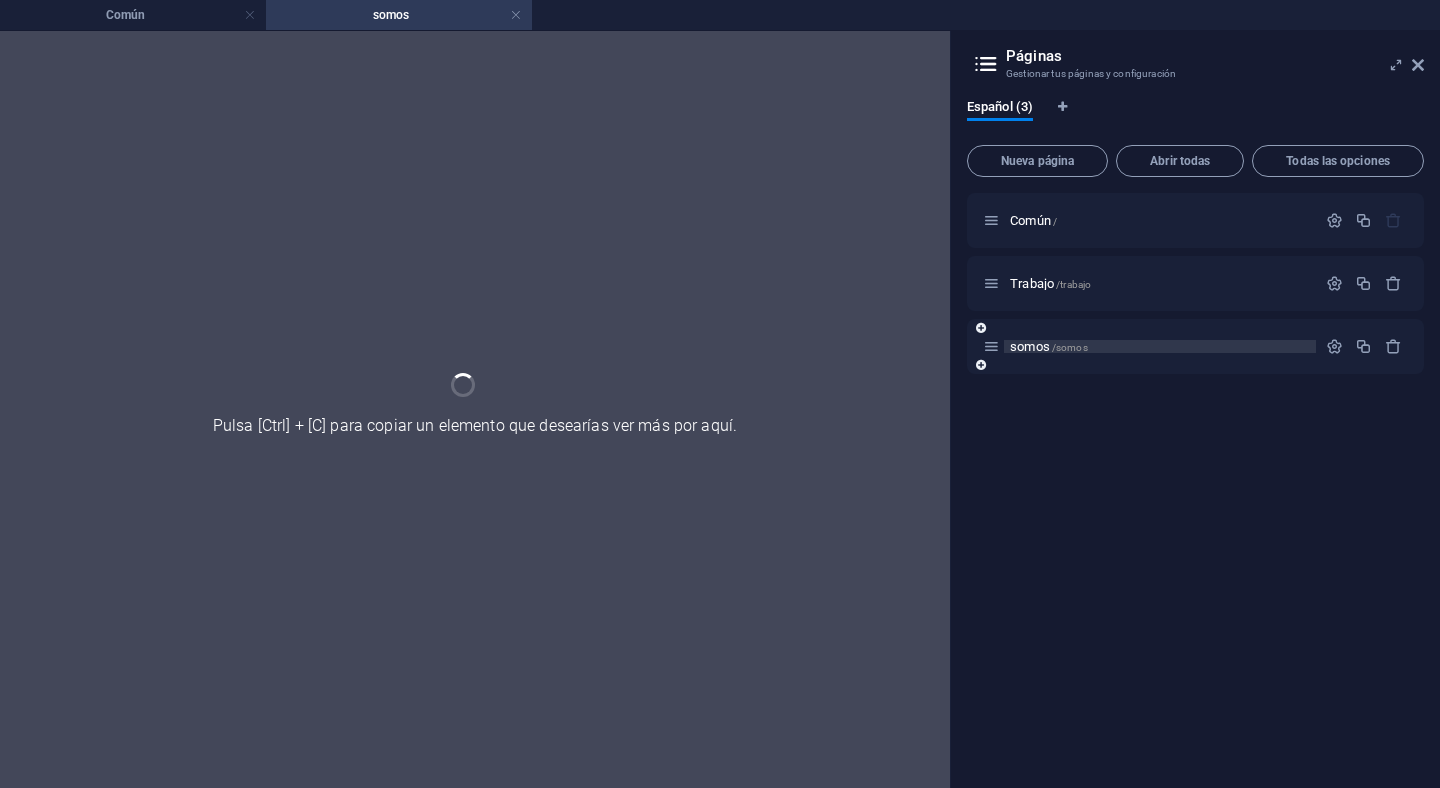click on "somos /somos" at bounding box center (1195, 346) 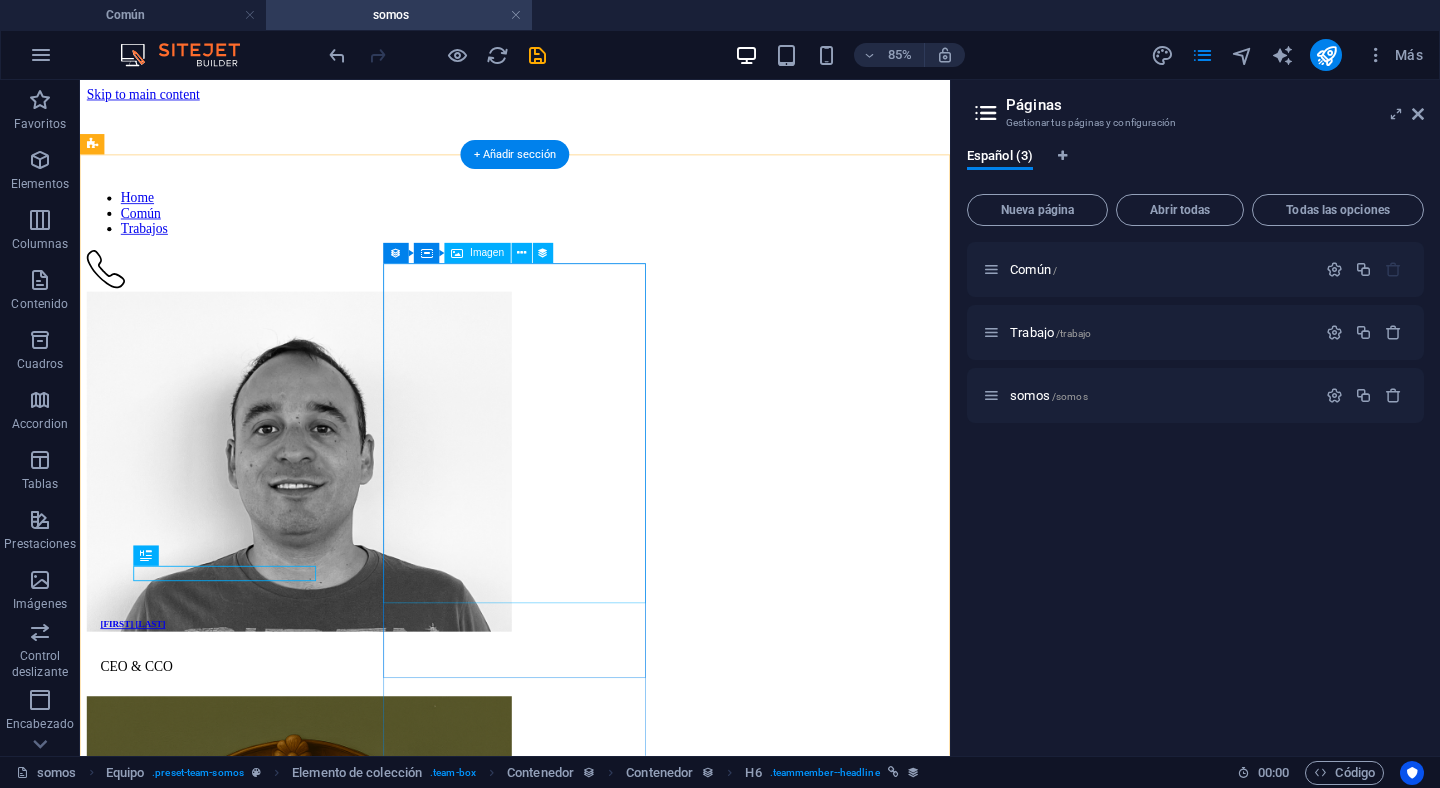 scroll, scrollTop: 0, scrollLeft: 0, axis: both 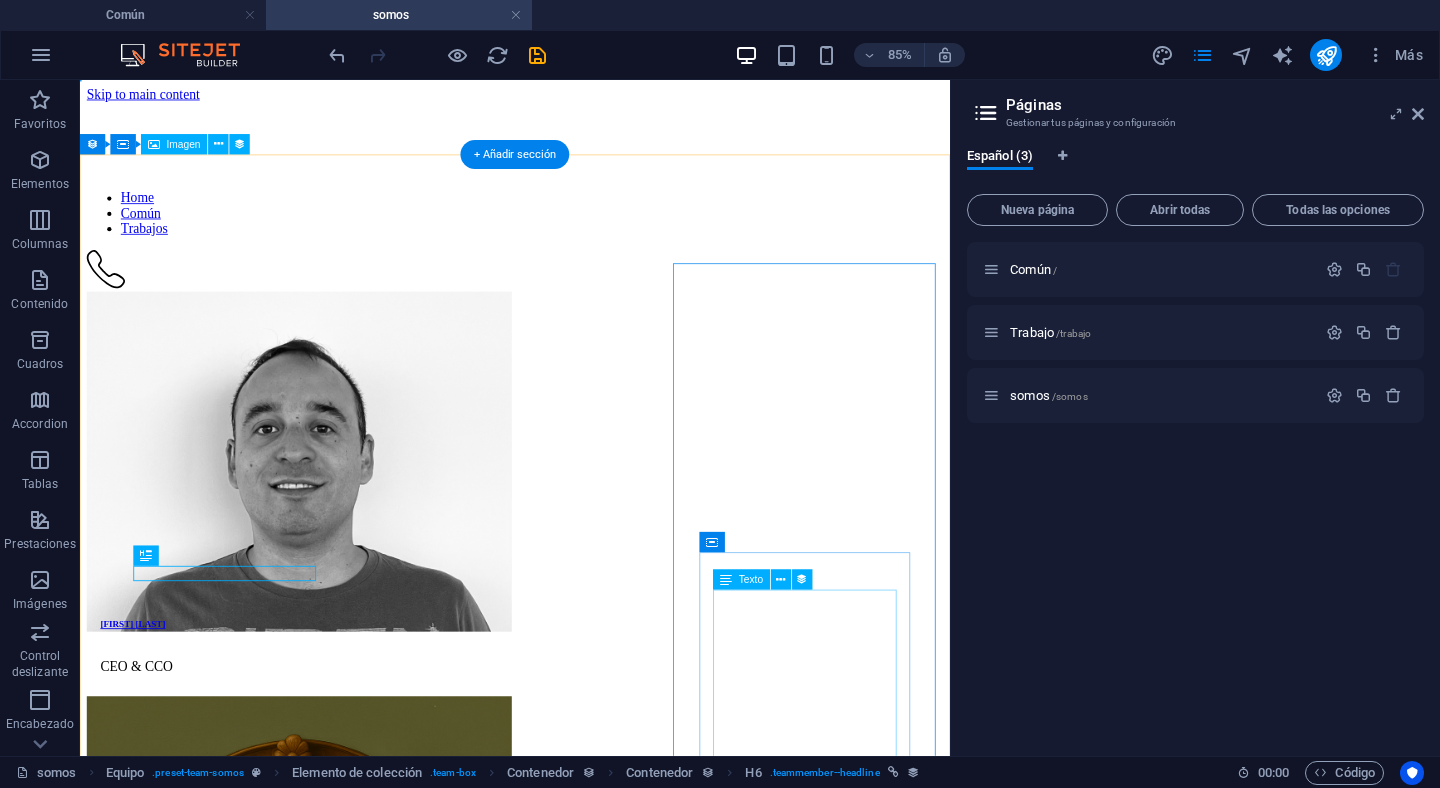 click on "Director Creativo General" at bounding box center [592, 1722] 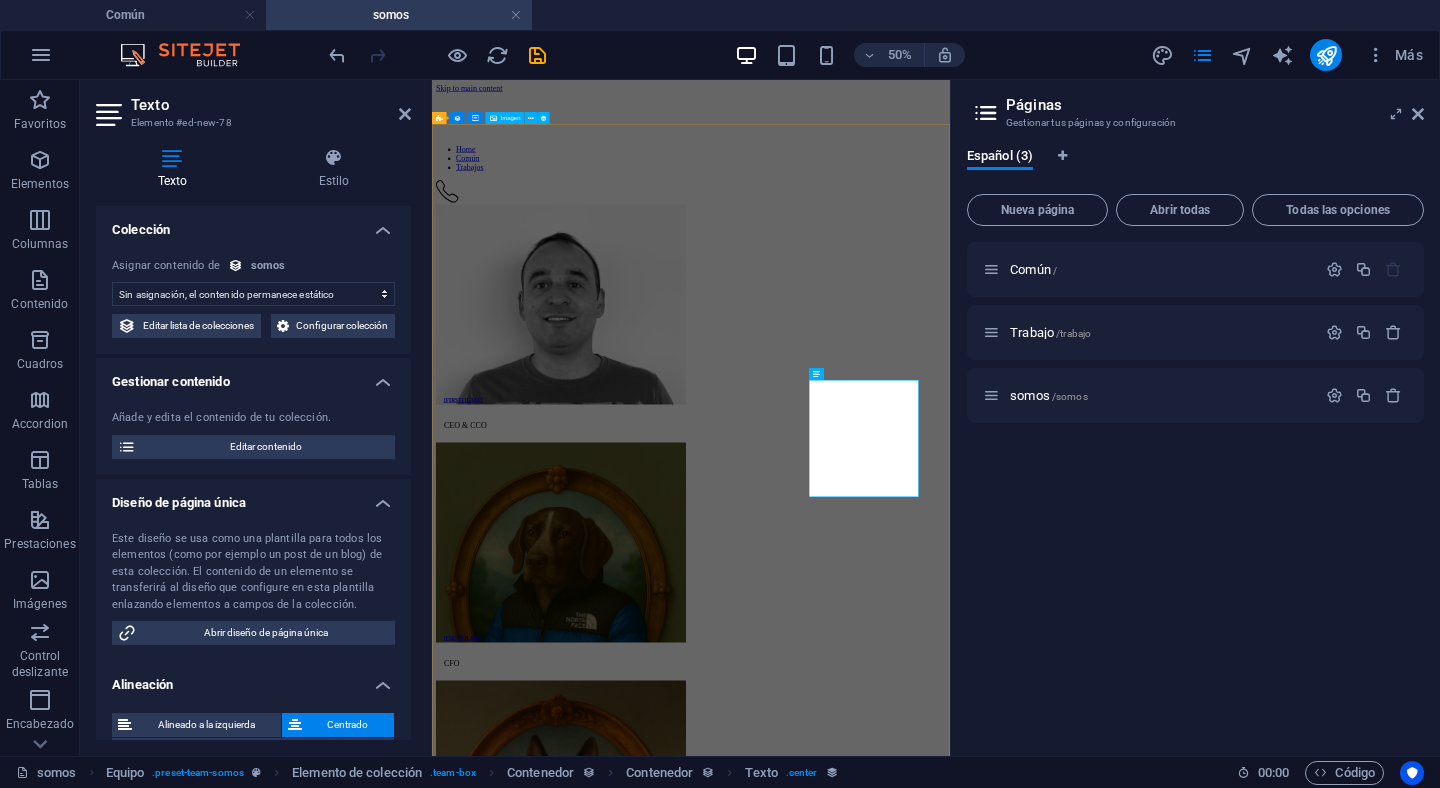 select on "job_title" 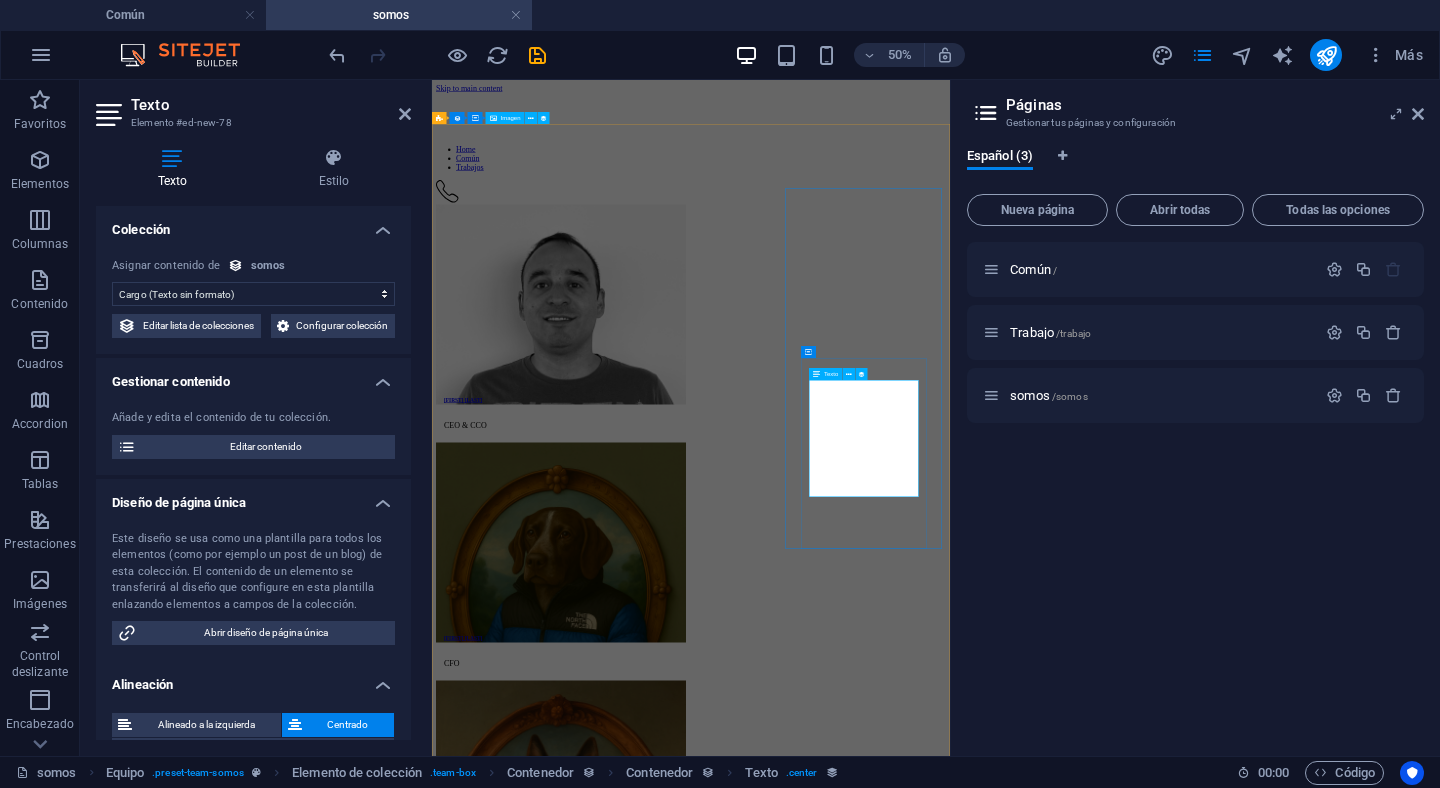 click on "Director Creativo General" at bounding box center [950, 1722] 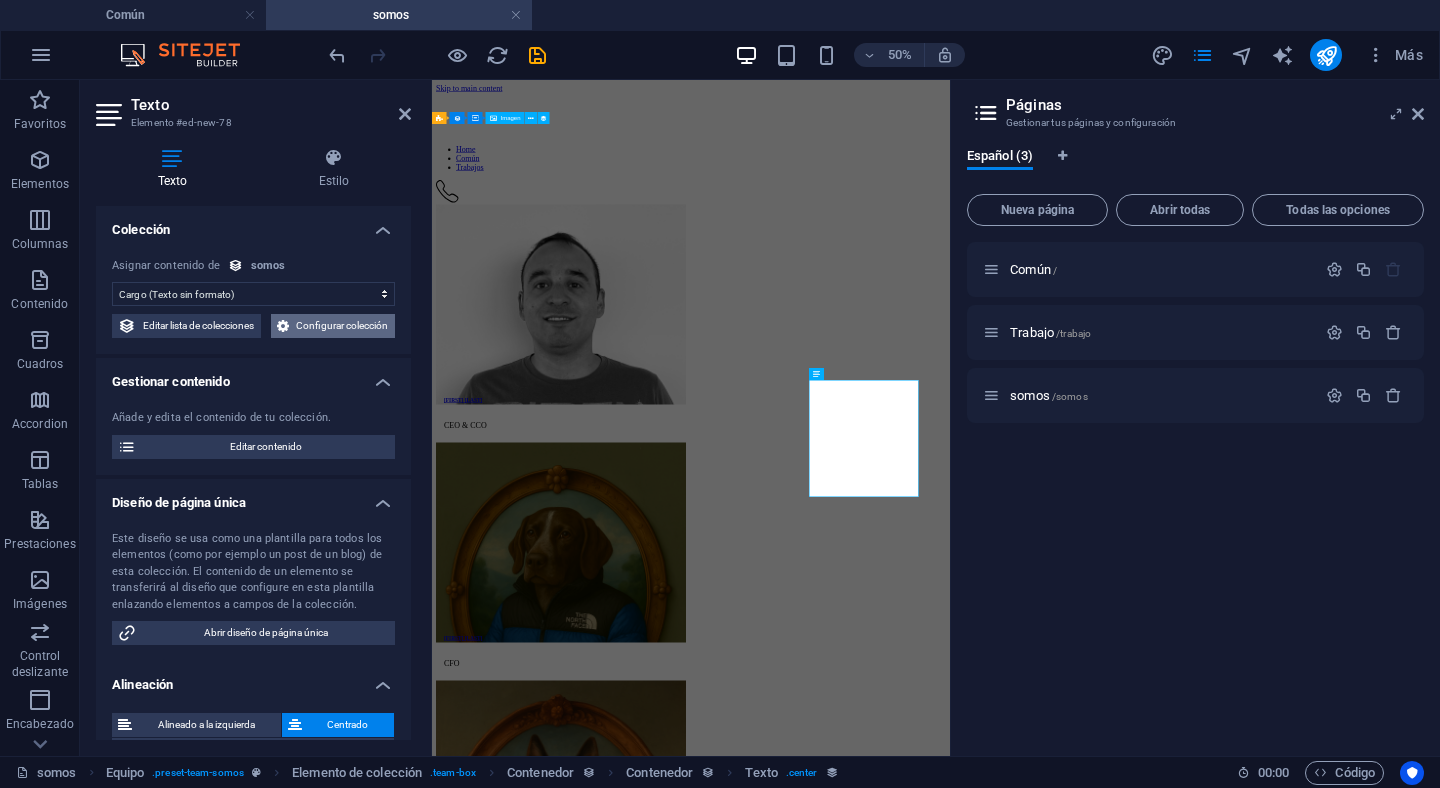 click on "Configurar colección" at bounding box center [342, 326] 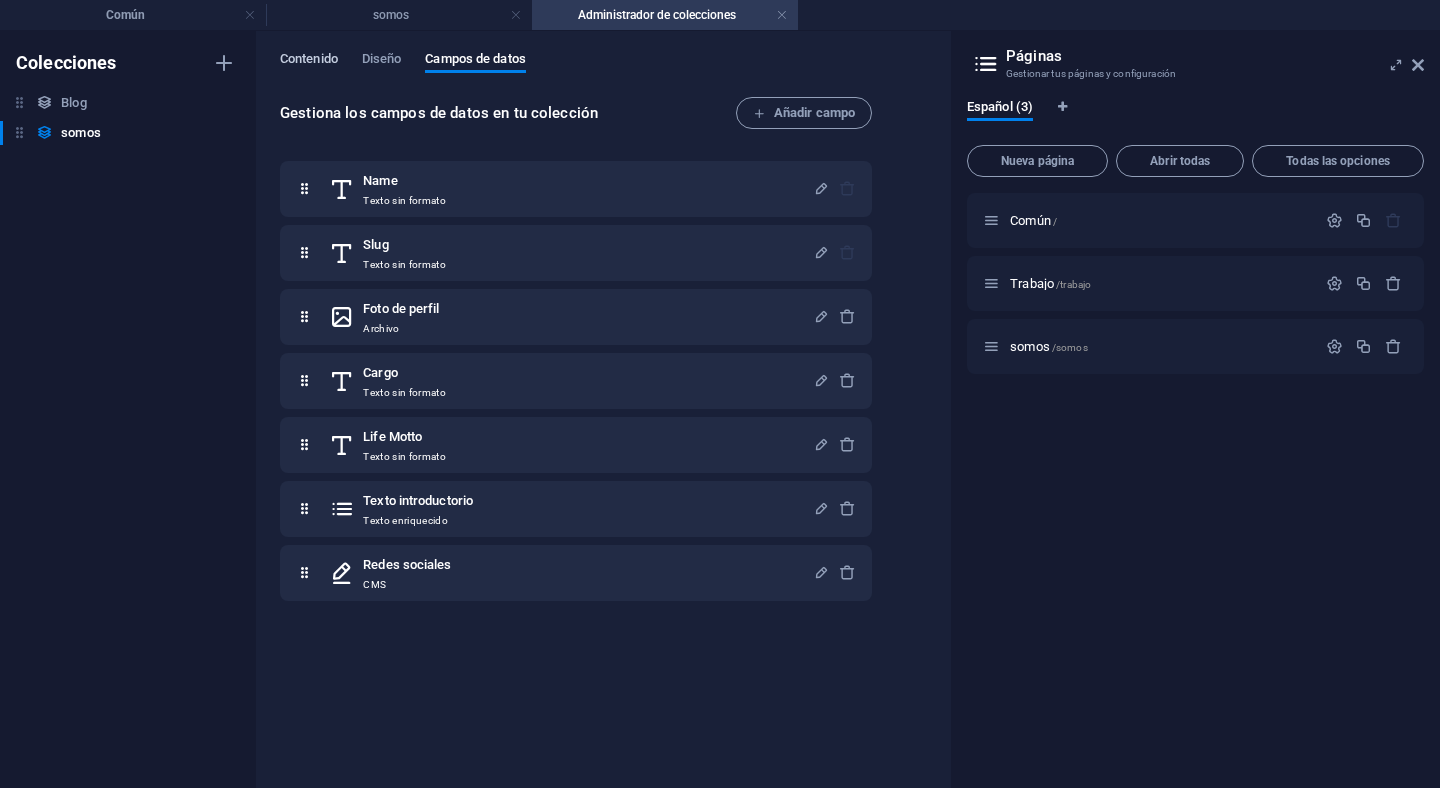 click on "Contenido" at bounding box center [309, 61] 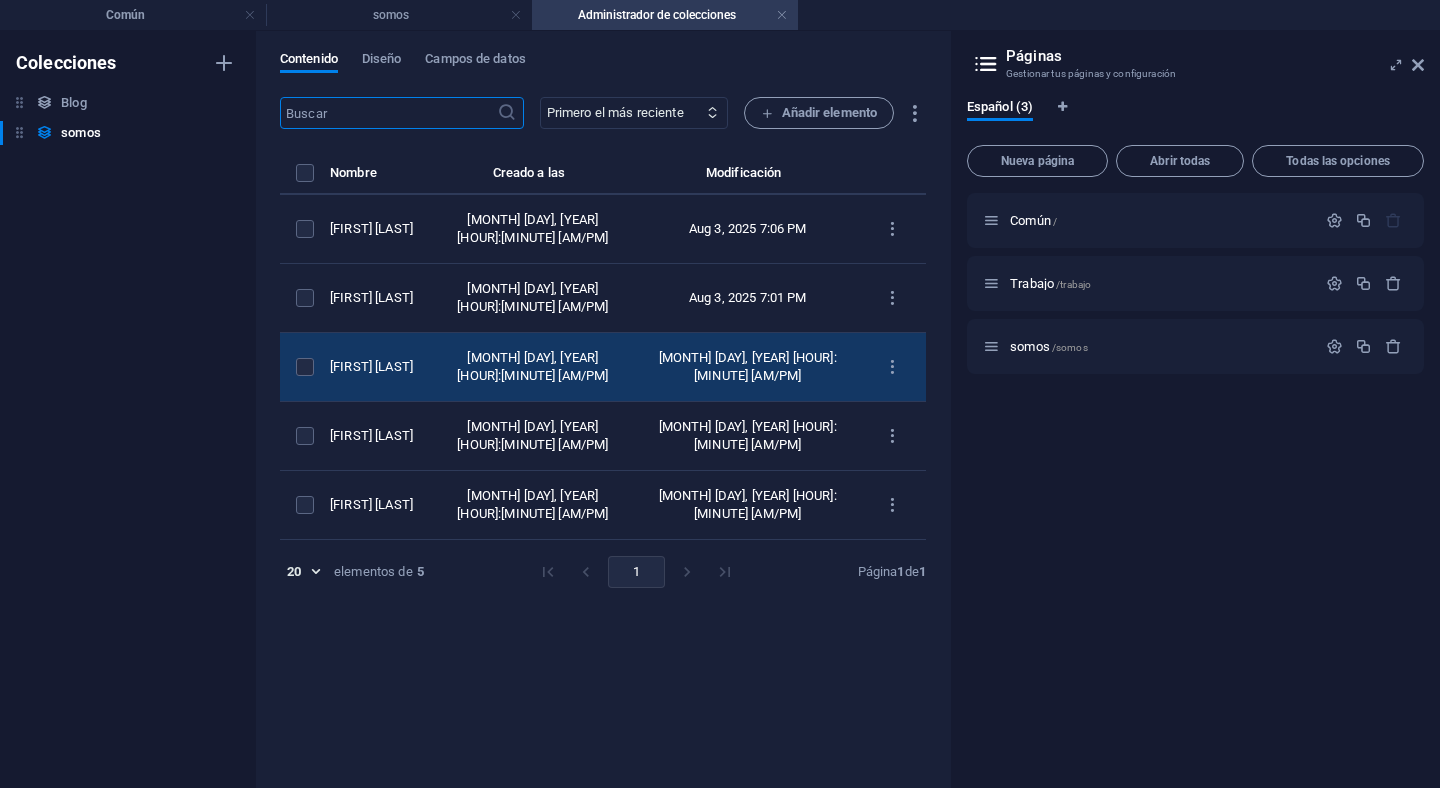 click on "Juan Urra" at bounding box center (371, 367) 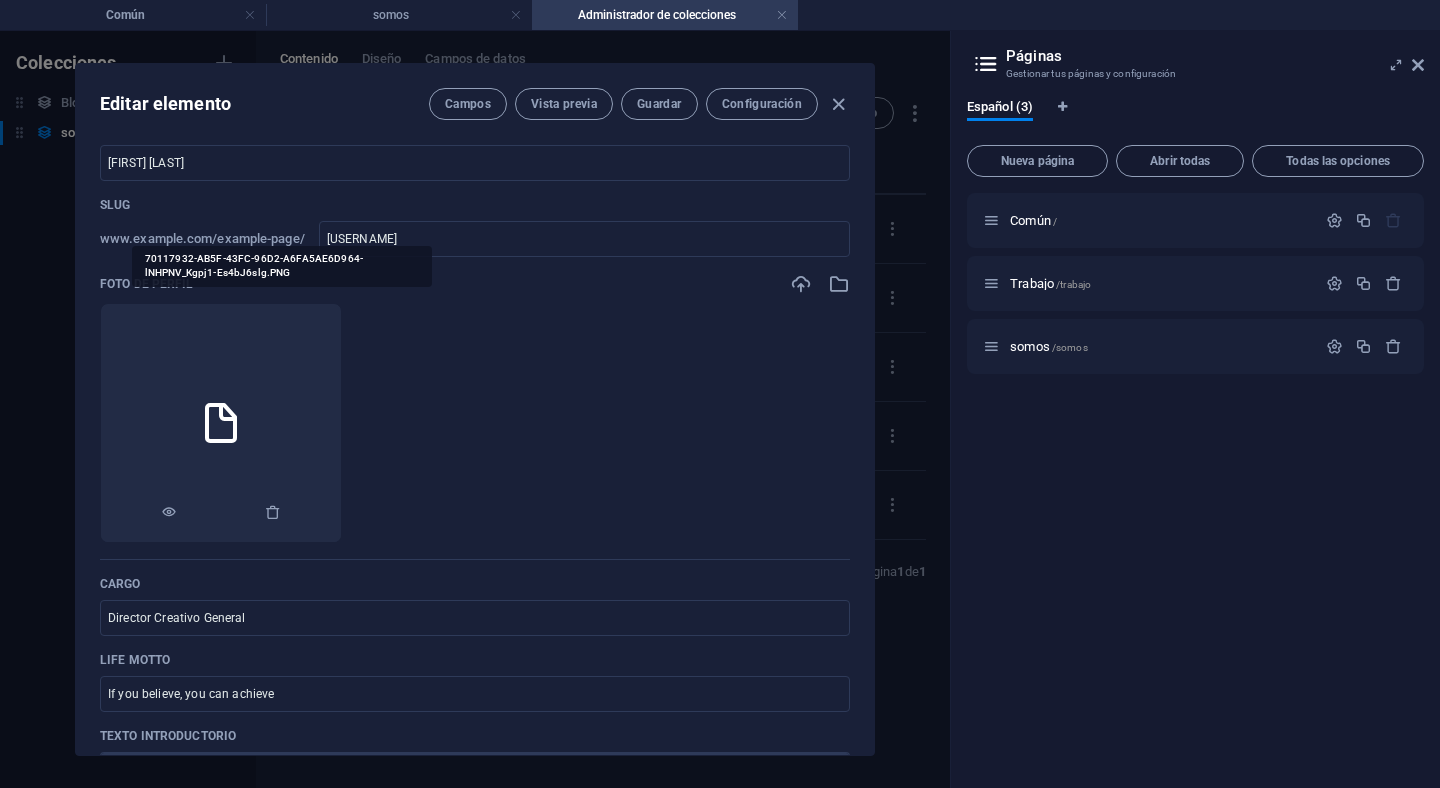 scroll, scrollTop: 34, scrollLeft: 0, axis: vertical 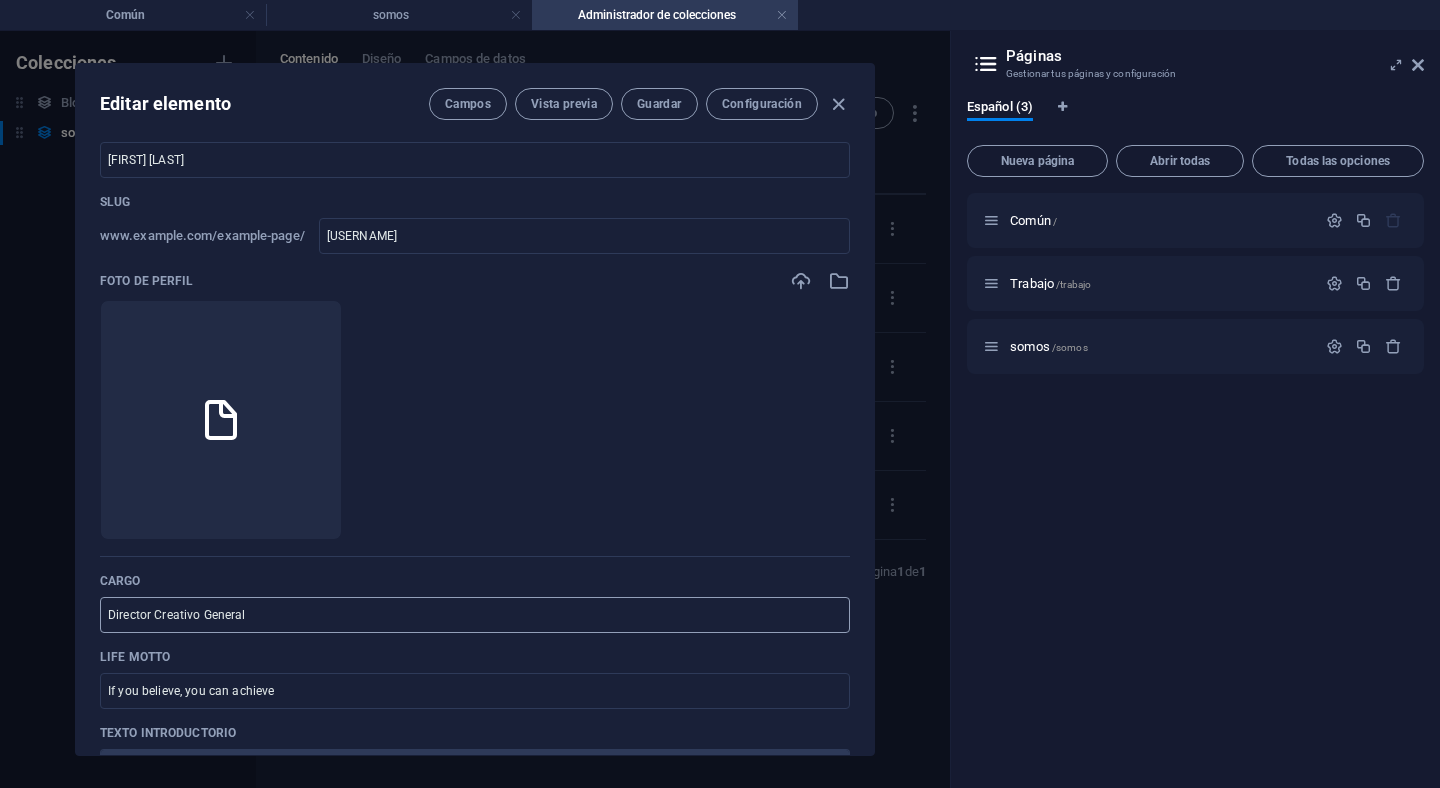 click on "Director Creativo General" at bounding box center (475, 615) 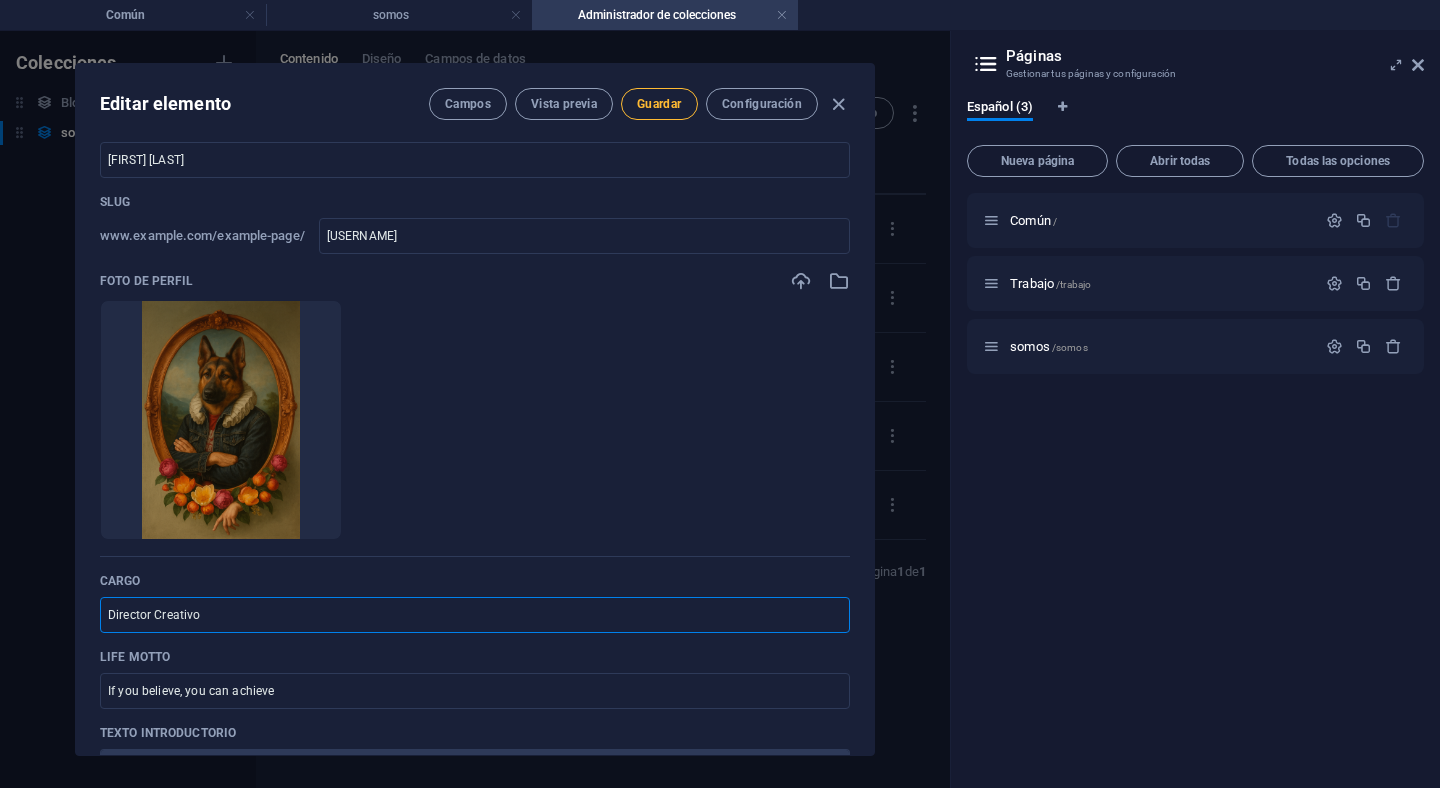 type on "Director Creativo" 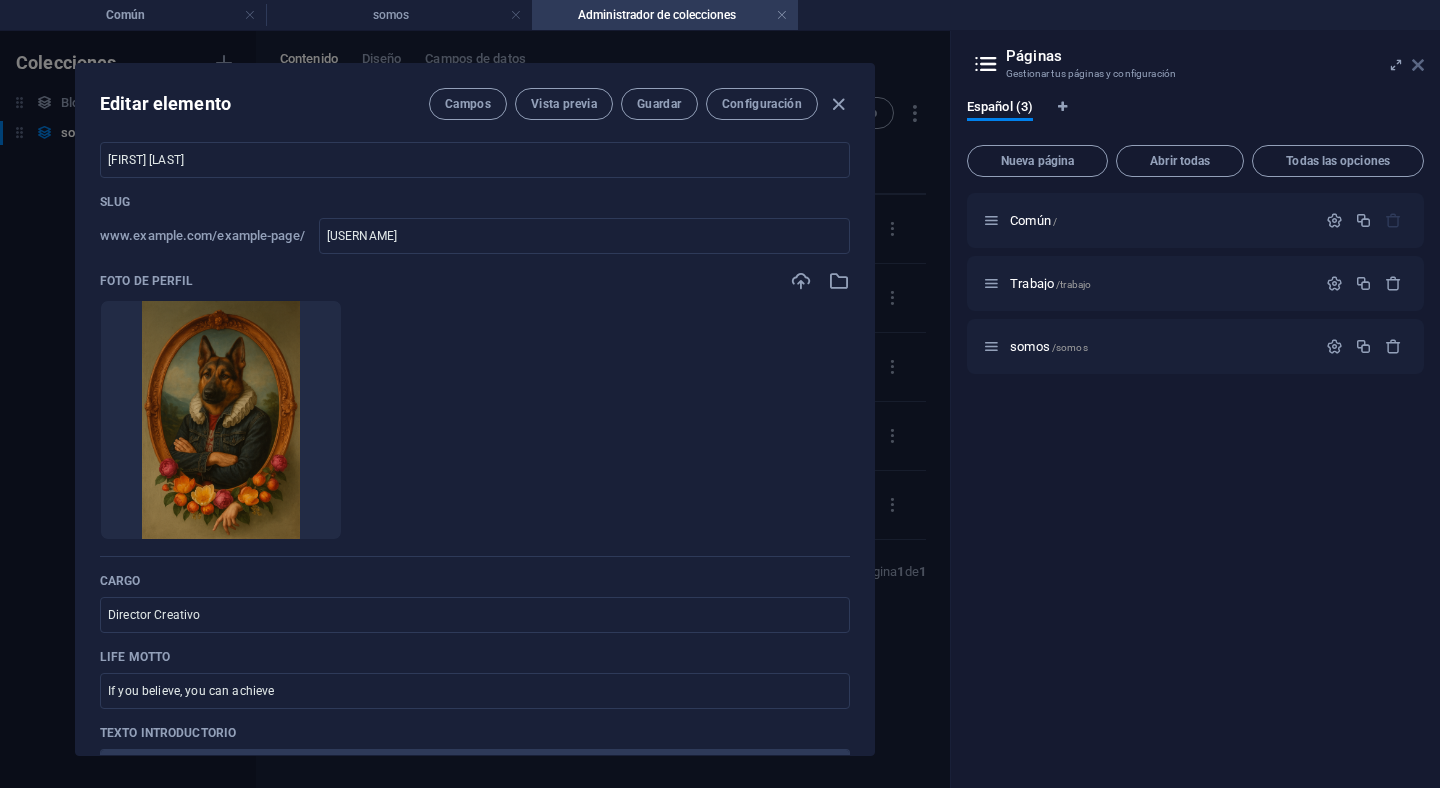 click at bounding box center (1418, 65) 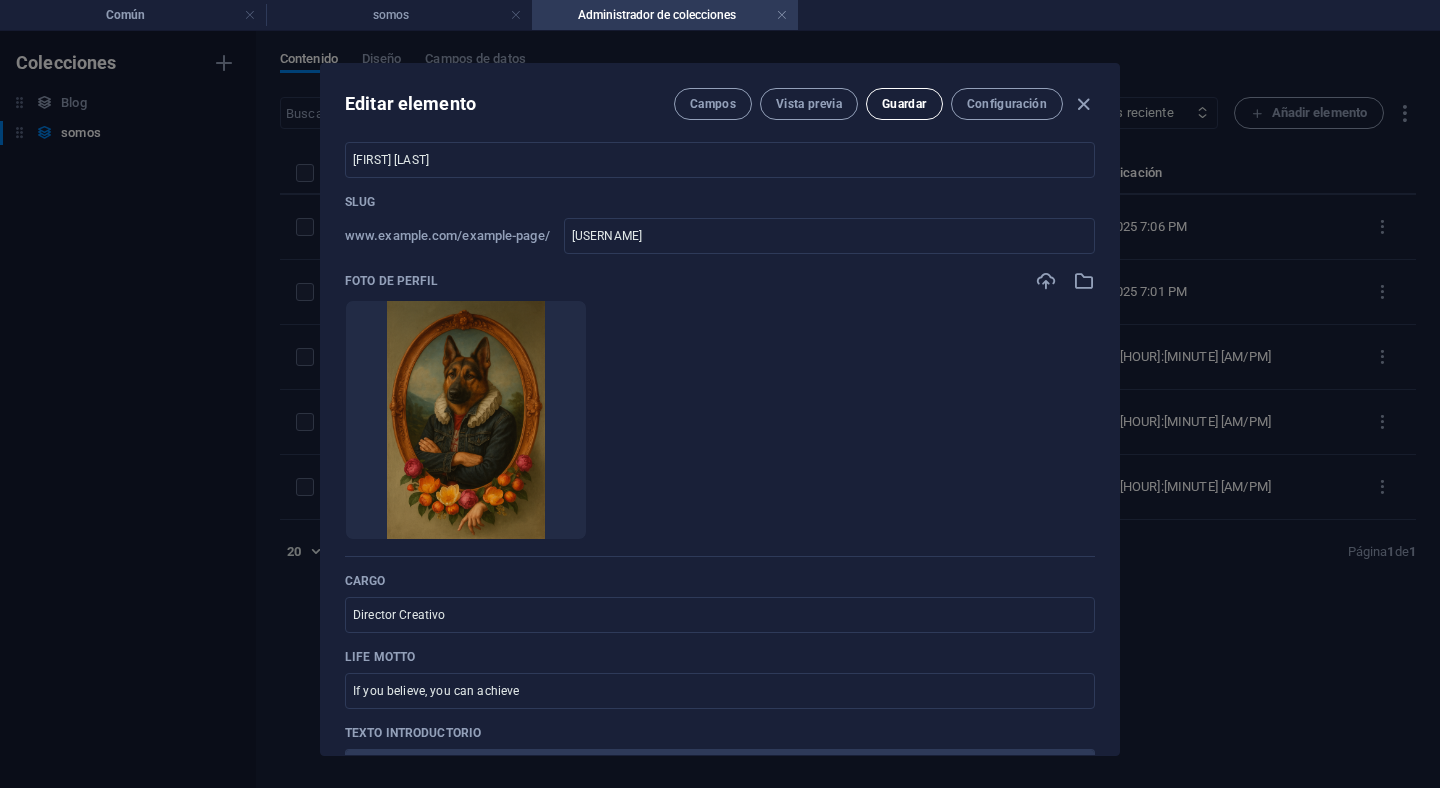click on "Guardar" at bounding box center (904, 104) 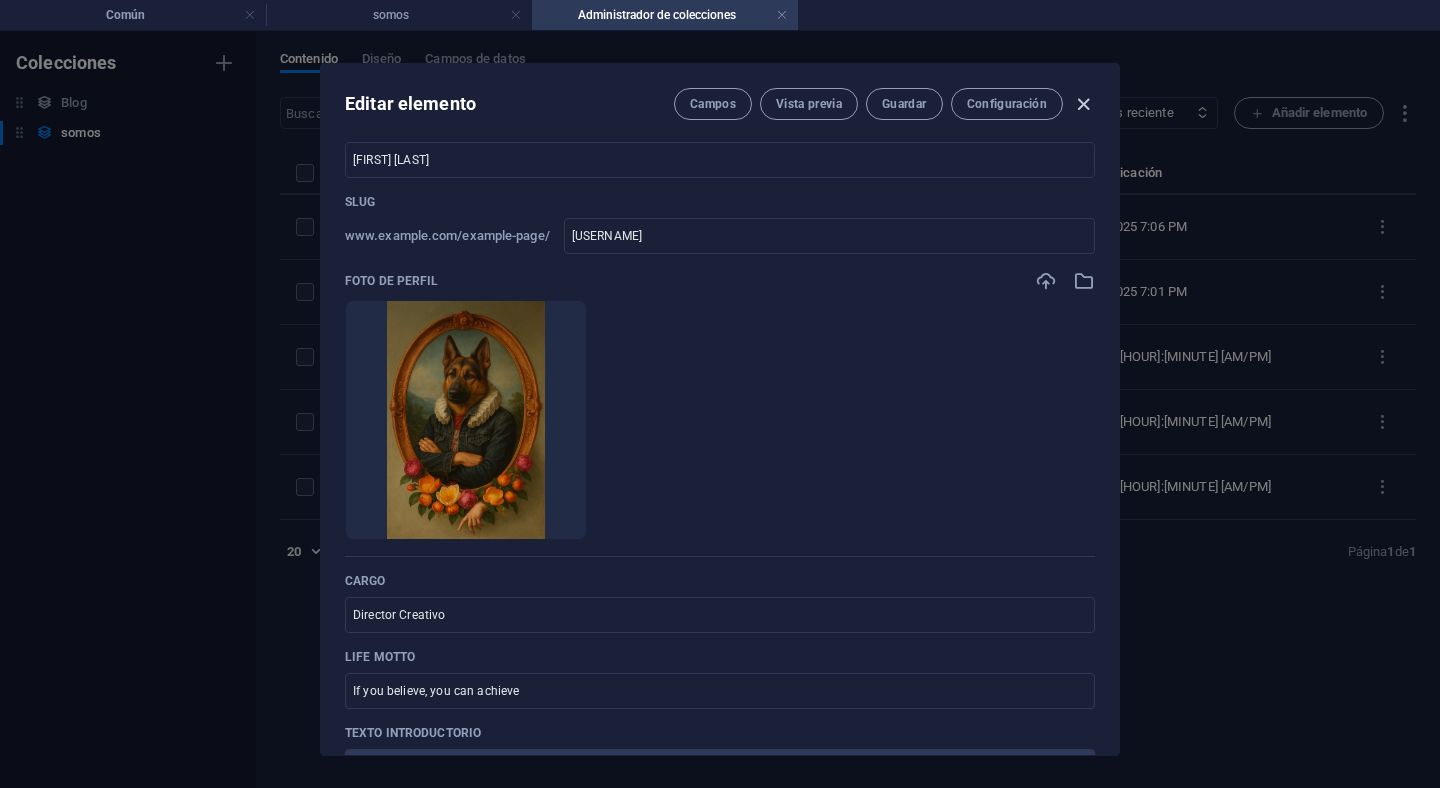 click at bounding box center [1083, 104] 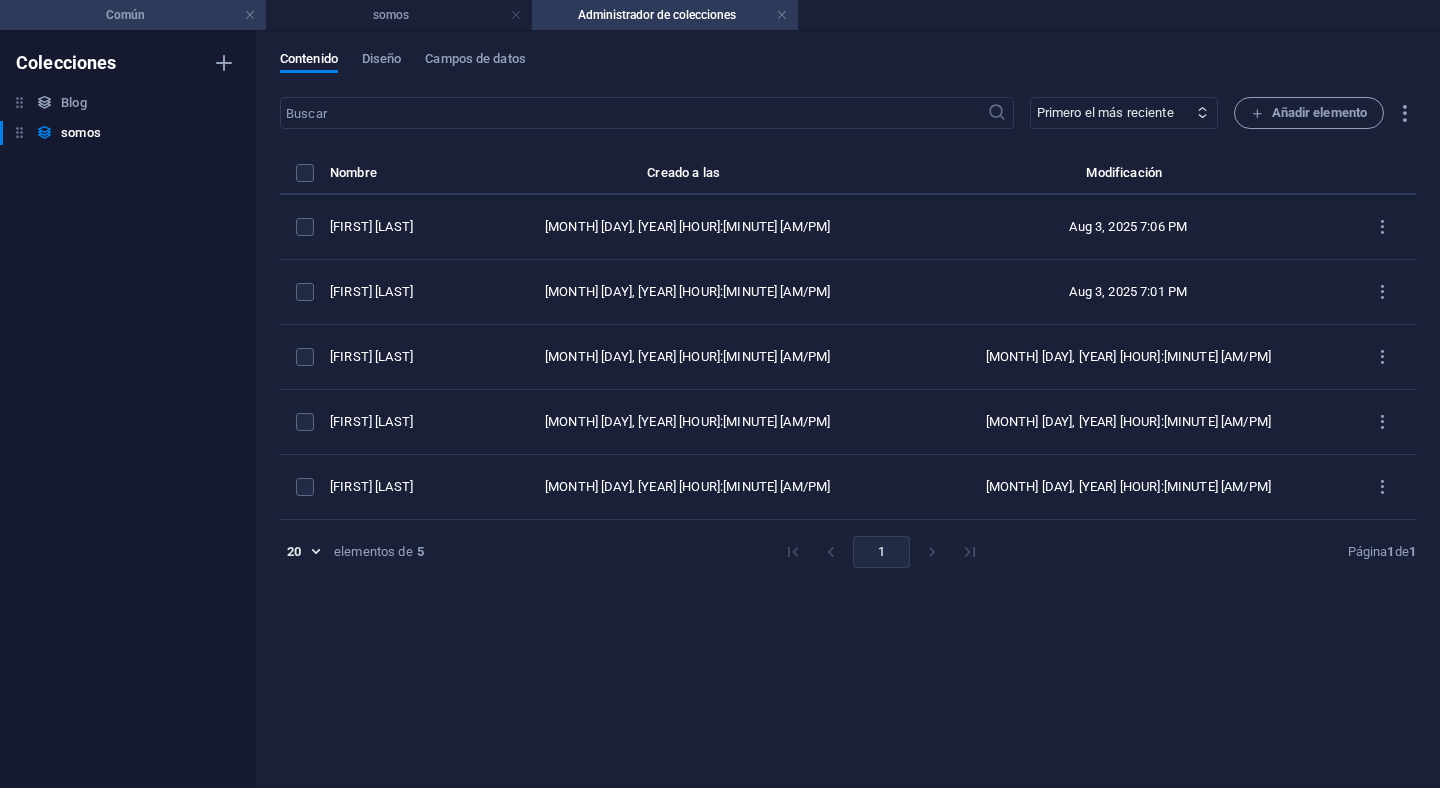 click on "Común" at bounding box center [133, 15] 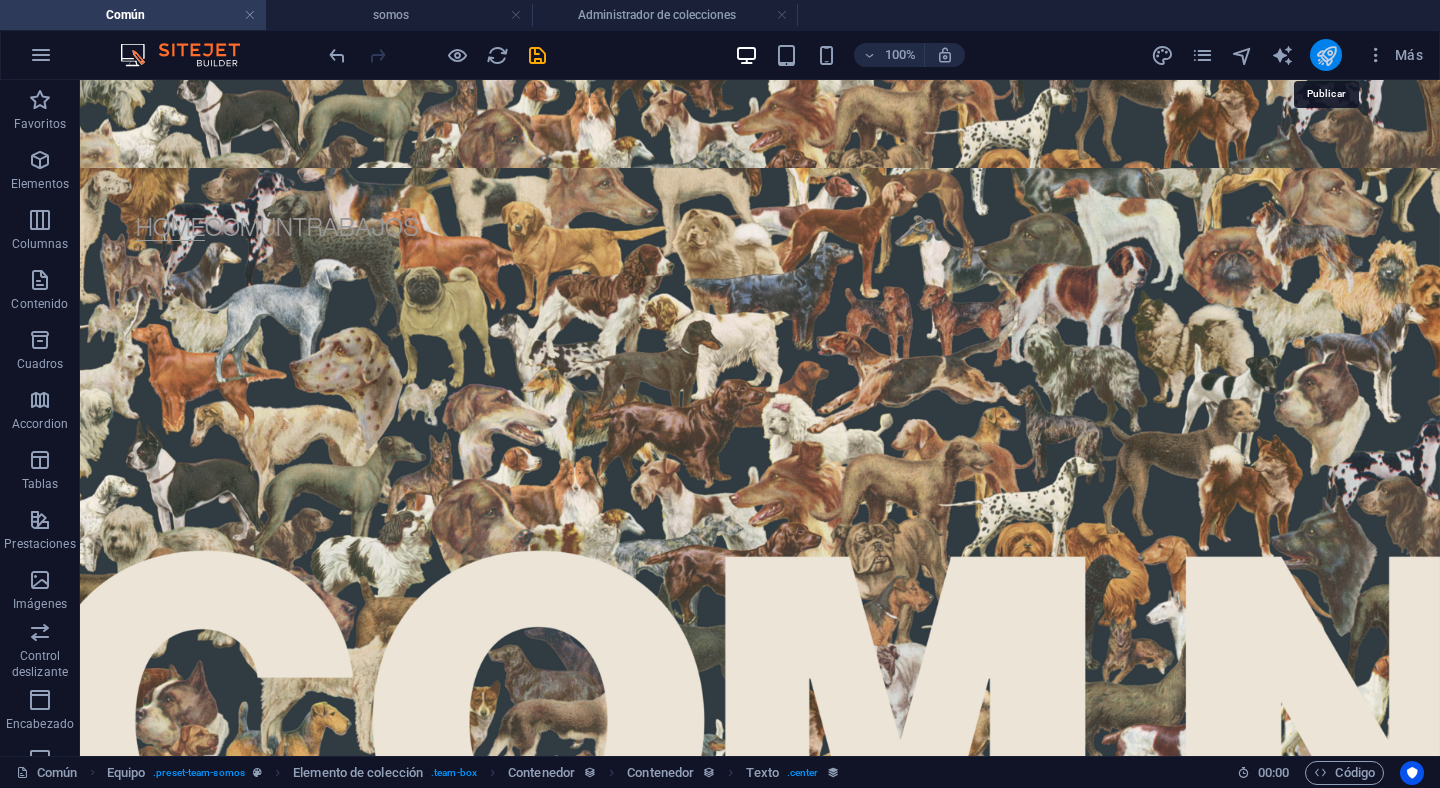 click at bounding box center [1326, 55] 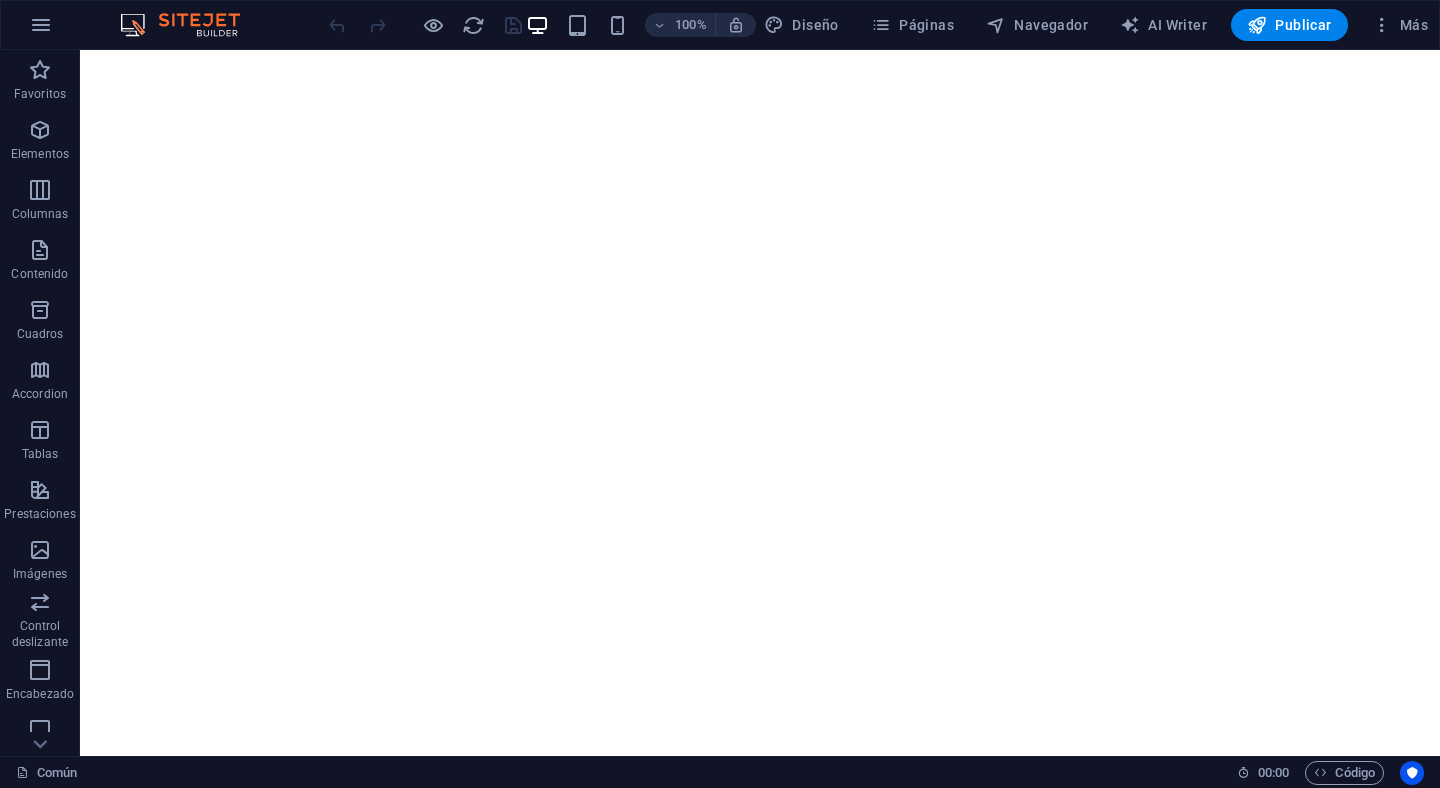 scroll, scrollTop: 0, scrollLeft: 0, axis: both 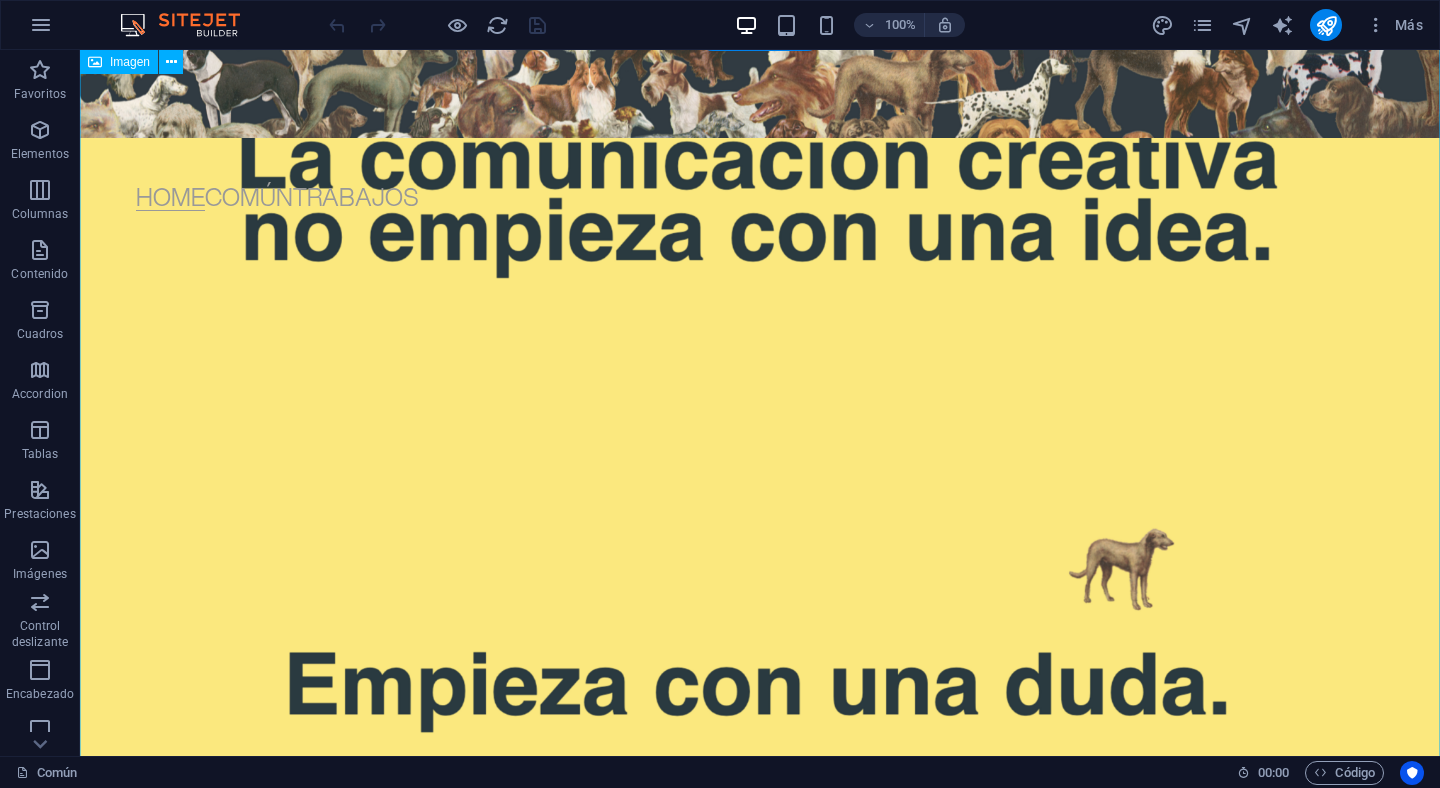 click at bounding box center (760, 419) 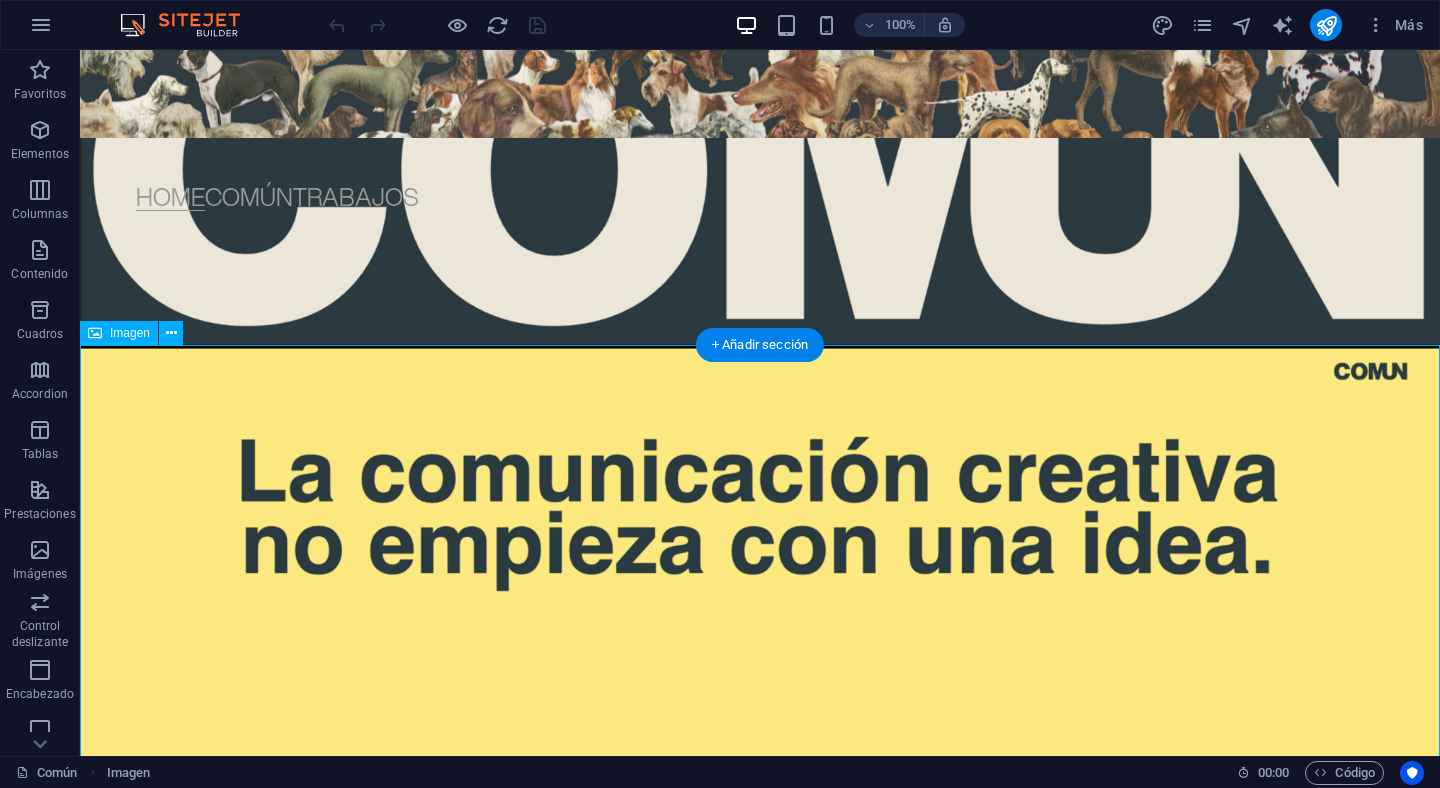 scroll, scrollTop: 1180, scrollLeft: 0, axis: vertical 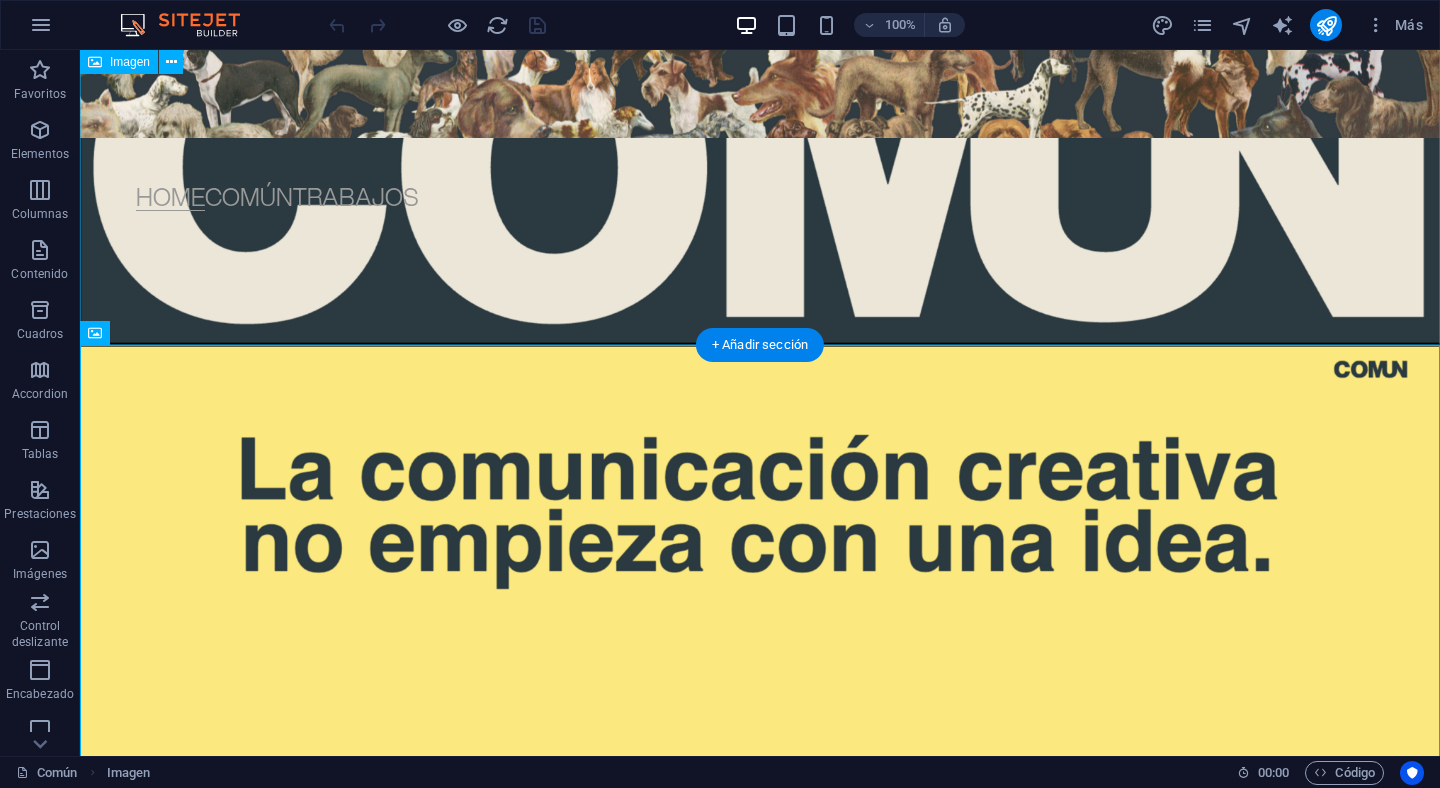 click at bounding box center (760, -40) 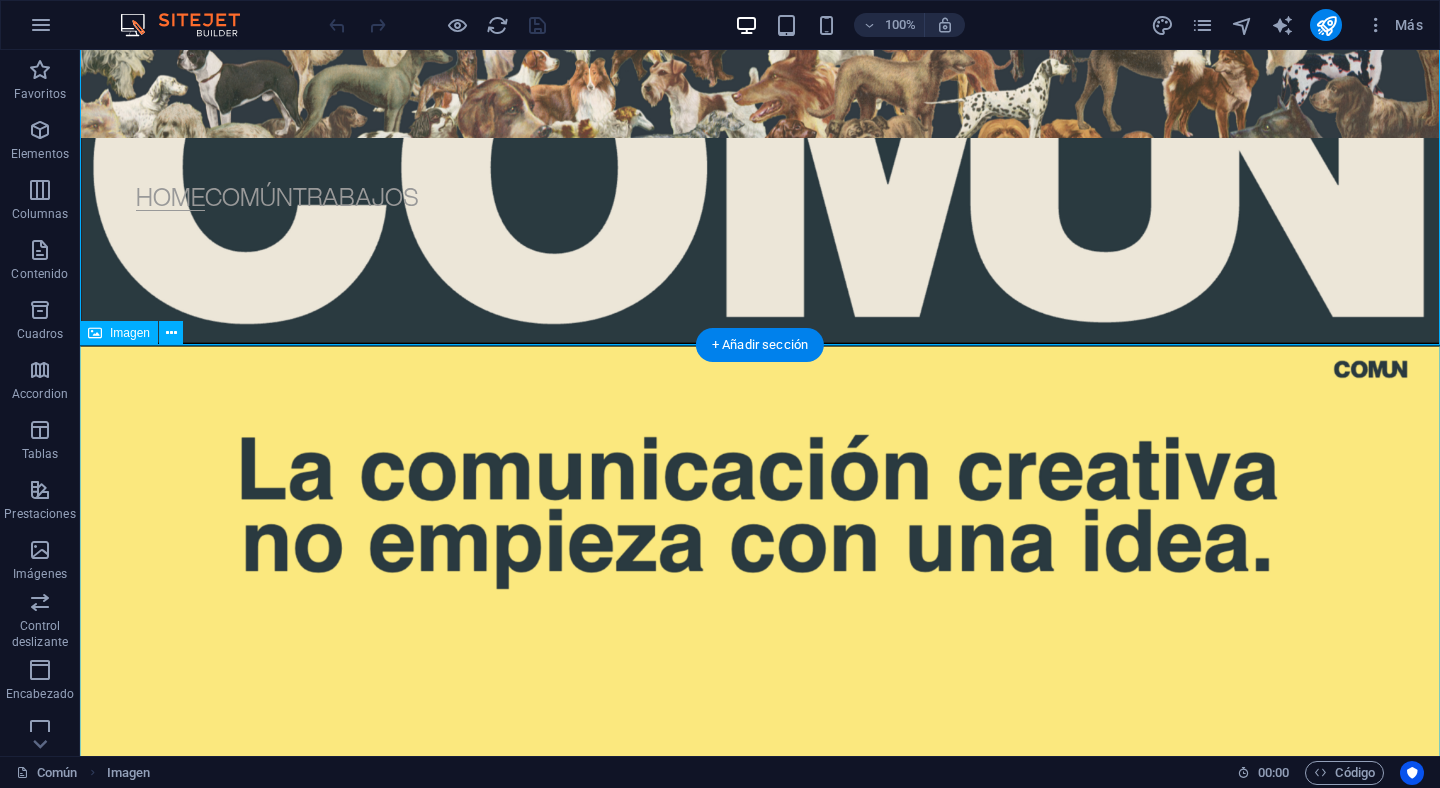 click at bounding box center [760, 730] 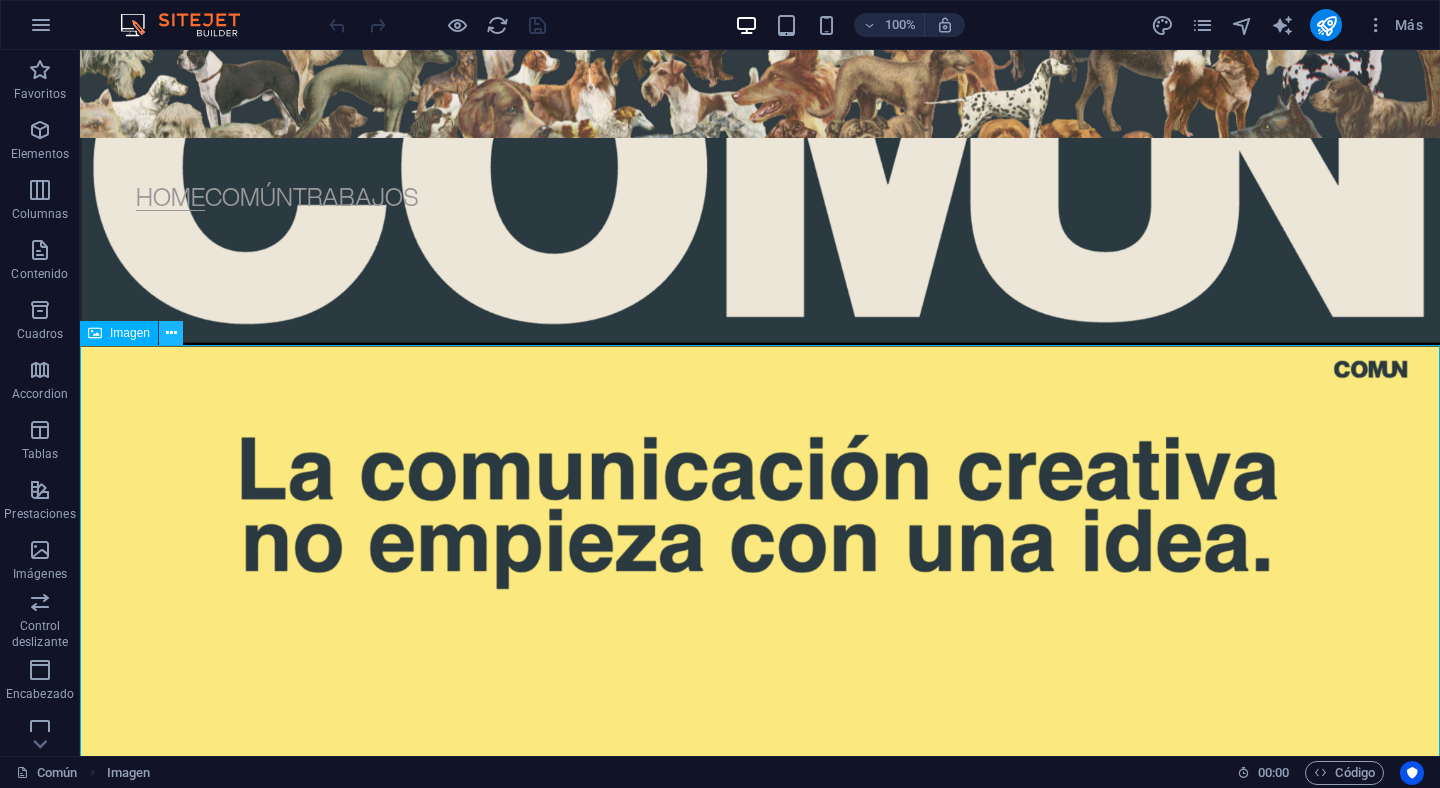 click at bounding box center (171, 333) 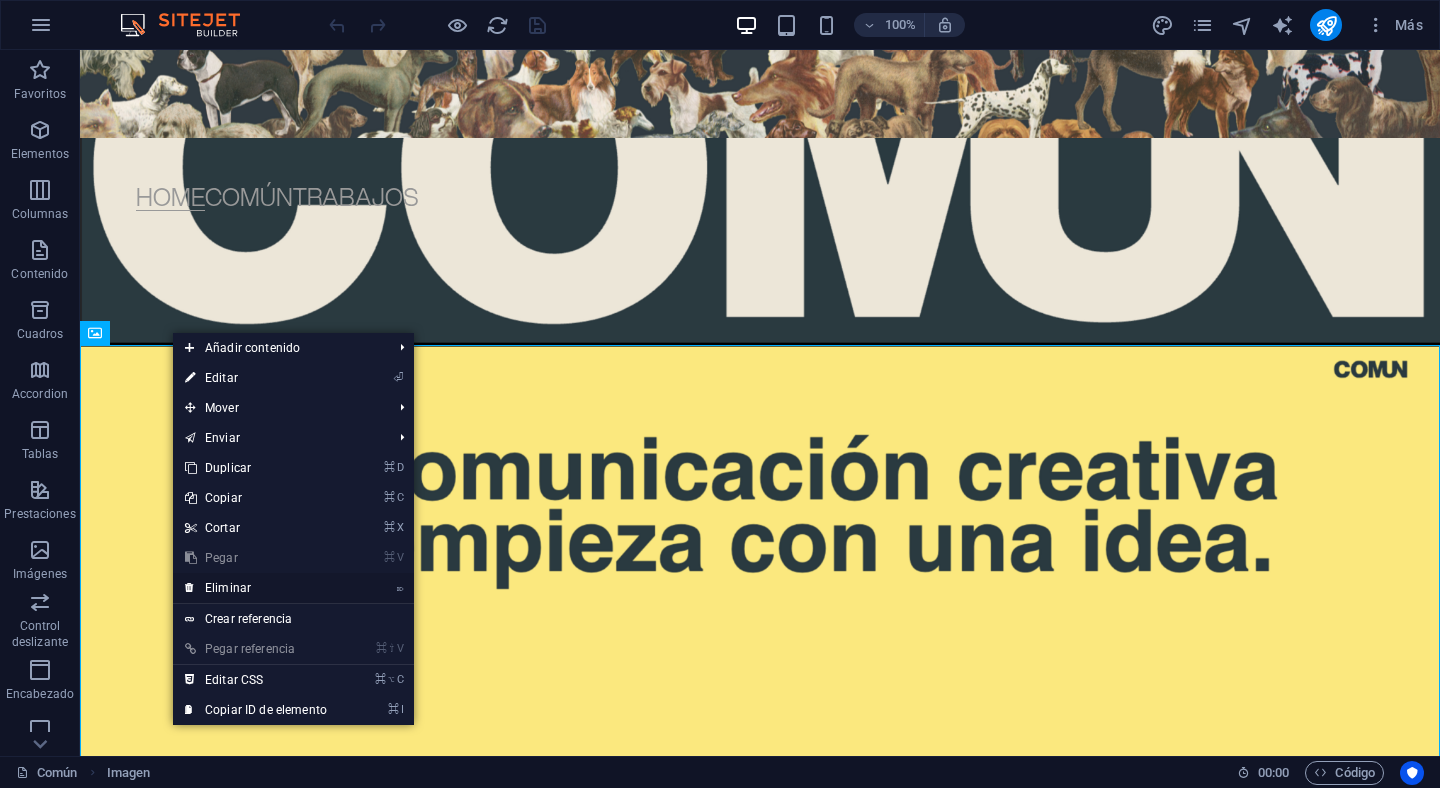 click on "⌦  Eliminar" at bounding box center (256, 588) 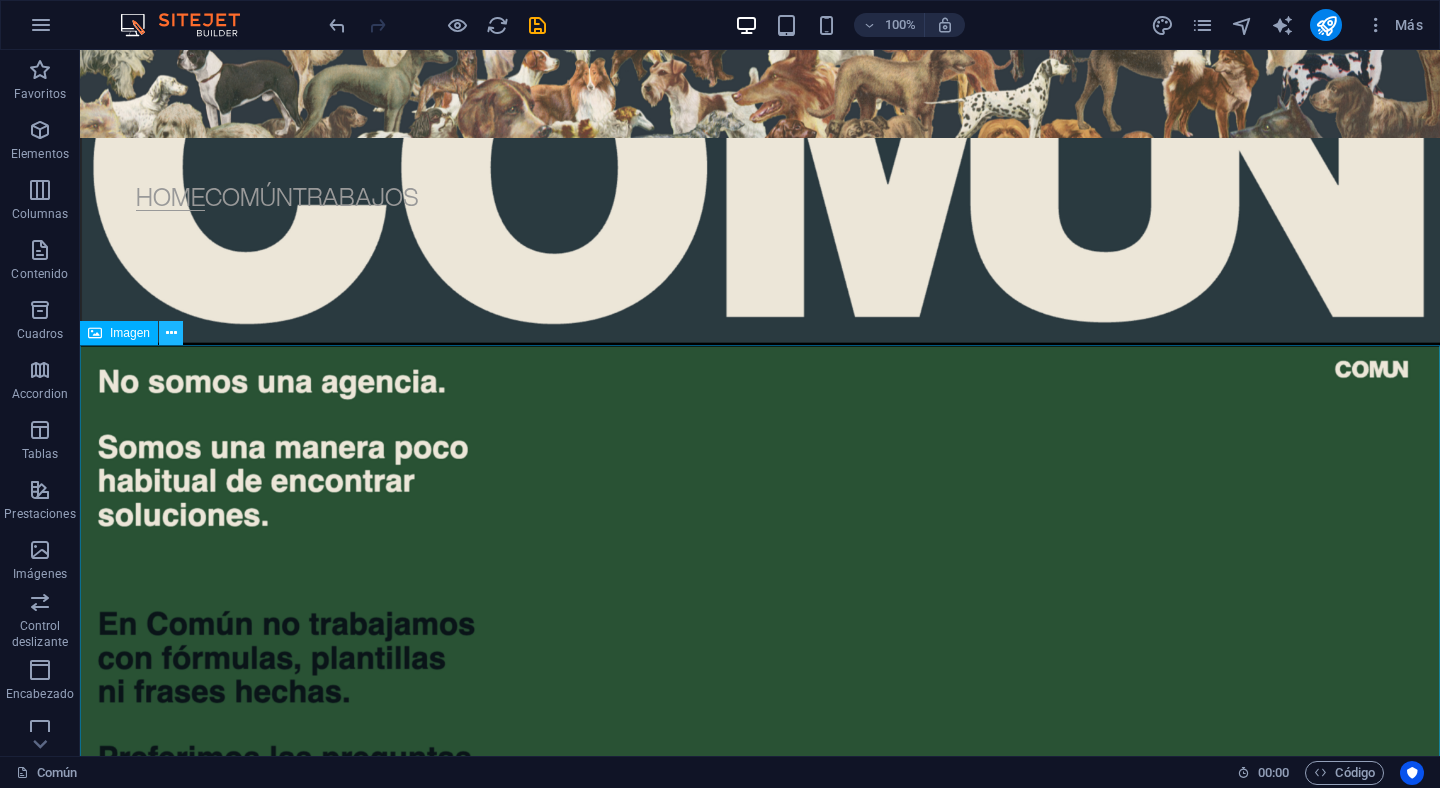 click at bounding box center [171, 333] 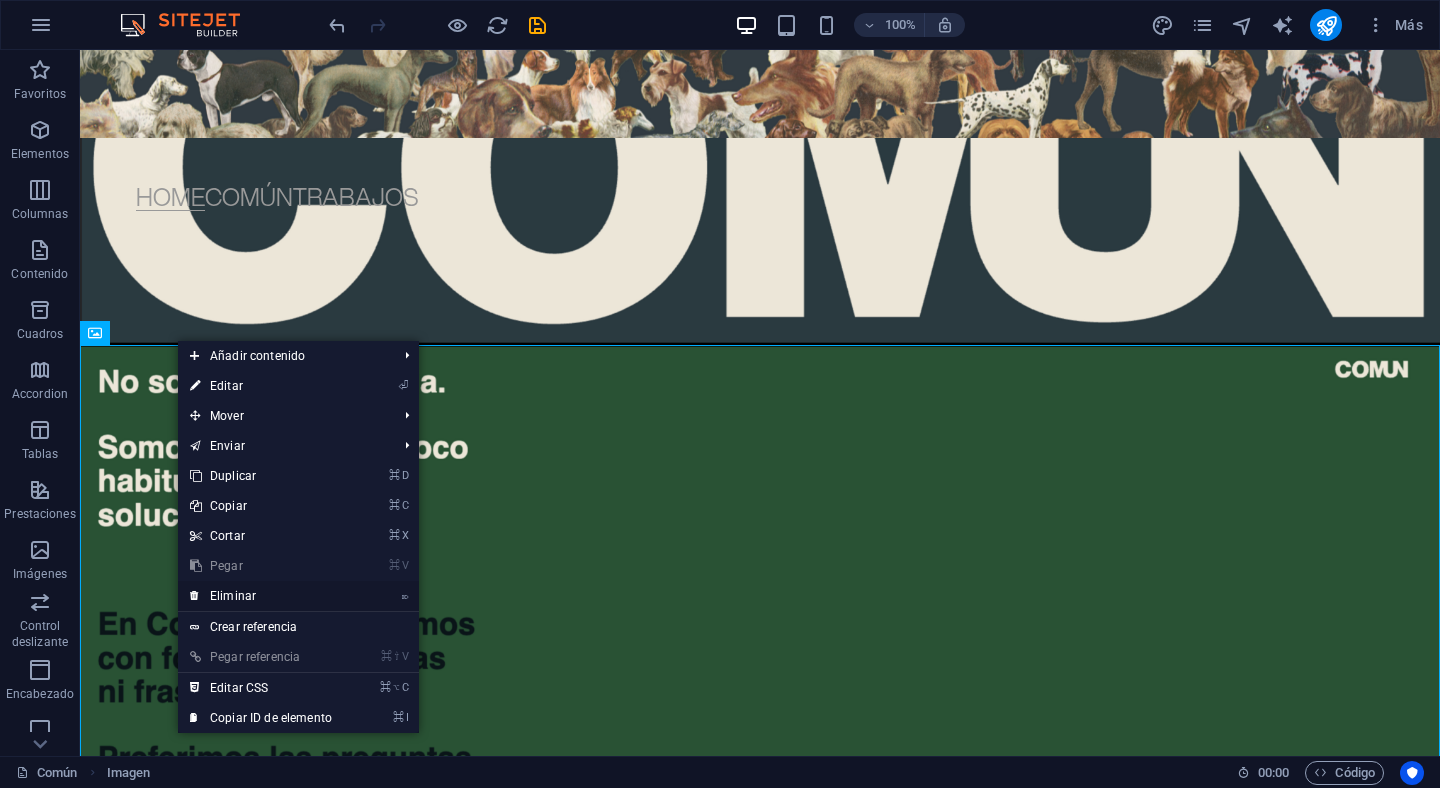 click on "⌦  Eliminar" at bounding box center [261, 596] 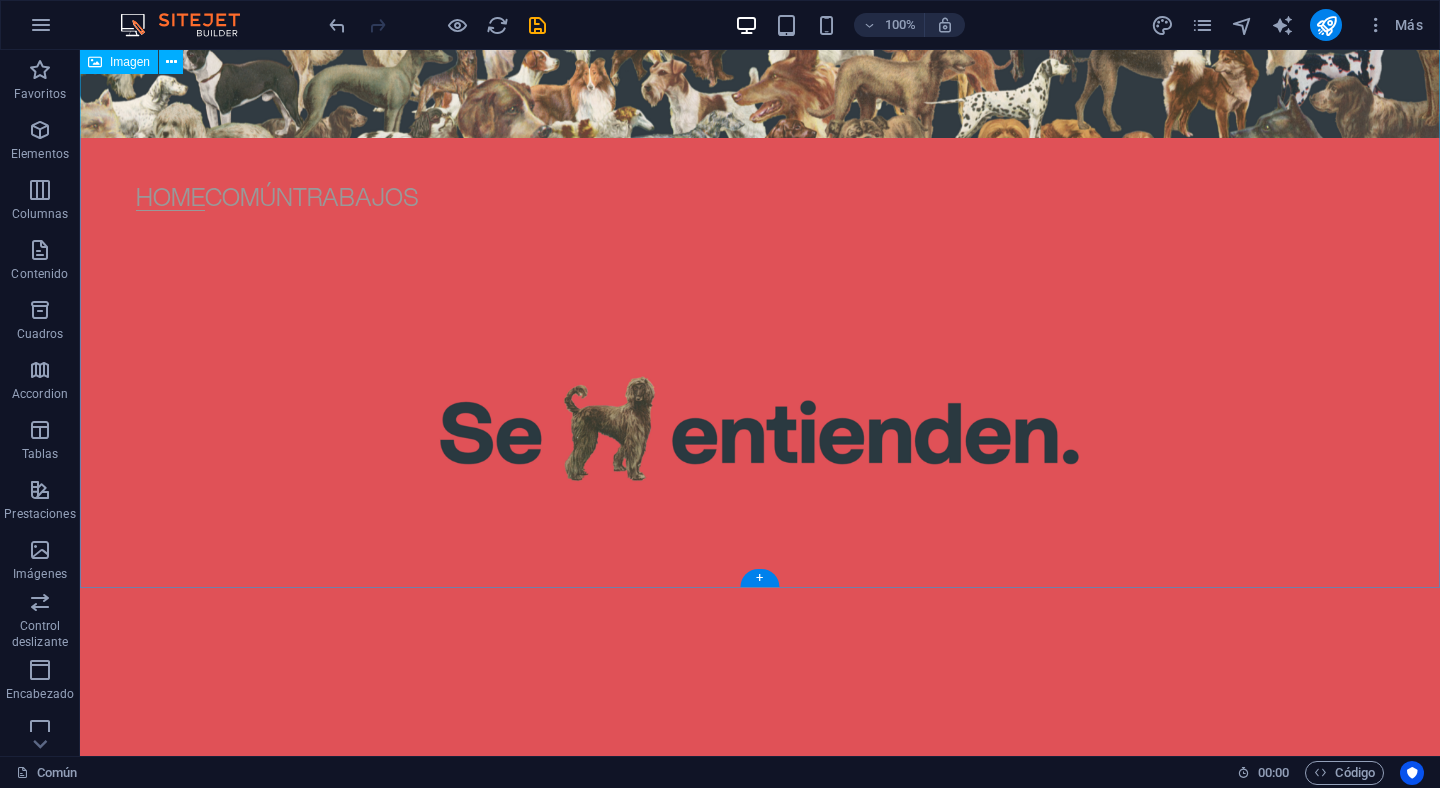 scroll, scrollTop: 1332, scrollLeft: 0, axis: vertical 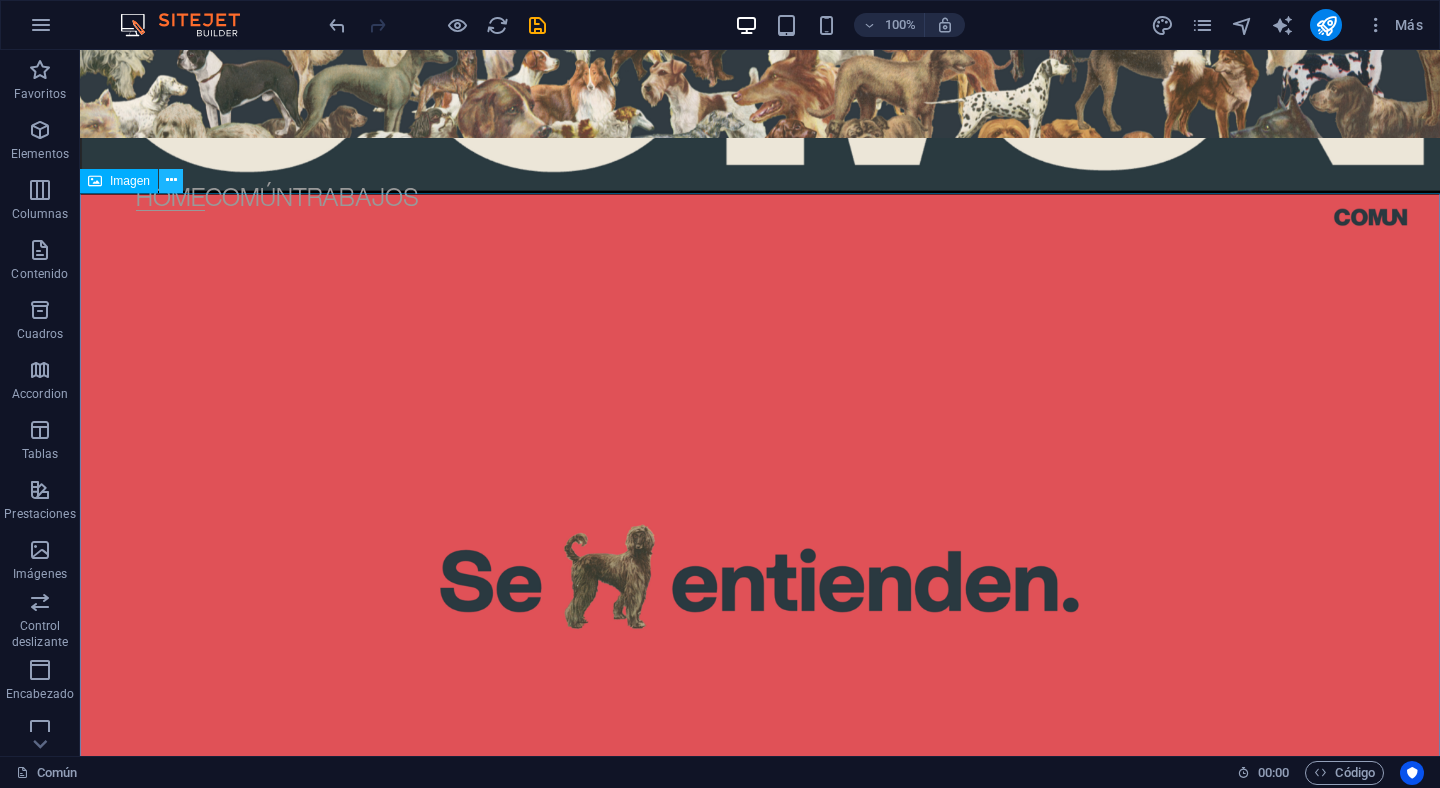 click at bounding box center (171, 180) 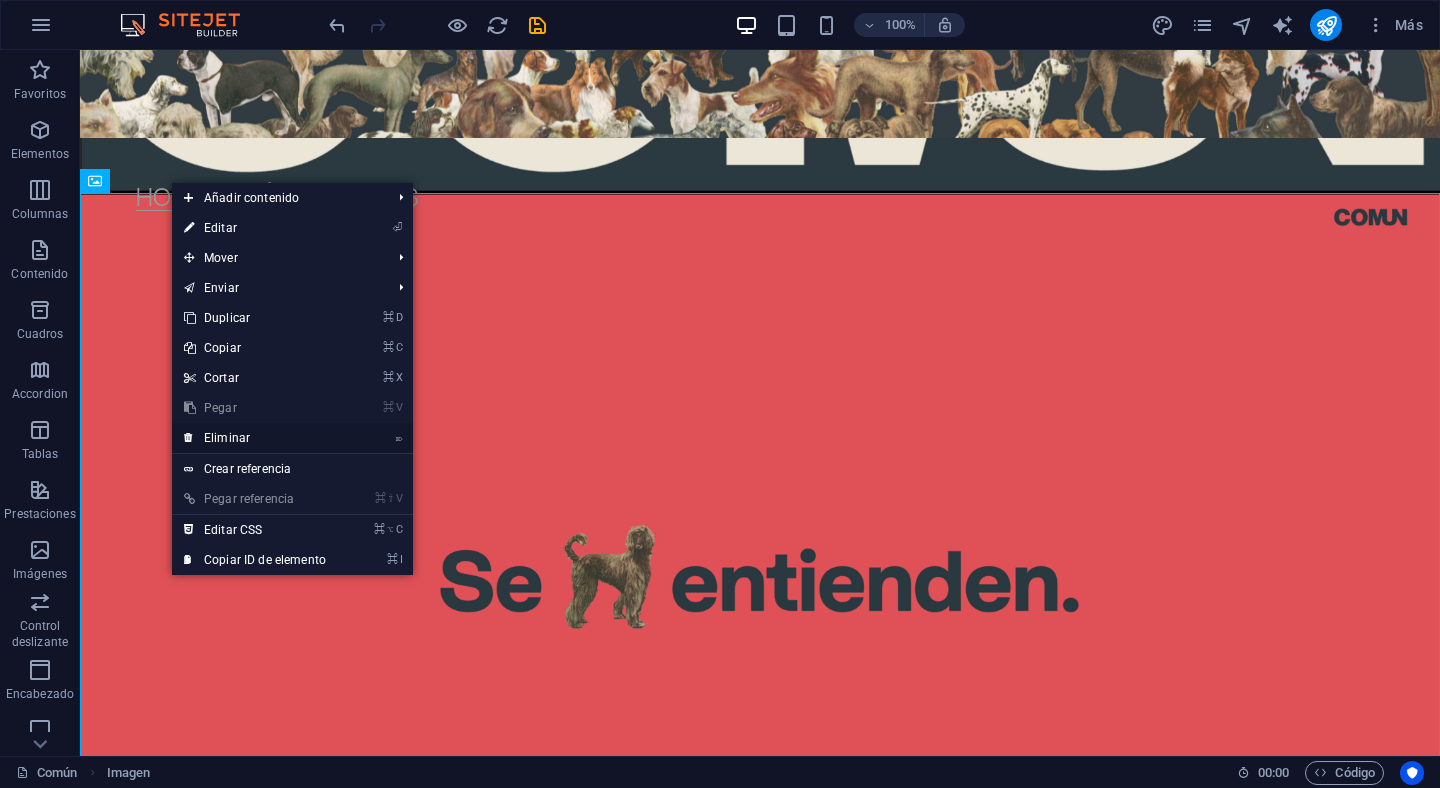 click on "⌦  Eliminar" at bounding box center (255, 438) 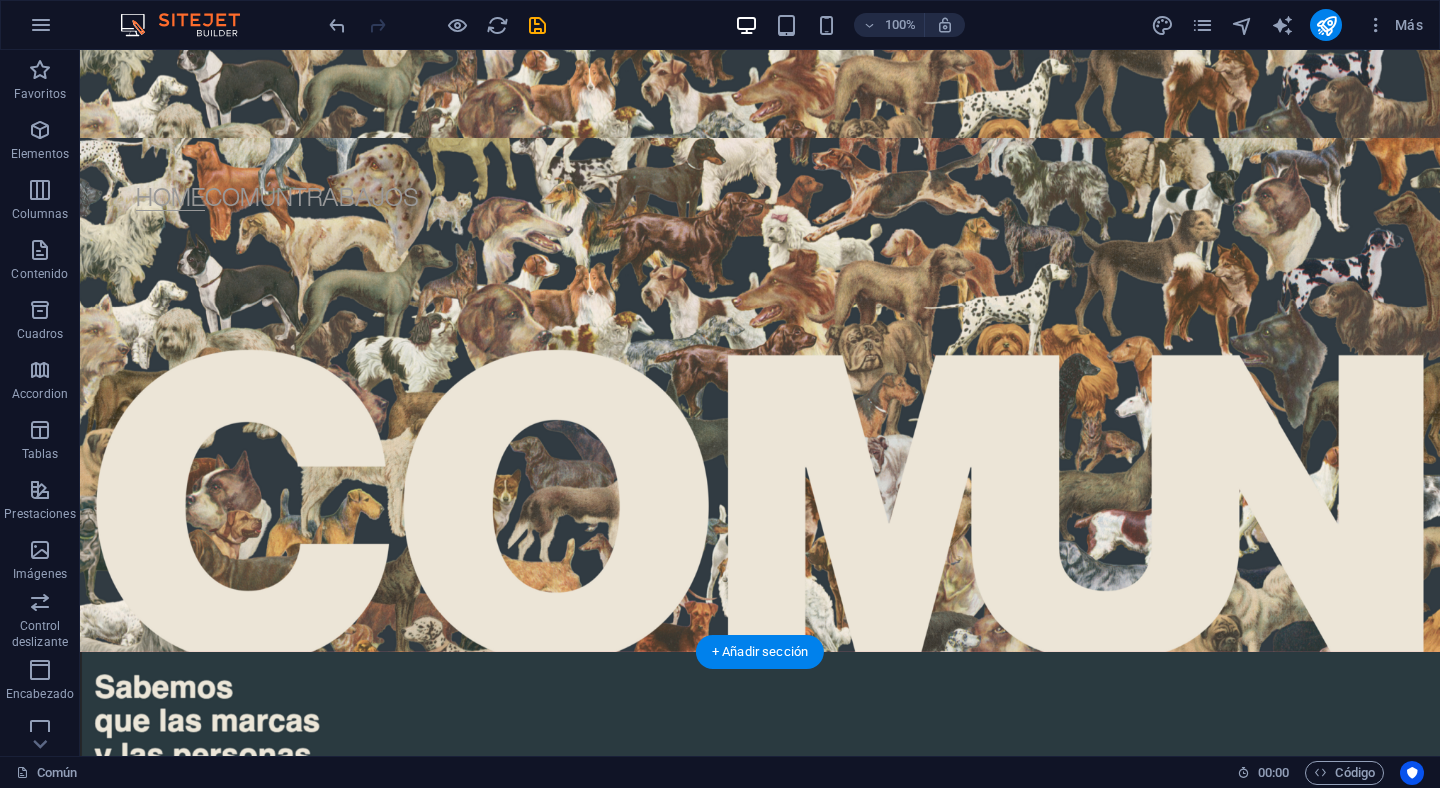 scroll, scrollTop: 0, scrollLeft: 0, axis: both 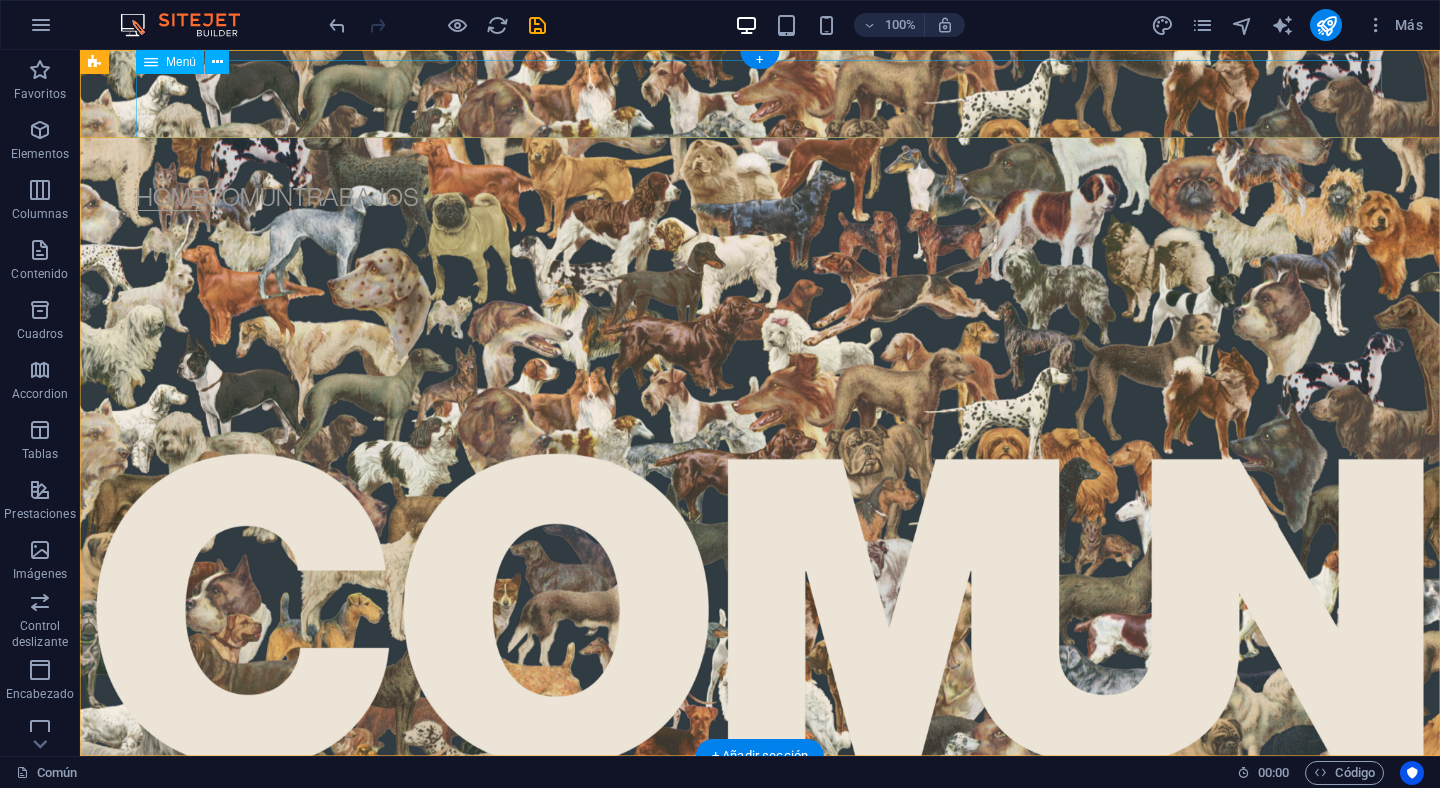click on "Home Común Trabajos" at bounding box center (759, 187) 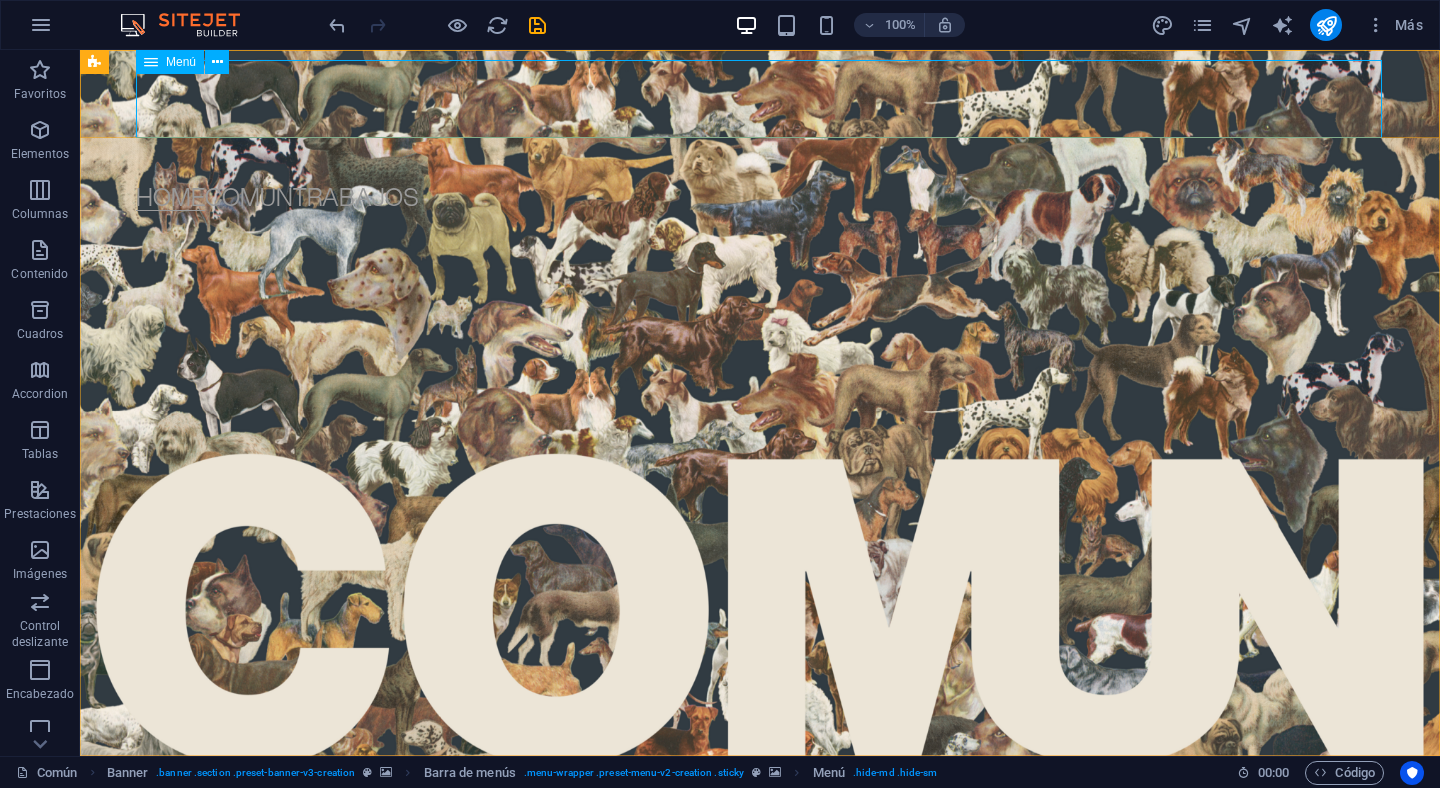 click on "Menú" at bounding box center [181, 62] 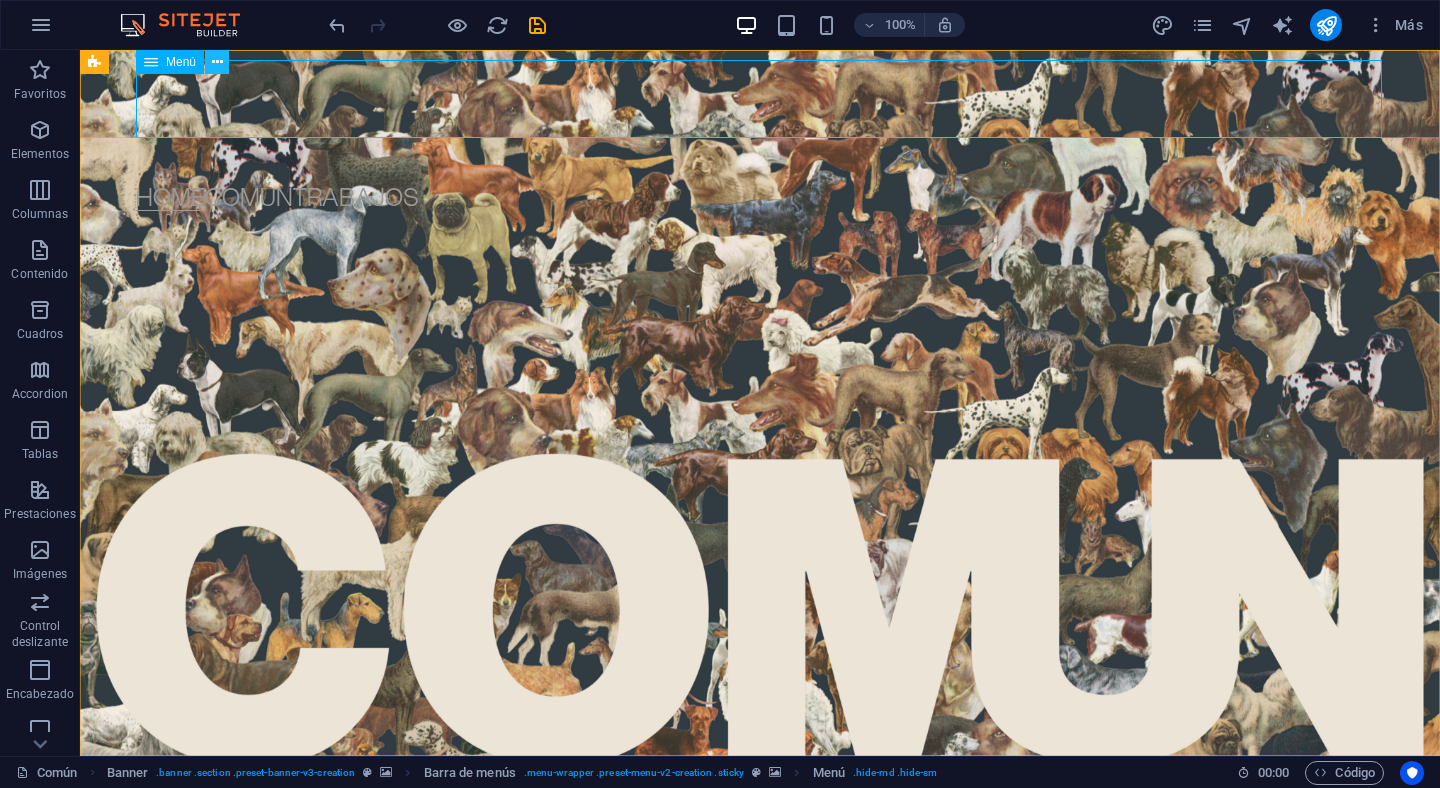click at bounding box center [217, 62] 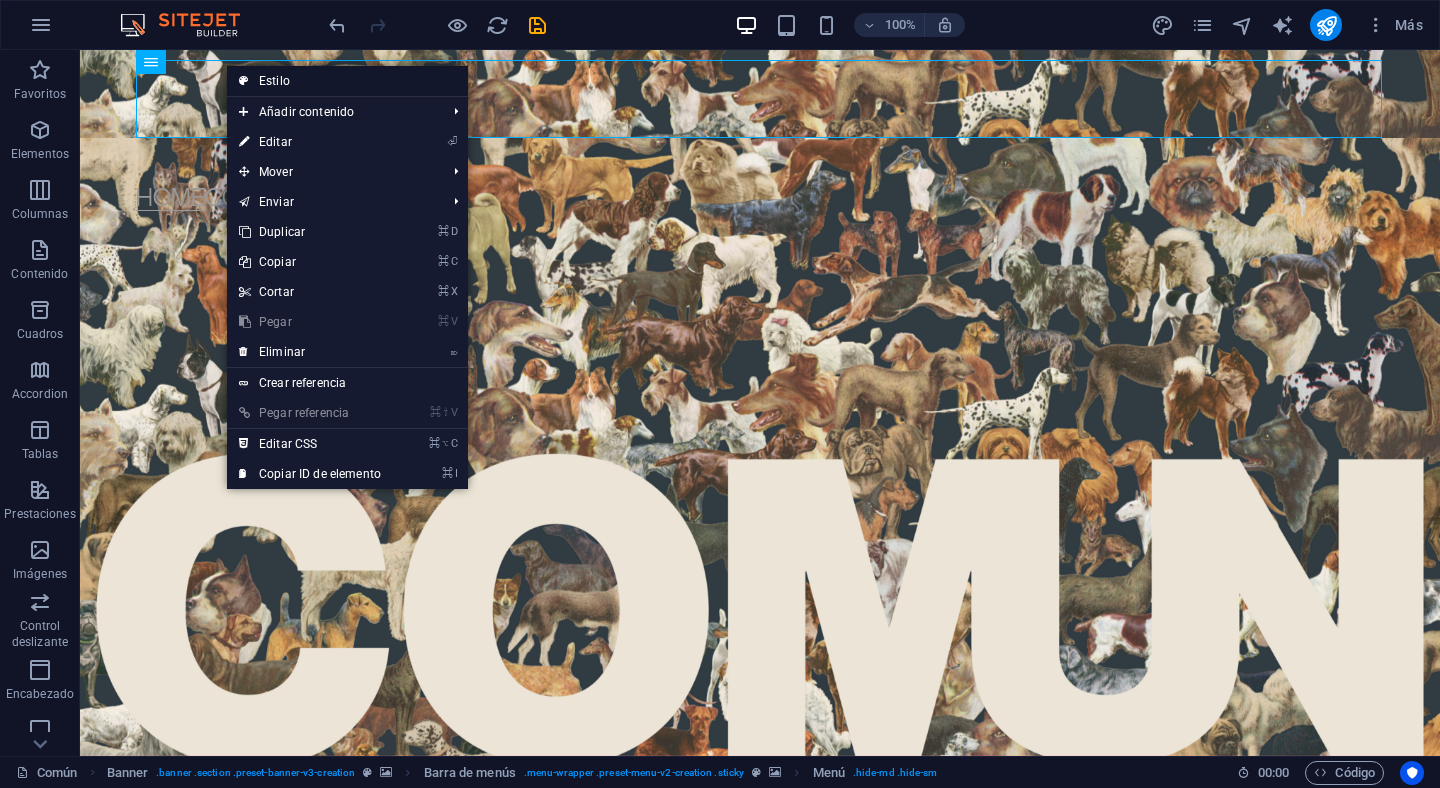 click on "Estilo" at bounding box center (347, 81) 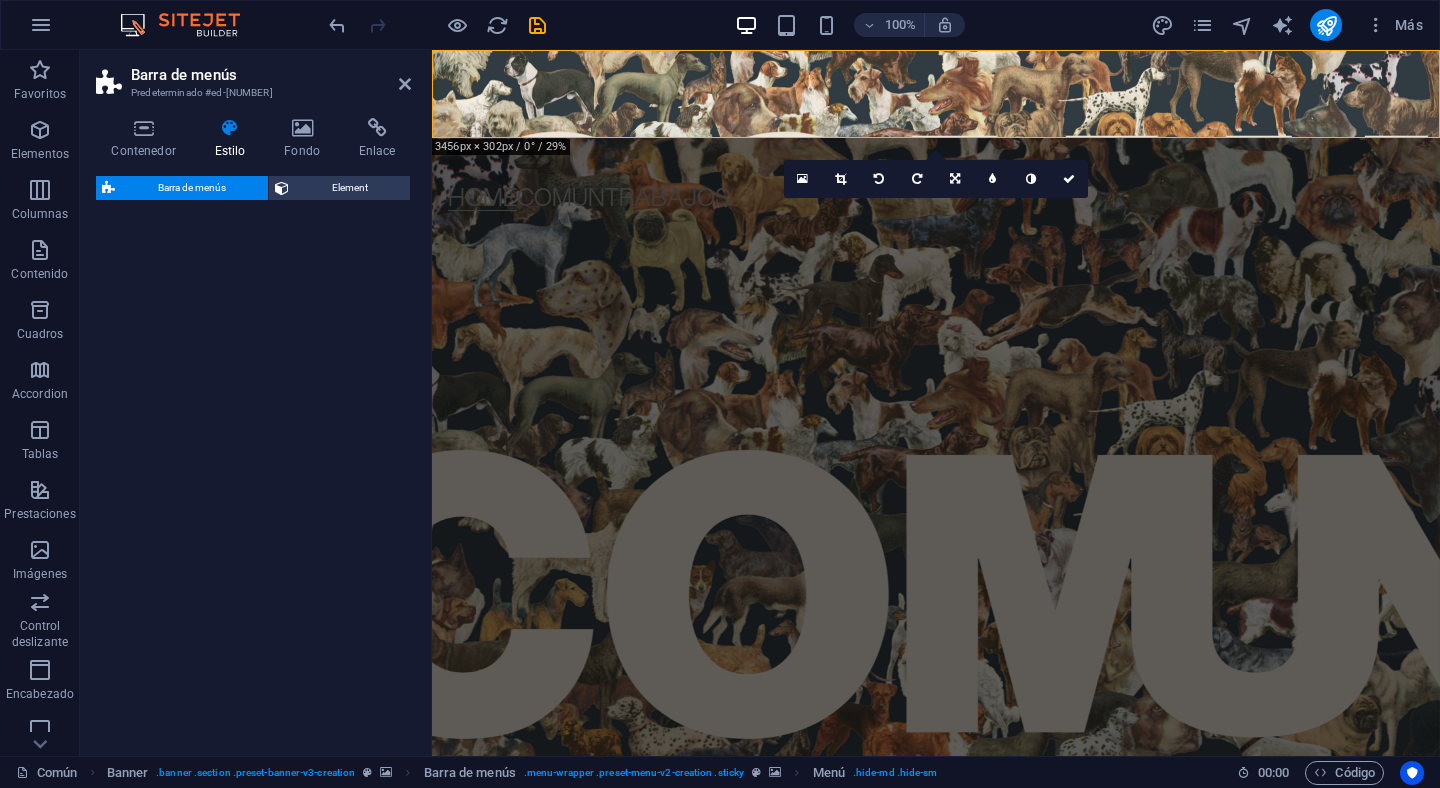 select on "px" 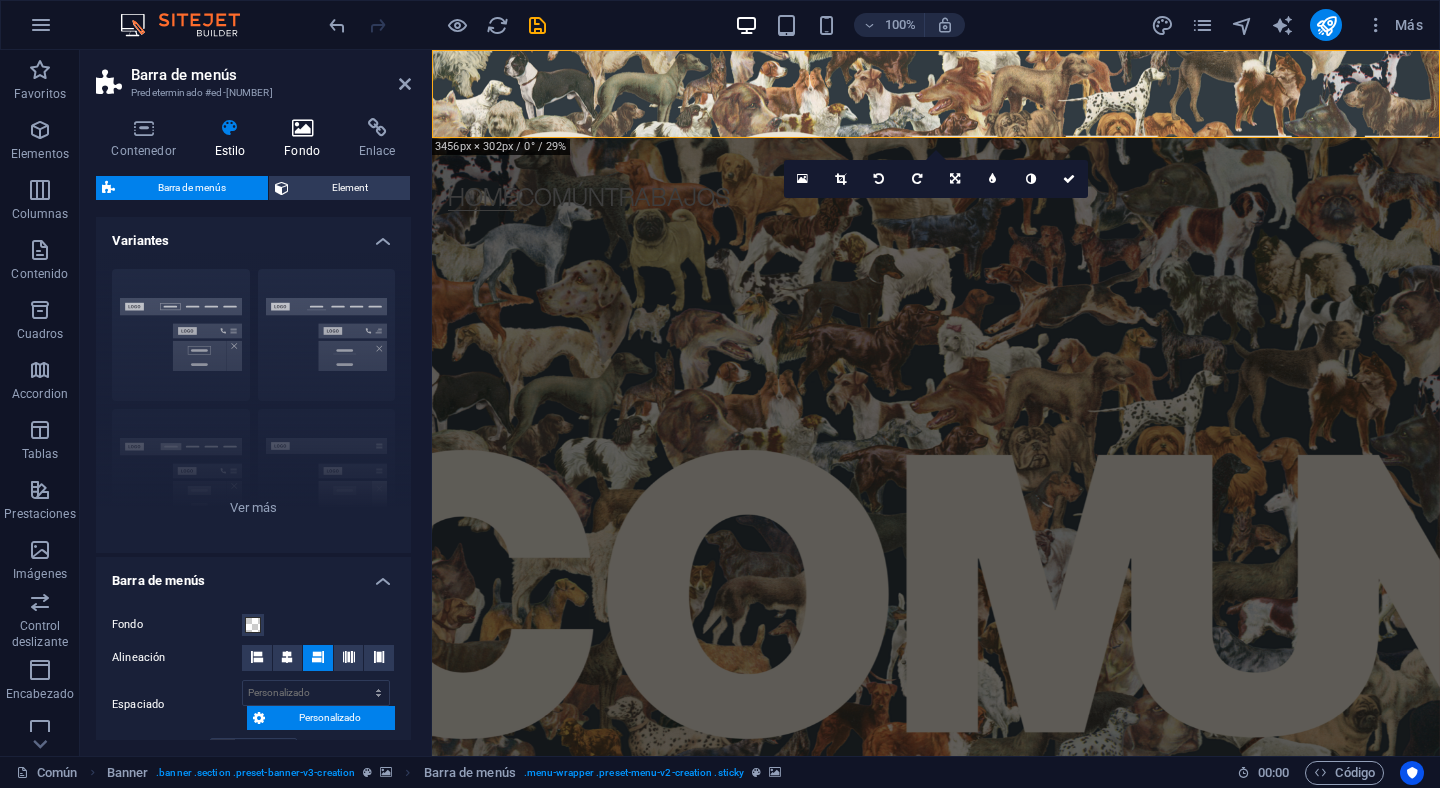 click at bounding box center [302, 128] 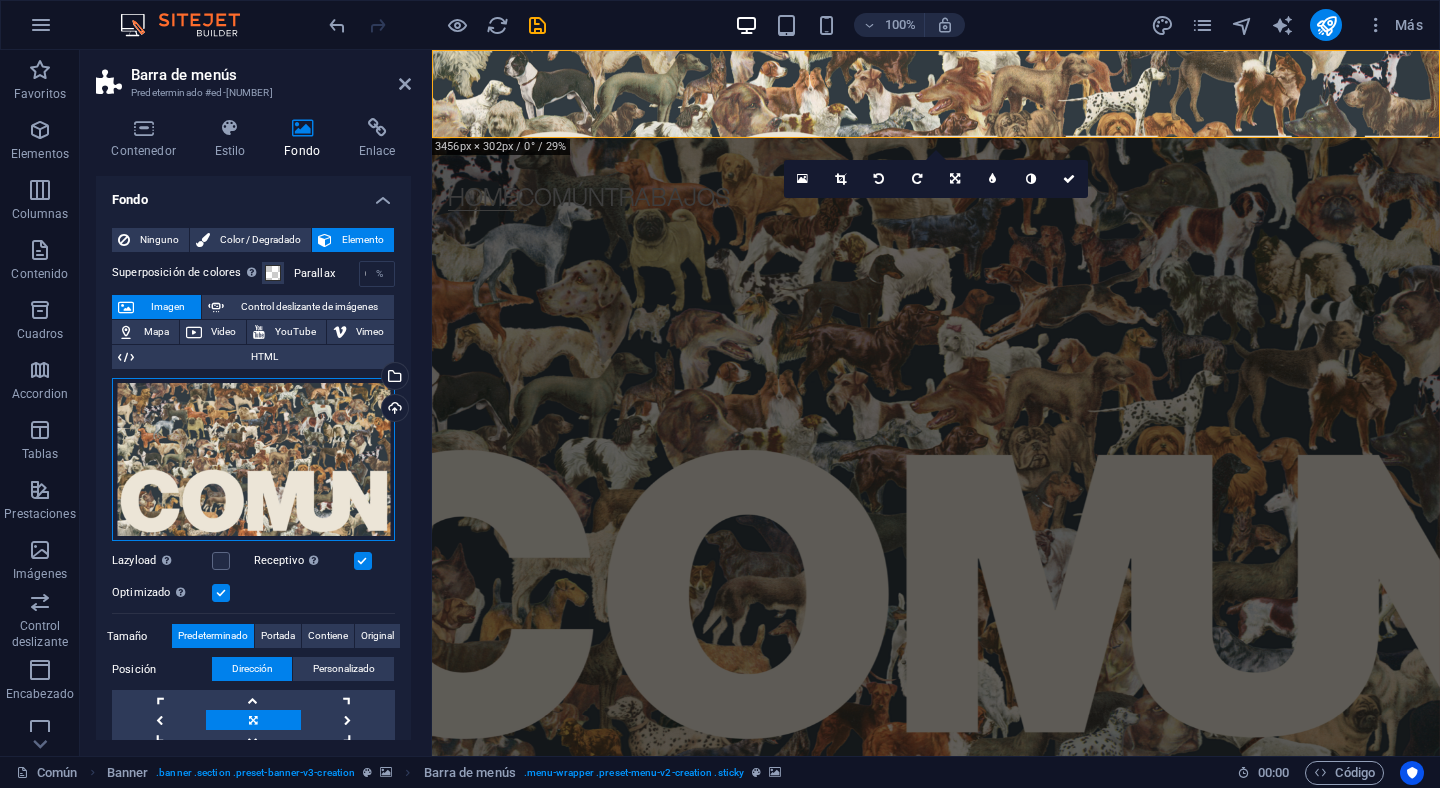 click on "Arrastra archivos aquí, haz clic para escoger archivos o  selecciona archivos de Archivos o de nuestra galería gratuita de fotos y vídeos" at bounding box center (253, 460) 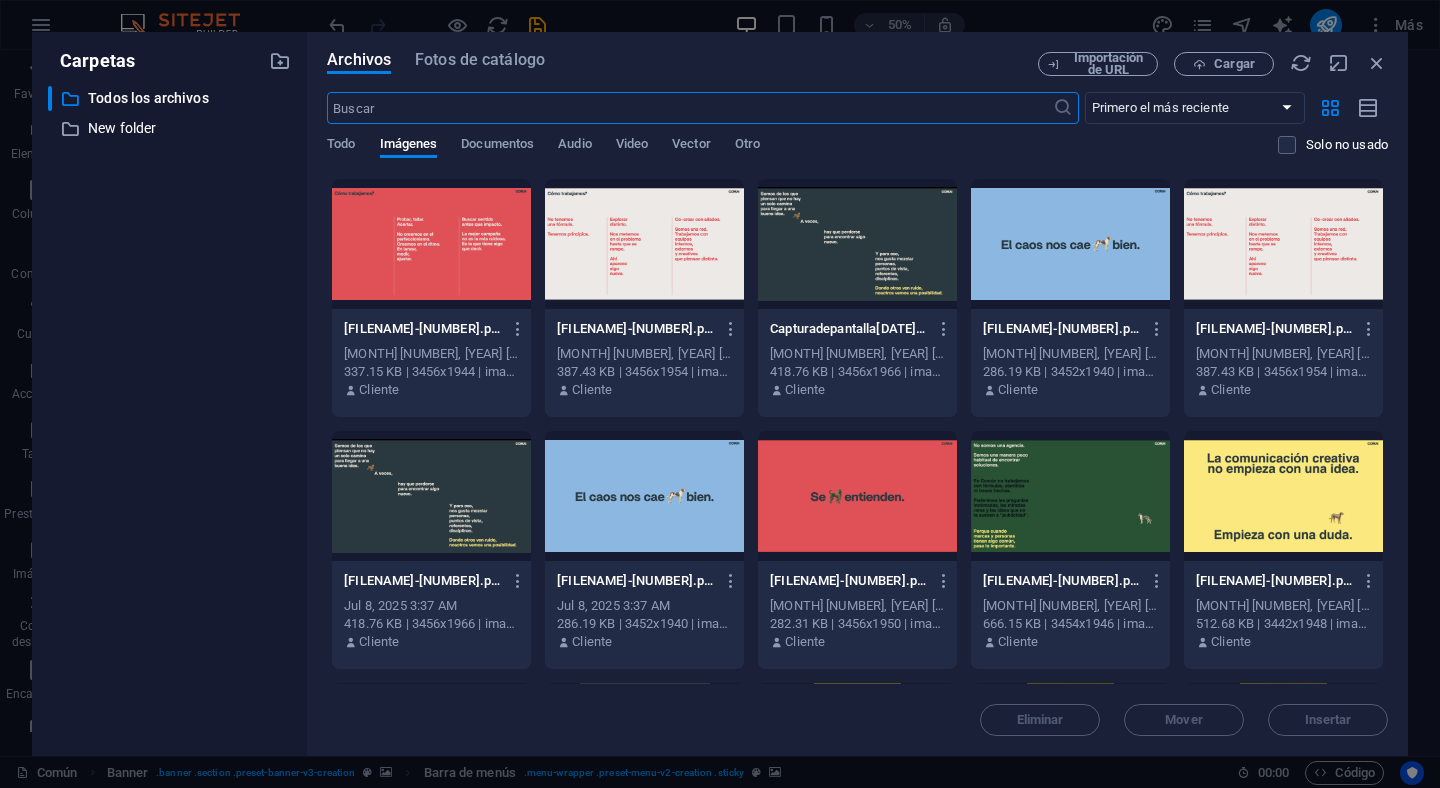 scroll, scrollTop: 202, scrollLeft: 0, axis: vertical 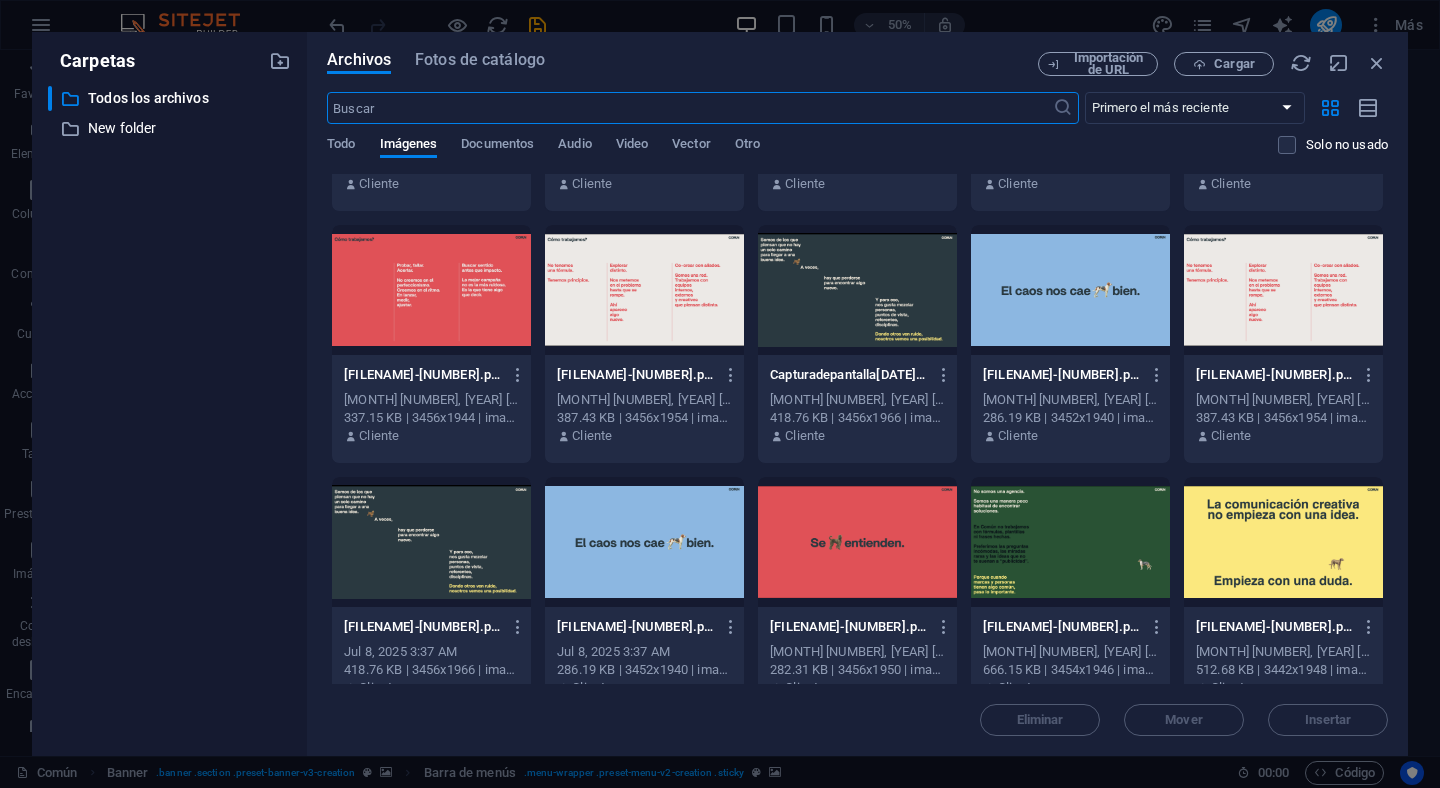 click at bounding box center (857, 542) 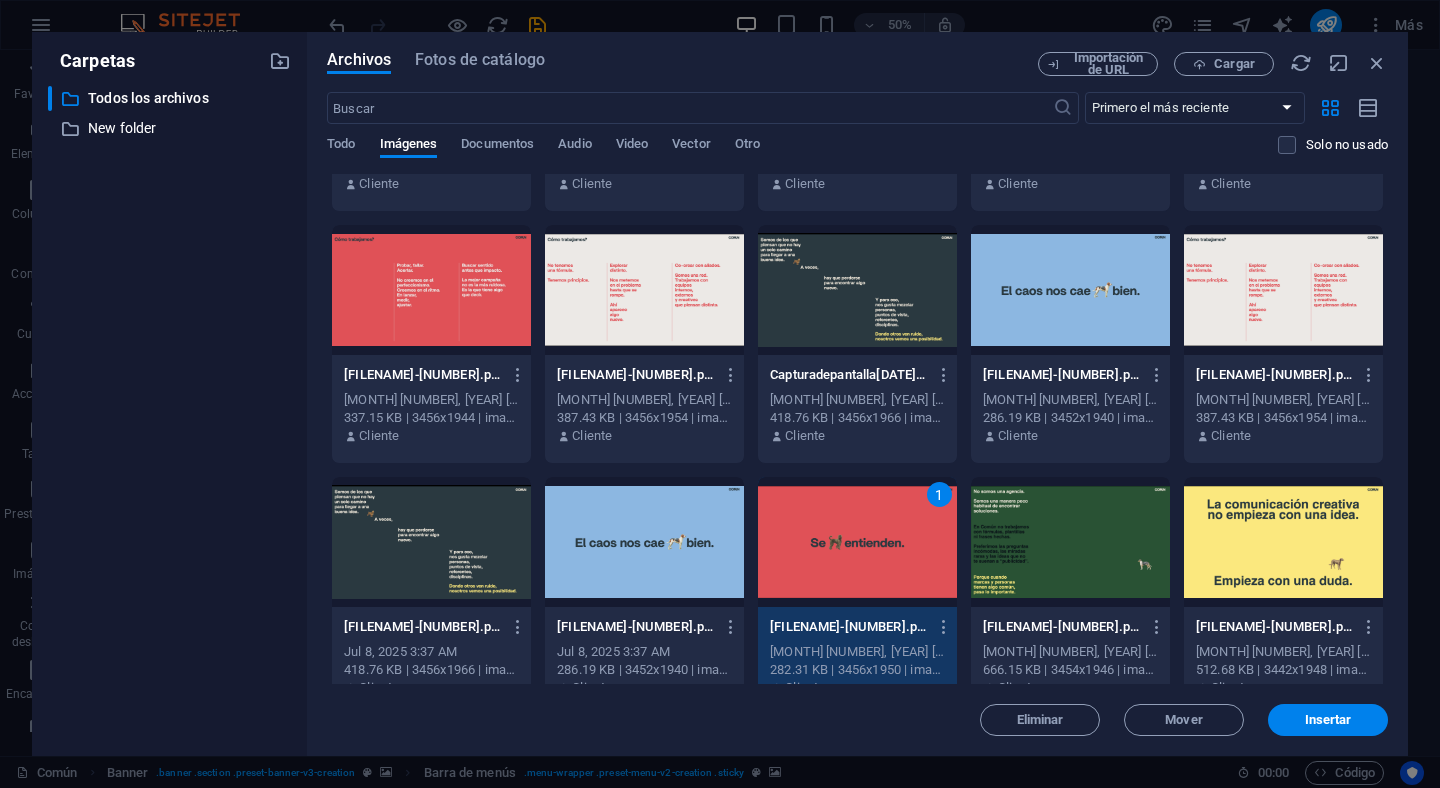 click at bounding box center [644, 542] 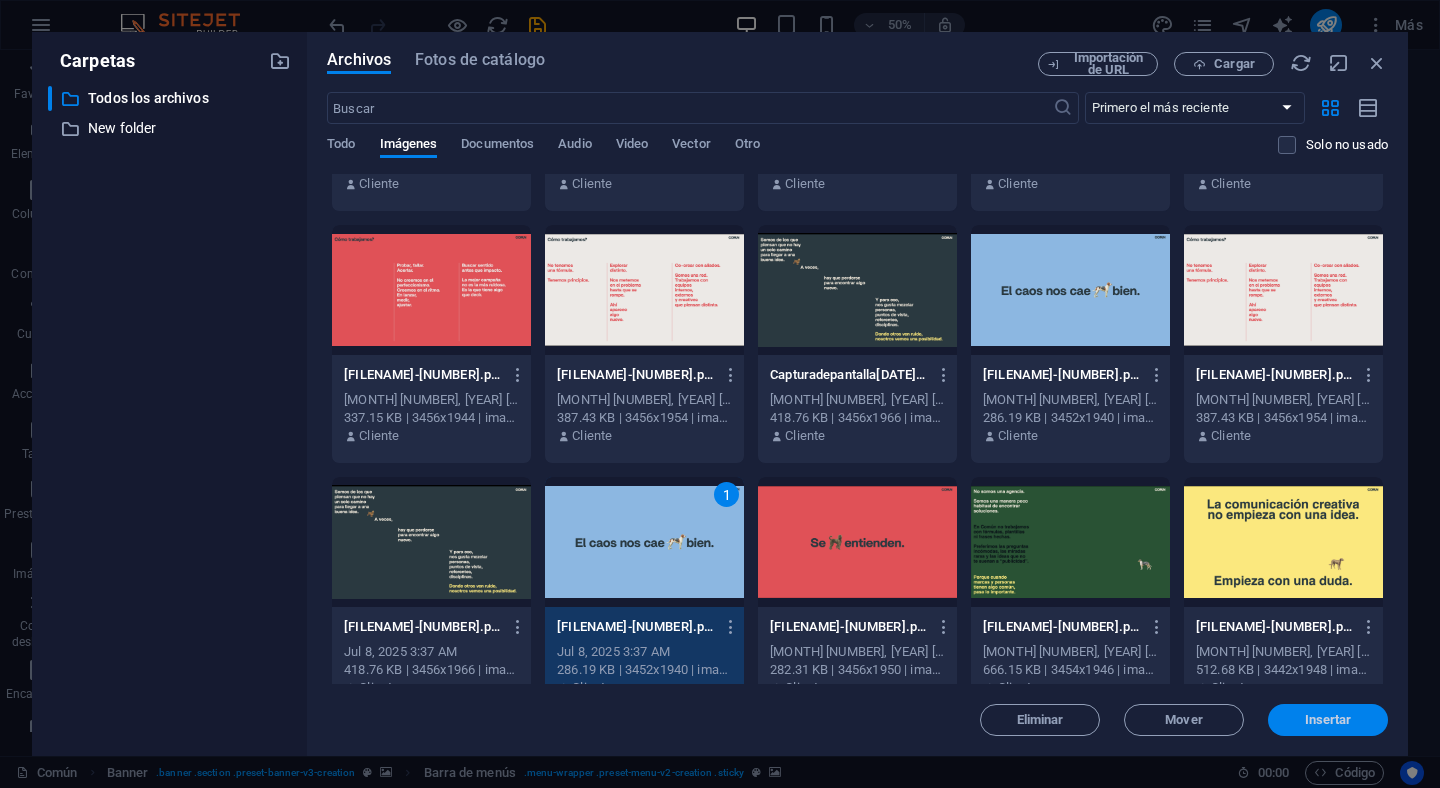click on "Insertar" at bounding box center [1328, 720] 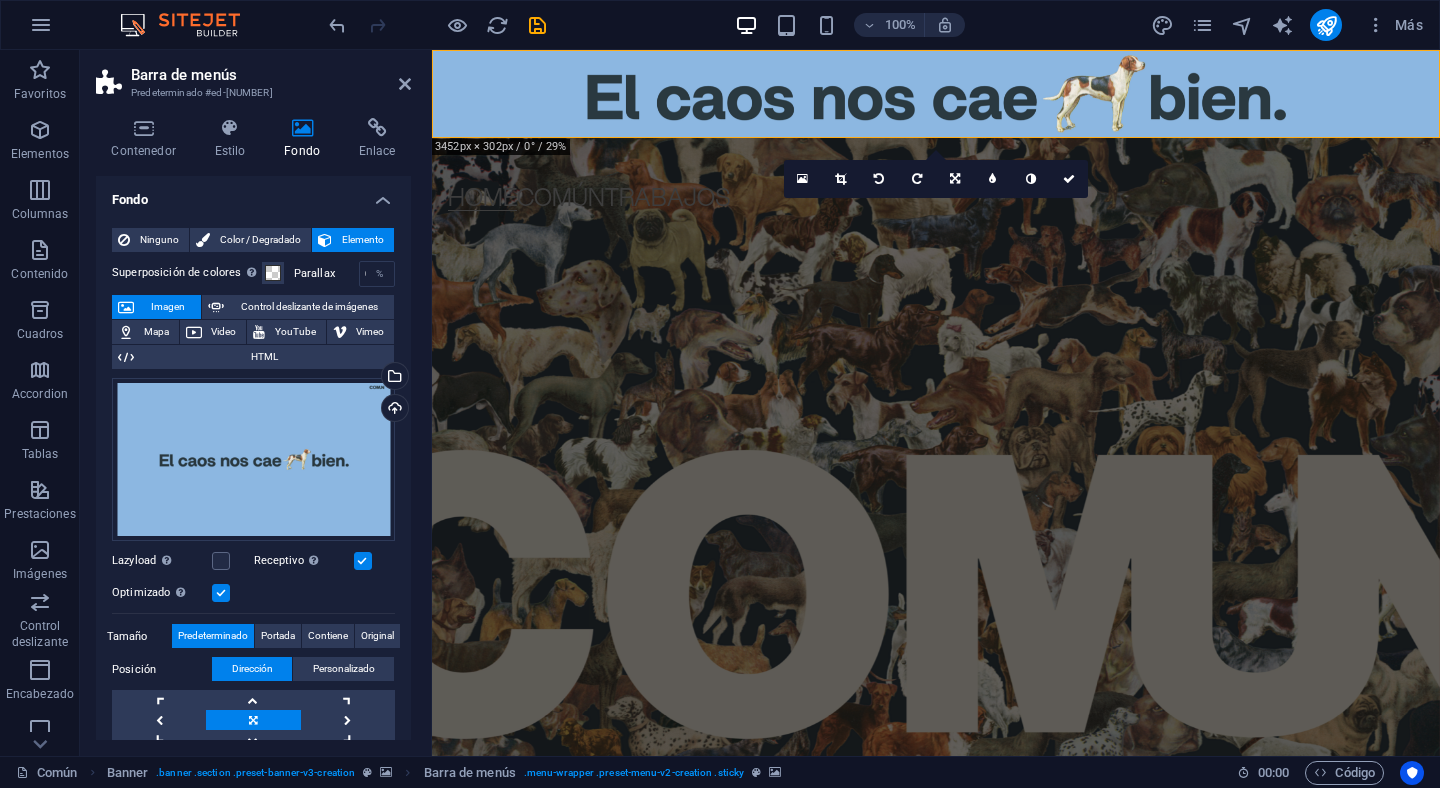 click at bounding box center (363, 561) 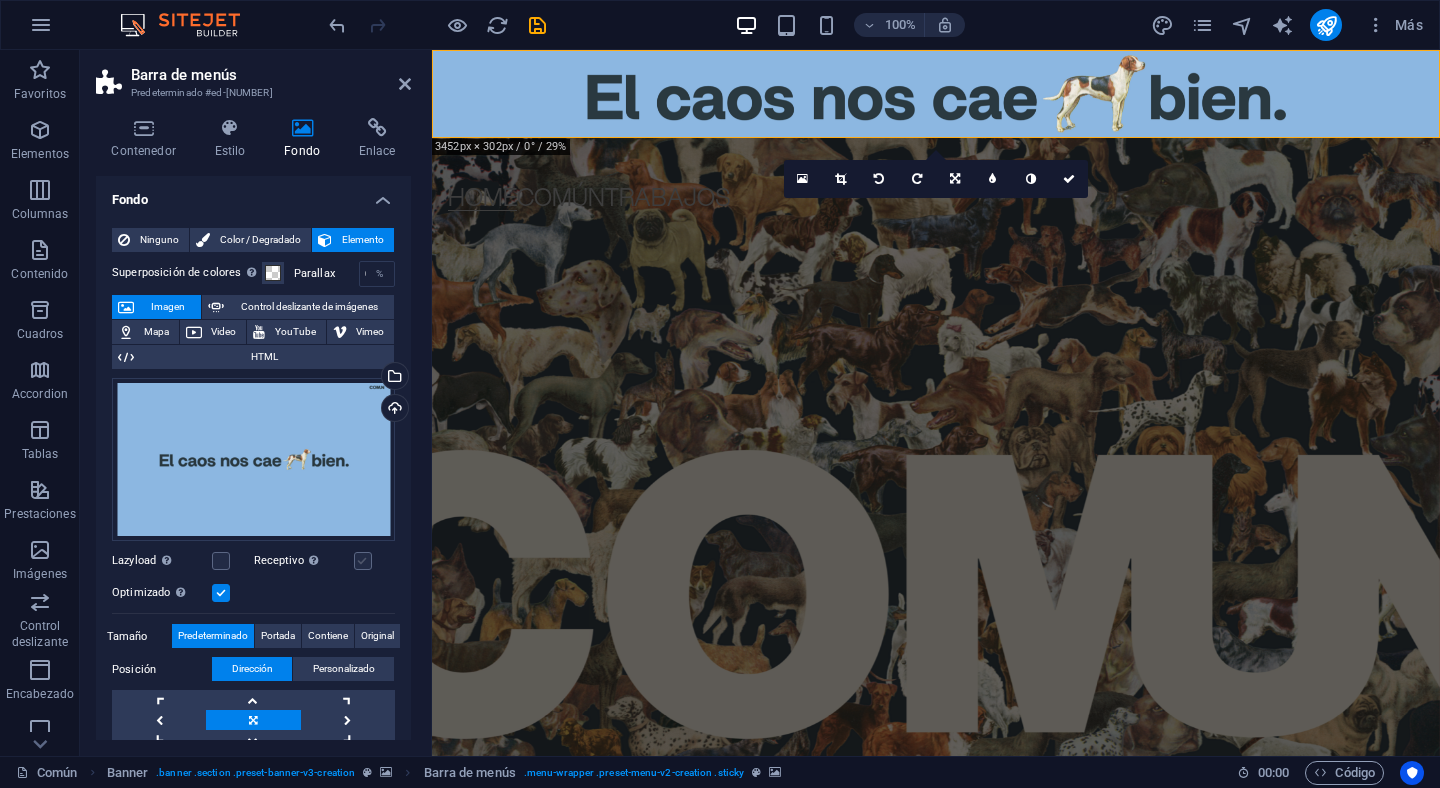 click at bounding box center [363, 561] 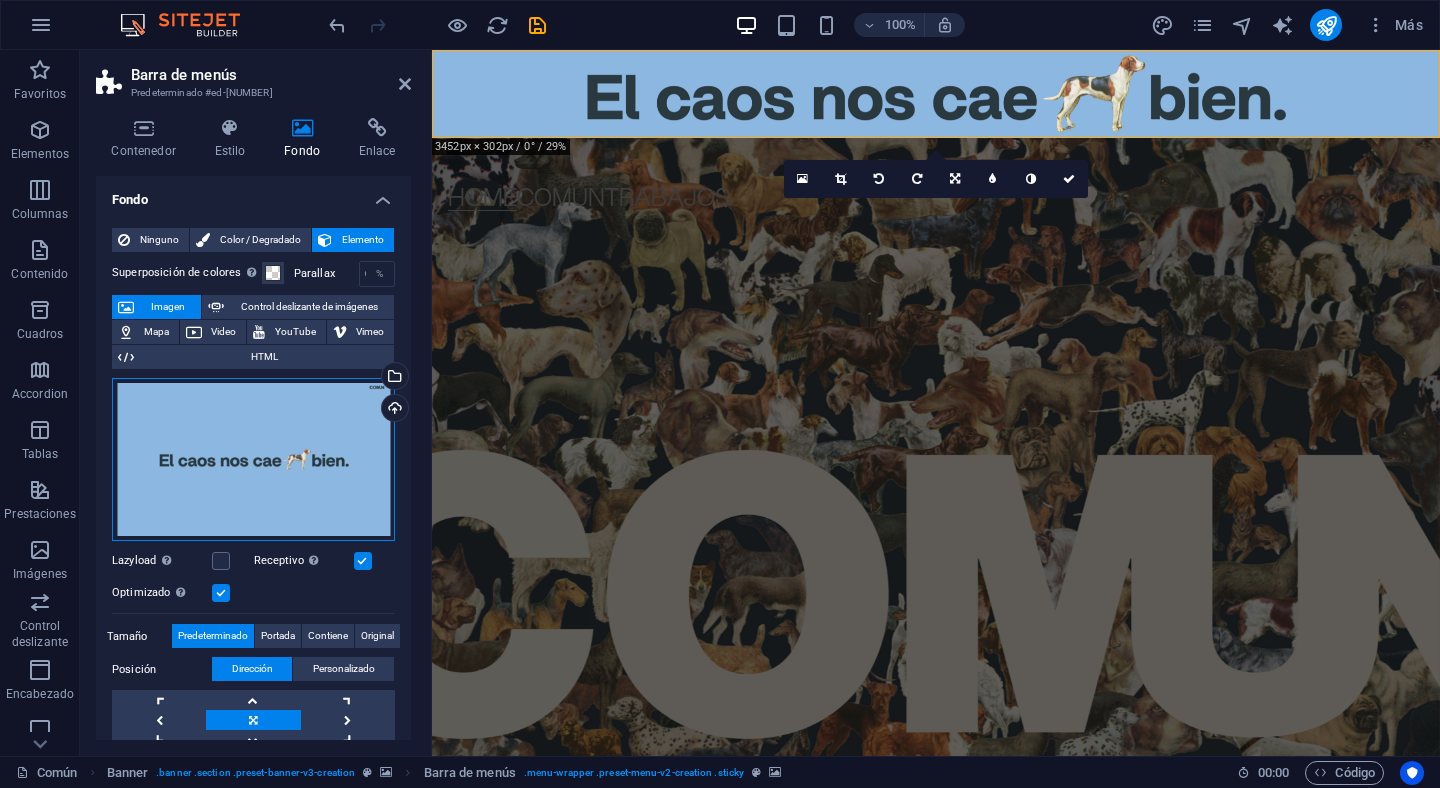 click on "Arrastra archivos aquí, haz clic para escoger archivos o  selecciona archivos de Archivos o de nuestra galería gratuita de fotos y vídeos" at bounding box center (253, 460) 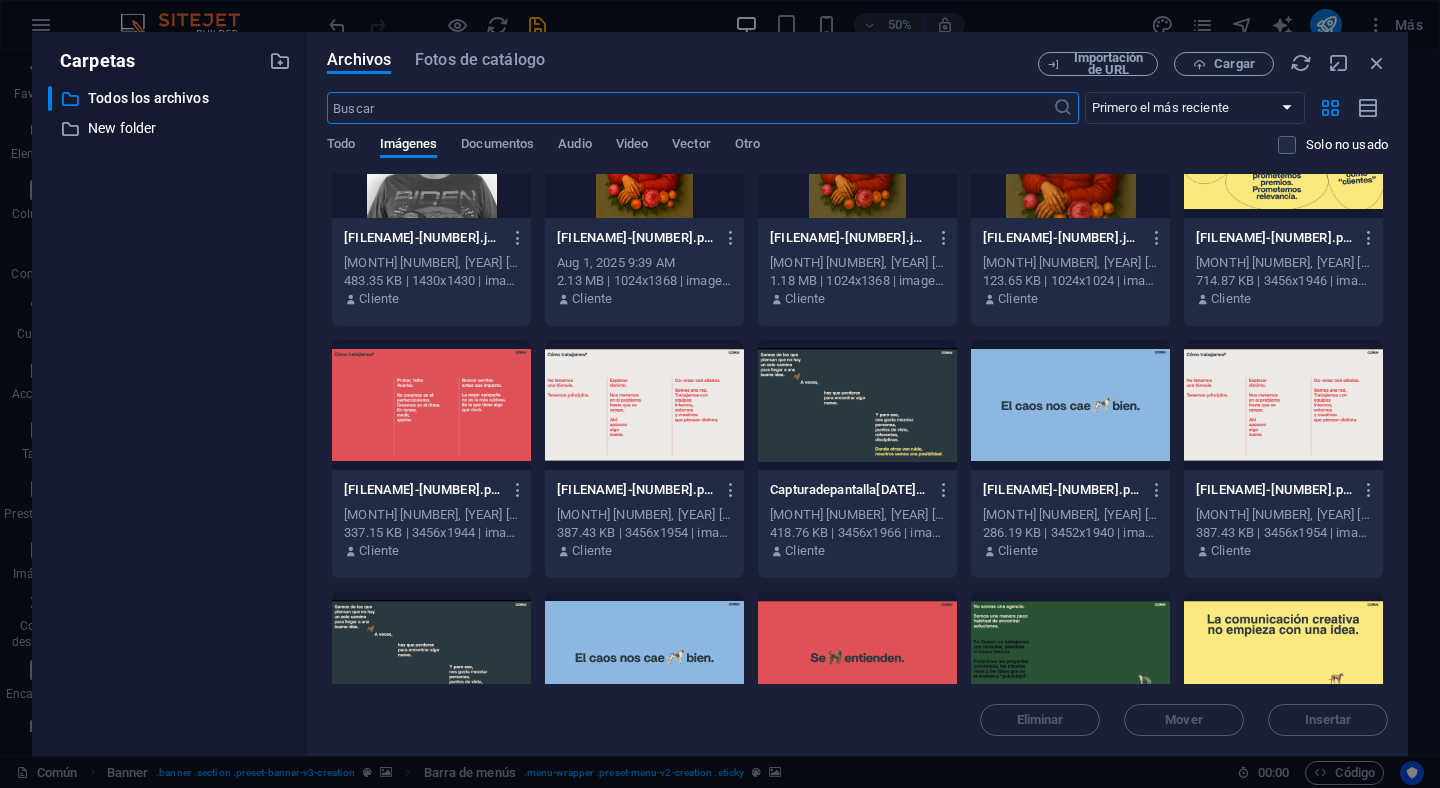 scroll, scrollTop: 0, scrollLeft: 0, axis: both 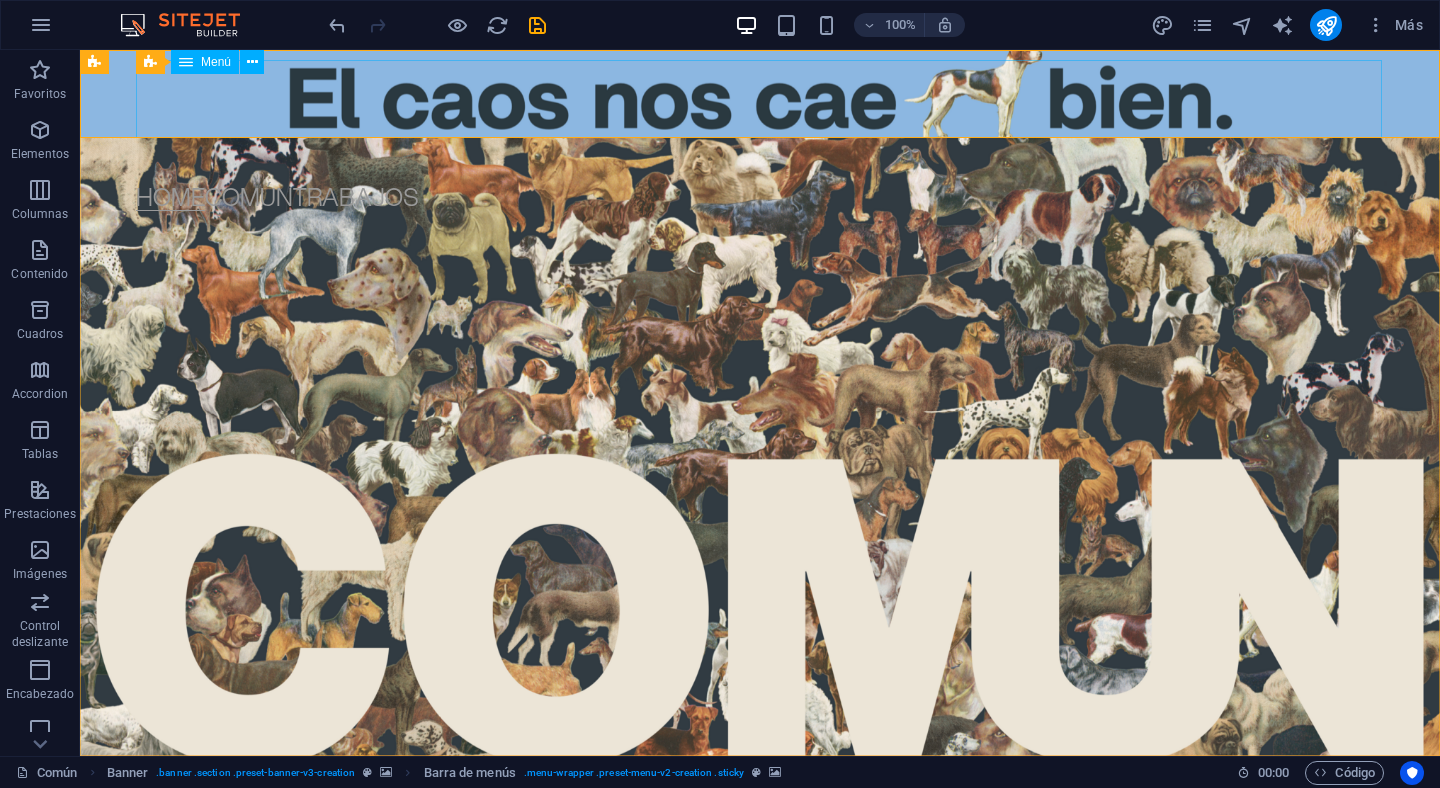 click on "Menú" at bounding box center (216, 62) 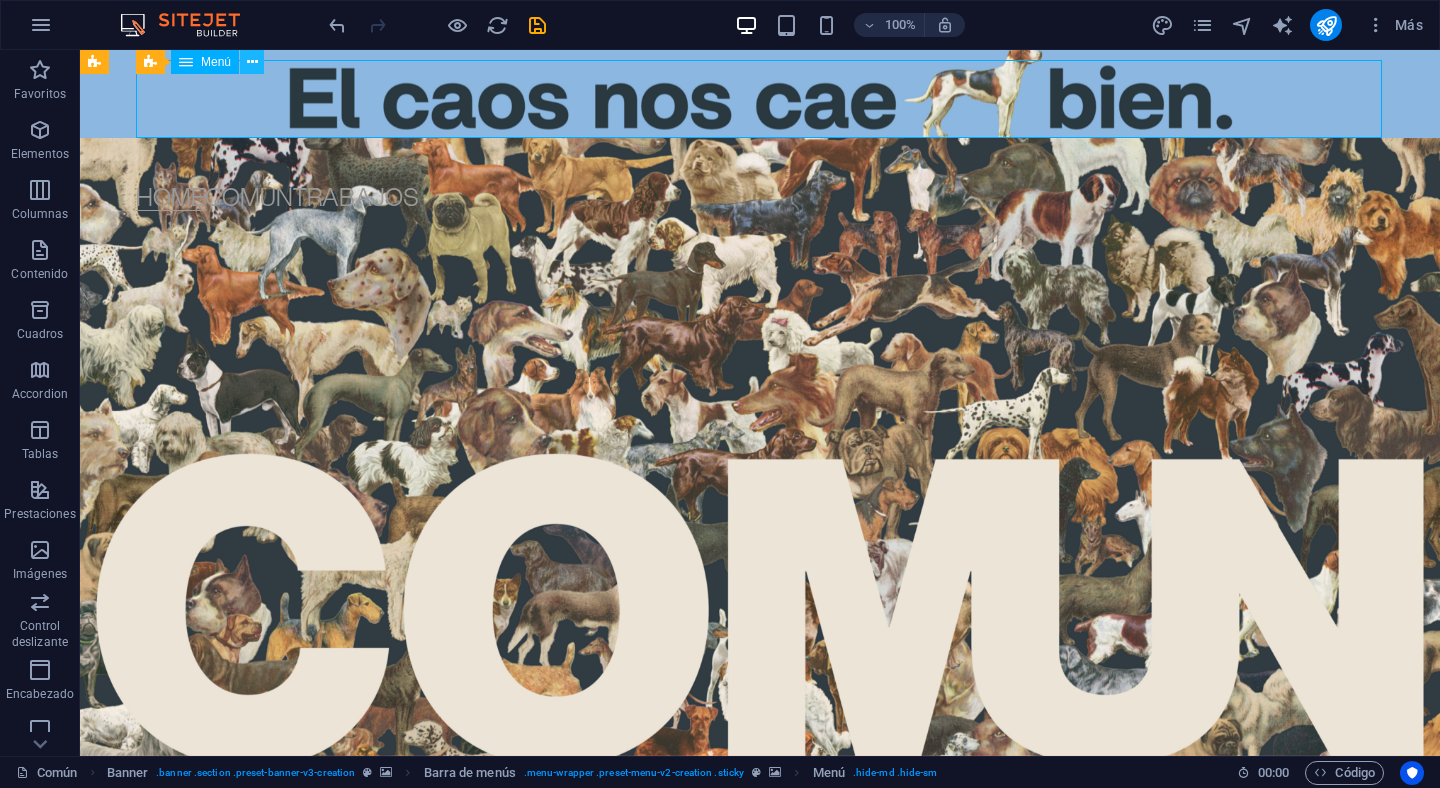click at bounding box center (252, 62) 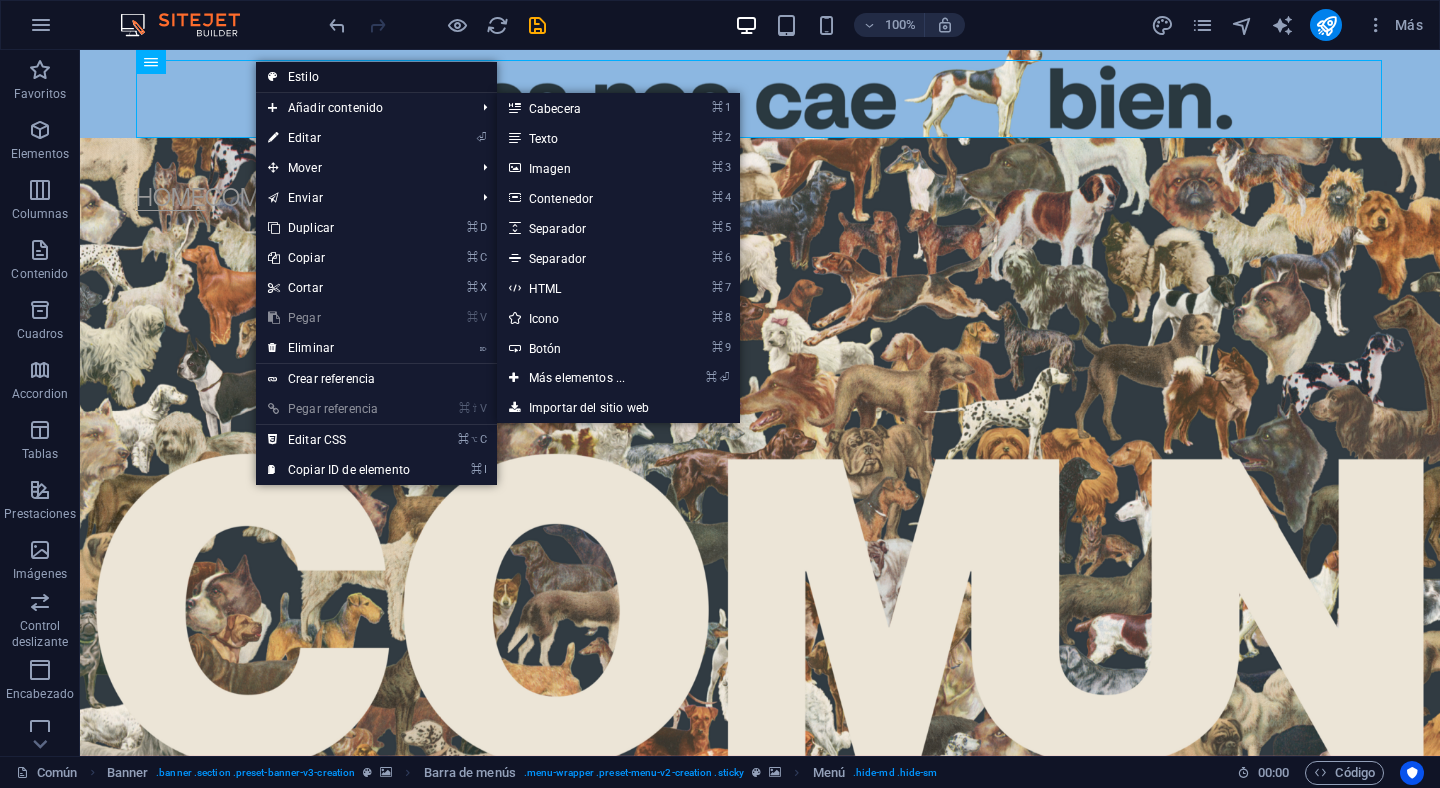click on "Estilo" at bounding box center [376, 77] 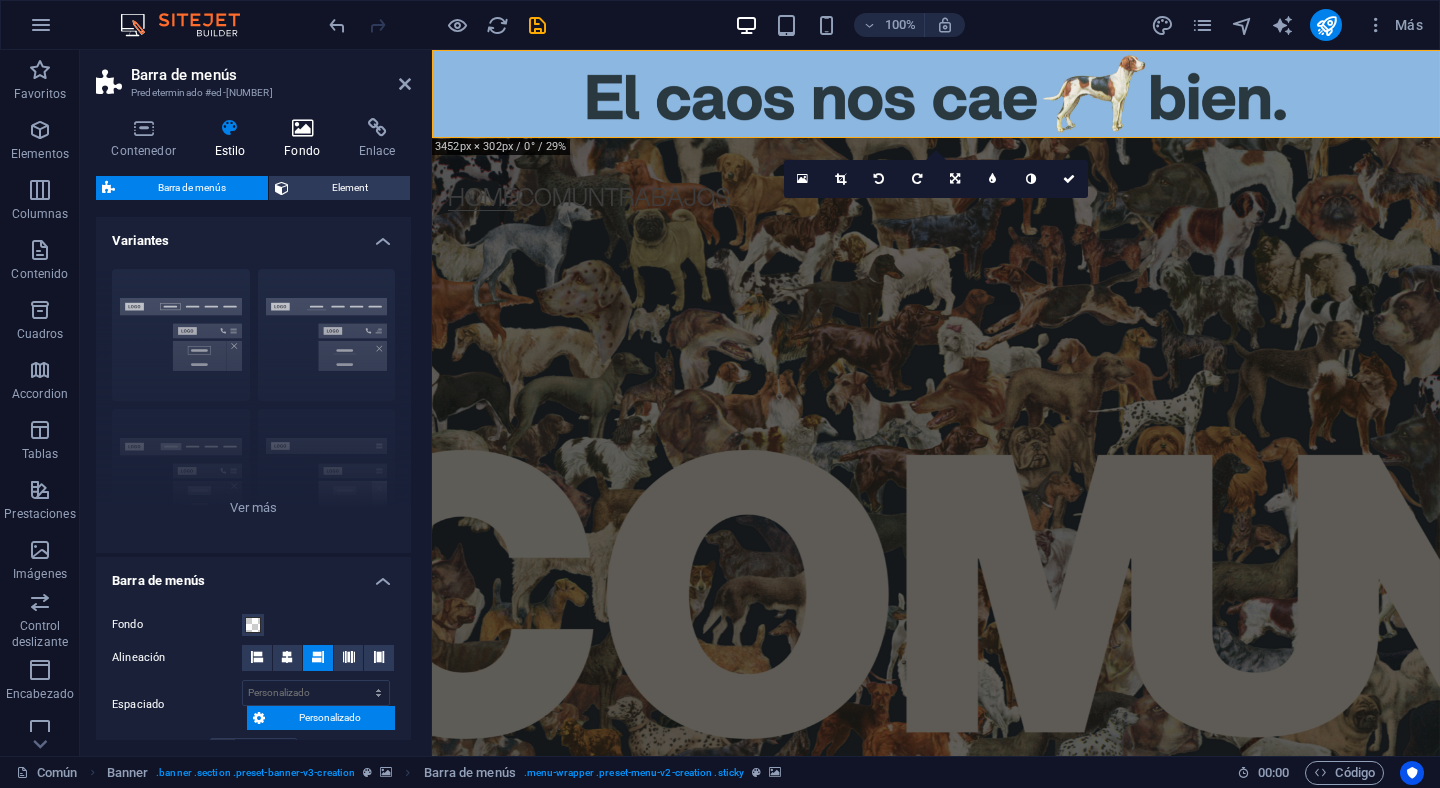 click on "Fondo" at bounding box center [306, 139] 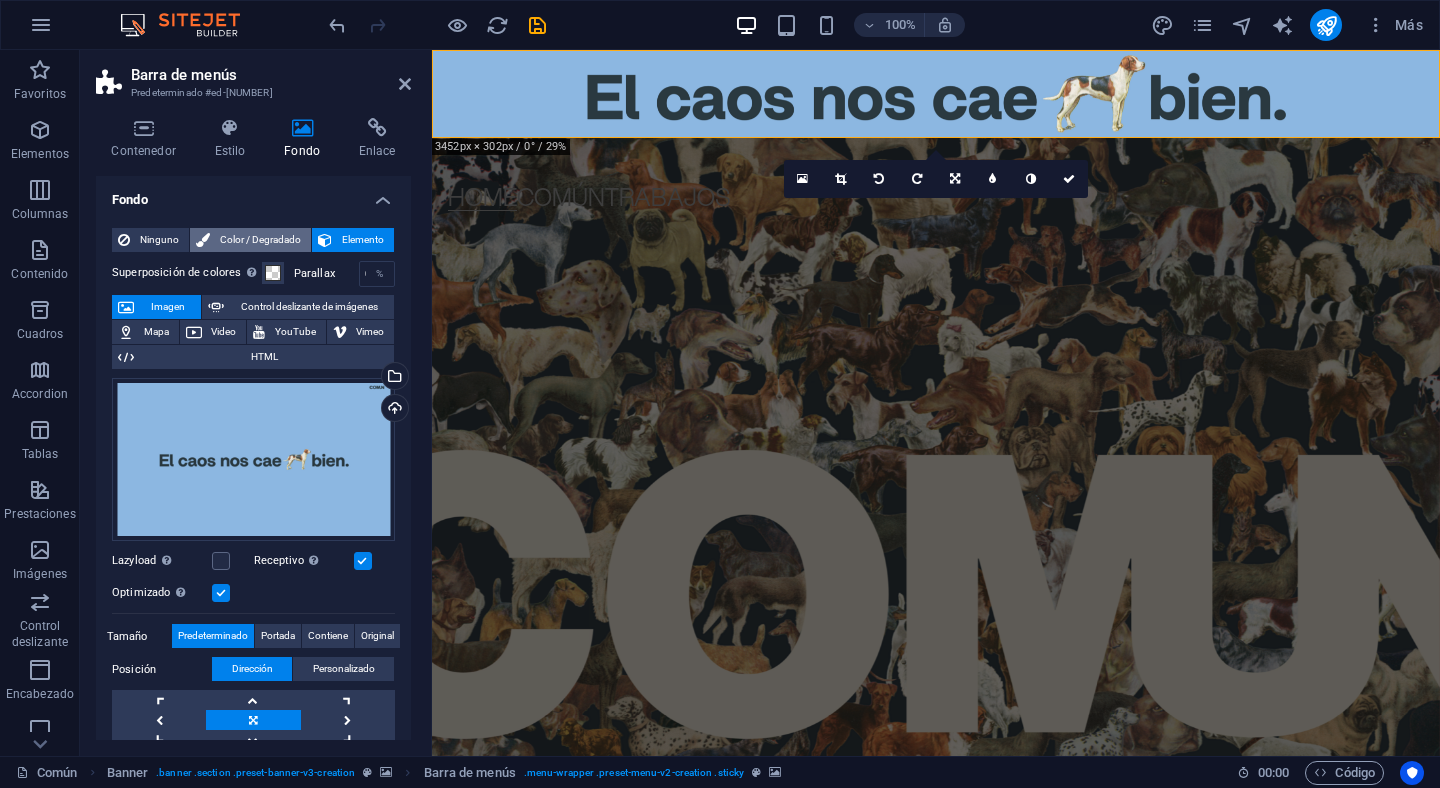 click on "Color / Degradado" at bounding box center (260, 240) 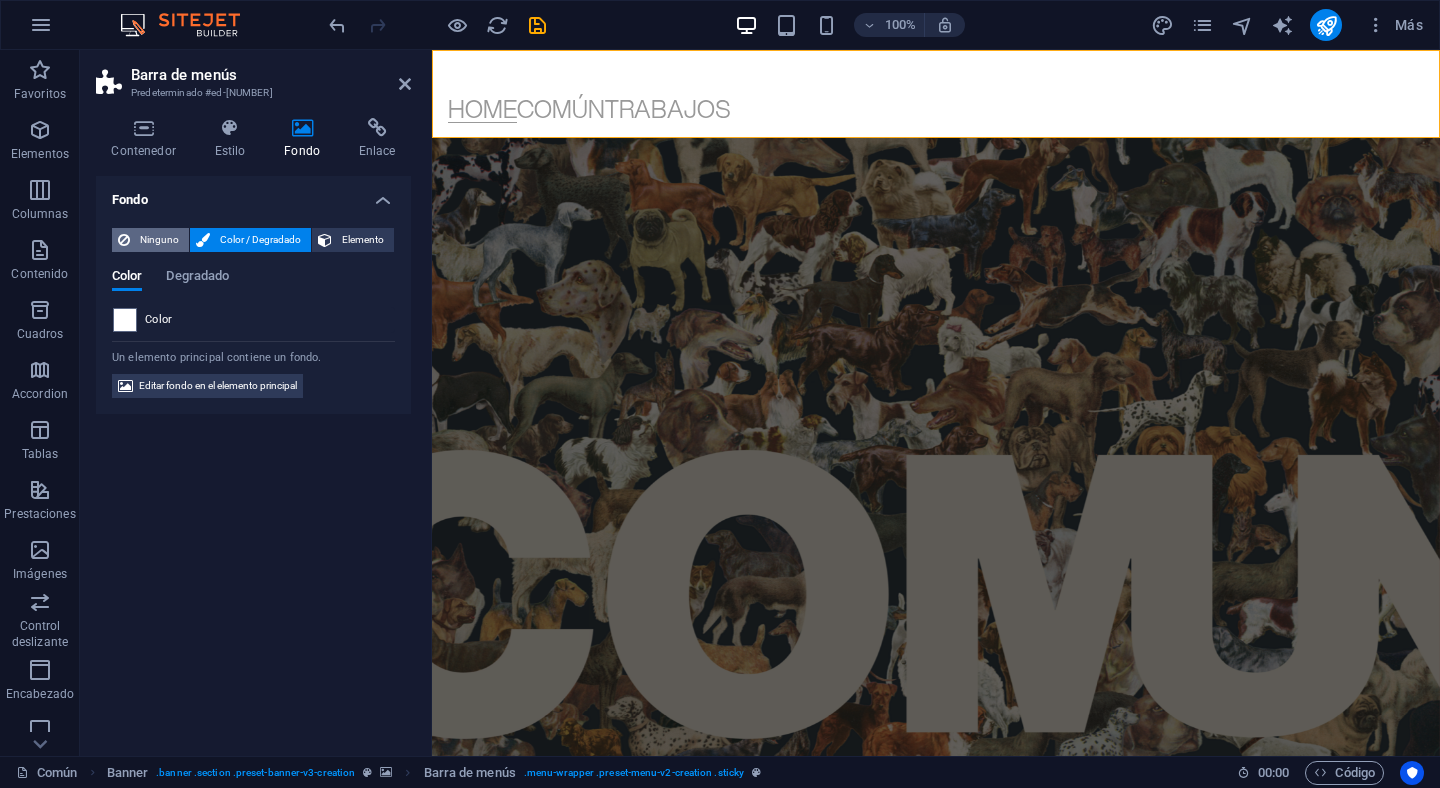 click on "Ninguno" at bounding box center [159, 240] 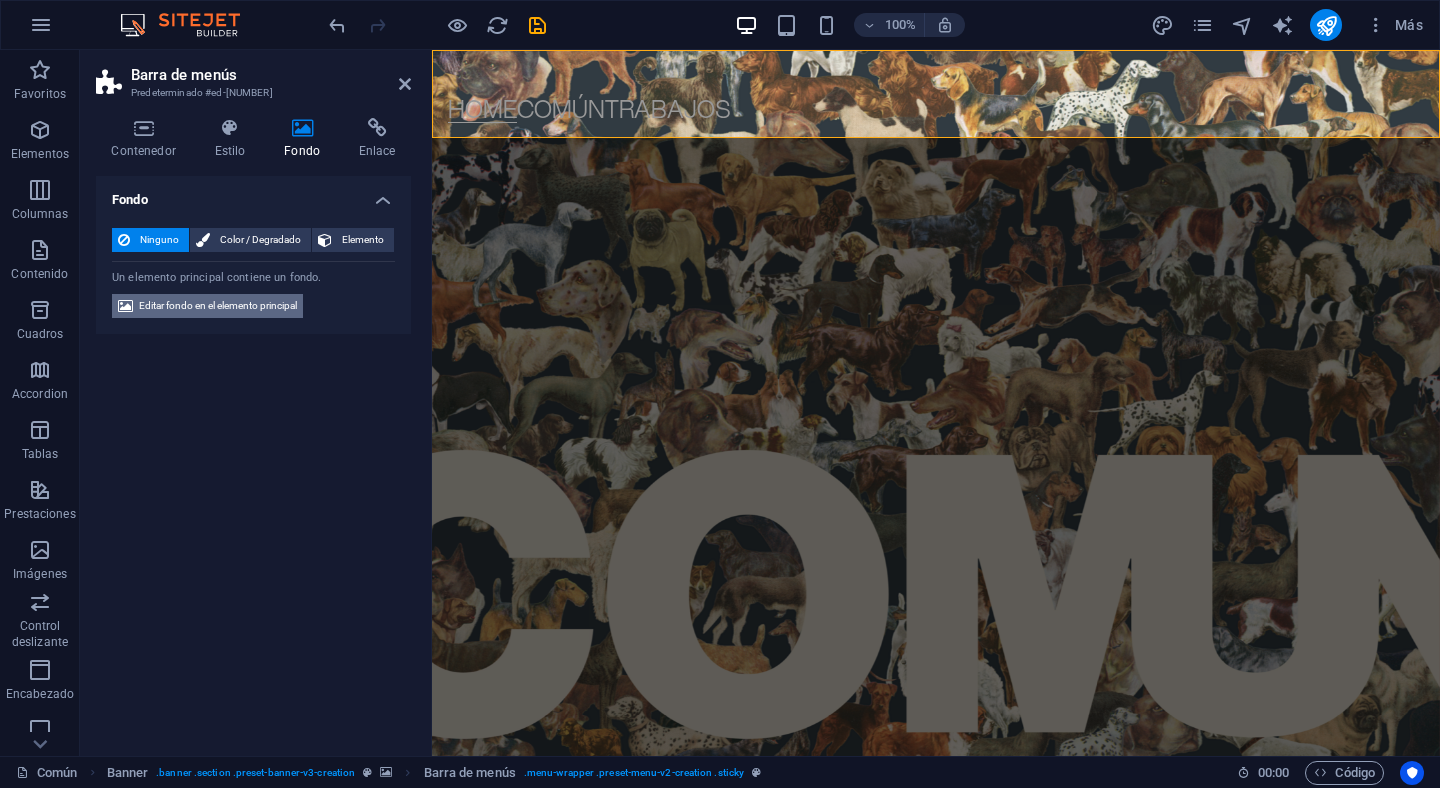 click on "Editar fondo en el elemento principal" at bounding box center [218, 306] 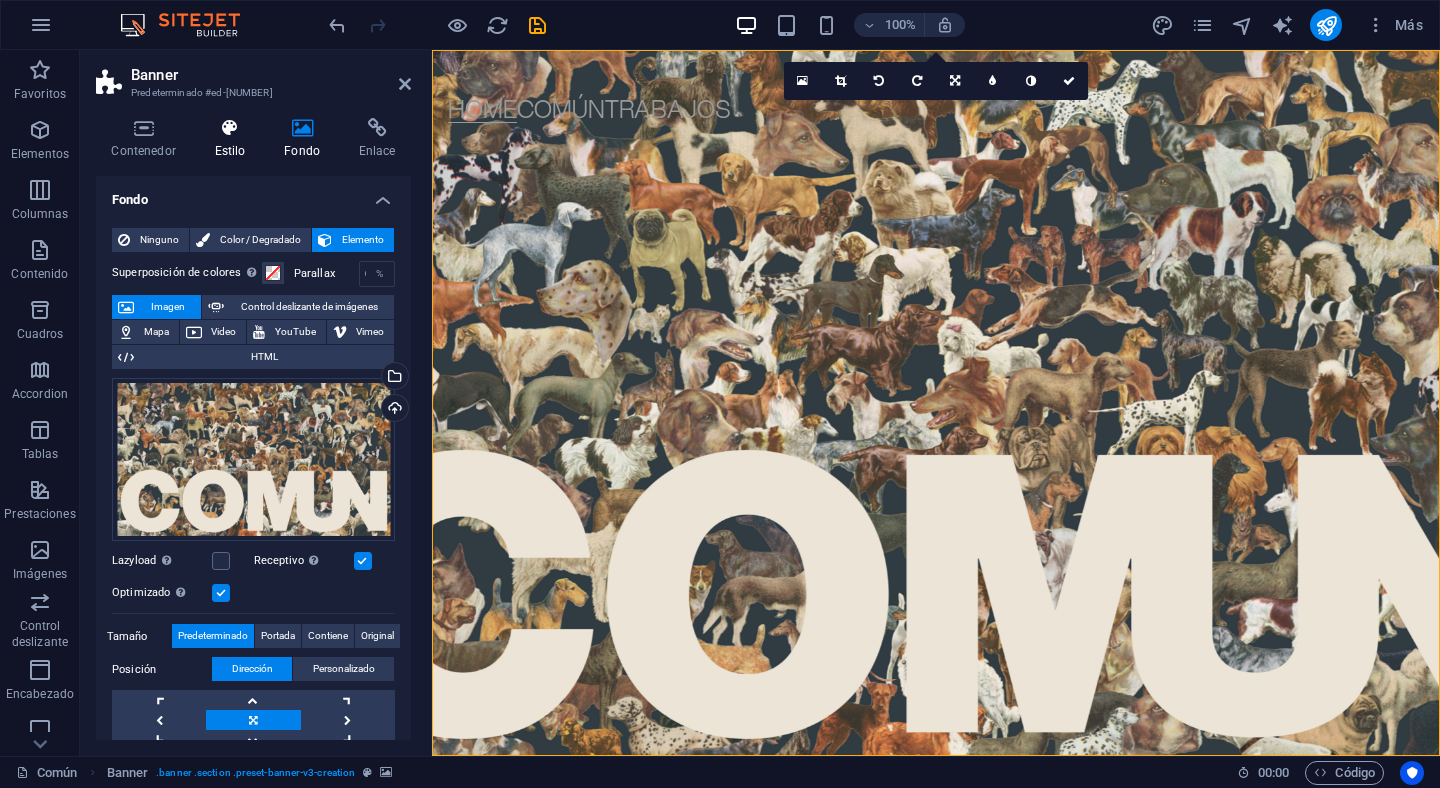 click at bounding box center (230, 128) 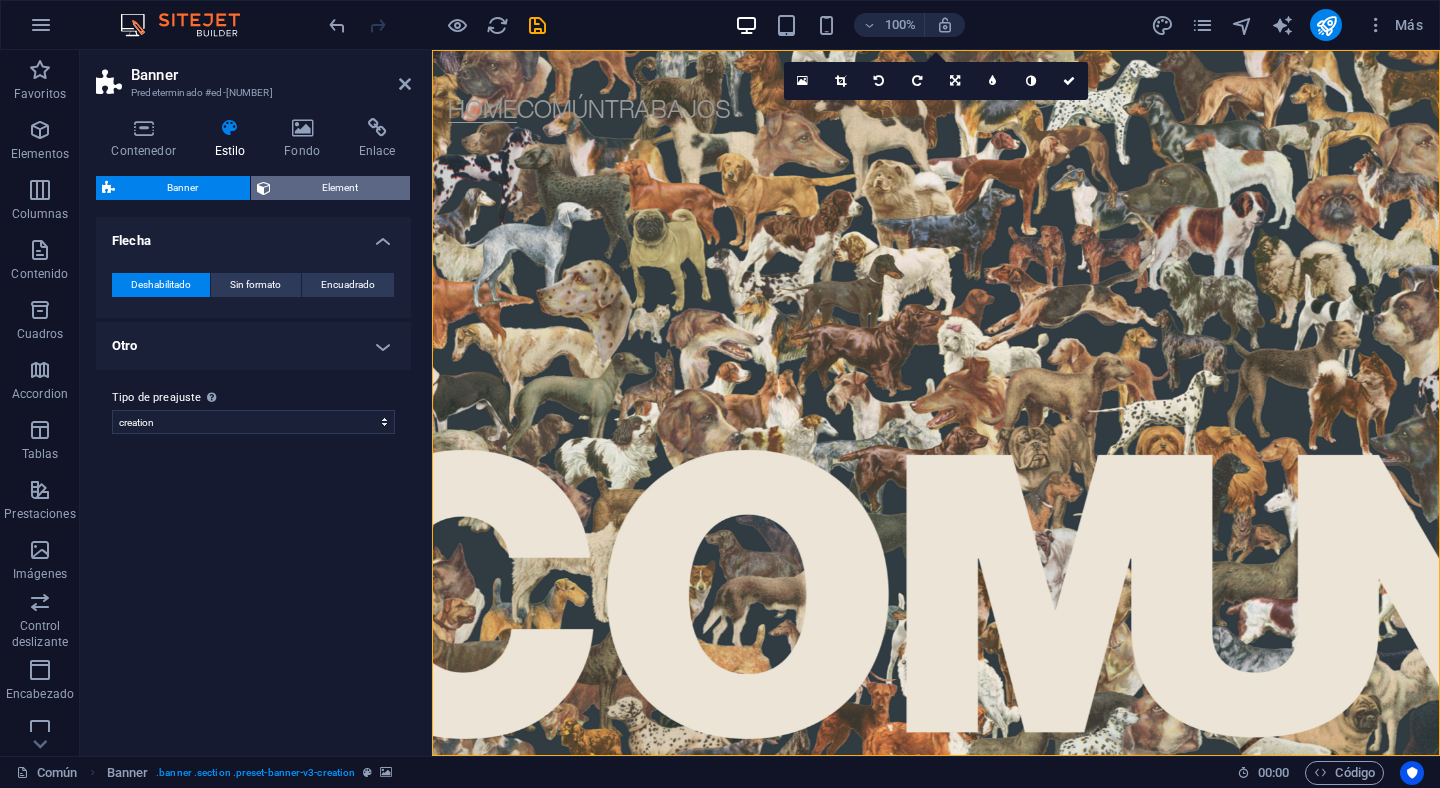 click on "Element" at bounding box center [341, 188] 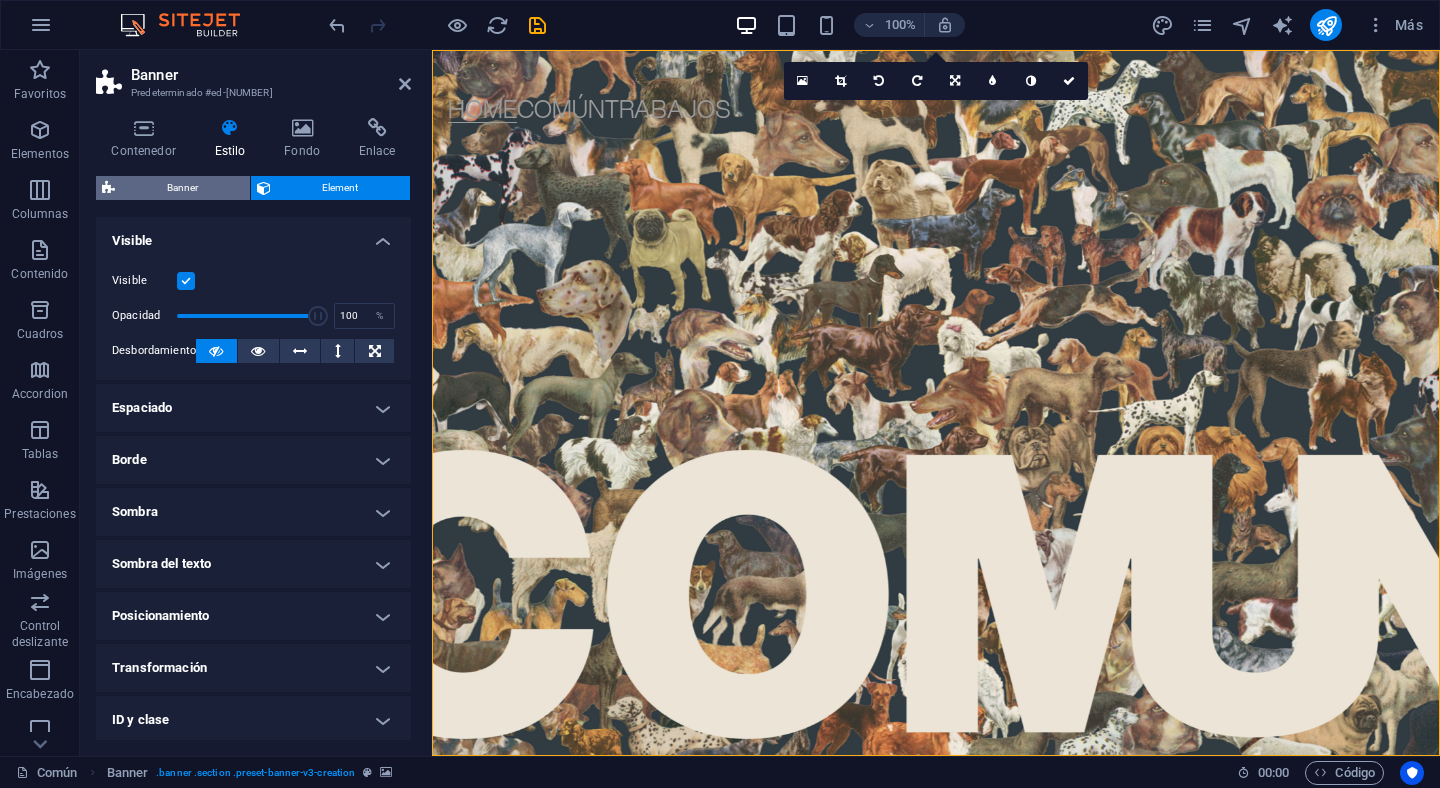 click on "Banner" at bounding box center (182, 188) 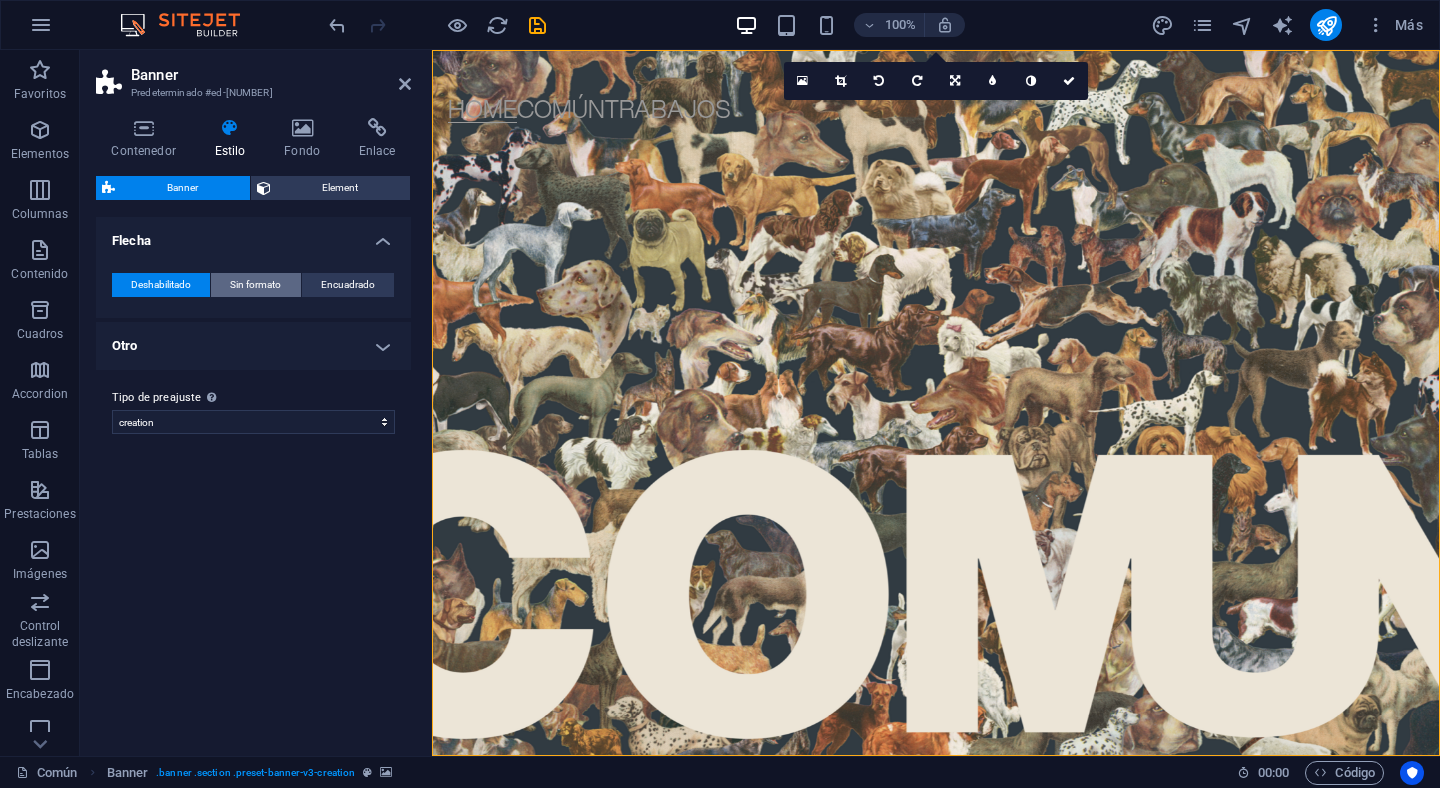 click on "Sin formato" at bounding box center (255, 285) 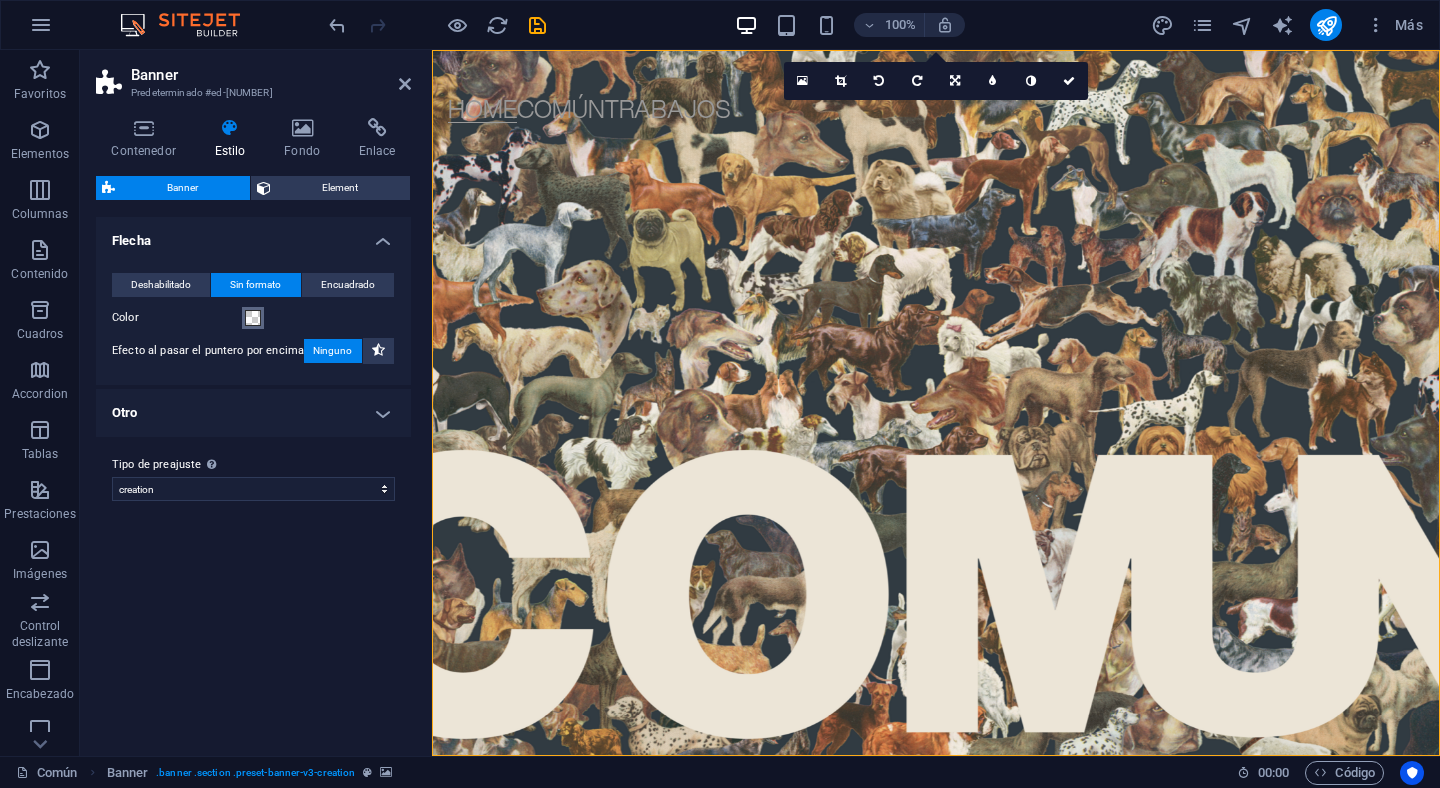 click at bounding box center [253, 318] 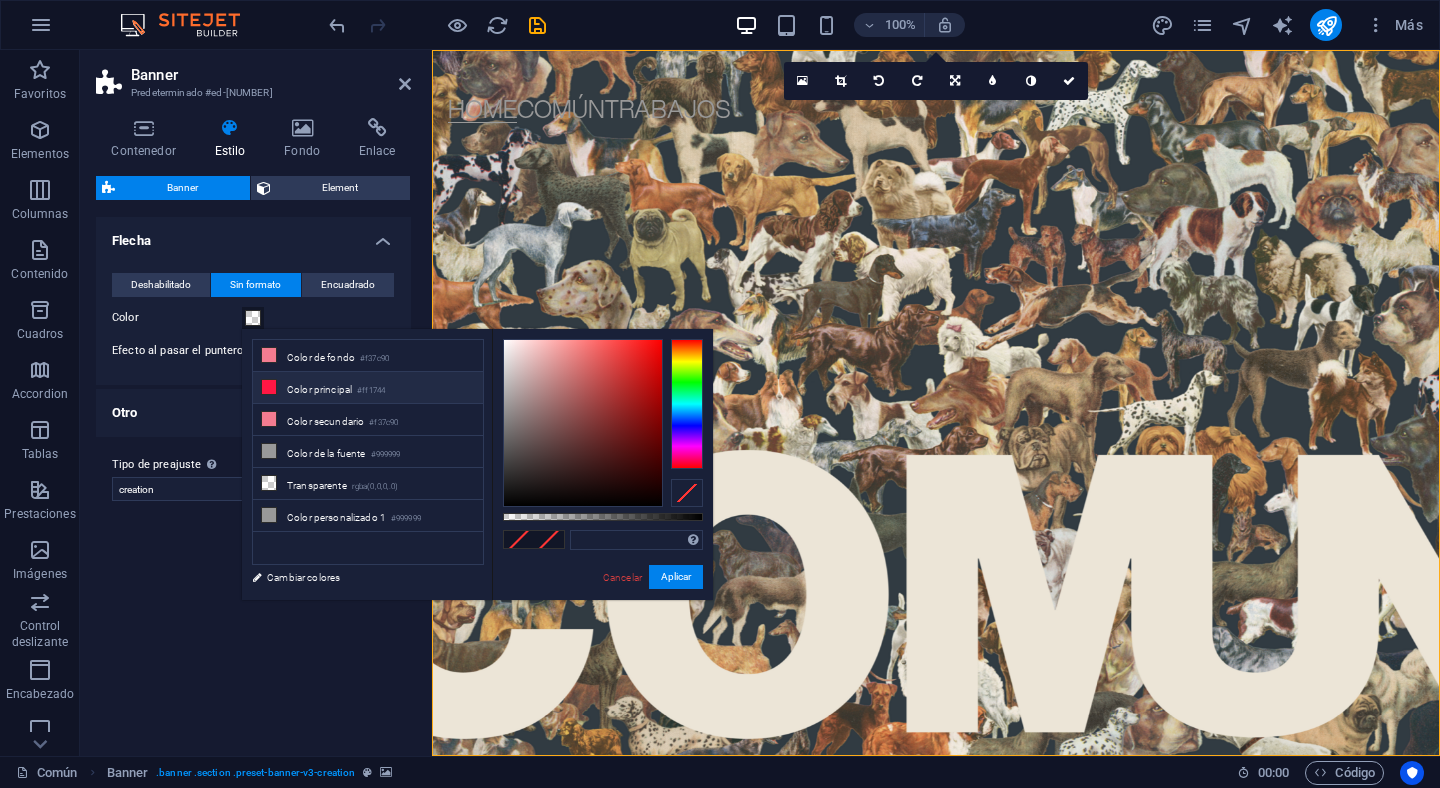 click at bounding box center [269, 387] 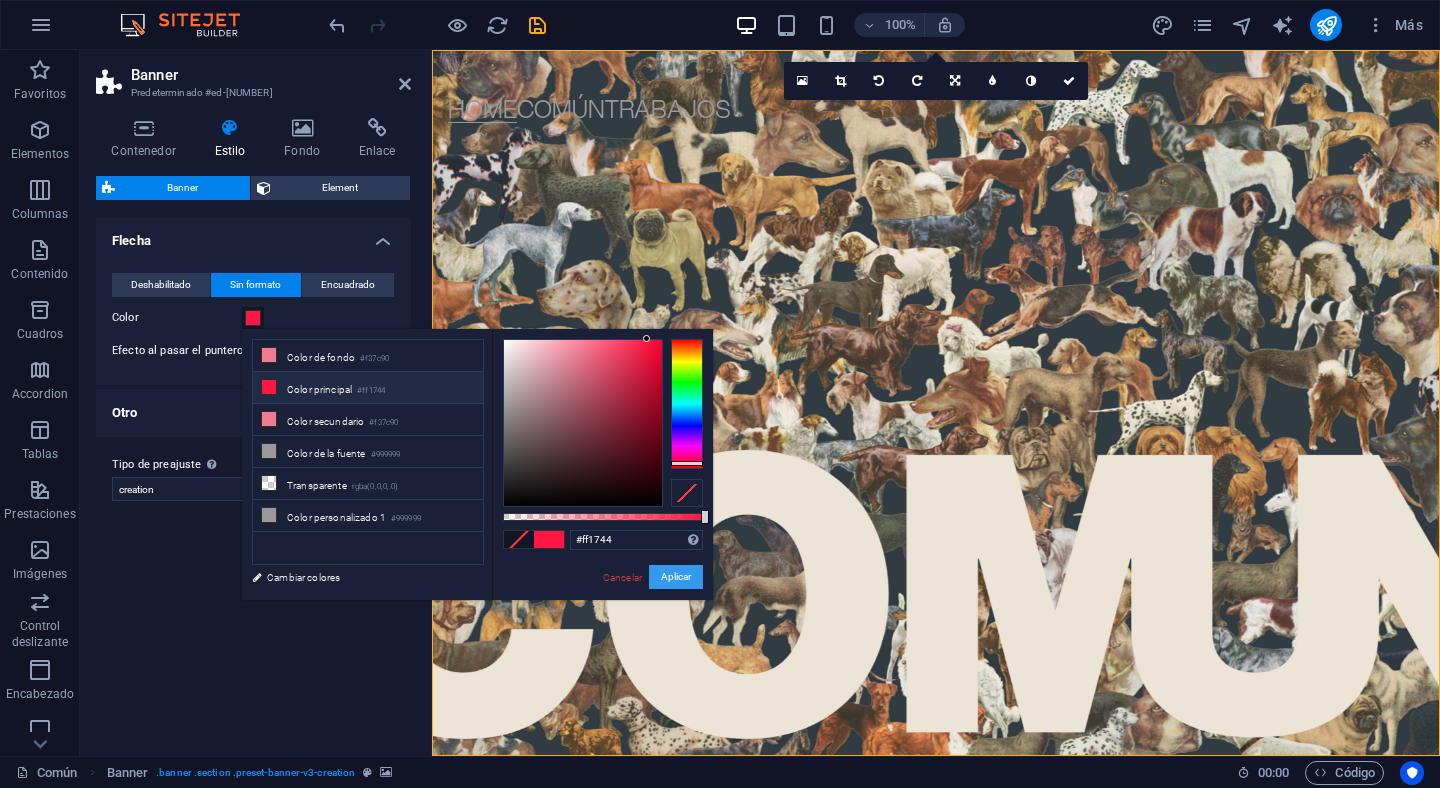 click on "Aplicar" at bounding box center (676, 577) 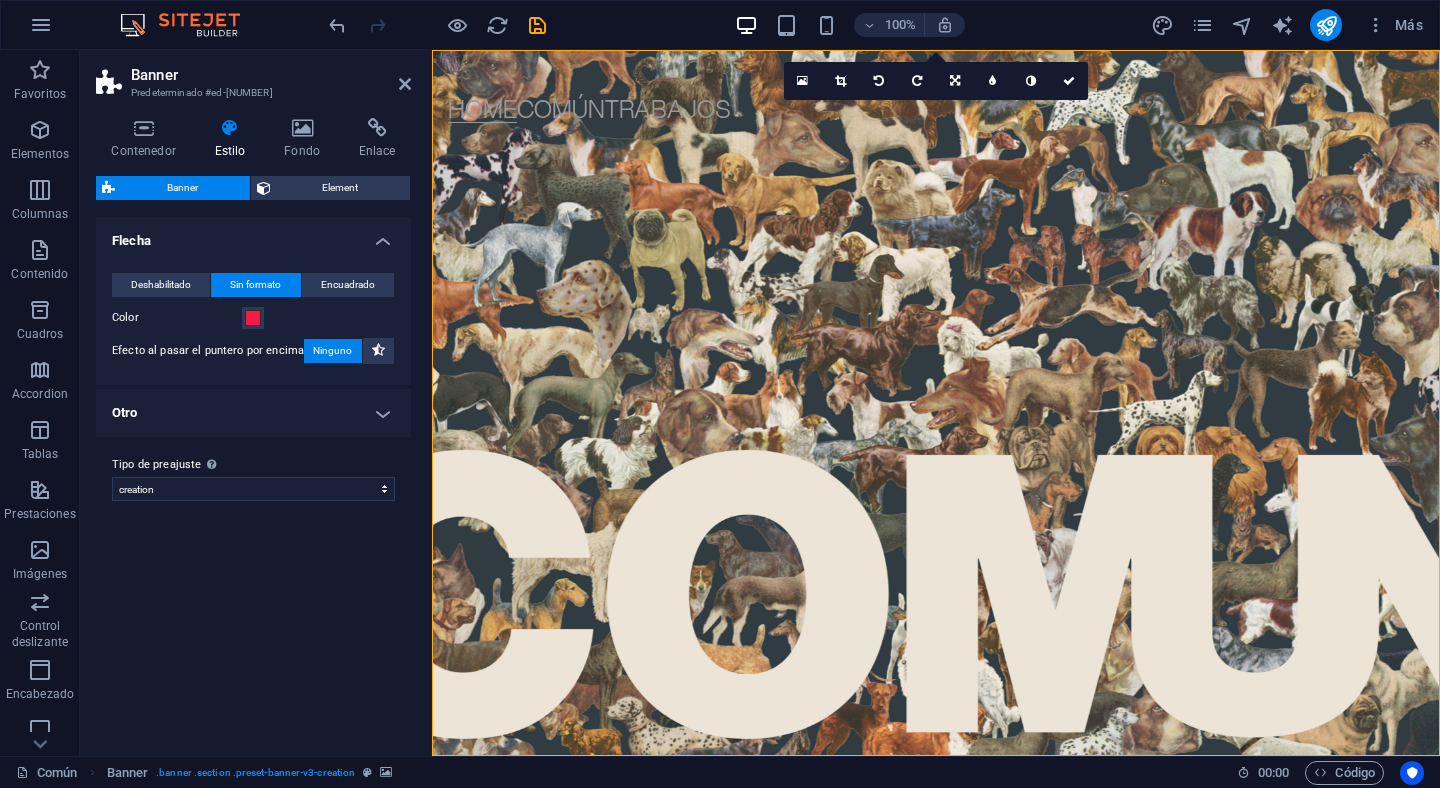 click on "Variantes Predeterminado Flecha Deshabilitado Sin formato Encuadrado Color Efecto al pasar el puntero por encima Ninguno Fondo Espaciado 1 px rem % vh vw Personalizado Personalizado 1 px rem % vh vw 1 px rem % vh vw 1 px rem % vh vw 1 px rem % vh vw Estilo del borde Ninguno              - Ancho 1 px rem vh vw Personalizado Personalizado 1 px rem vh vw 1 px rem vh vw 1 px rem vh vw 1 px rem vh vw  - Color Esquinas redondeadas 0 px rem % vh vw Personalizado Personalizado 0 px rem % vh vw 0 px rem % vh vw 0 px rem % vh vw 0 px rem % vh vw Sombras Ninguno Fuera Dentro Color X offset 0 px rem vh vw Y offset 0 px rem vh vw Desenfoque 0 px rem % vh vw Propagación 0 px rem vh vw Otro Alto de las subpáginas Sobrescribe el alto mín. del banner solo para las subpáginas. Predeterminado Ajustar Alto mín Alto mínimo de la cabecera en las subpáginas. El alto de la cabecera se adapta si el contenido es superior. 0 para alto automático 500 automático px rem % vh vw Animación Deshabilitado Acercar y alejar" at bounding box center [253, 478] 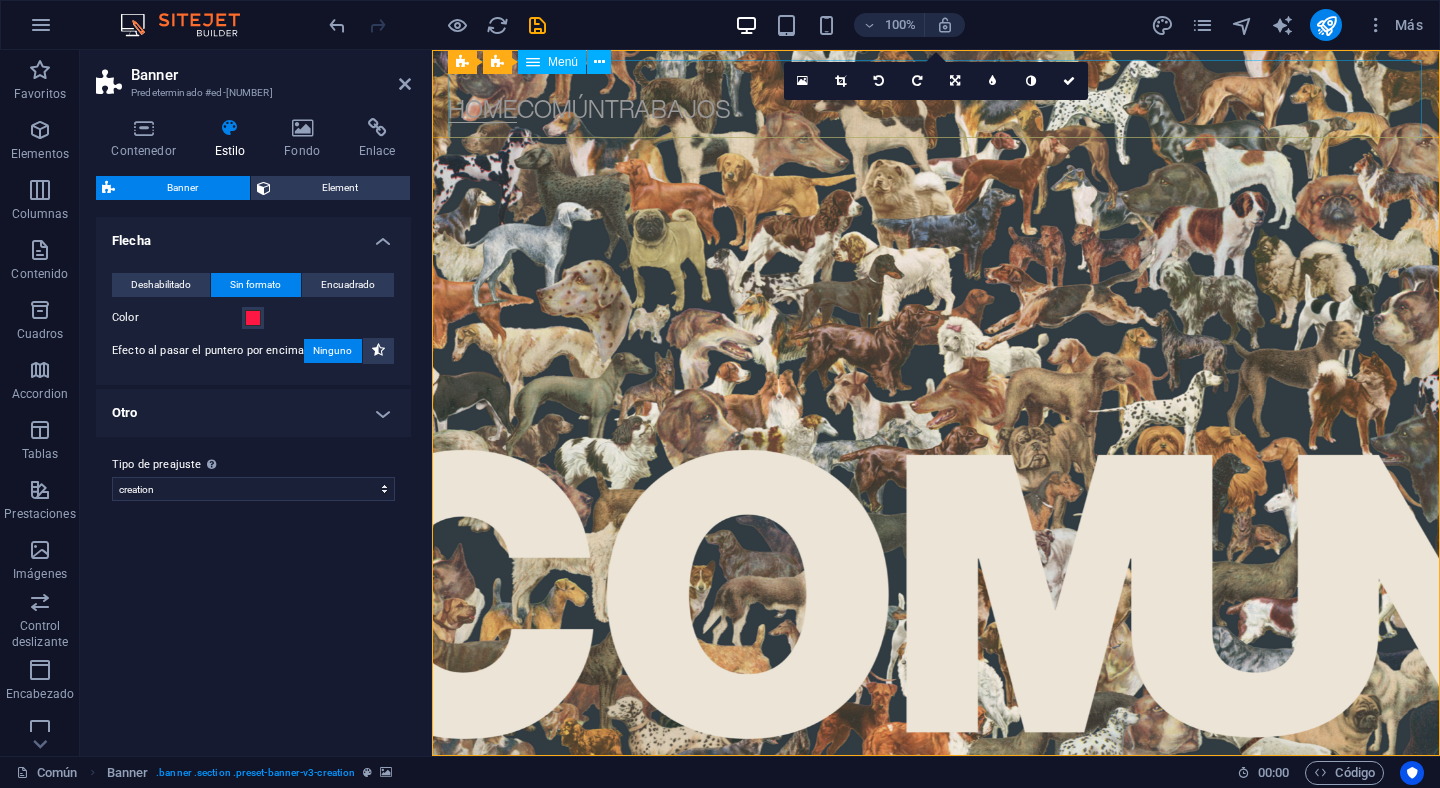 click on "Home Común Trabajos" at bounding box center (935, 99) 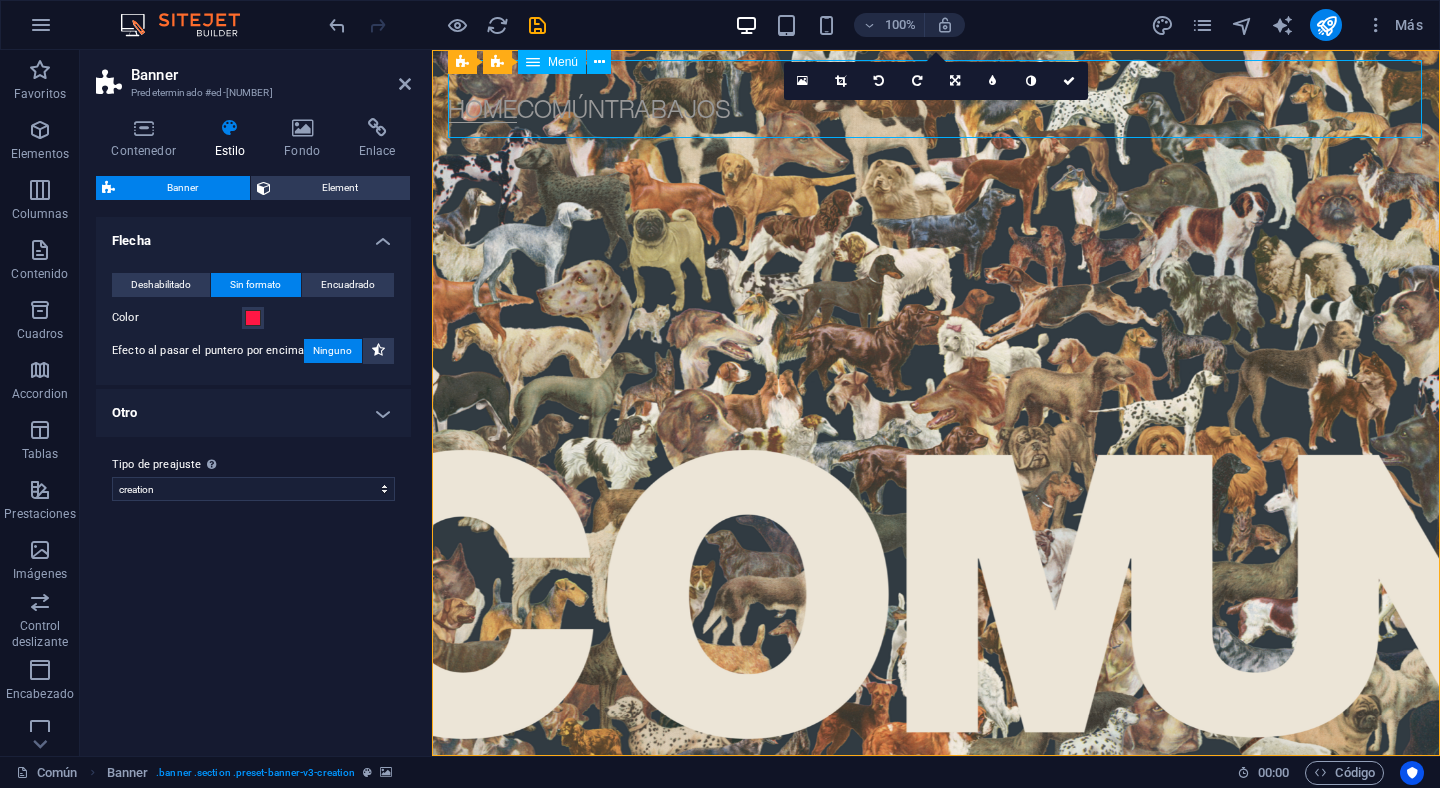 click on "Home Común Trabajos" at bounding box center (935, 99) 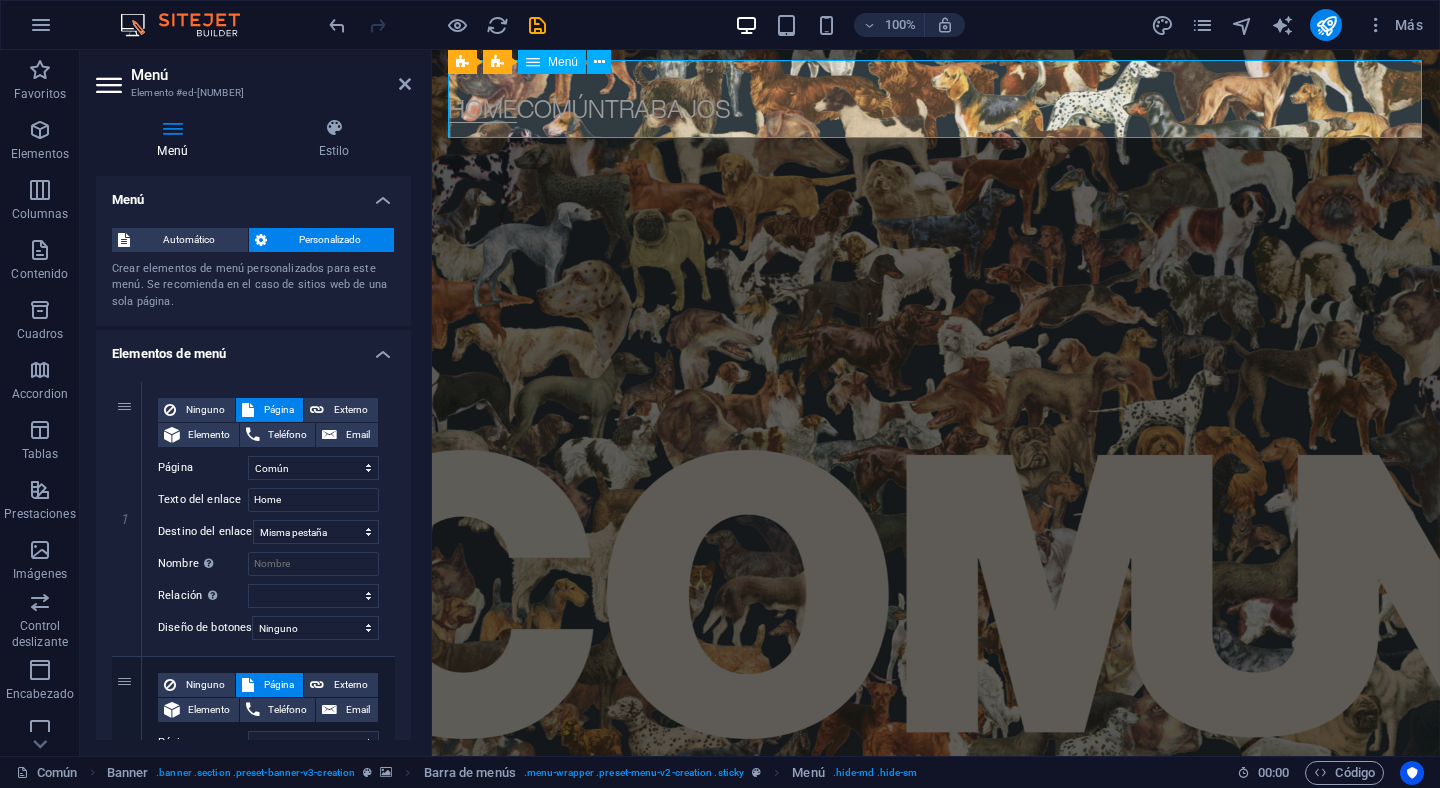 click on "Home Común Trabajos" at bounding box center (935, 99) 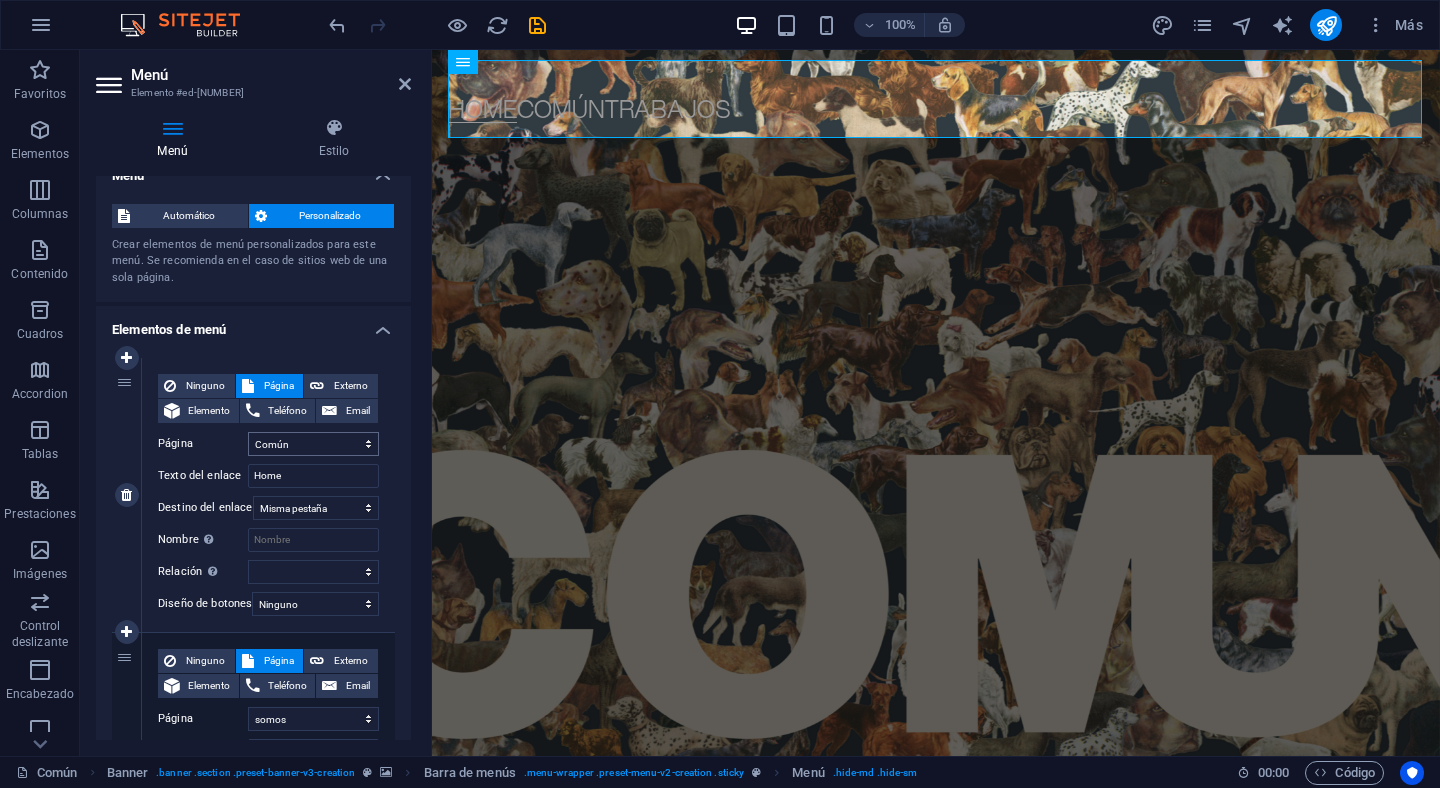scroll, scrollTop: 26, scrollLeft: 0, axis: vertical 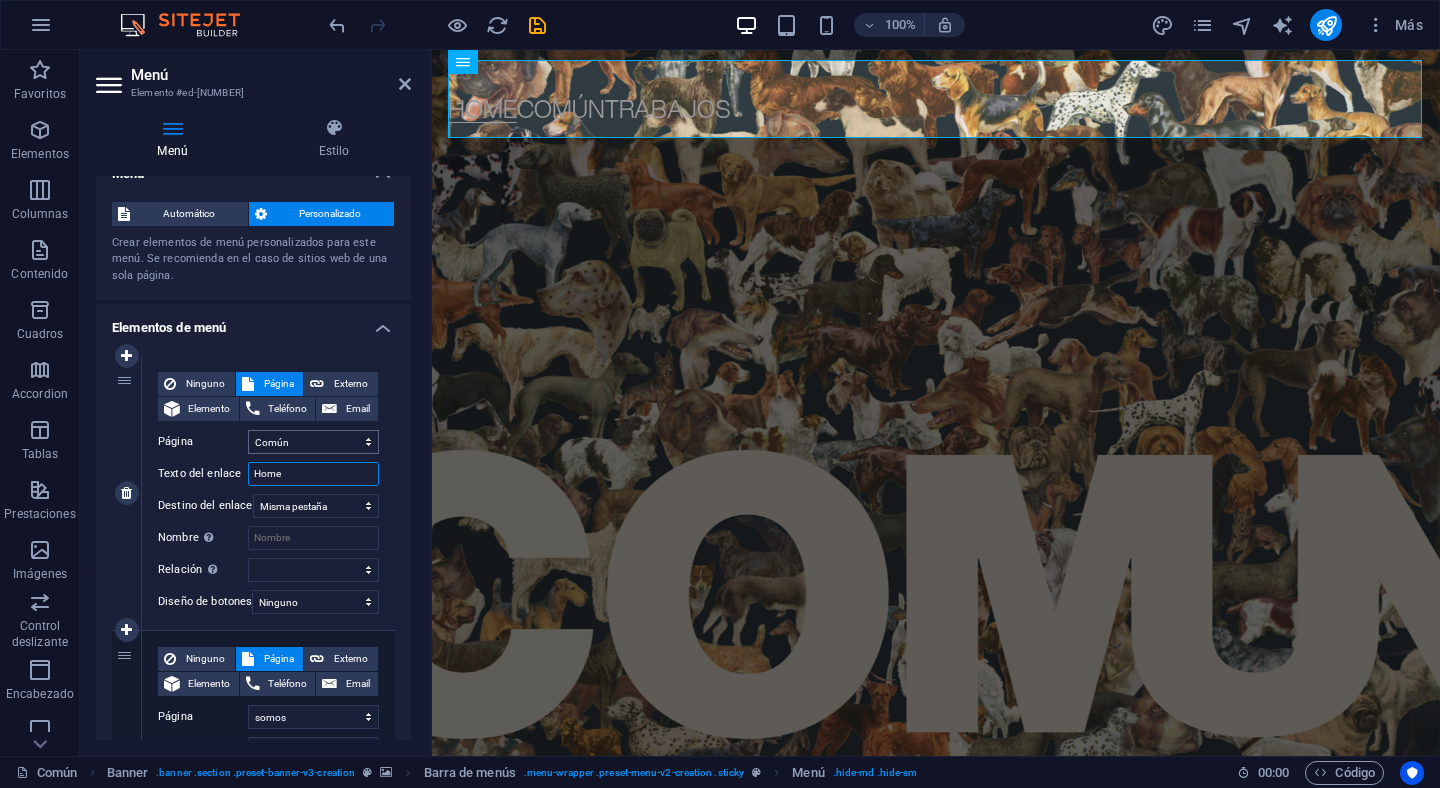 click on "Home" at bounding box center [313, 474] 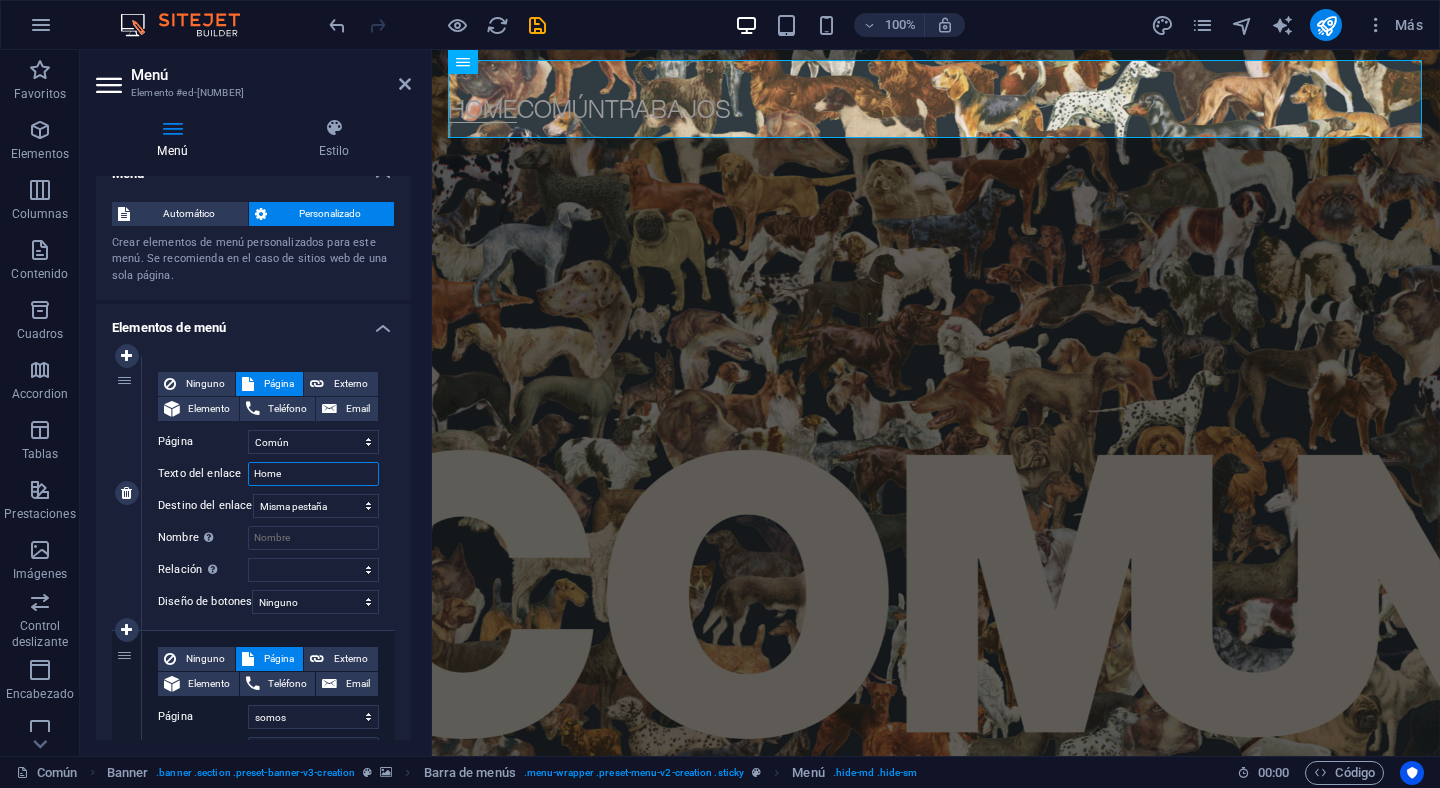 click on "Home" at bounding box center (313, 474) 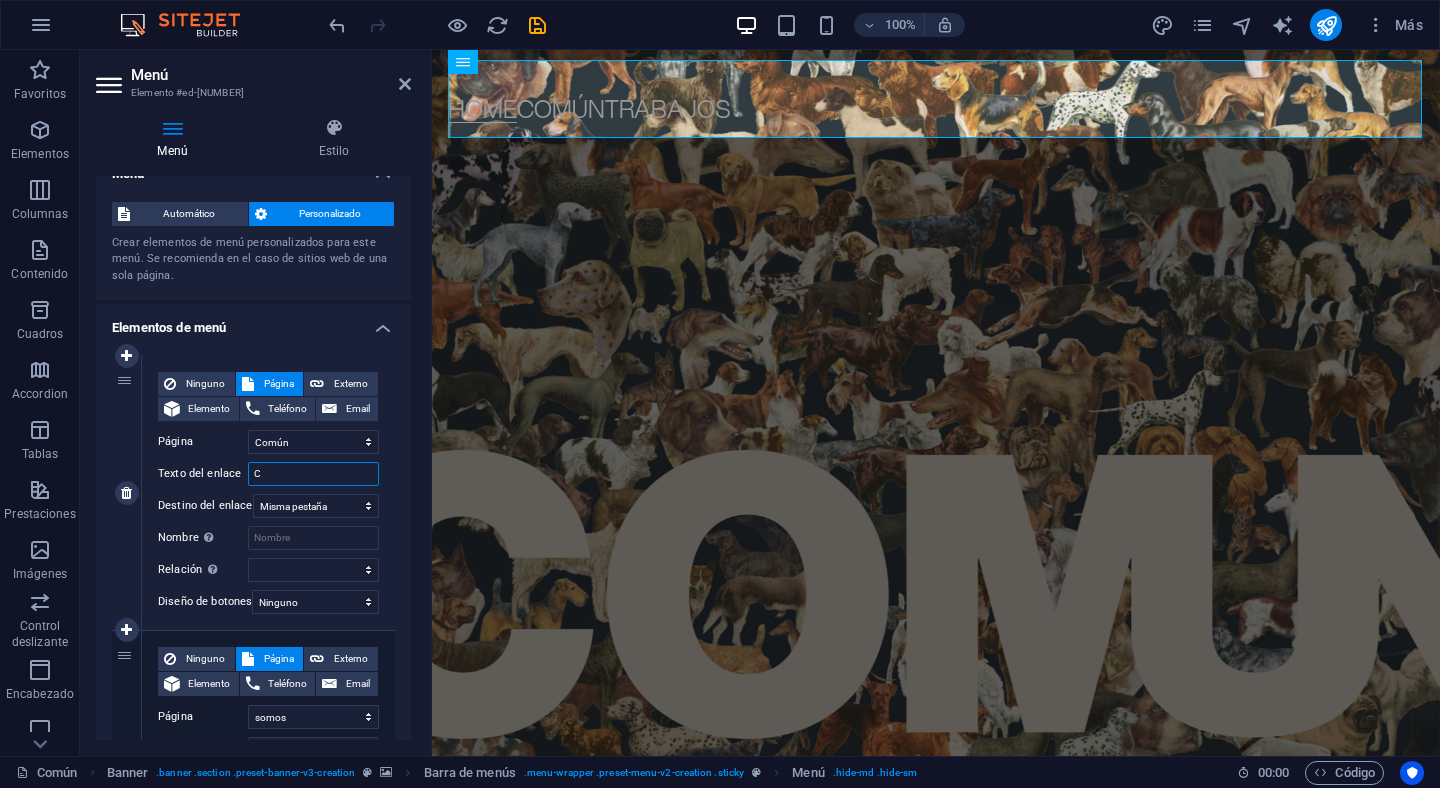 select 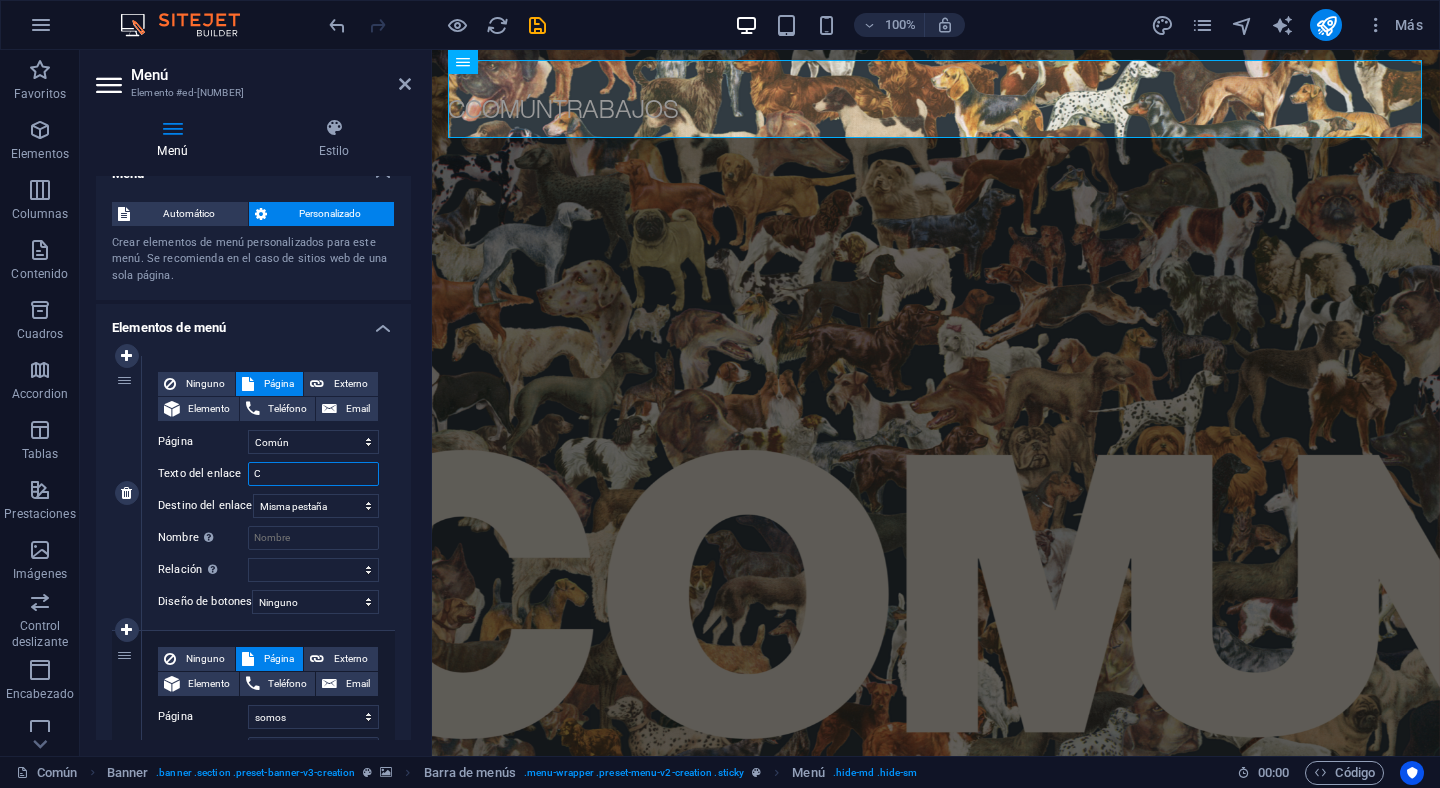 type on "Co" 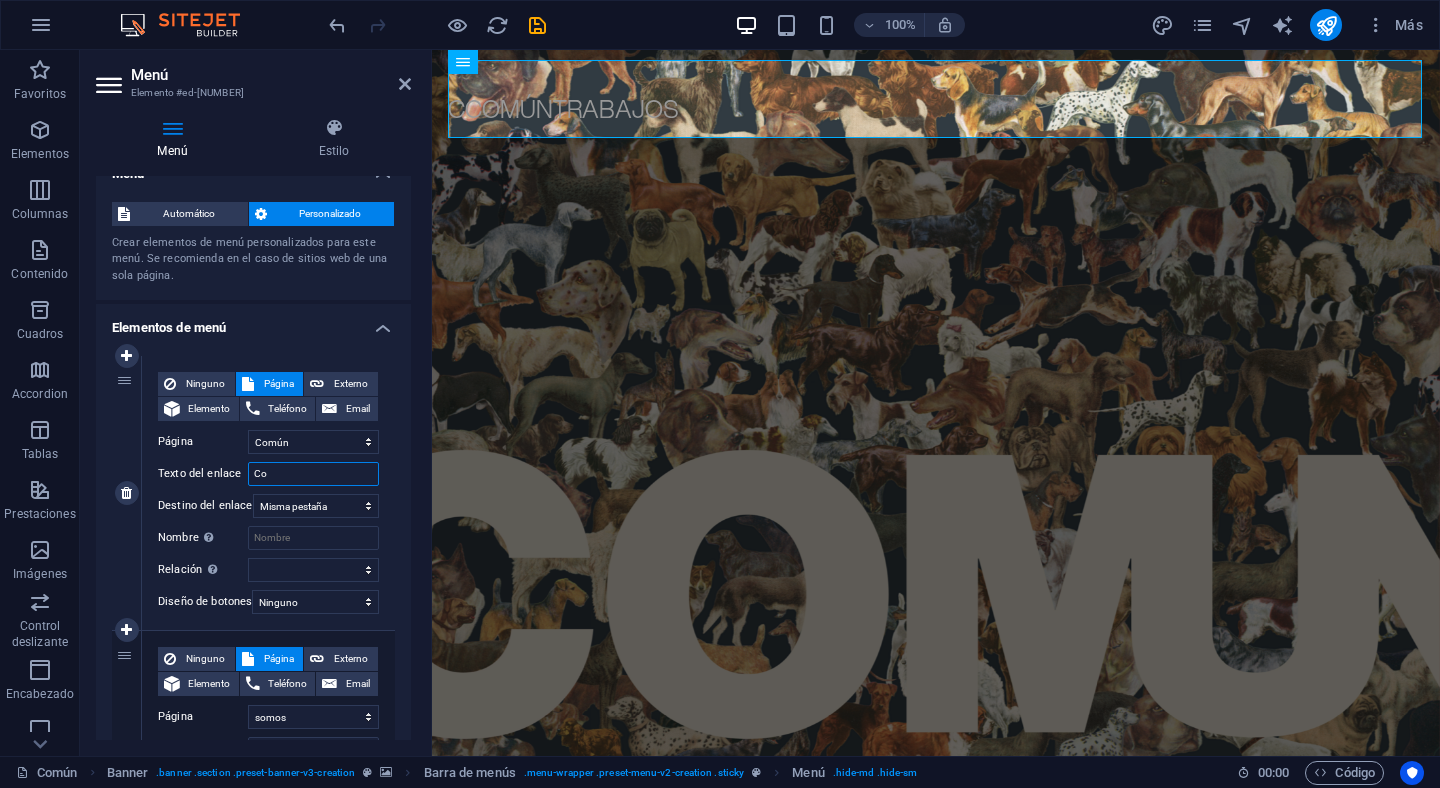 select 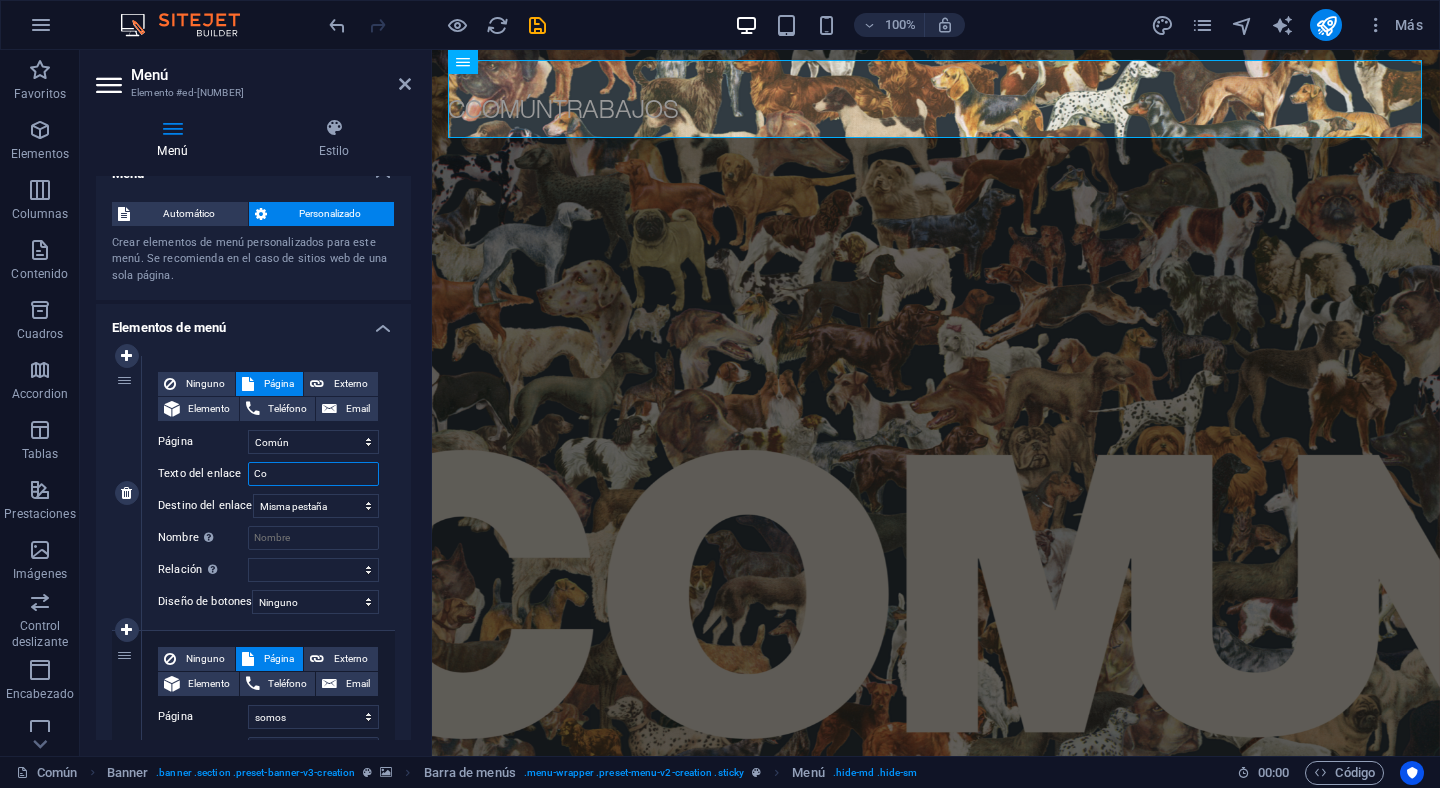select 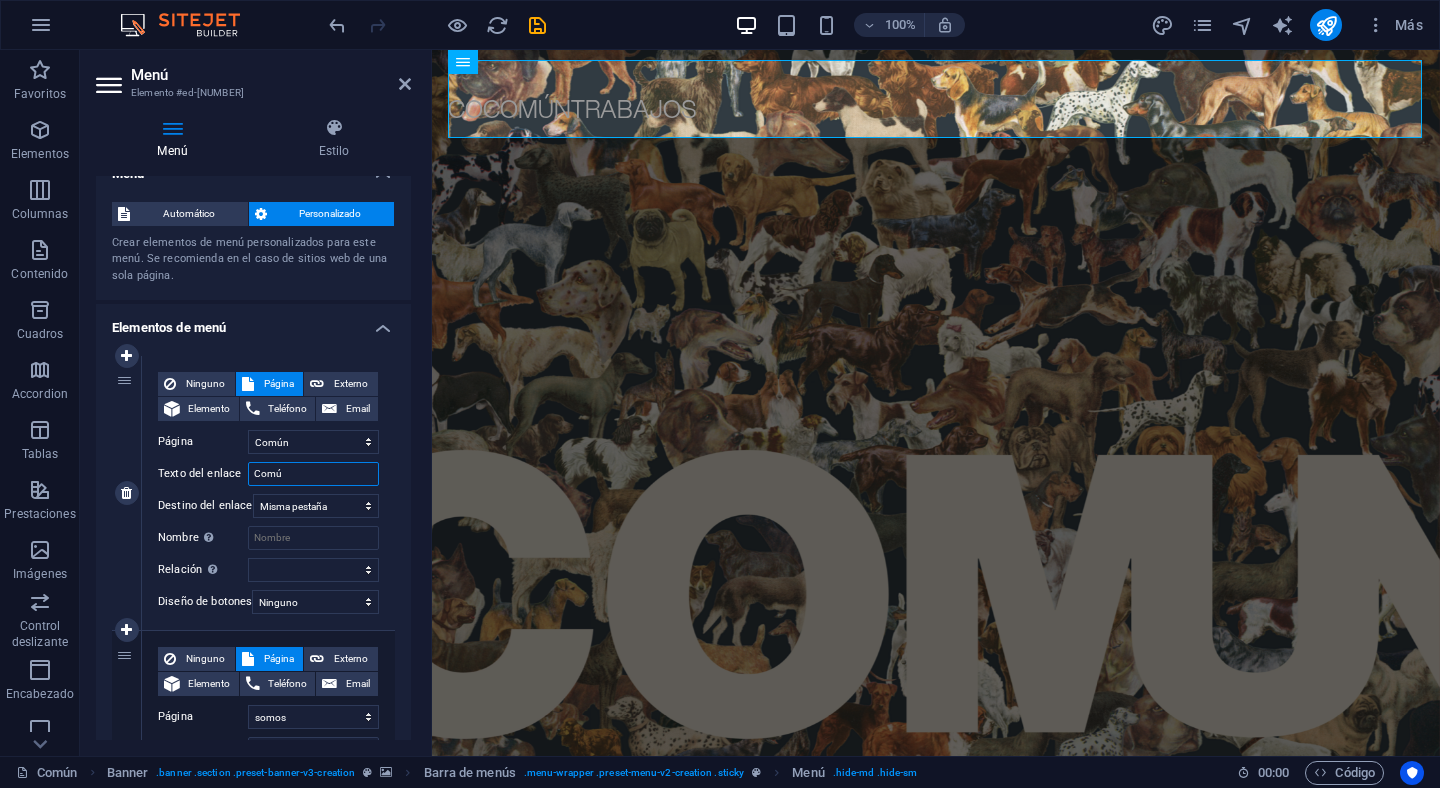type on "Común" 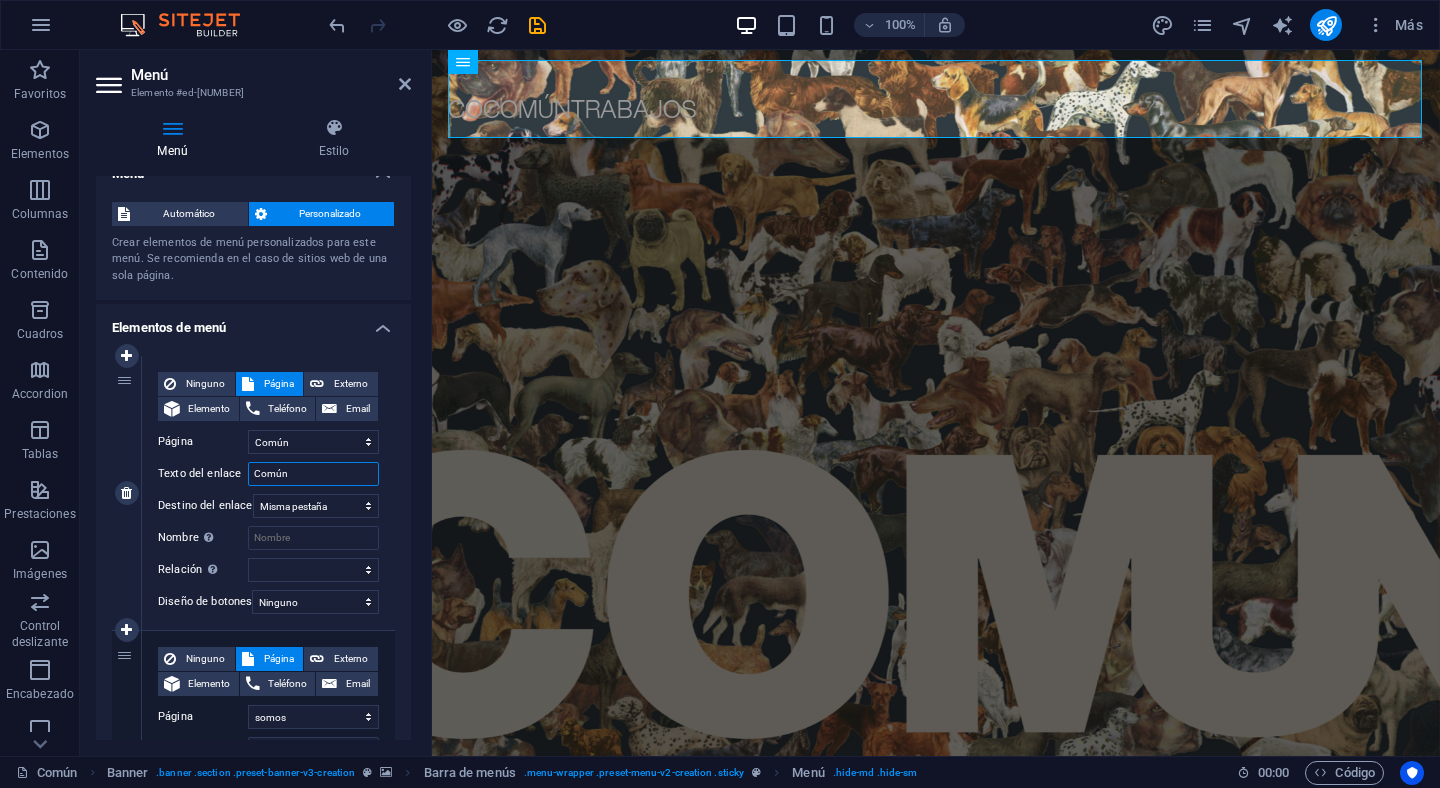select 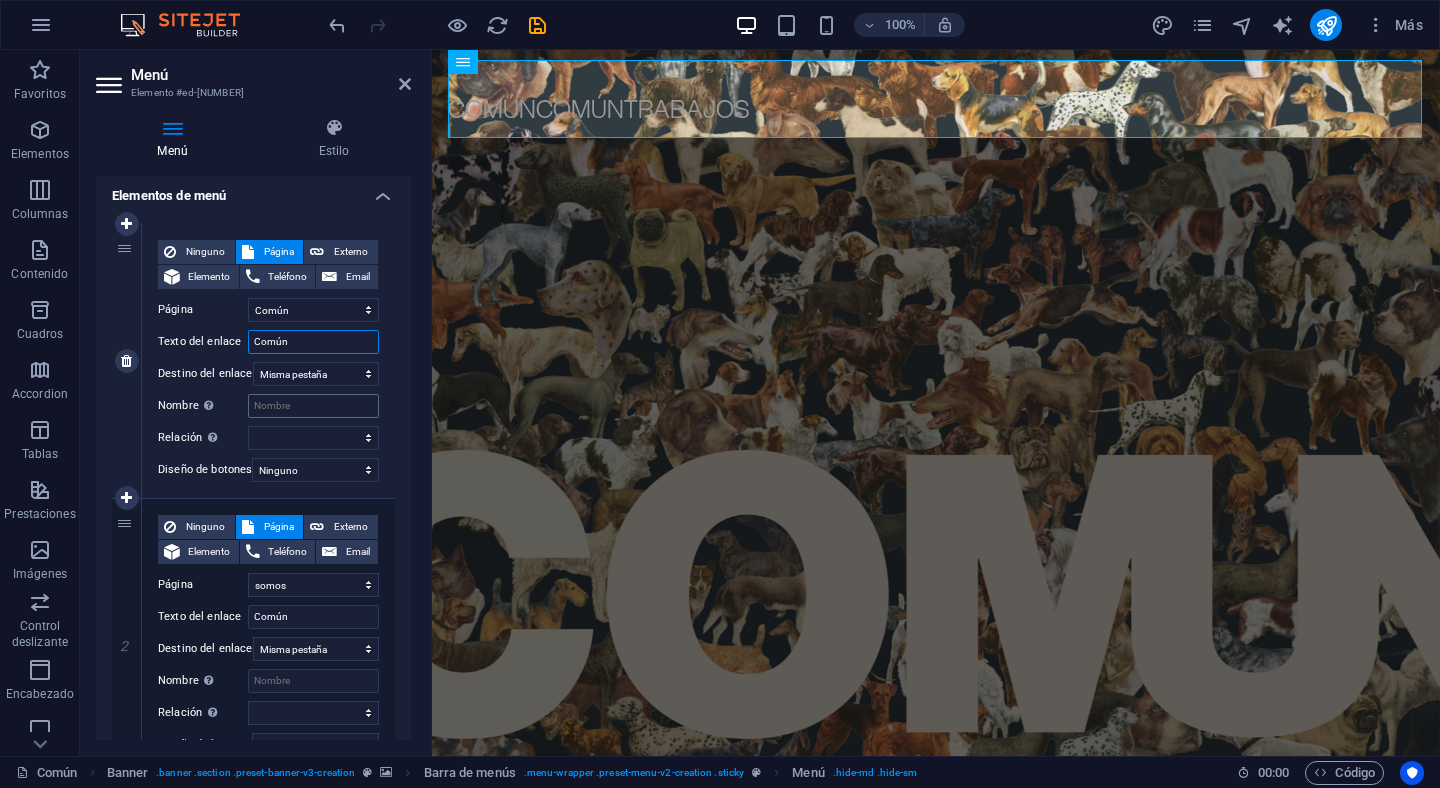 scroll, scrollTop: 167, scrollLeft: 0, axis: vertical 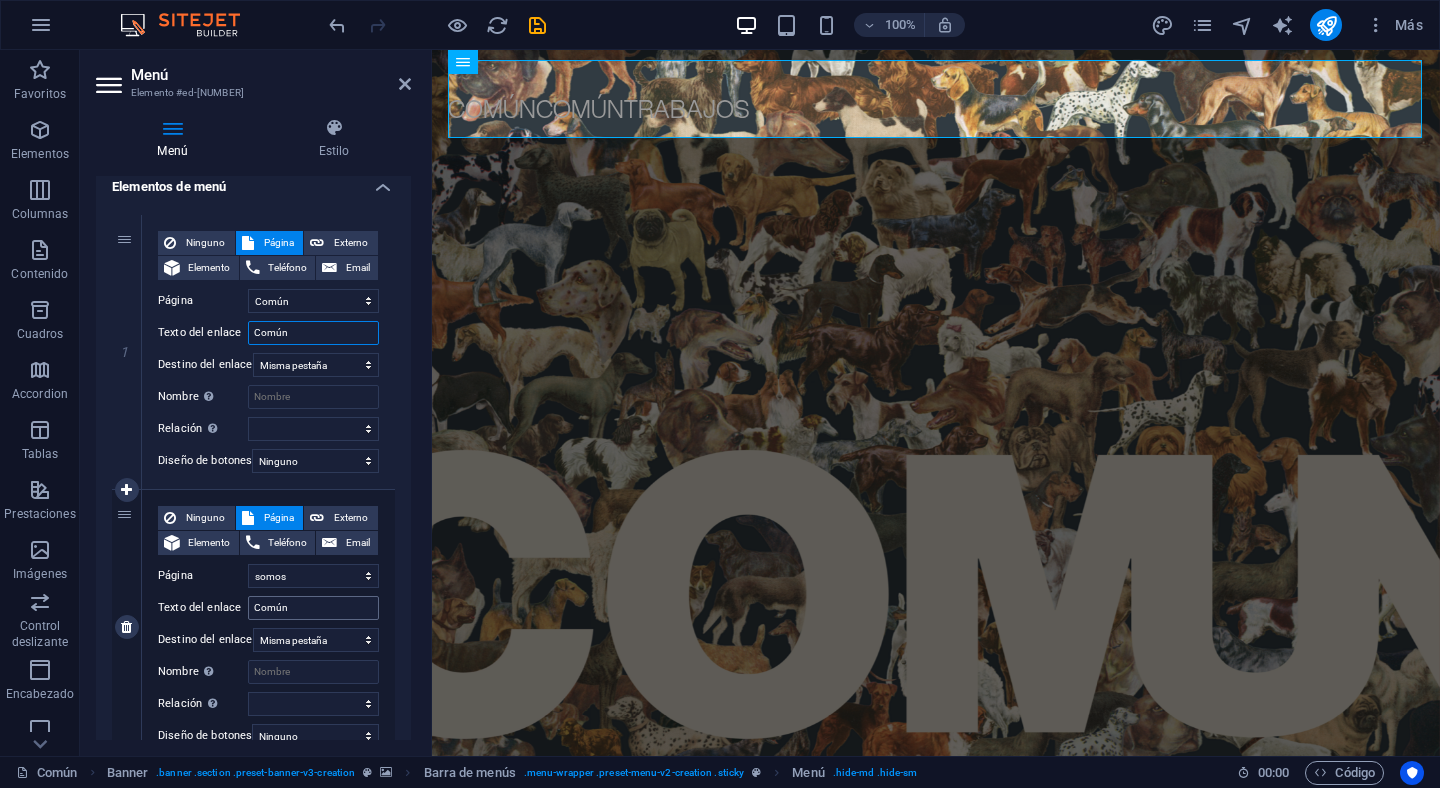type on "Común" 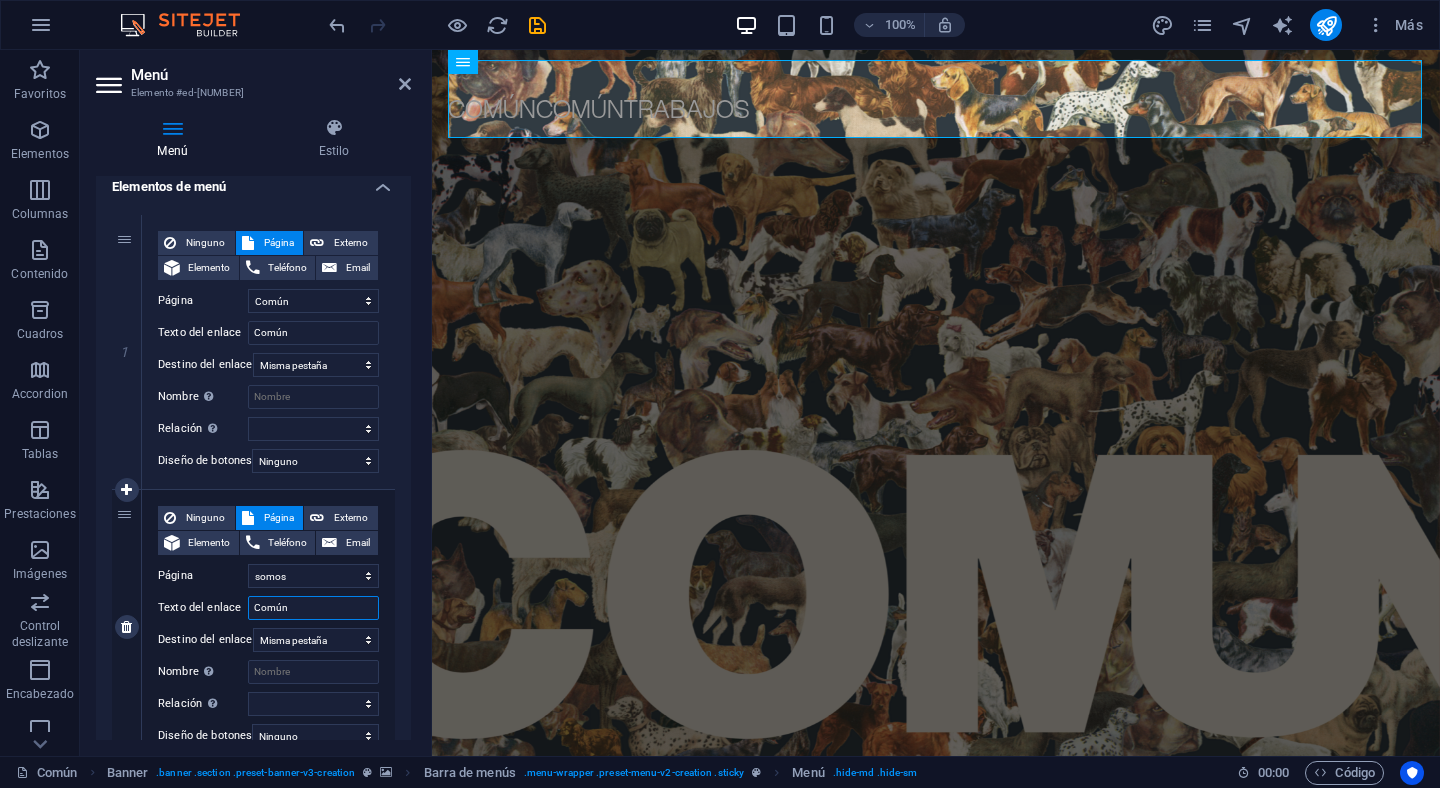 drag, startPoint x: 291, startPoint y: 610, endPoint x: 219, endPoint y: 610, distance: 72 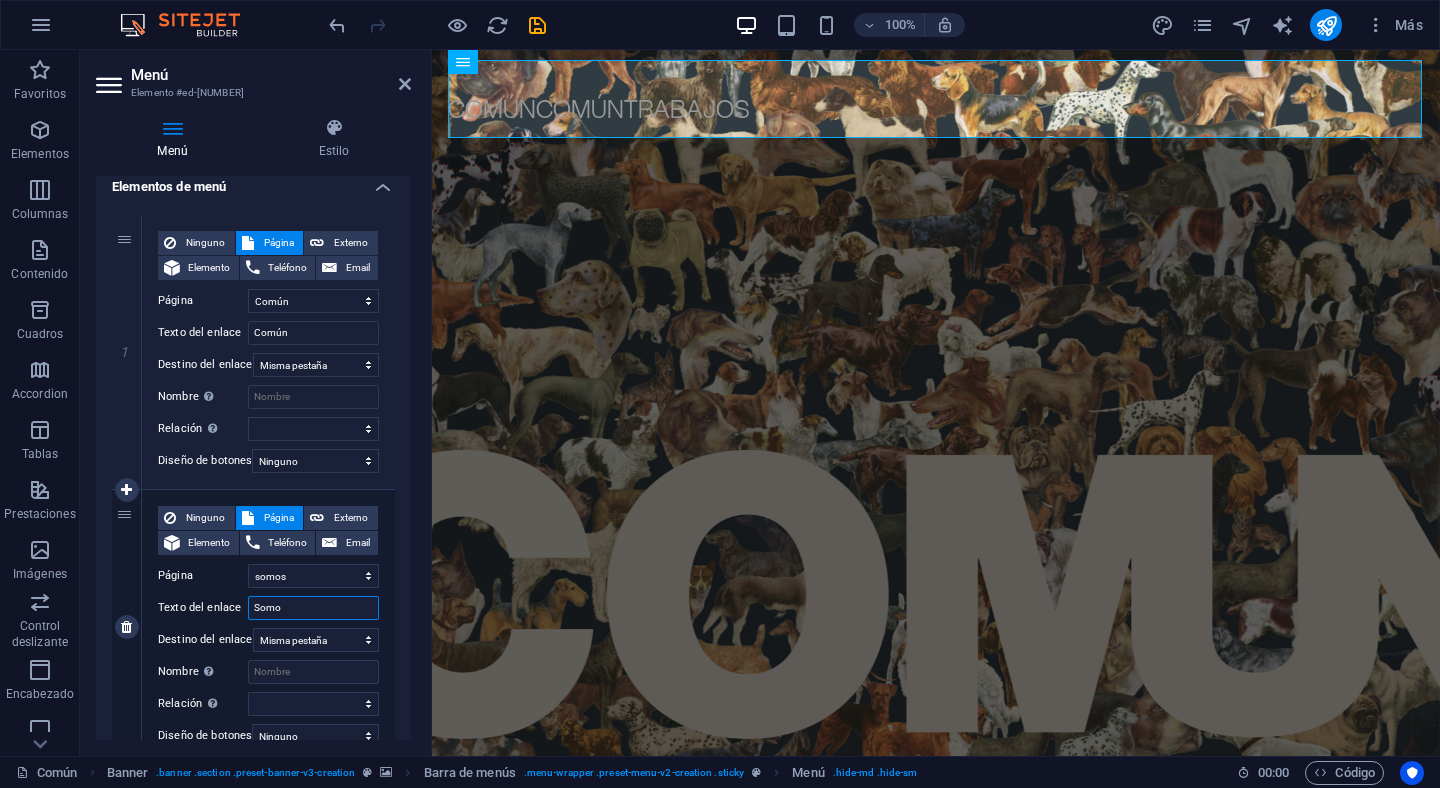 type on "Somos" 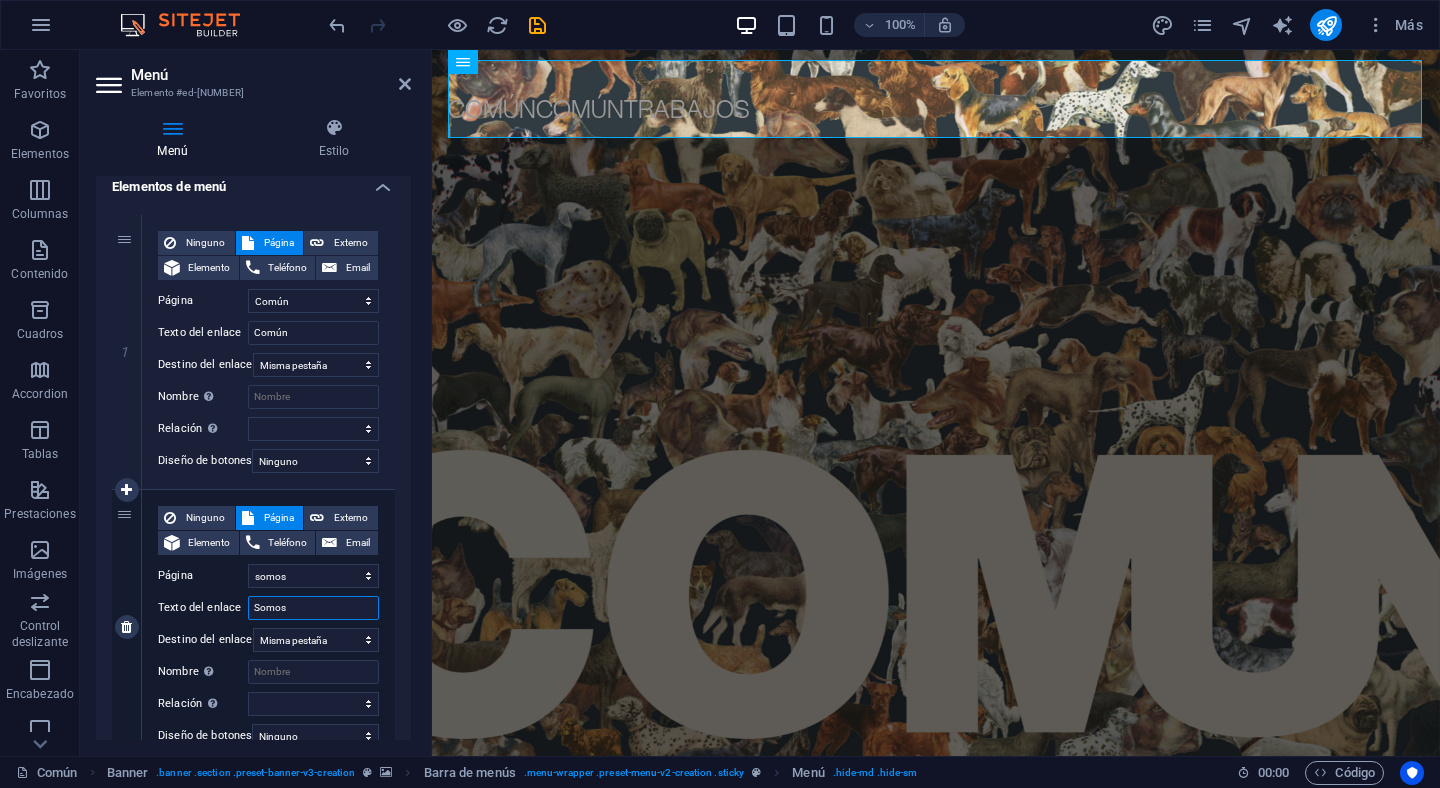select 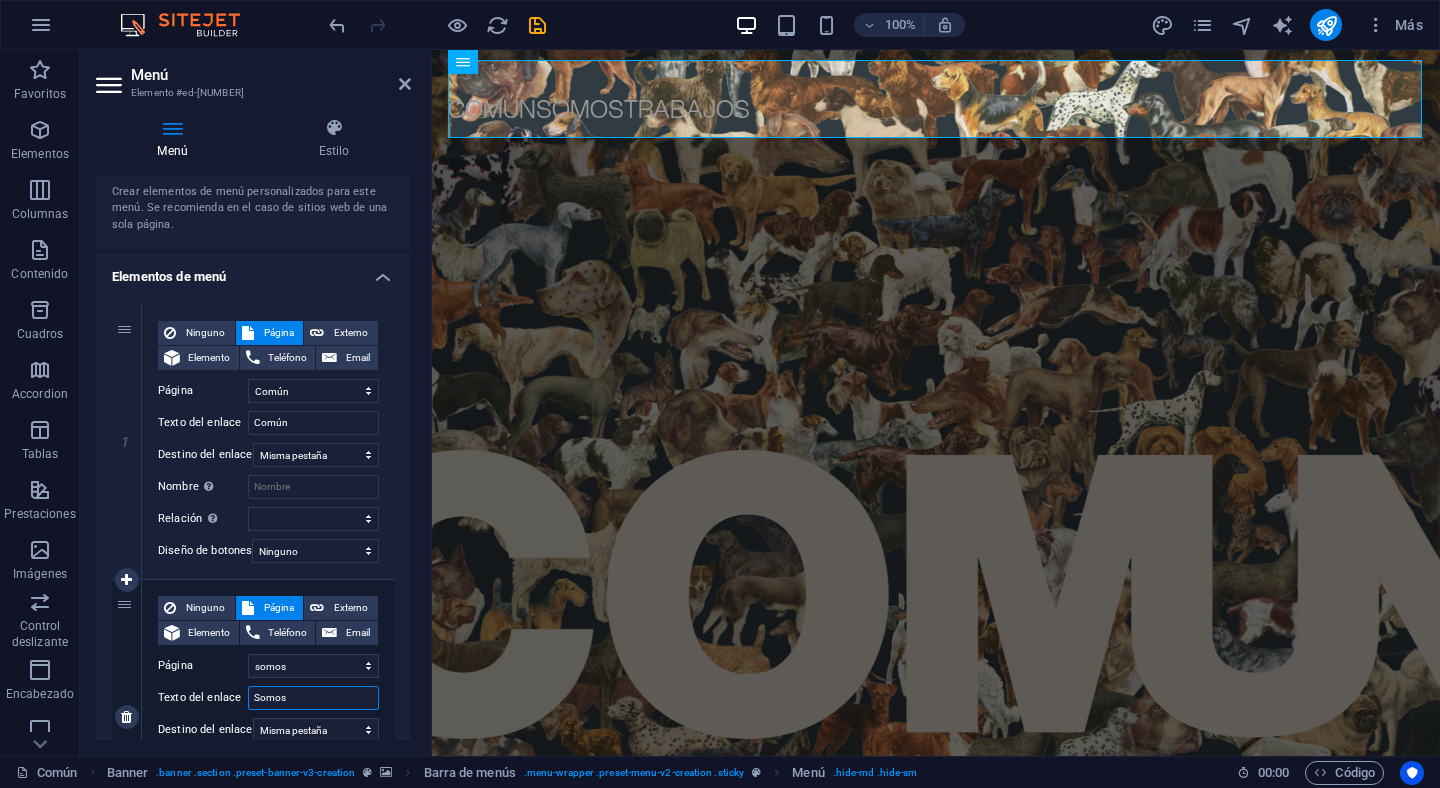 scroll, scrollTop: 0, scrollLeft: 0, axis: both 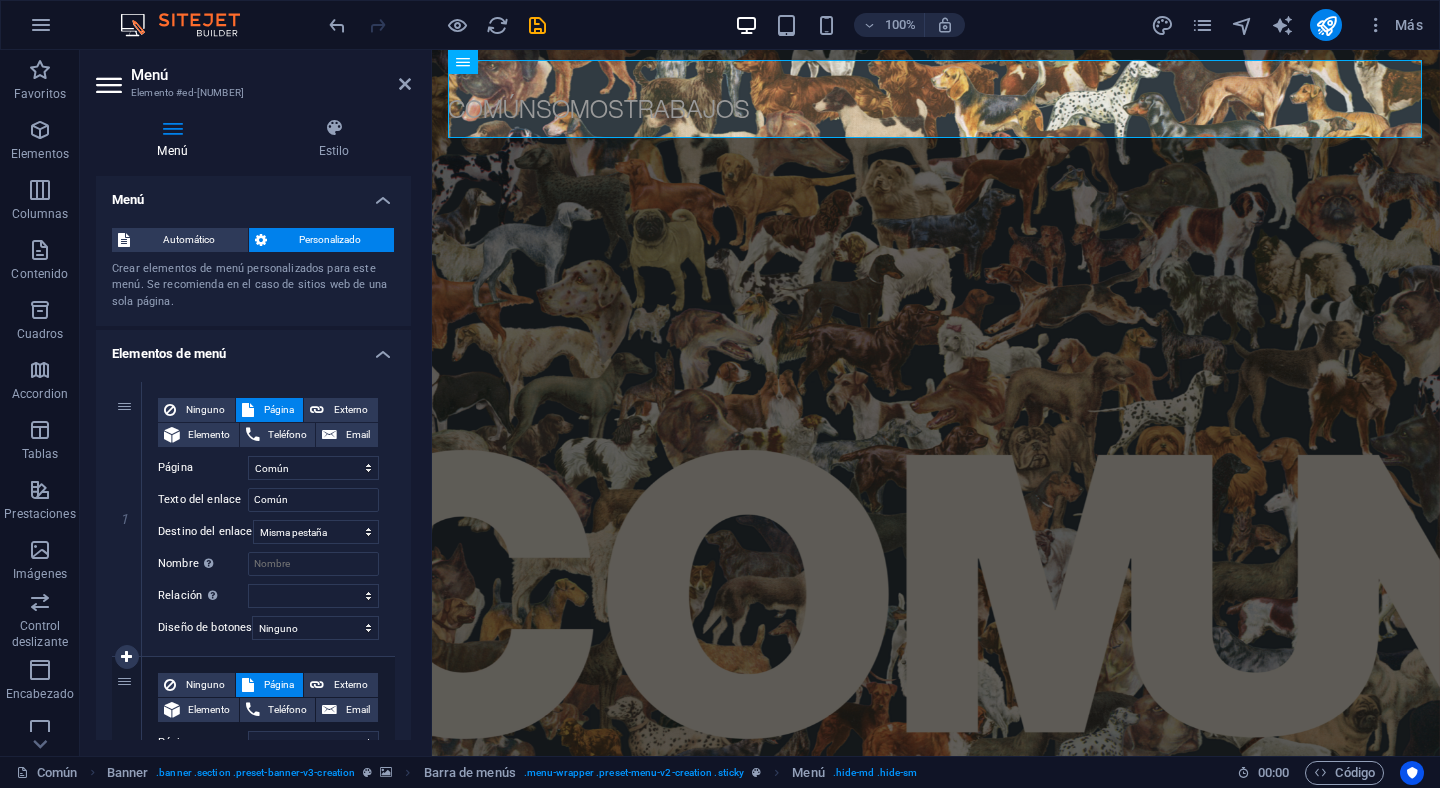 type on "Somos" 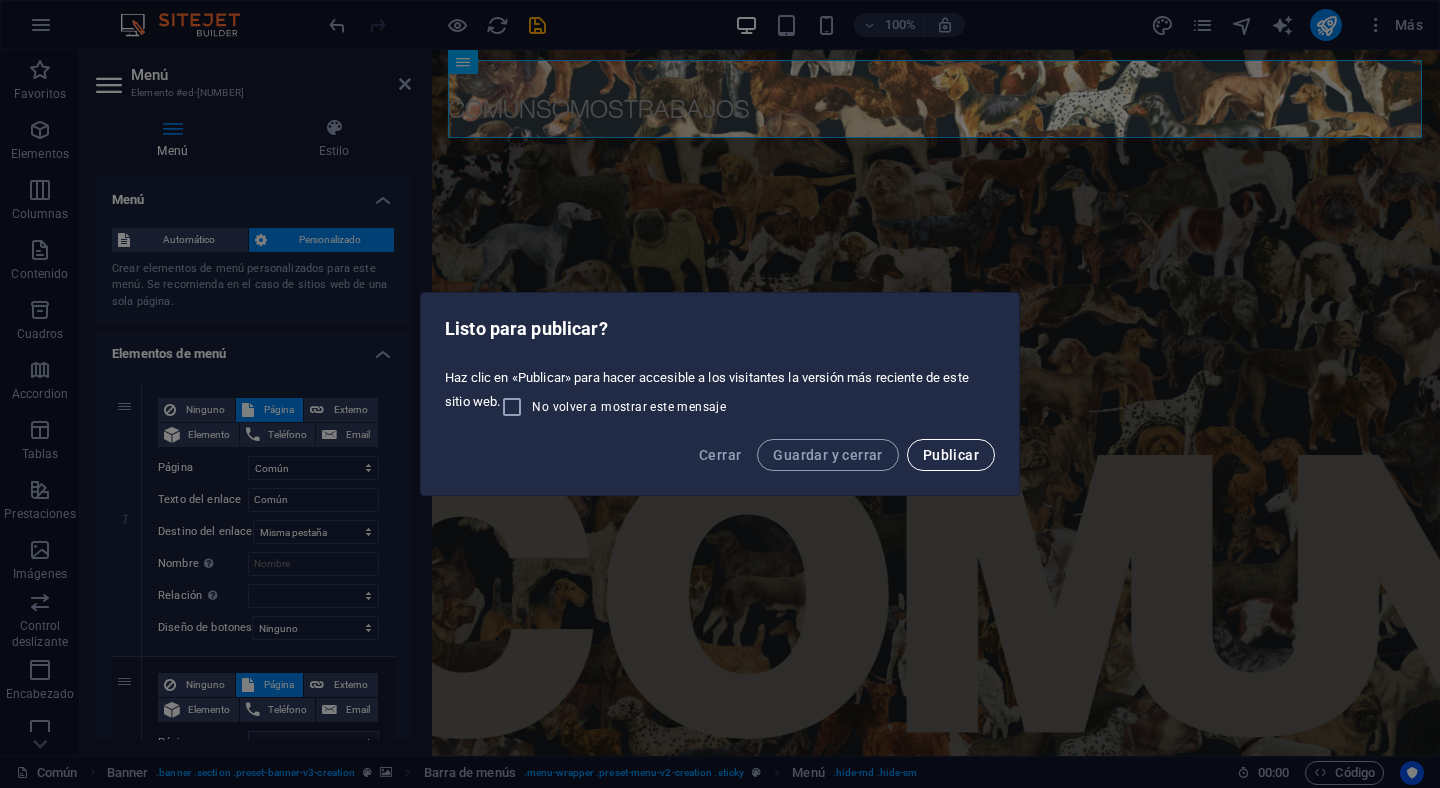 click on "Publicar" at bounding box center (951, 455) 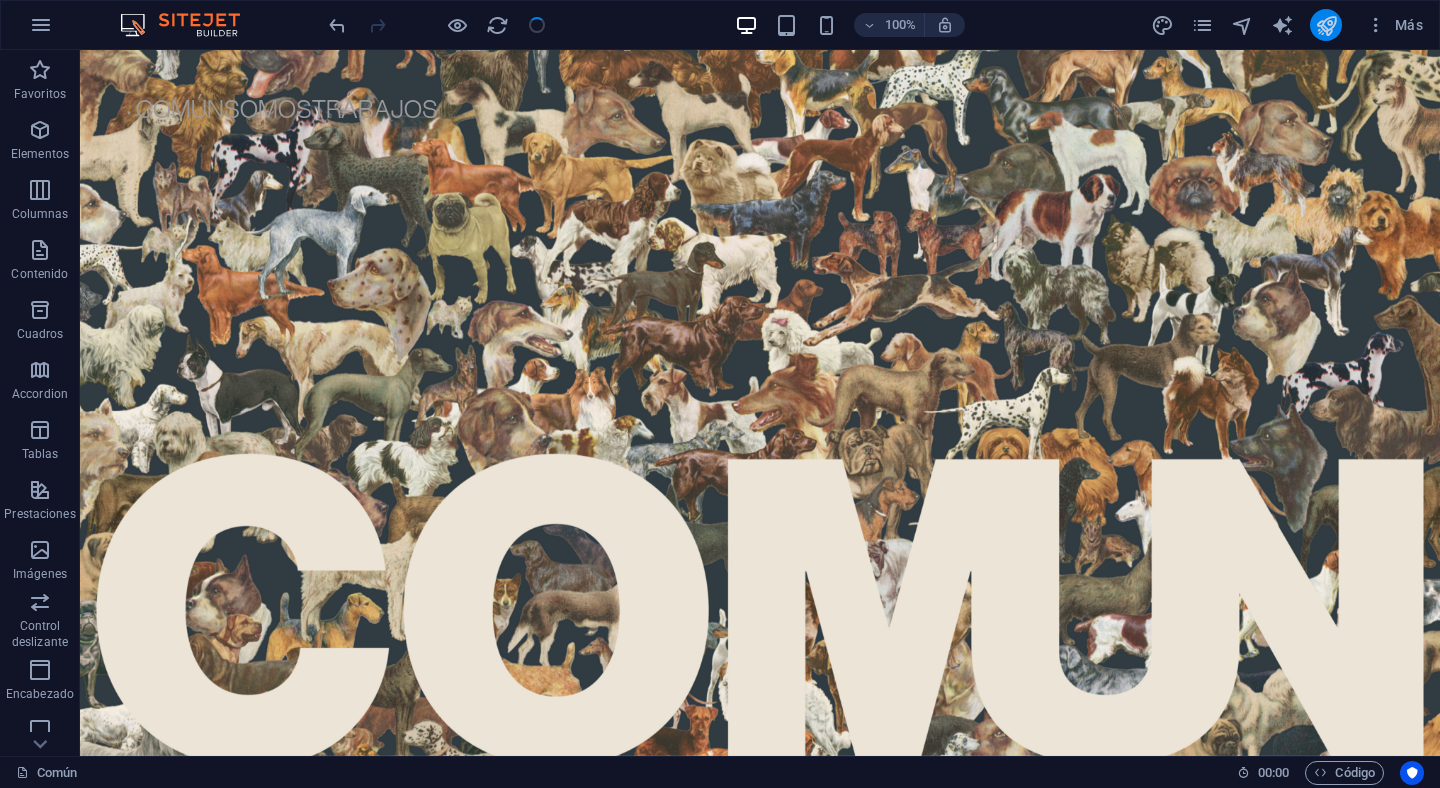 click at bounding box center [1326, 25] 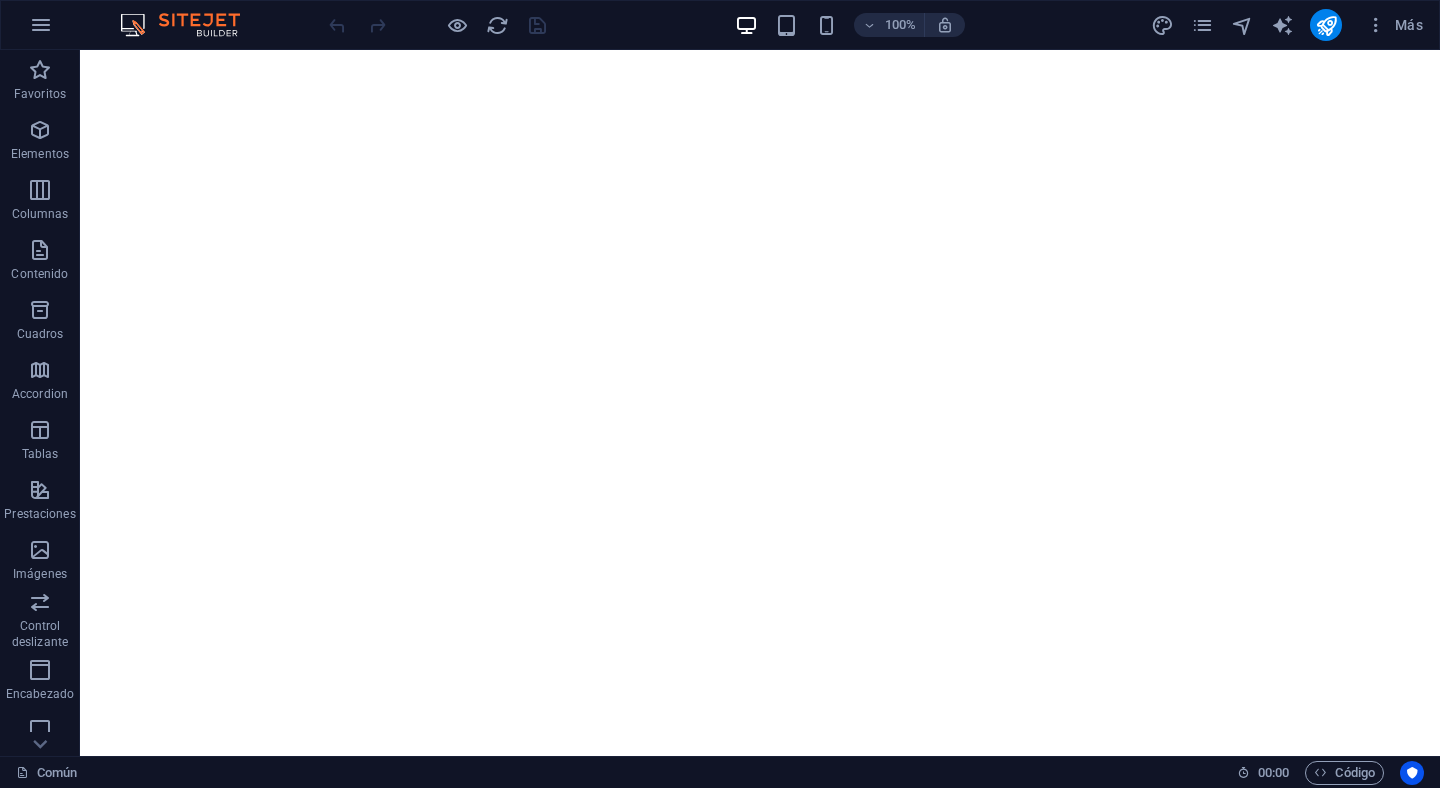 scroll, scrollTop: 0, scrollLeft: 0, axis: both 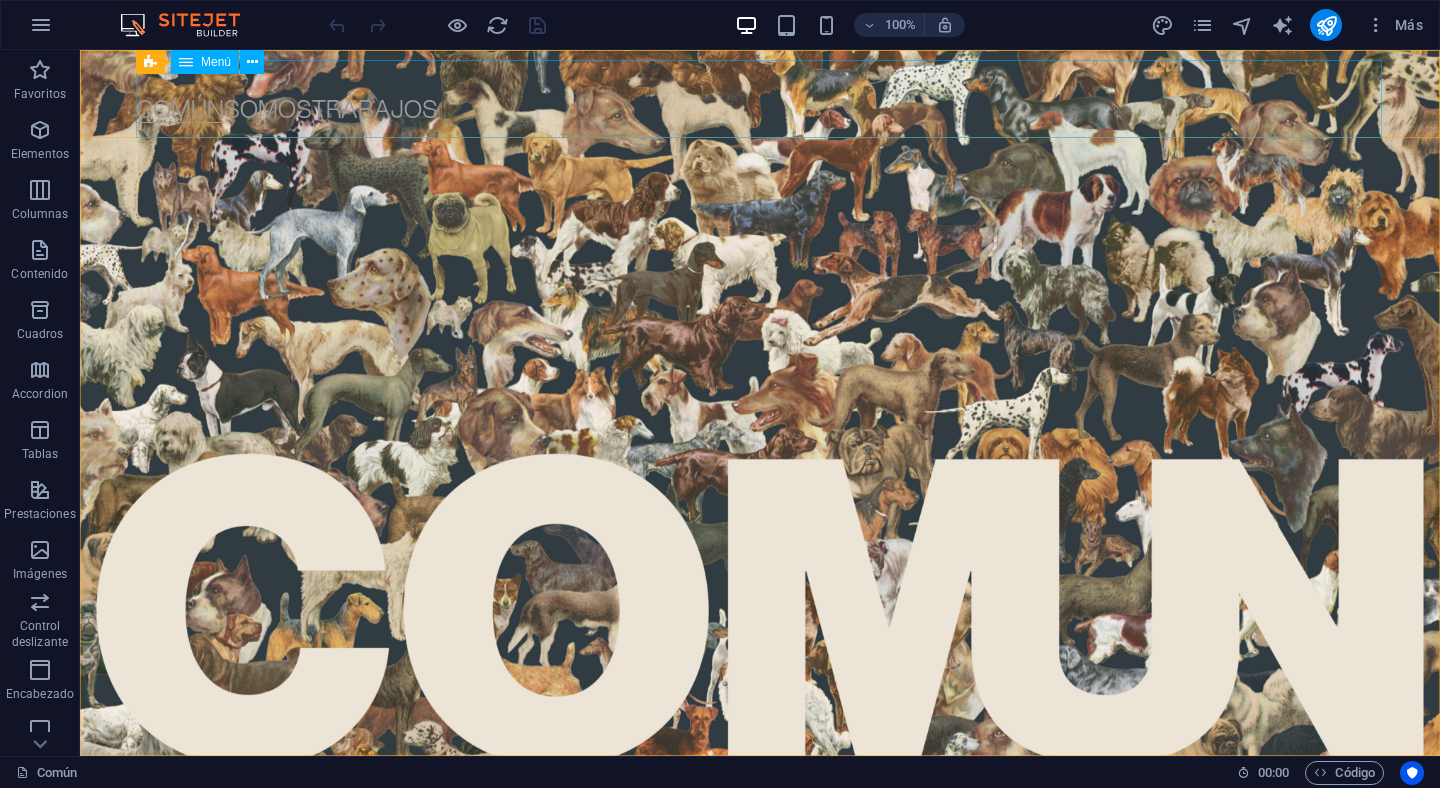 click at bounding box center [186, 62] 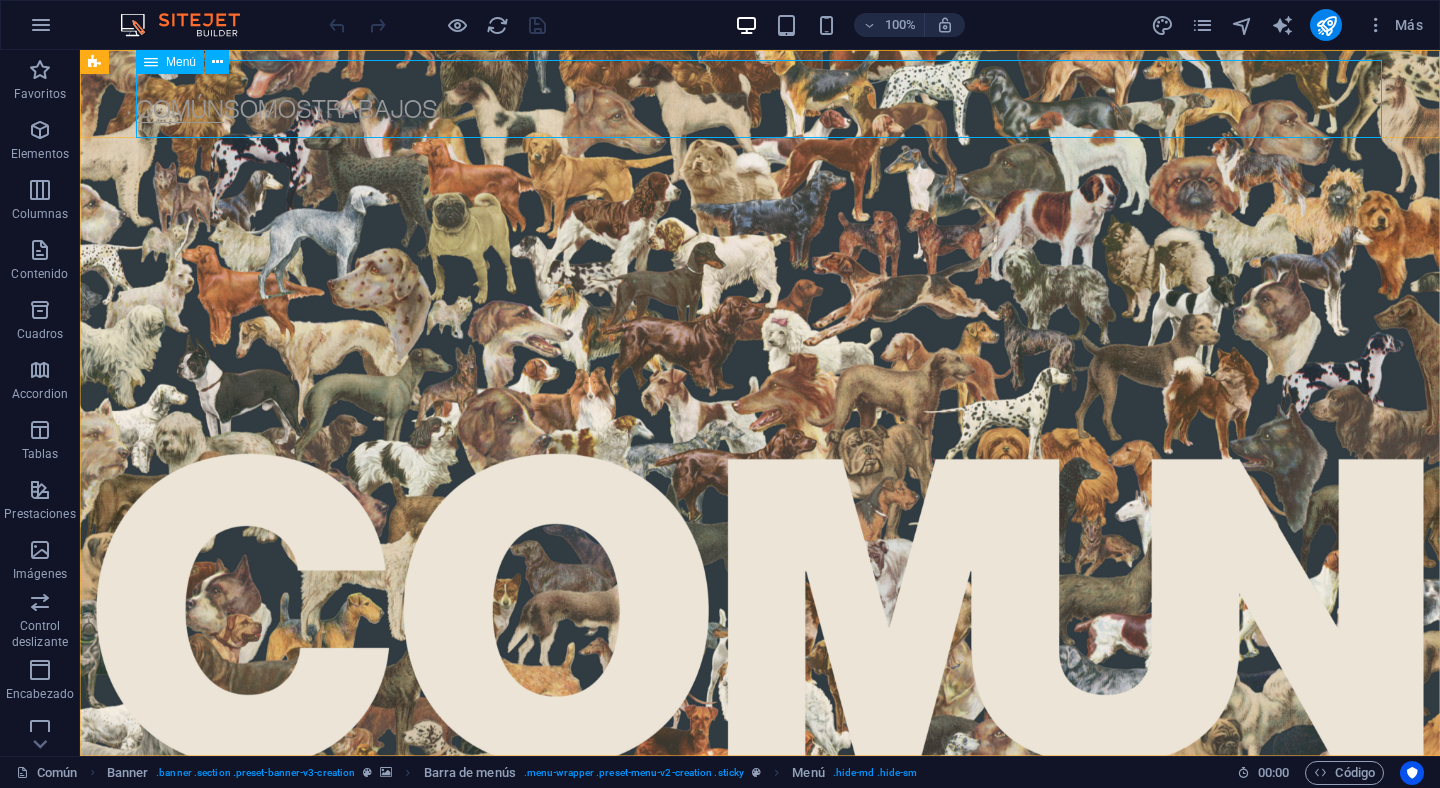 click on "Menú" at bounding box center [181, 62] 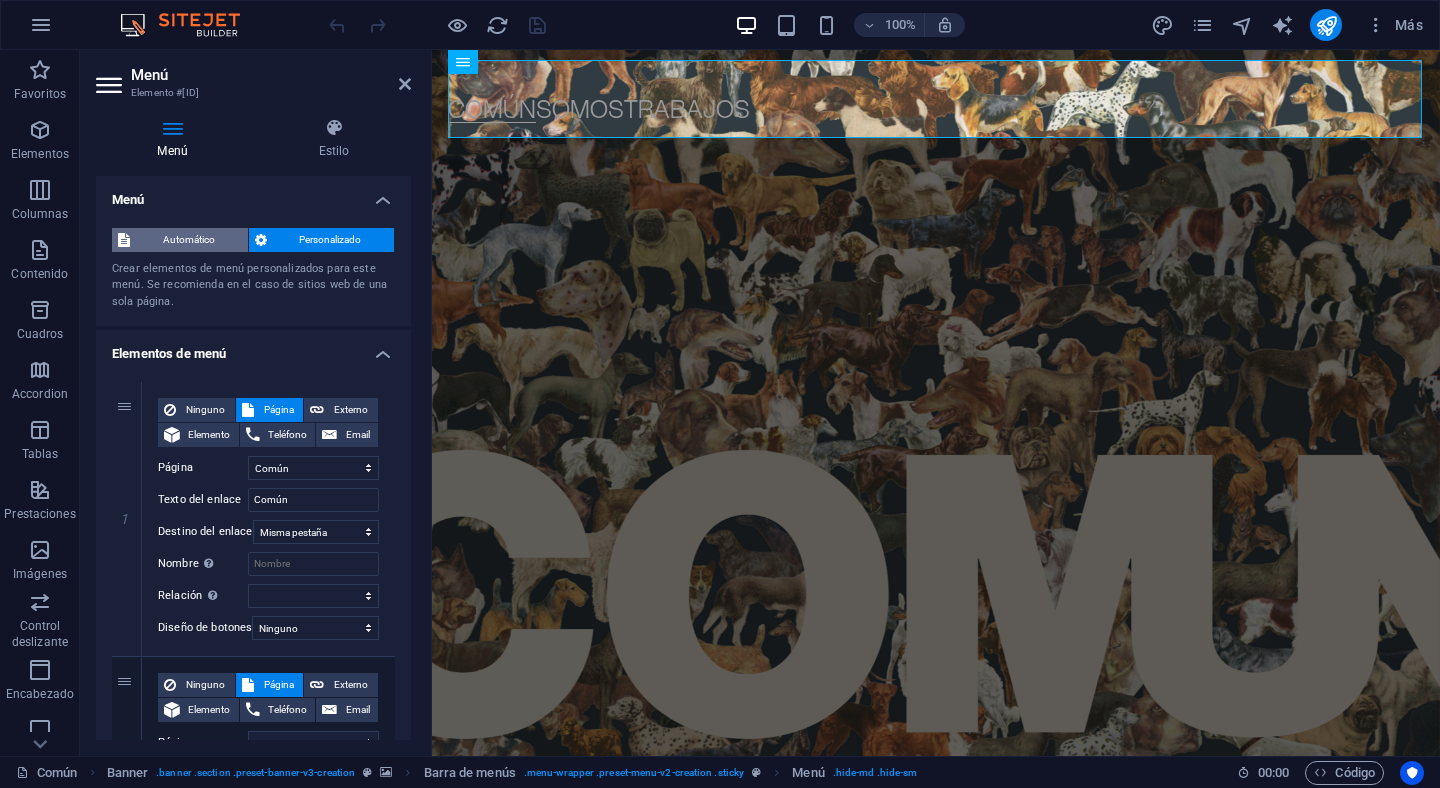 click on "Automático" at bounding box center [189, 240] 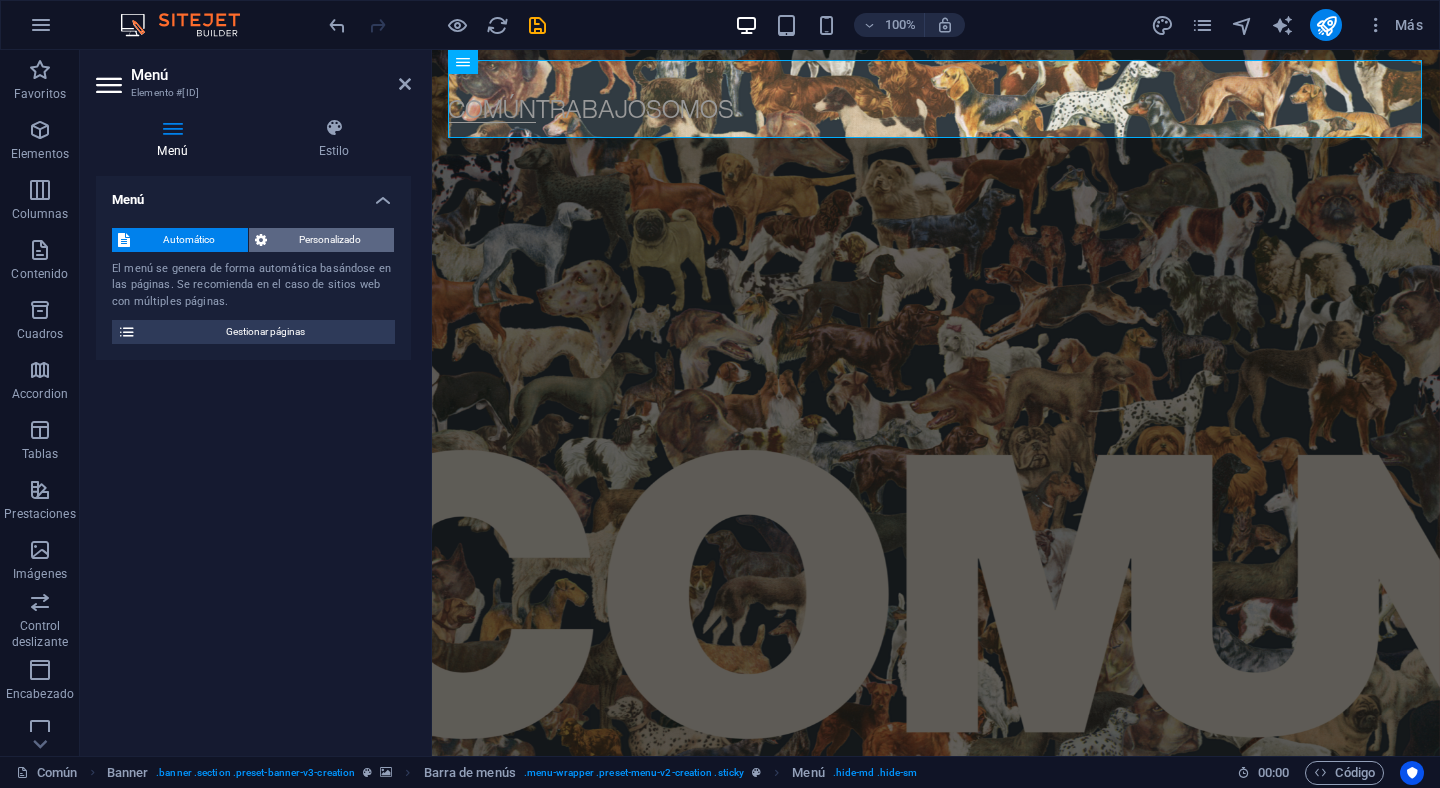 click on "Personalizado" at bounding box center (331, 240) 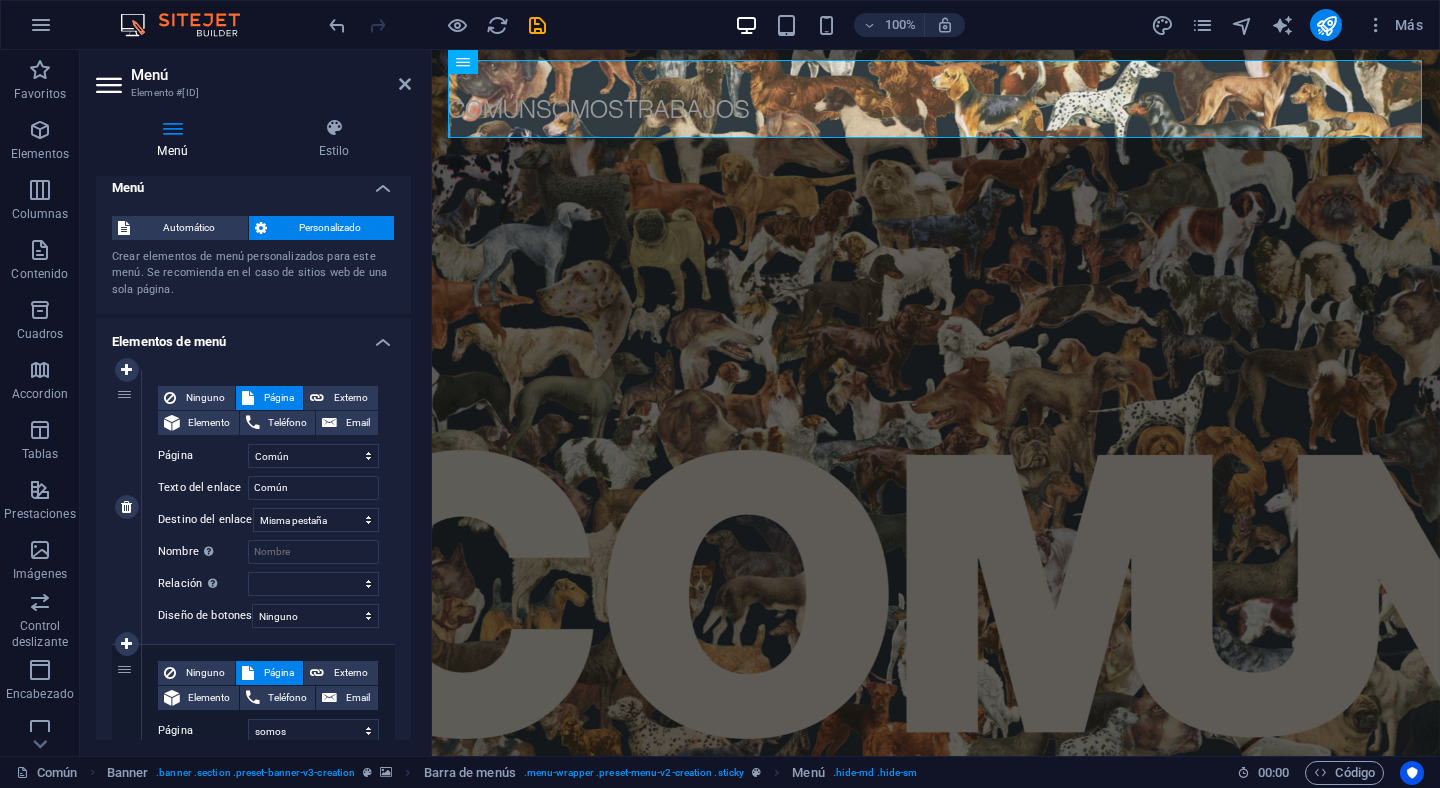 scroll, scrollTop: 0, scrollLeft: 0, axis: both 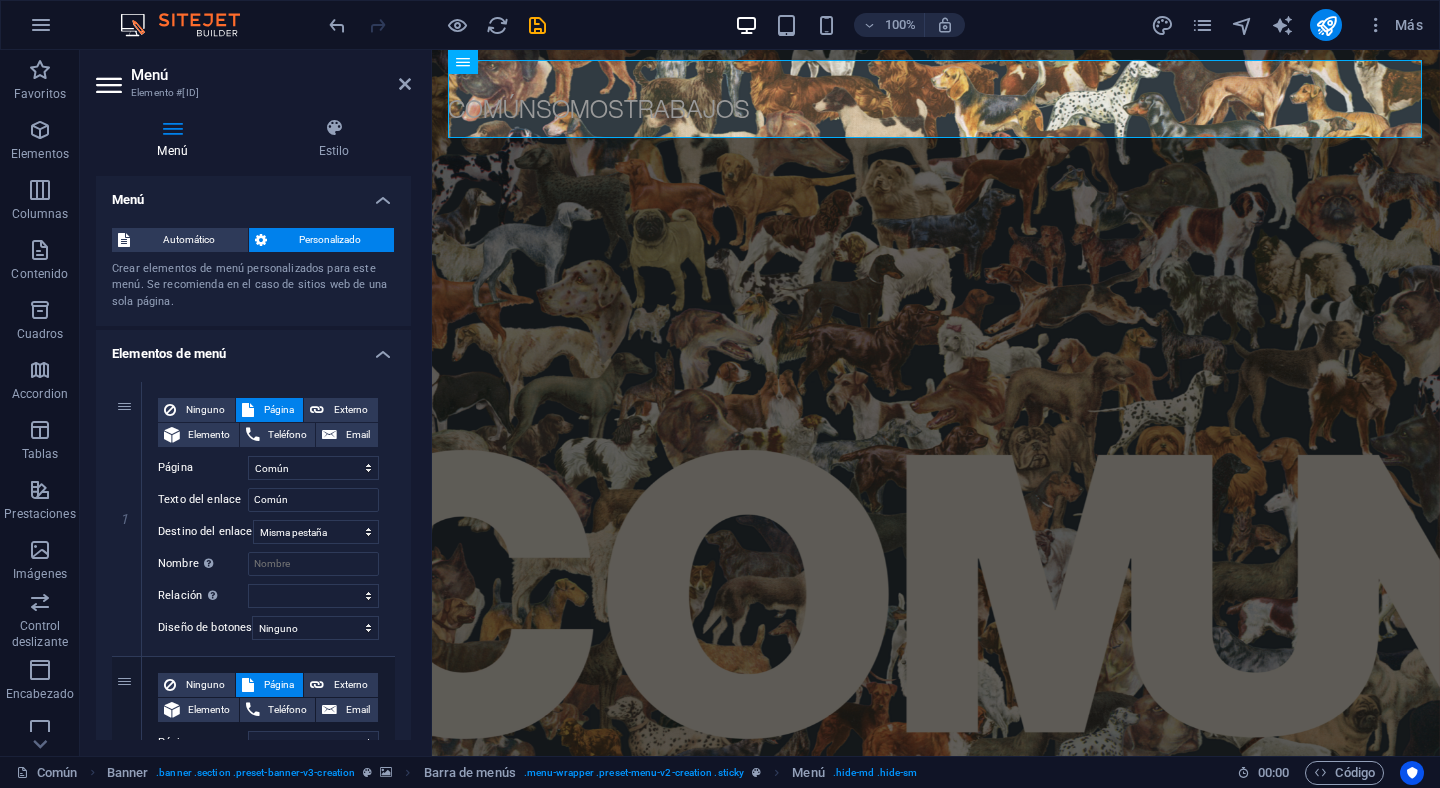 click on "Elementos de menú" at bounding box center (253, 348) 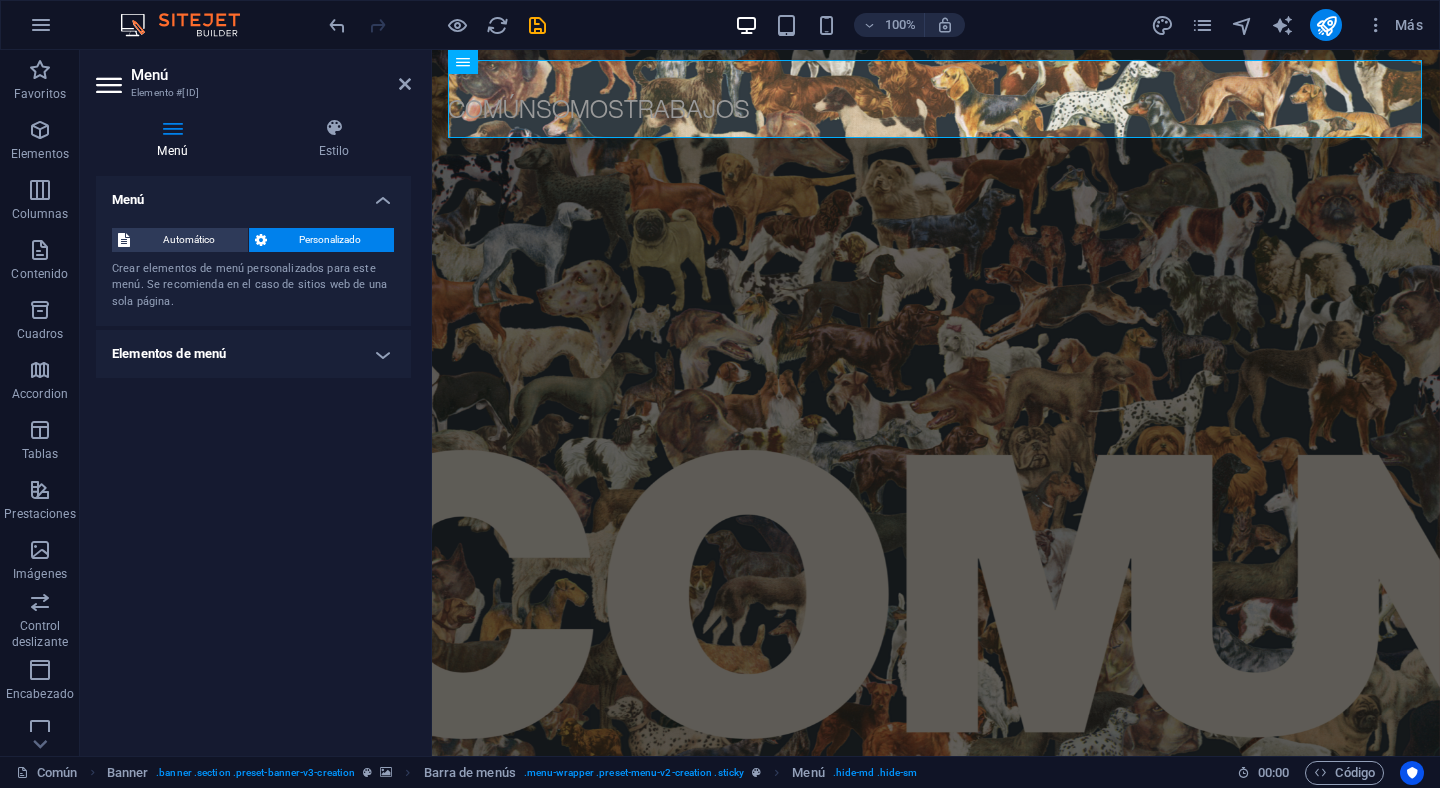 click on "Menú" at bounding box center (253, 194) 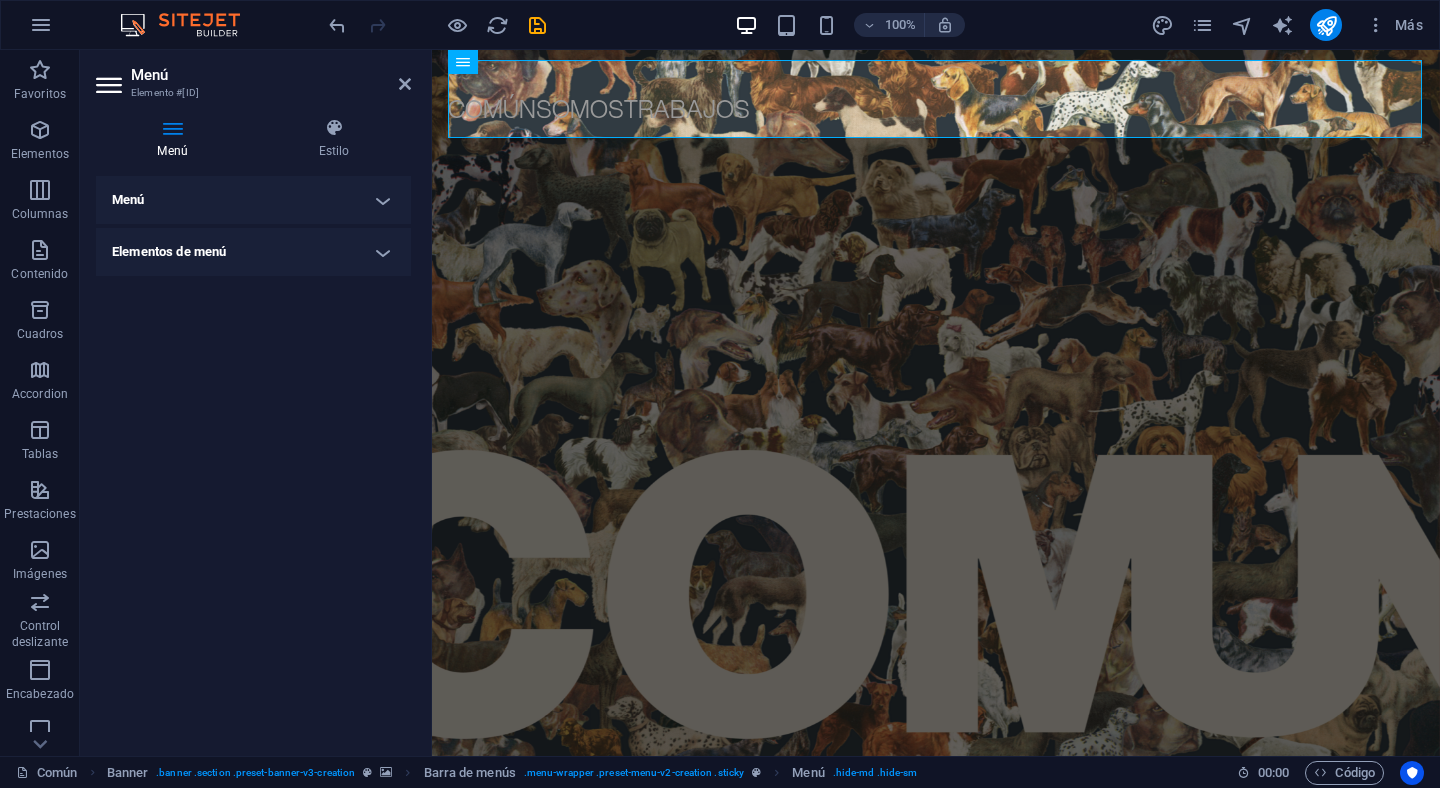 click on "Menú" at bounding box center [253, 200] 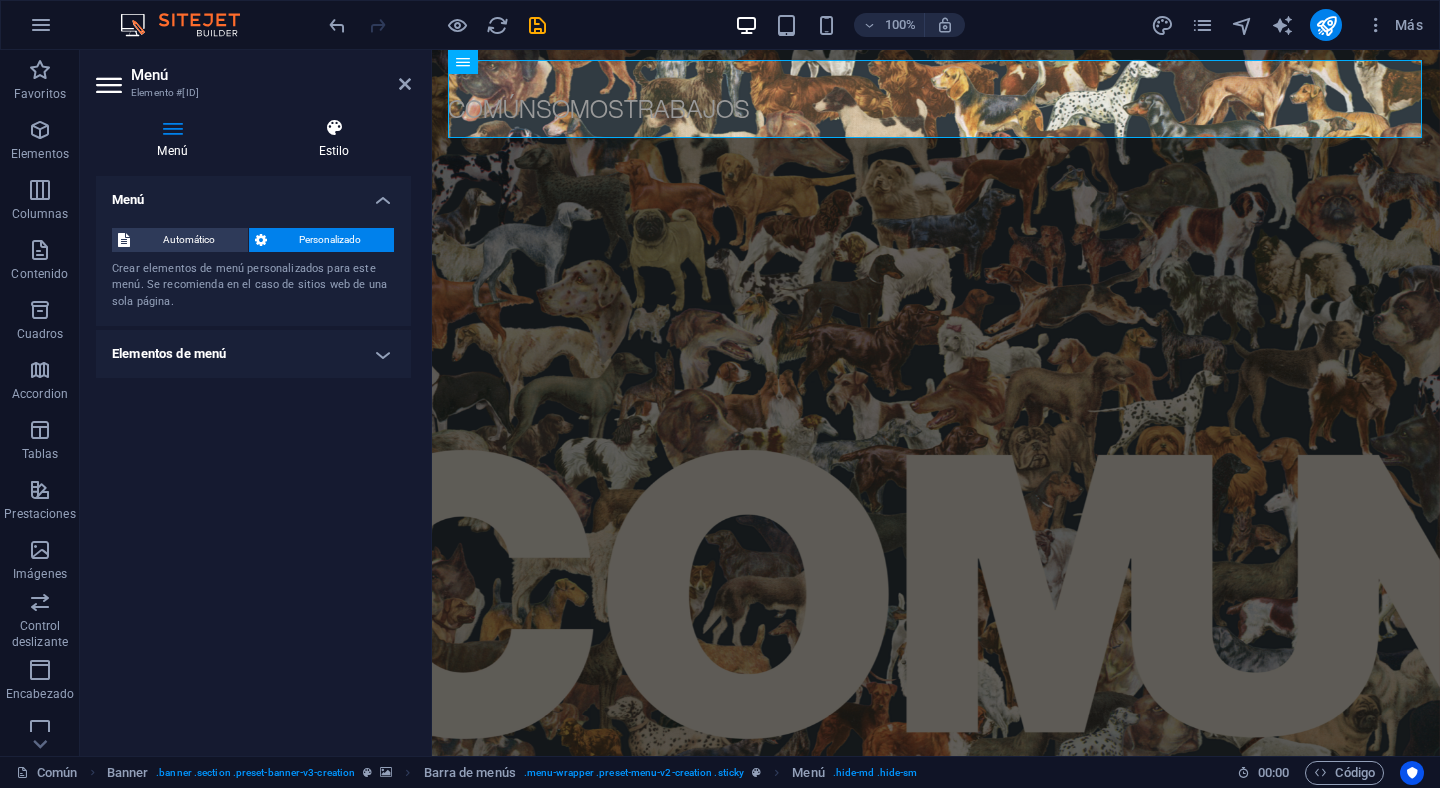 click at bounding box center (334, 128) 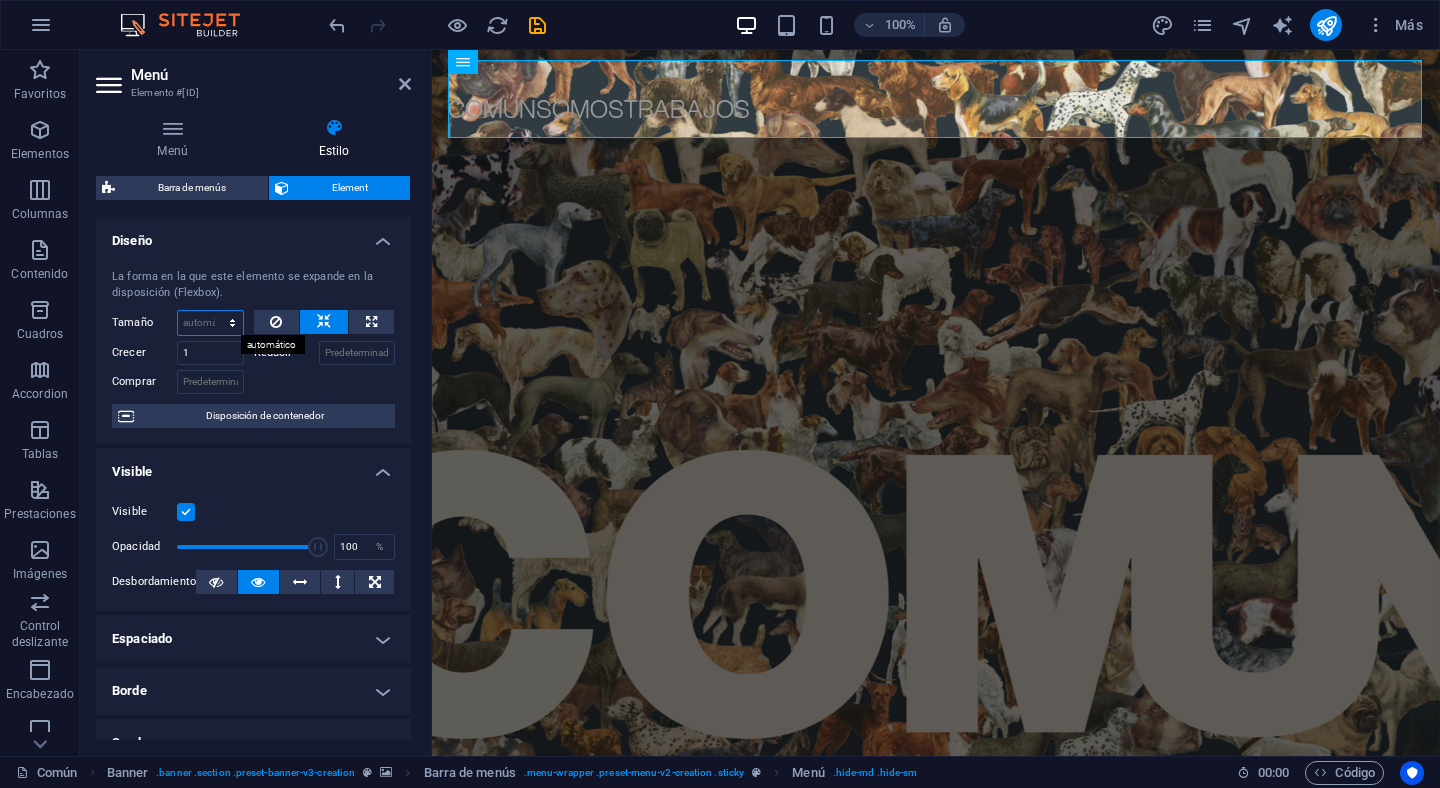 click on "Predeterminado automático px % 1/1 1/2 1/3 1/4 1/5 1/6 1/7 1/8 1/9 1/10" at bounding box center (210, 323) 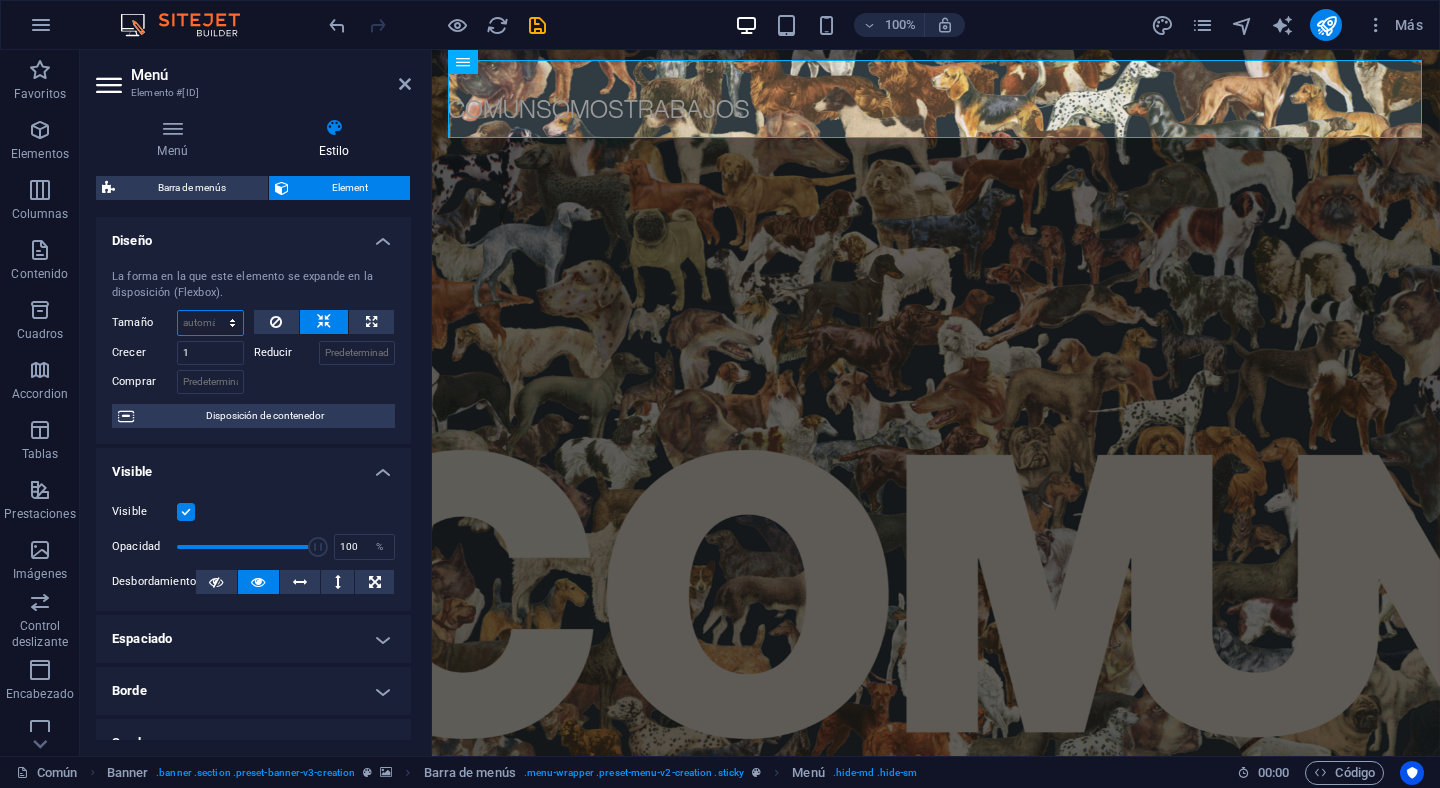 select on "1/2" 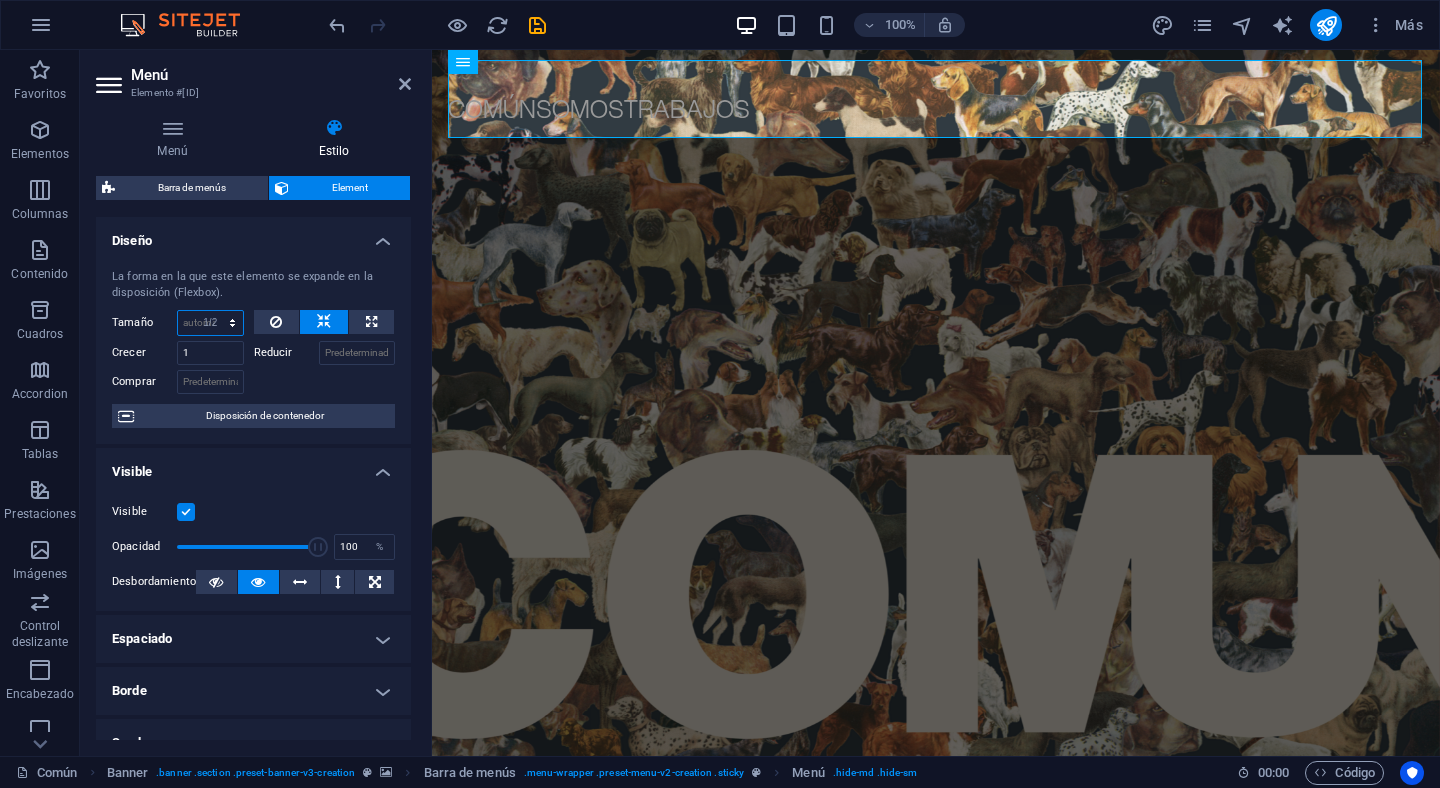 type on "50" 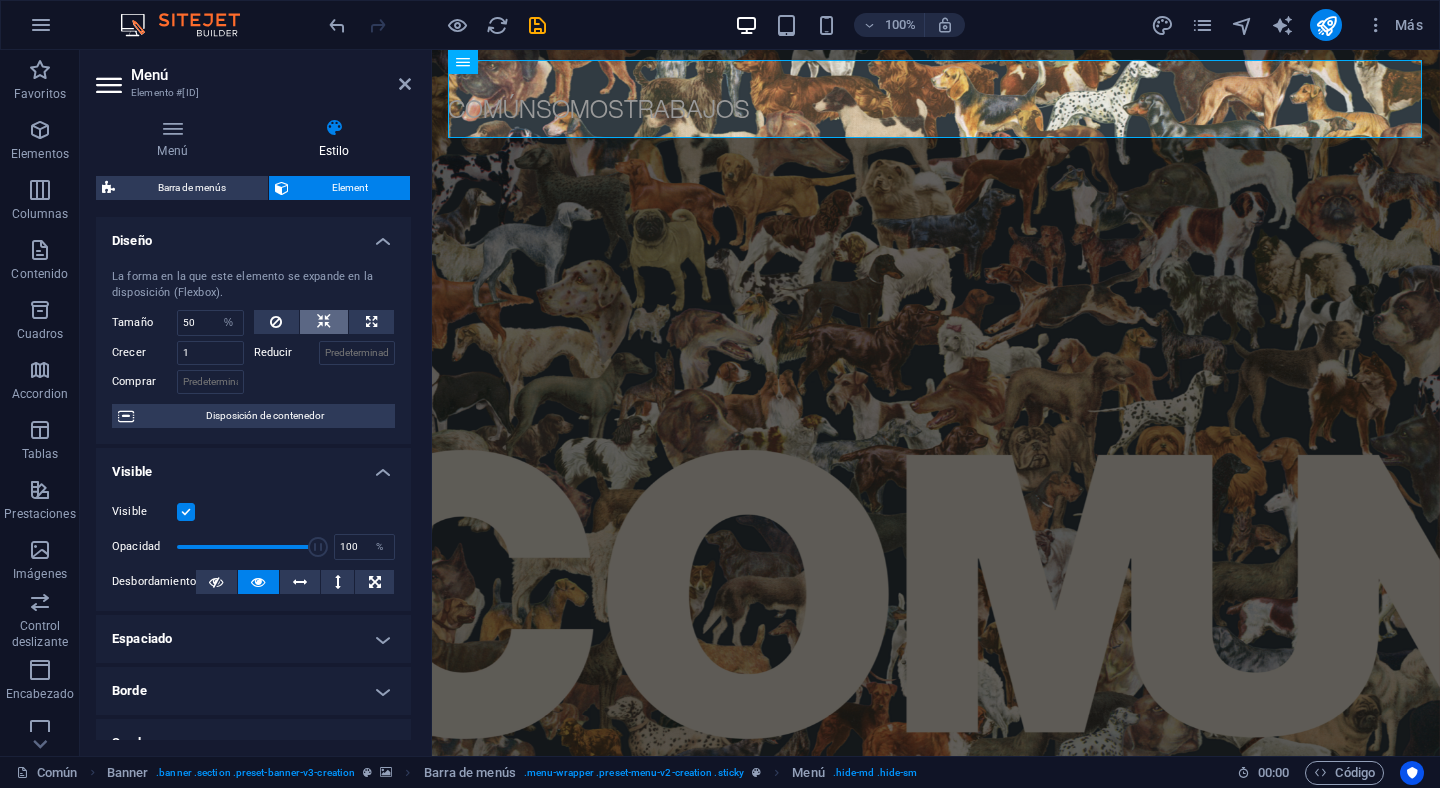 click at bounding box center (324, 322) 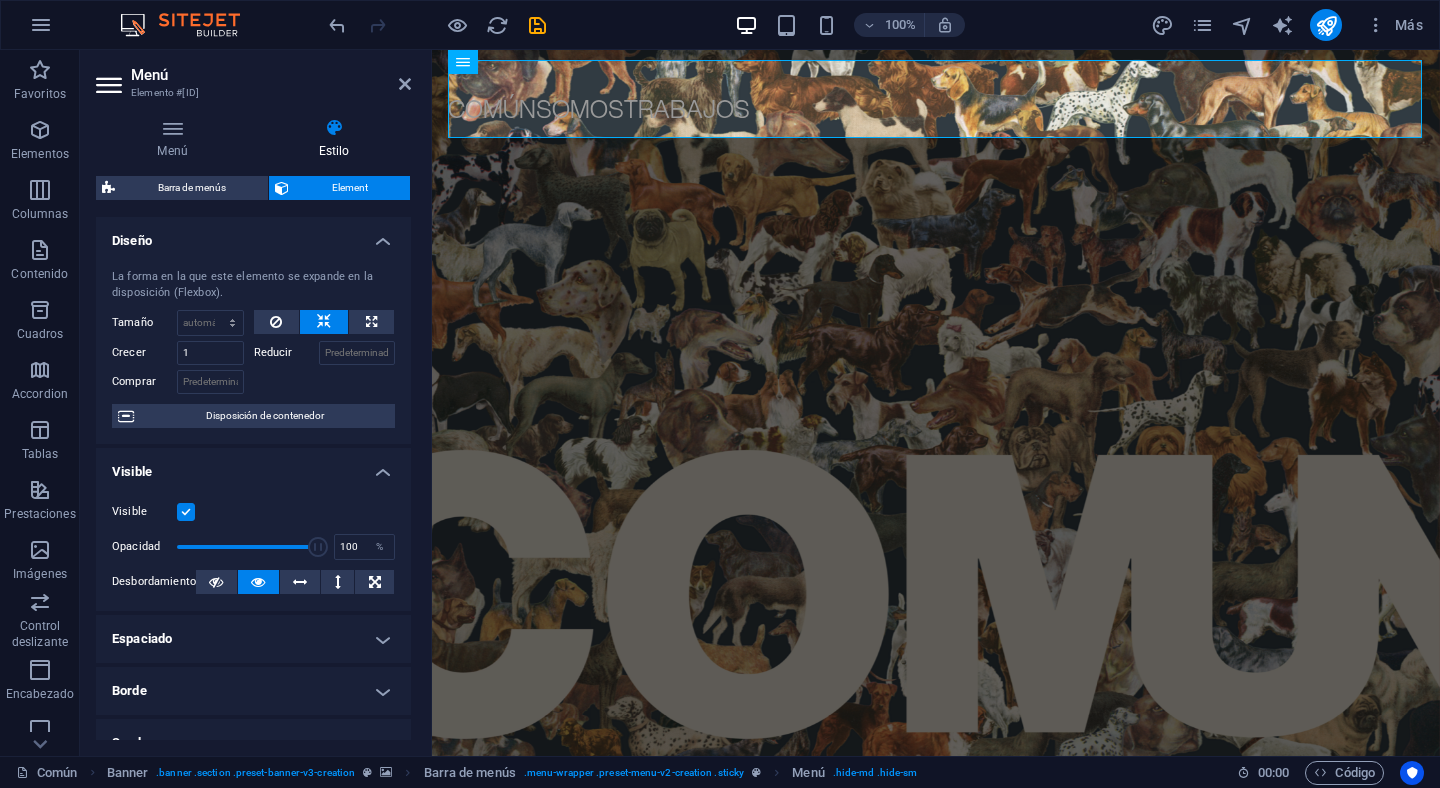 click at bounding box center [324, 322] 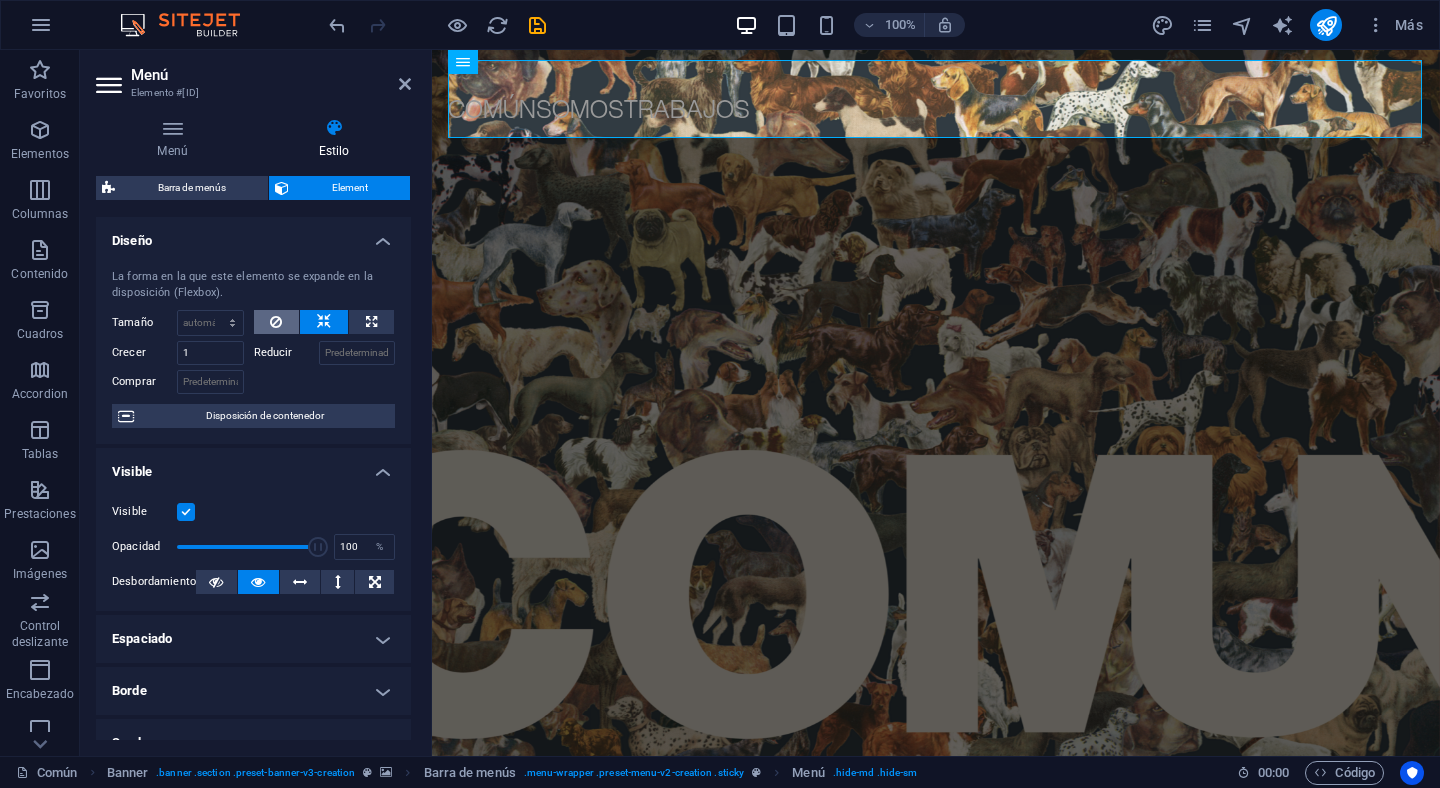 click at bounding box center [276, 322] 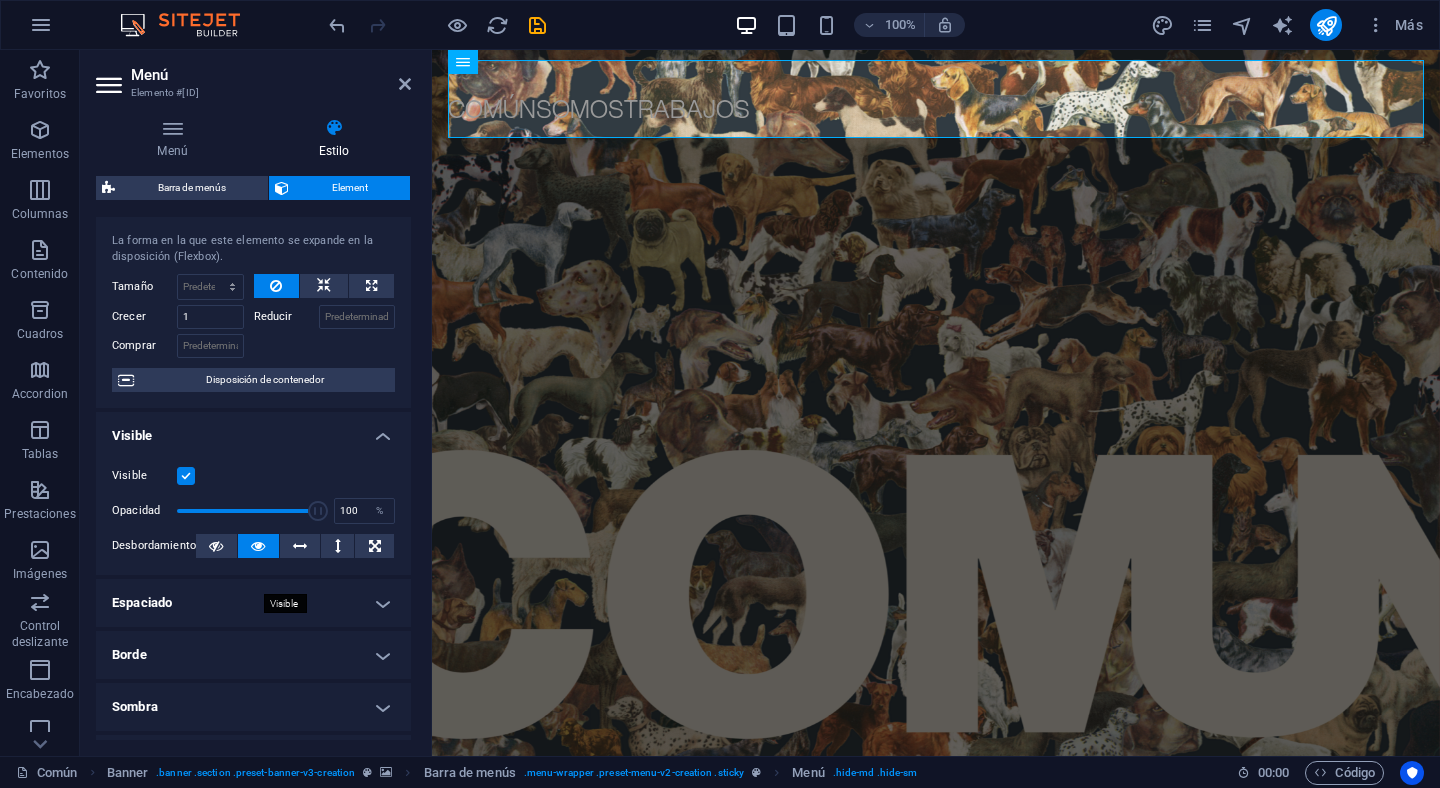 scroll, scrollTop: 40, scrollLeft: 0, axis: vertical 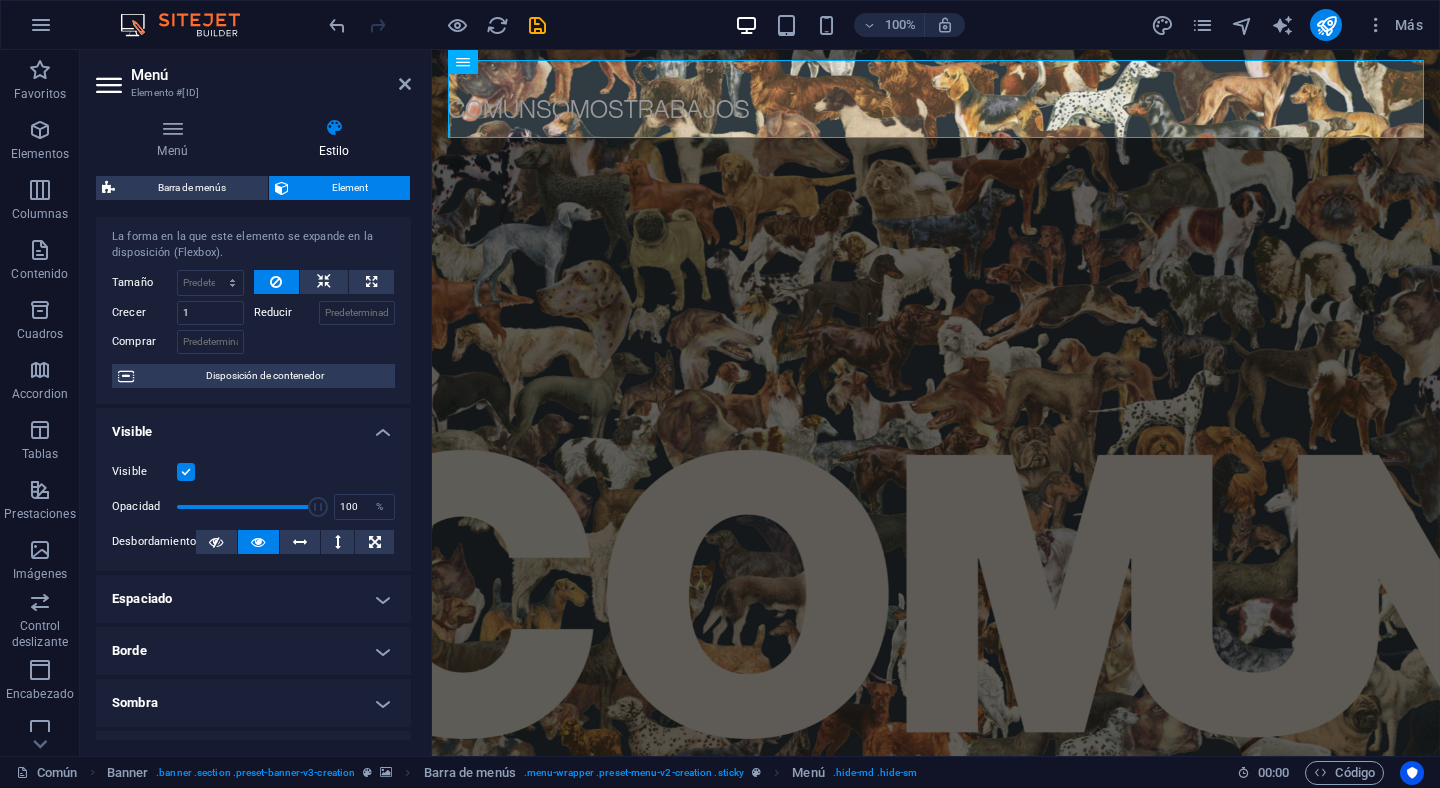click on "Espaciado" at bounding box center (253, 599) 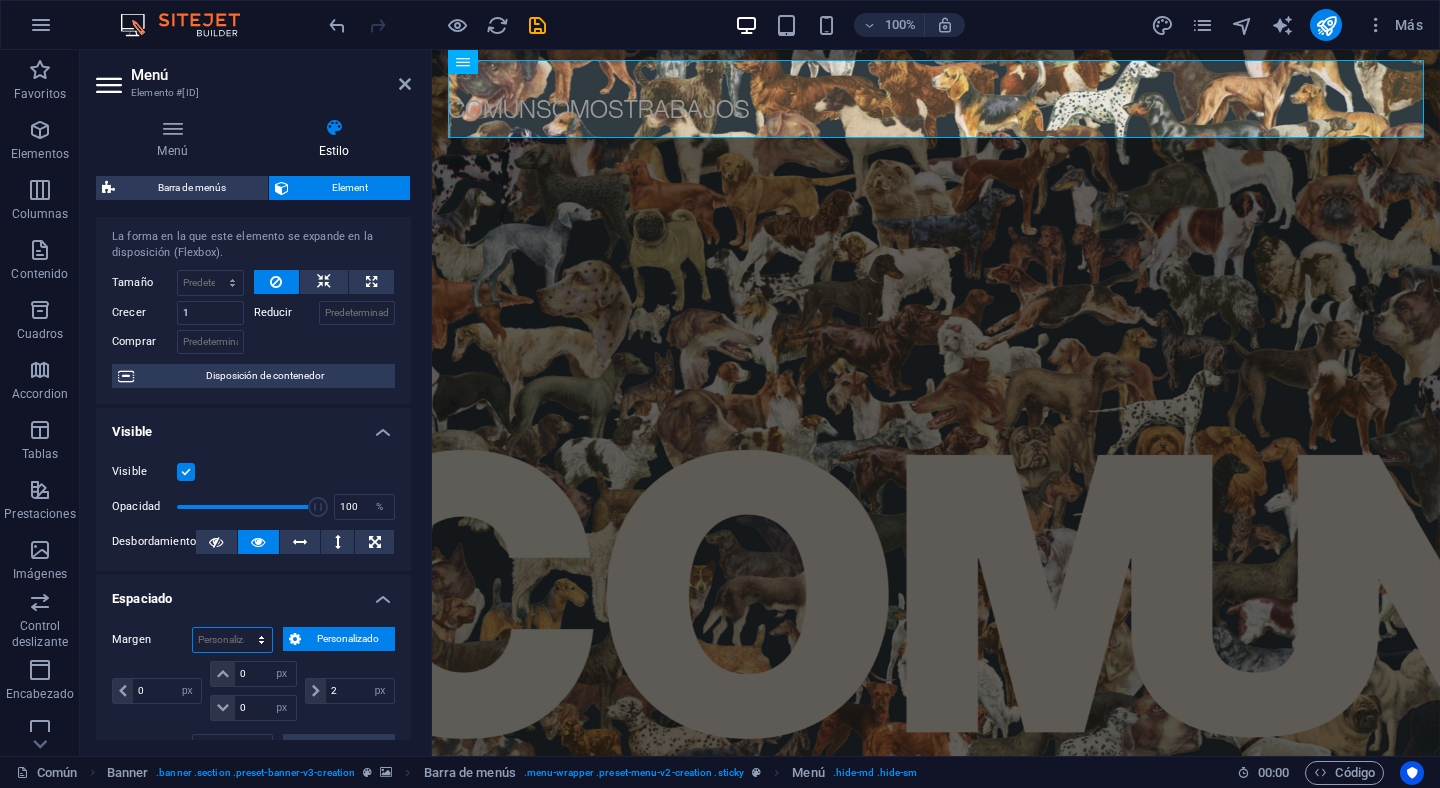click on "Predeterminado automático px % rem vw vh Personalizado" at bounding box center [232, 640] 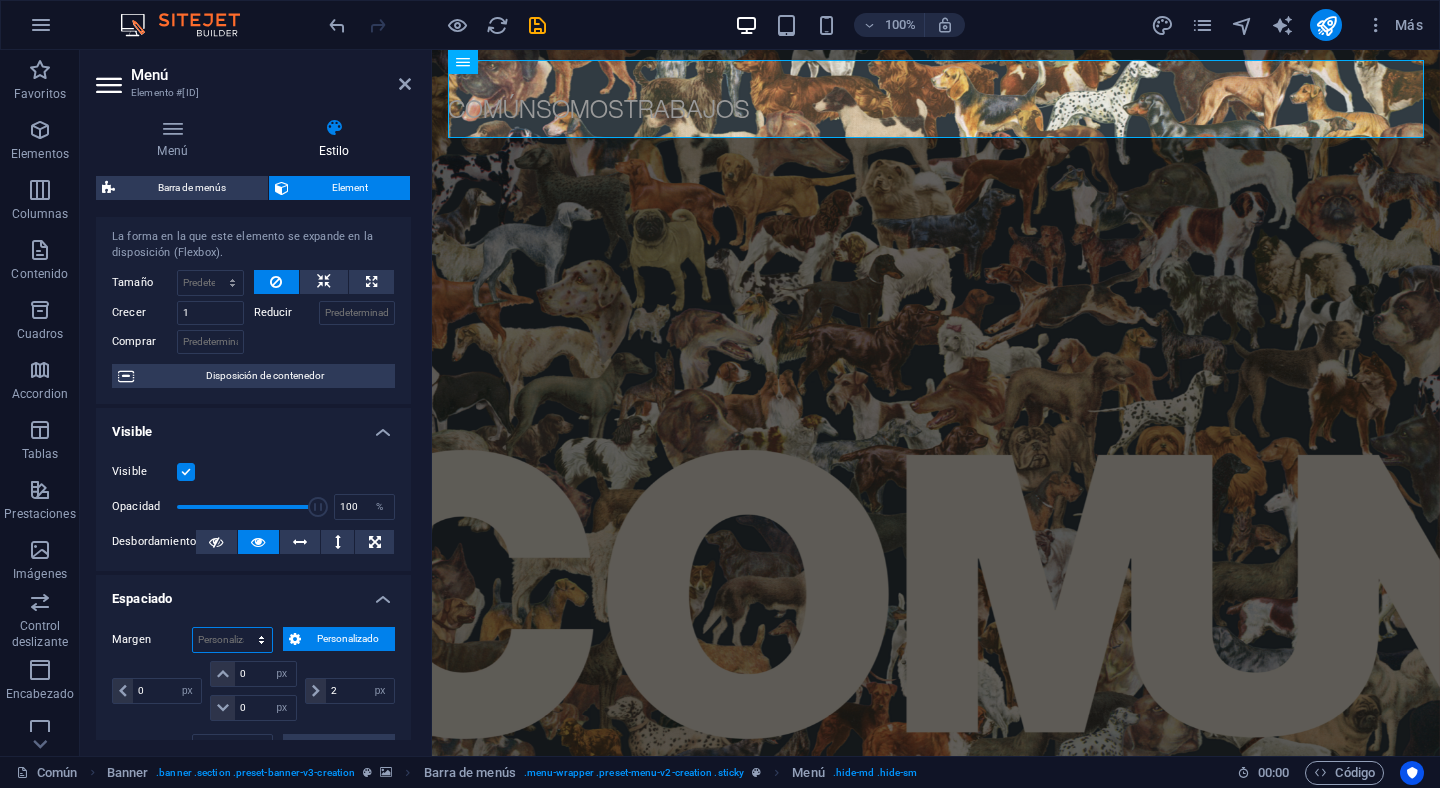 select on "%" 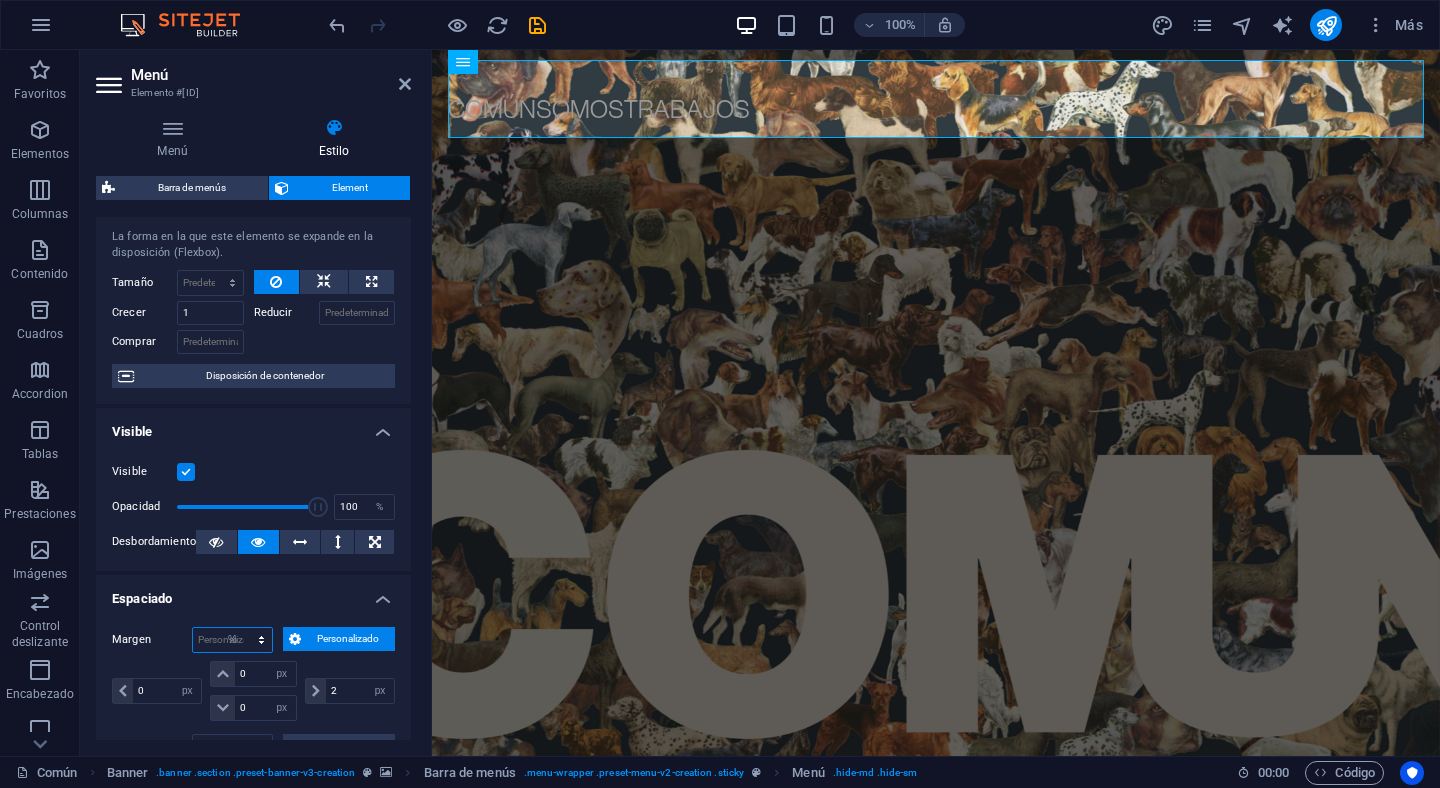 type on "100" 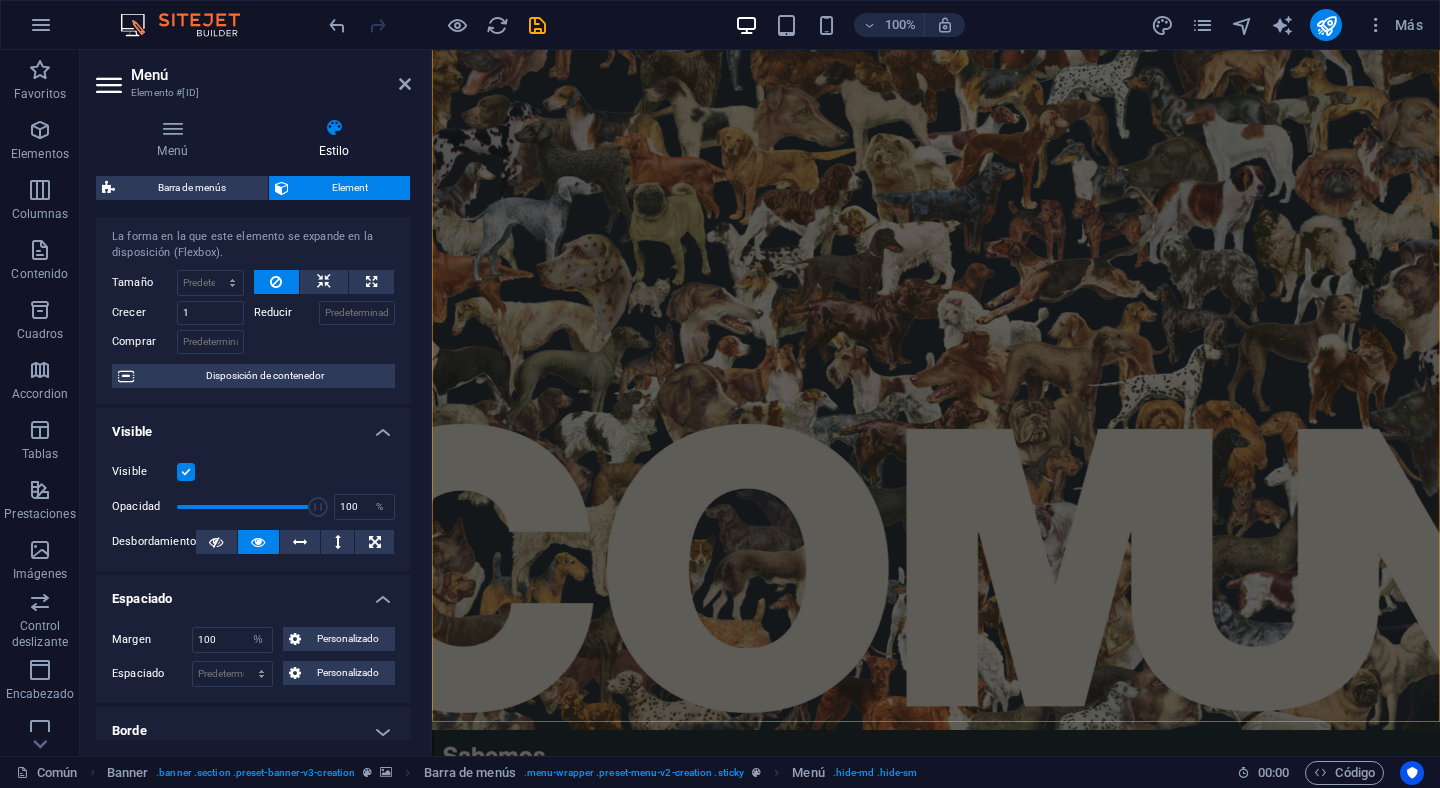 scroll, scrollTop: 0, scrollLeft: 0, axis: both 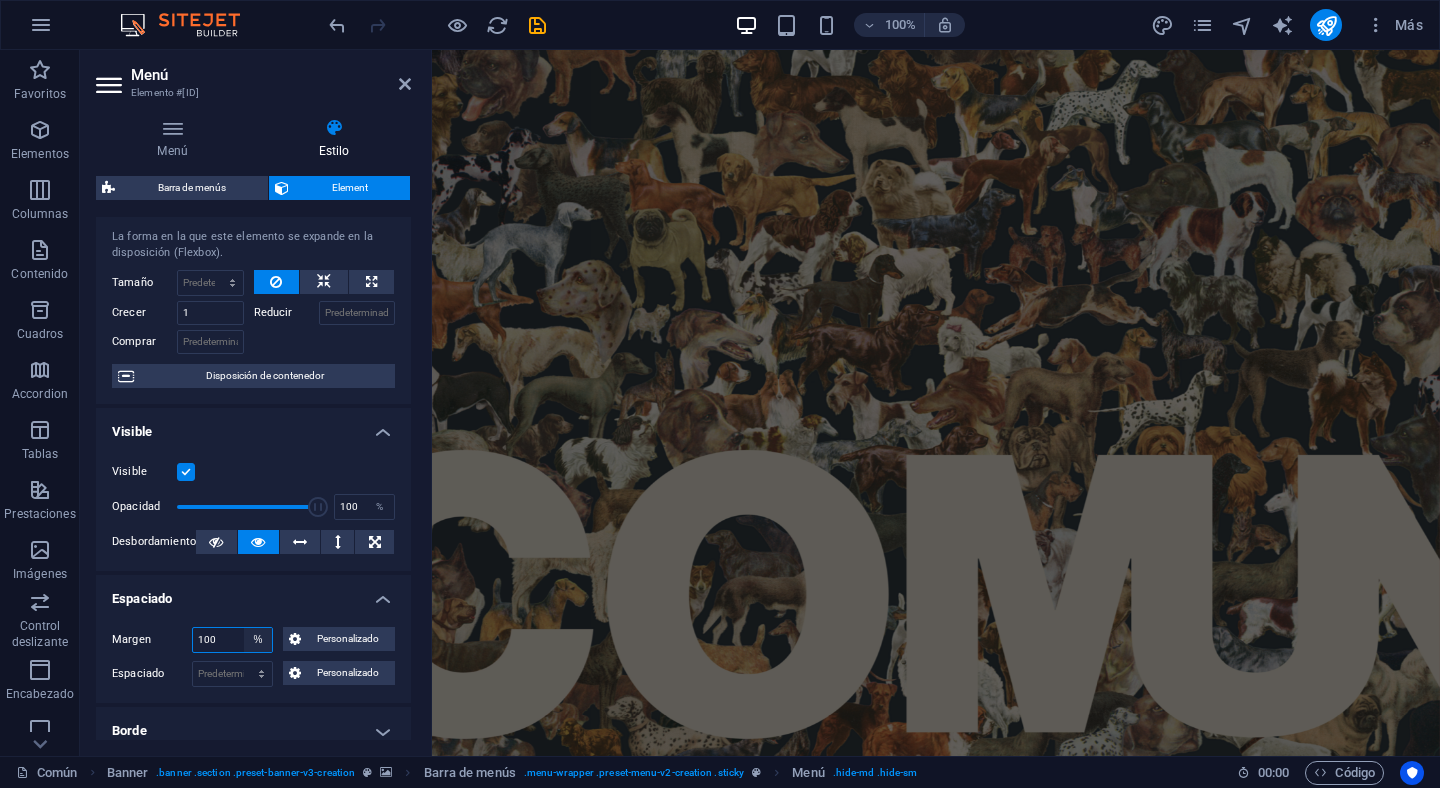 click on "Predeterminado automático px % rem vw vh Personalizado" at bounding box center (258, 640) 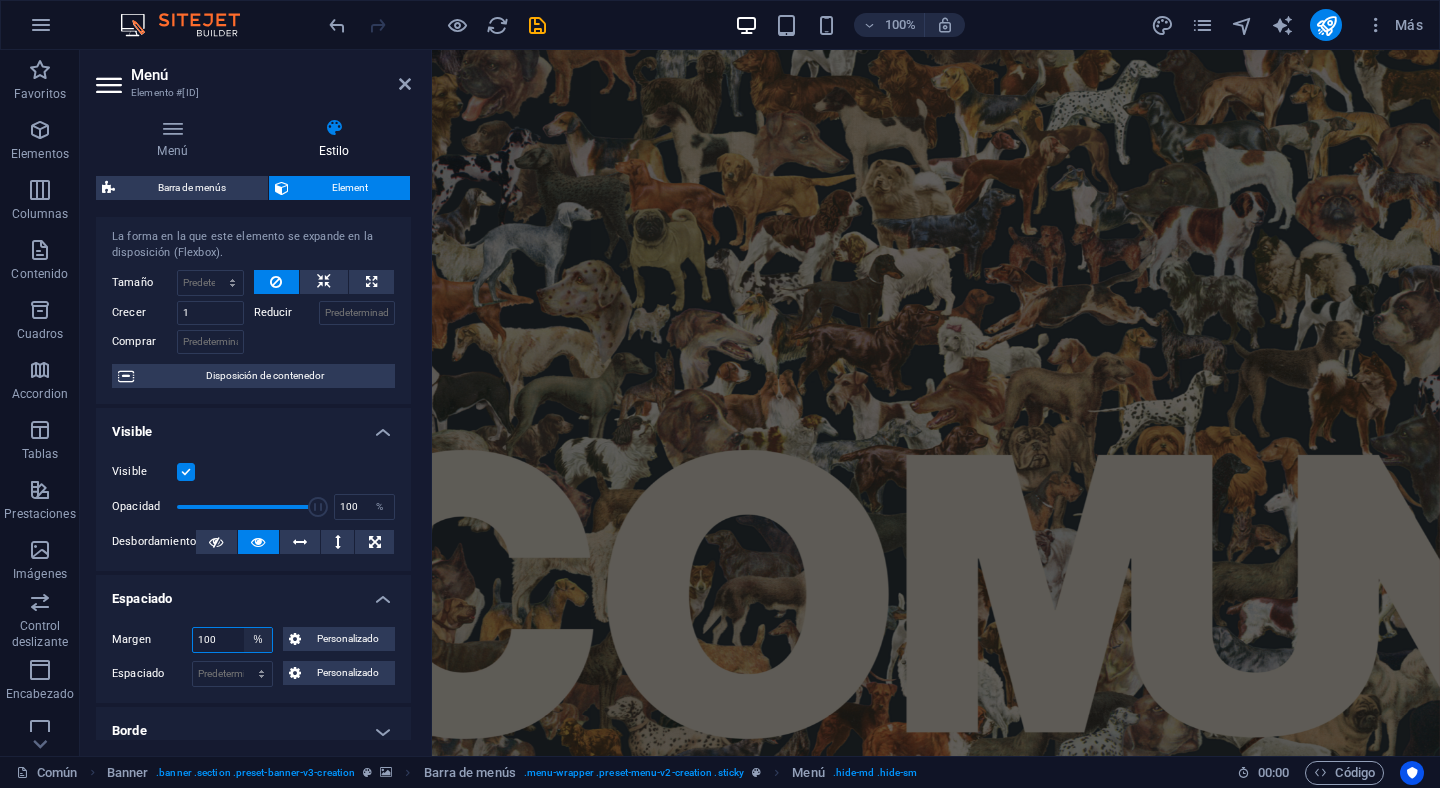 select on "auto" 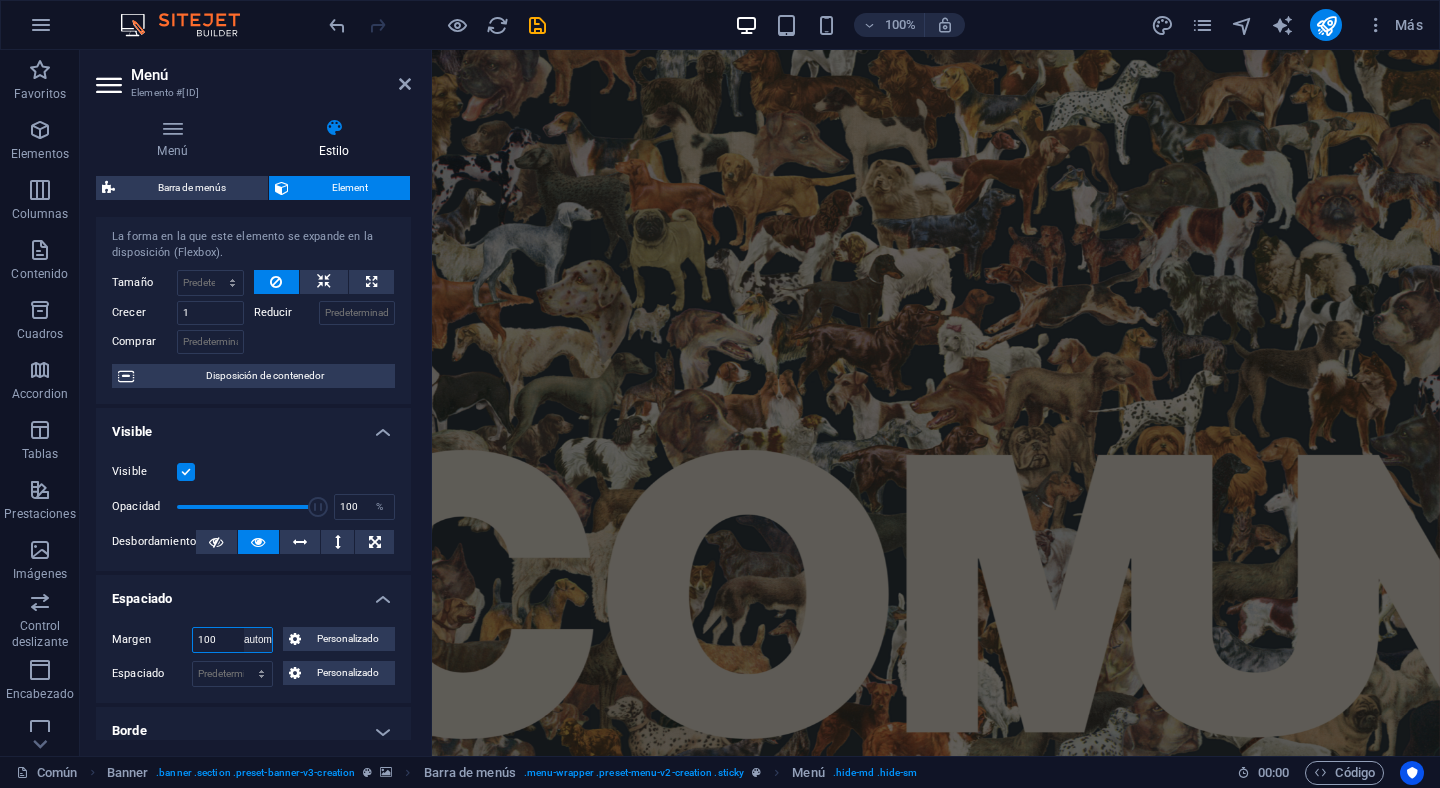 type 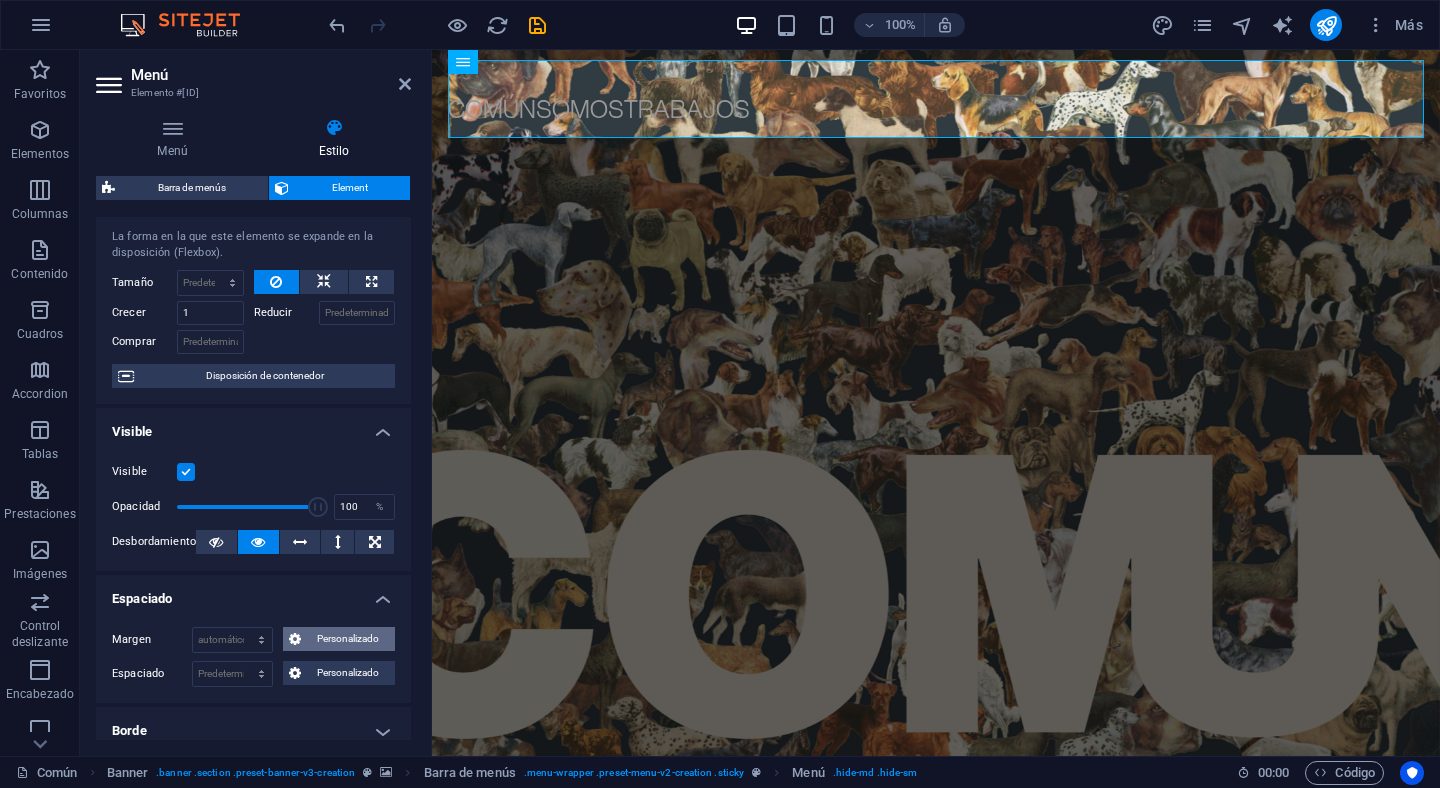 click on "Personalizado" at bounding box center (339, 639) 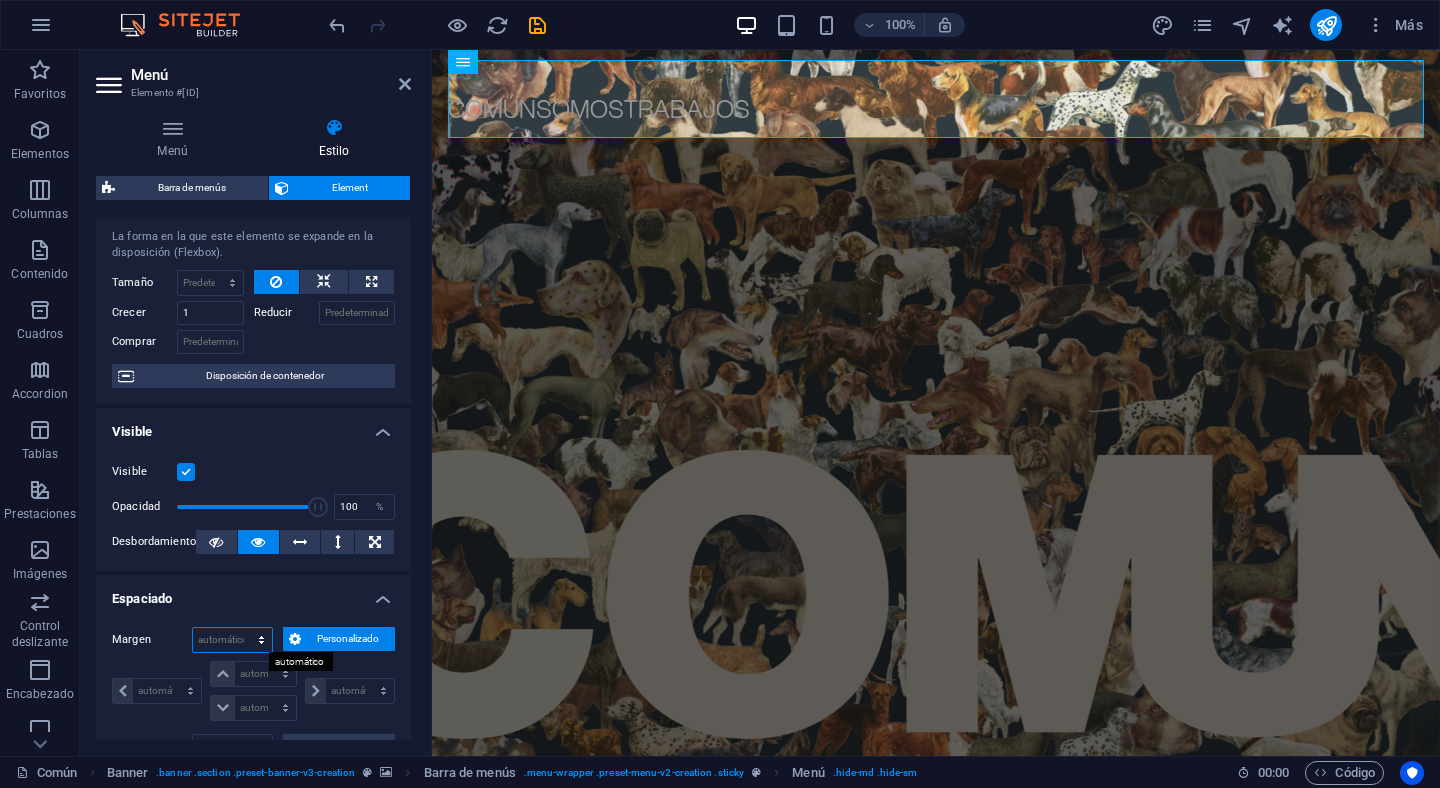 click on "Predeterminado automático px % rem vw vh Personalizado" at bounding box center [232, 640] 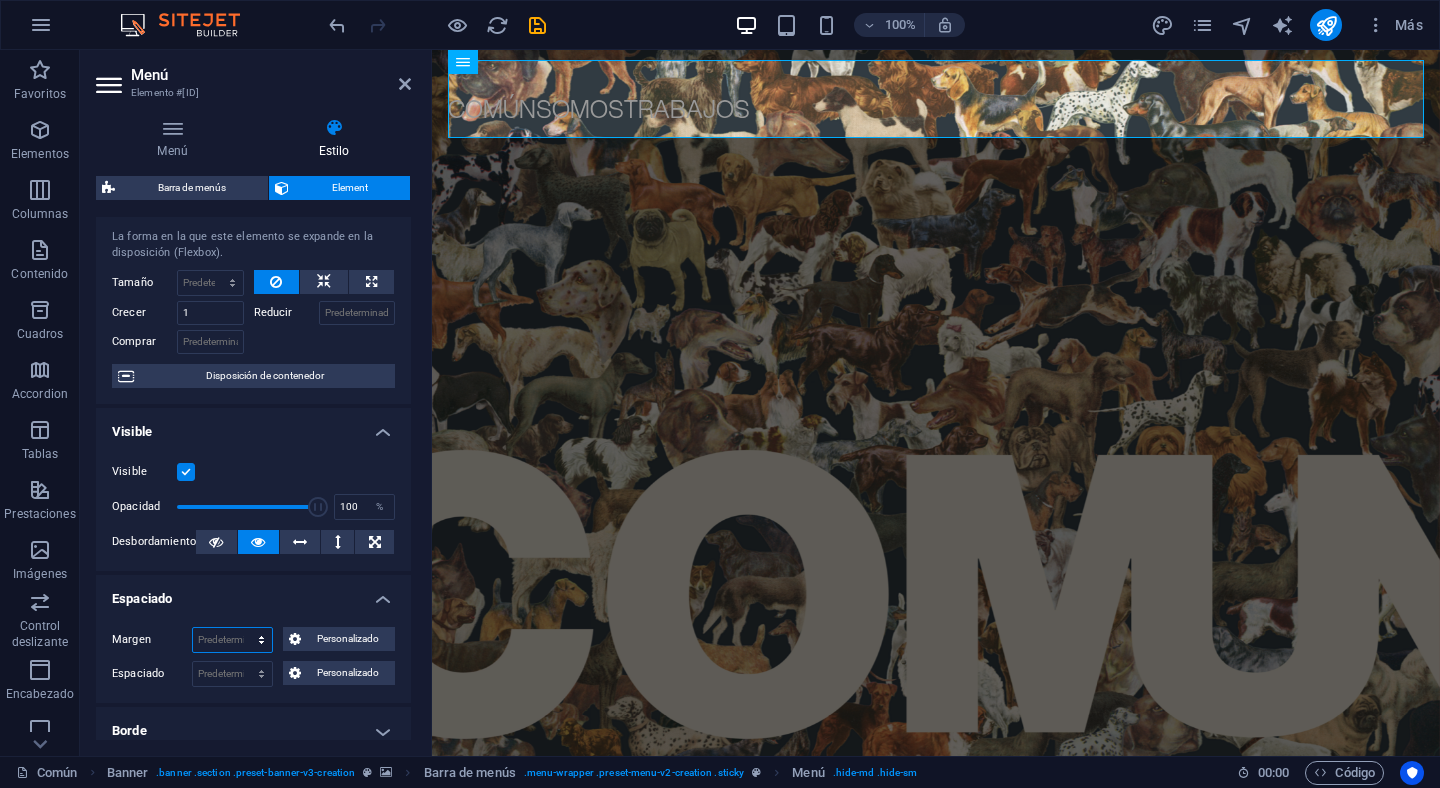 click on "Predeterminado automático px % rem vw vh Personalizado" at bounding box center [232, 640] 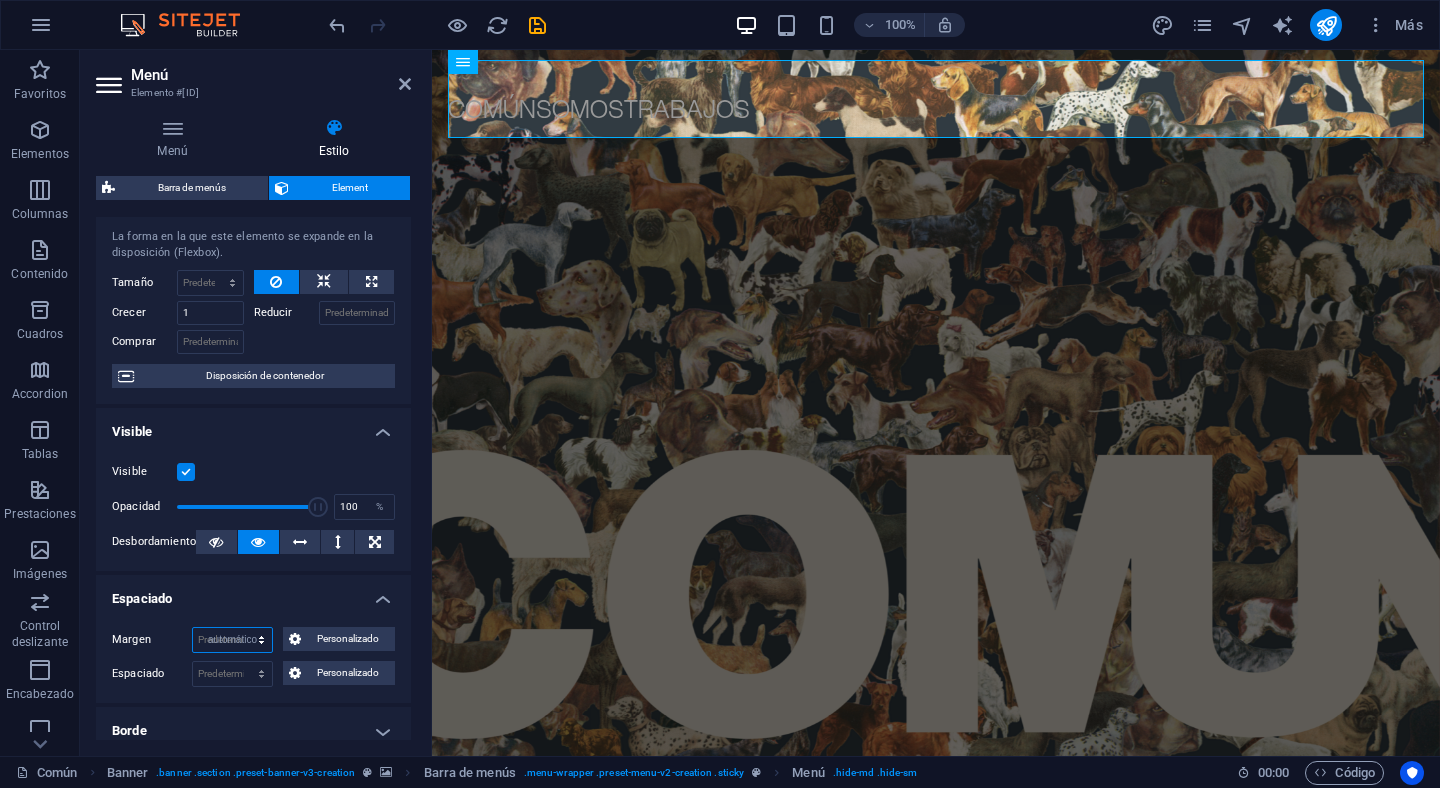 select on "DISABLED_OPTION_VALUE" 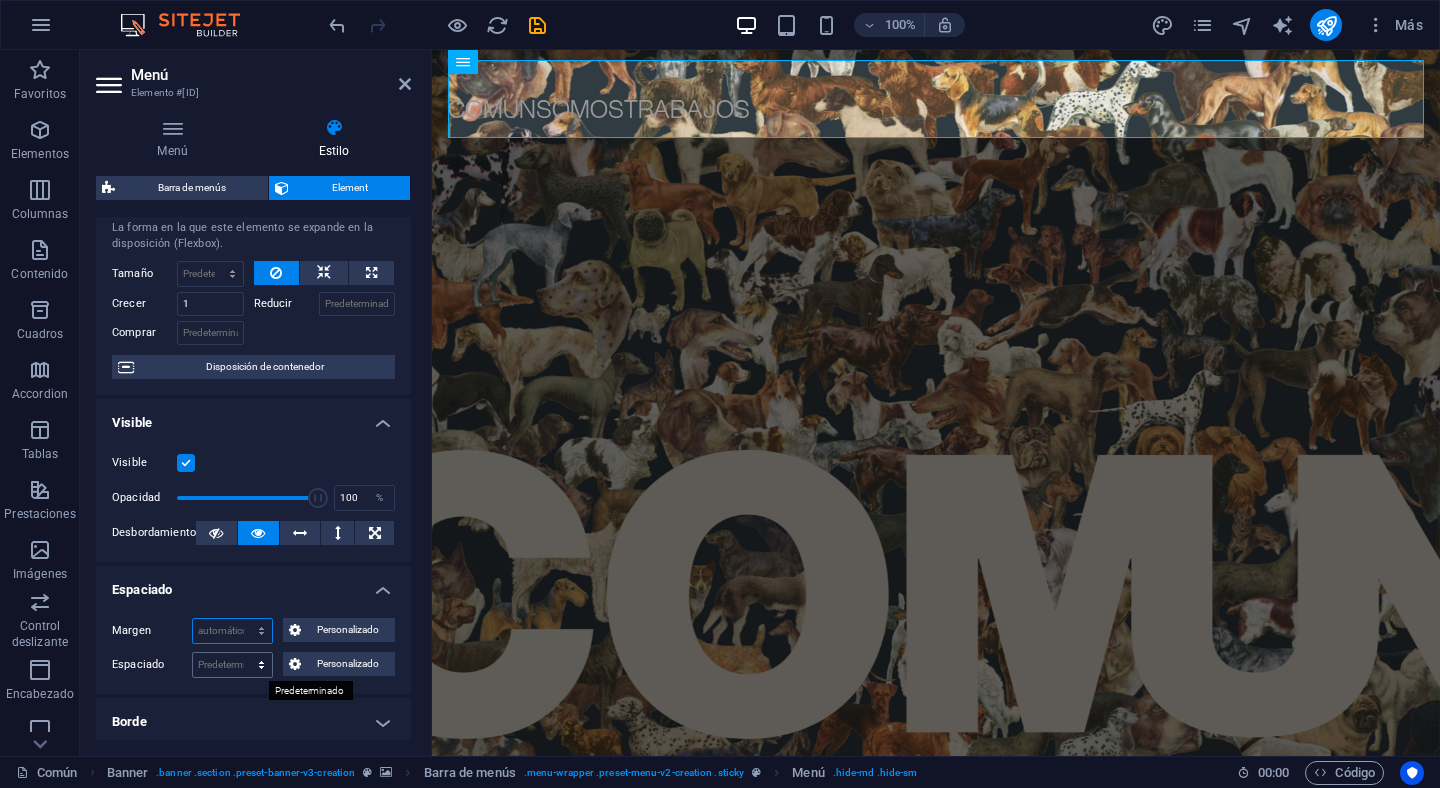scroll, scrollTop: 53, scrollLeft: 0, axis: vertical 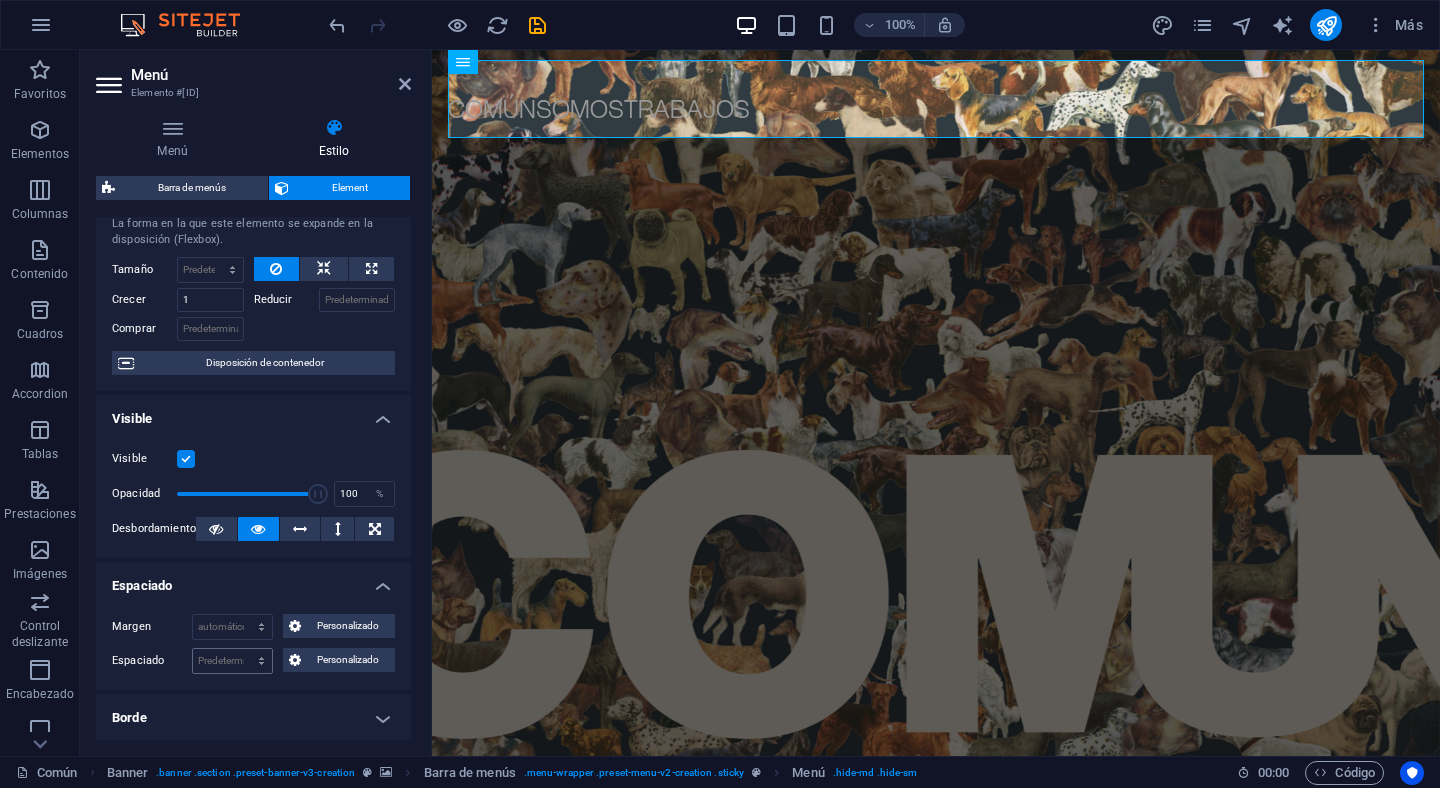 click on "Predeterminado px rem % vh vw Personalizado" at bounding box center (232, 661) 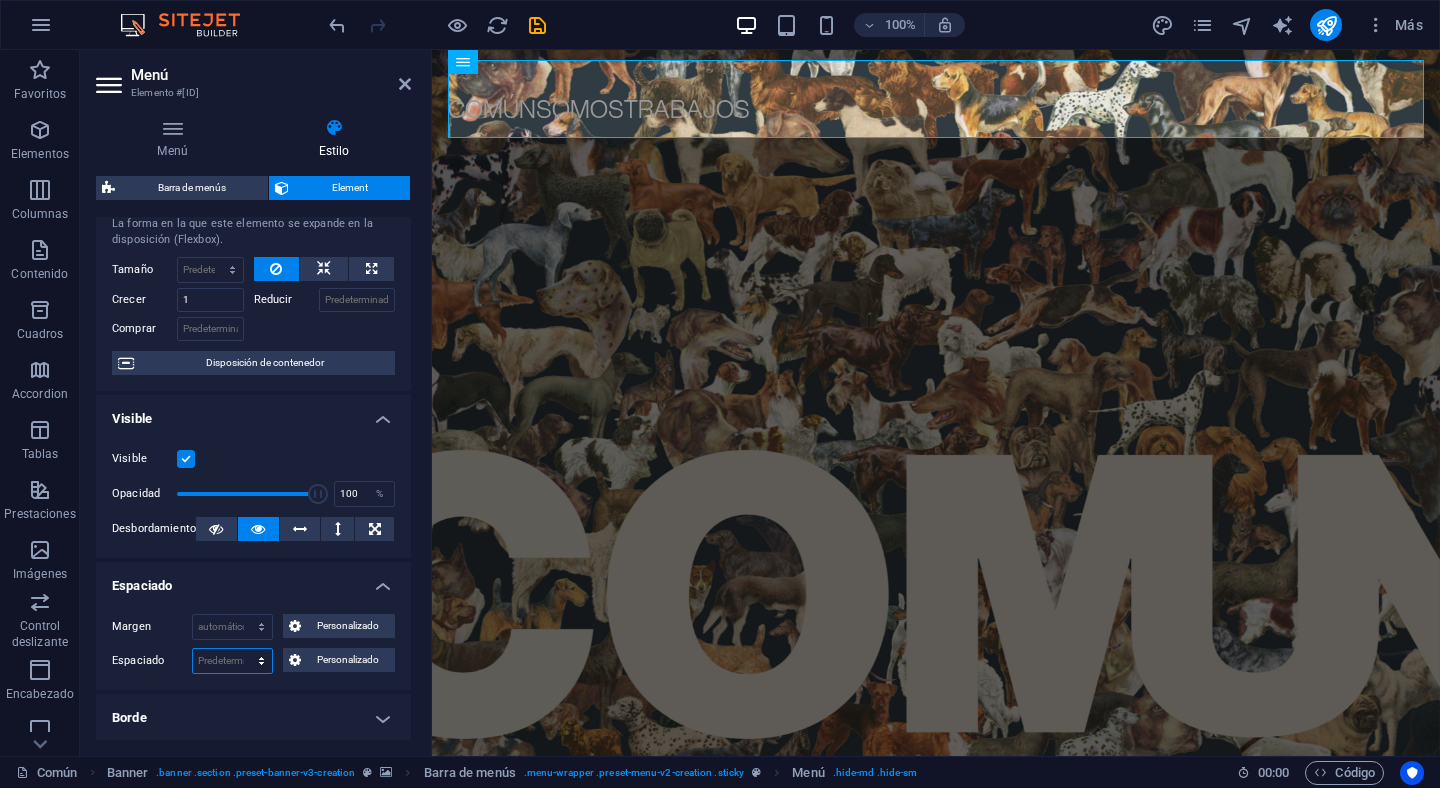 click on "Predeterminado px rem % vh vw Personalizado" at bounding box center (232, 661) 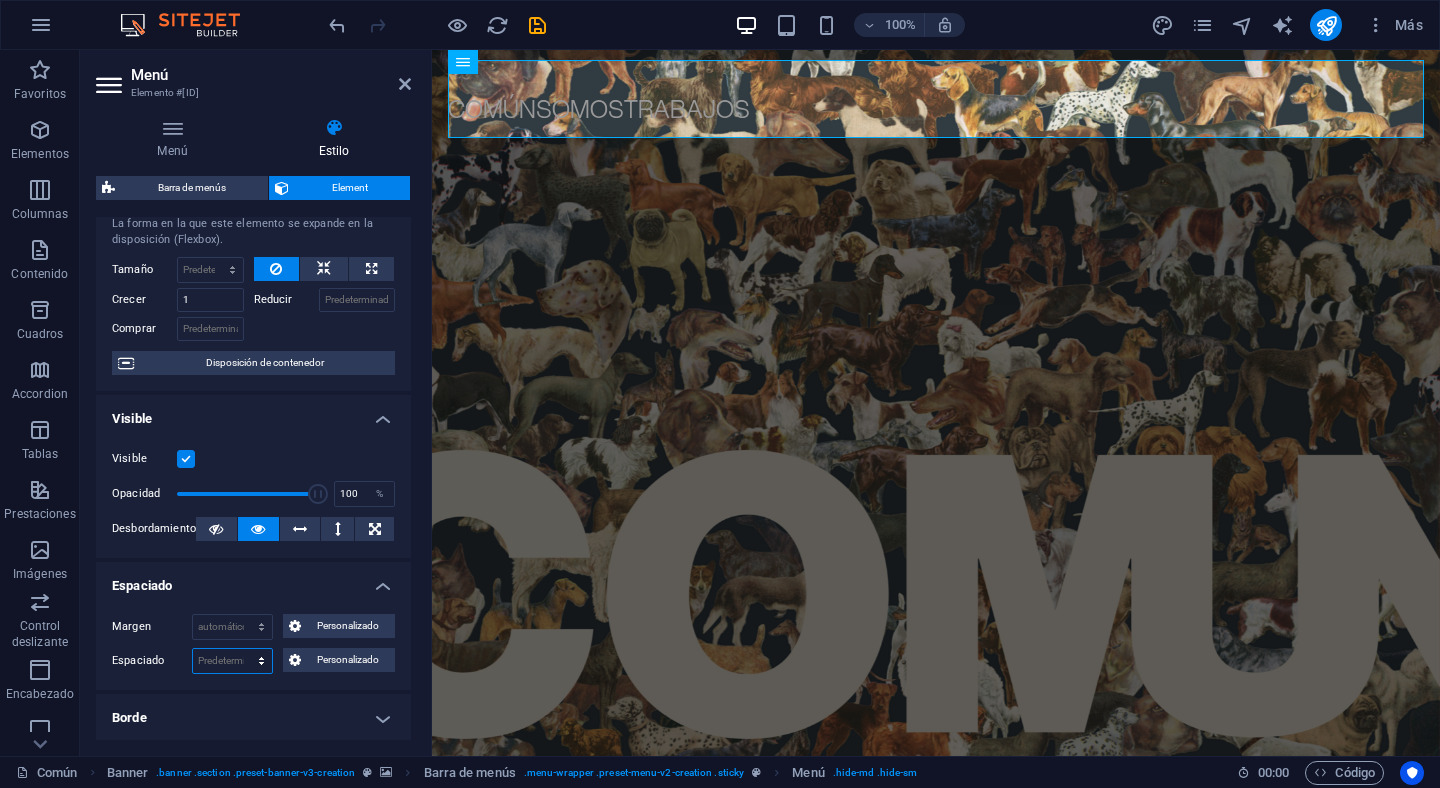 select on "px" 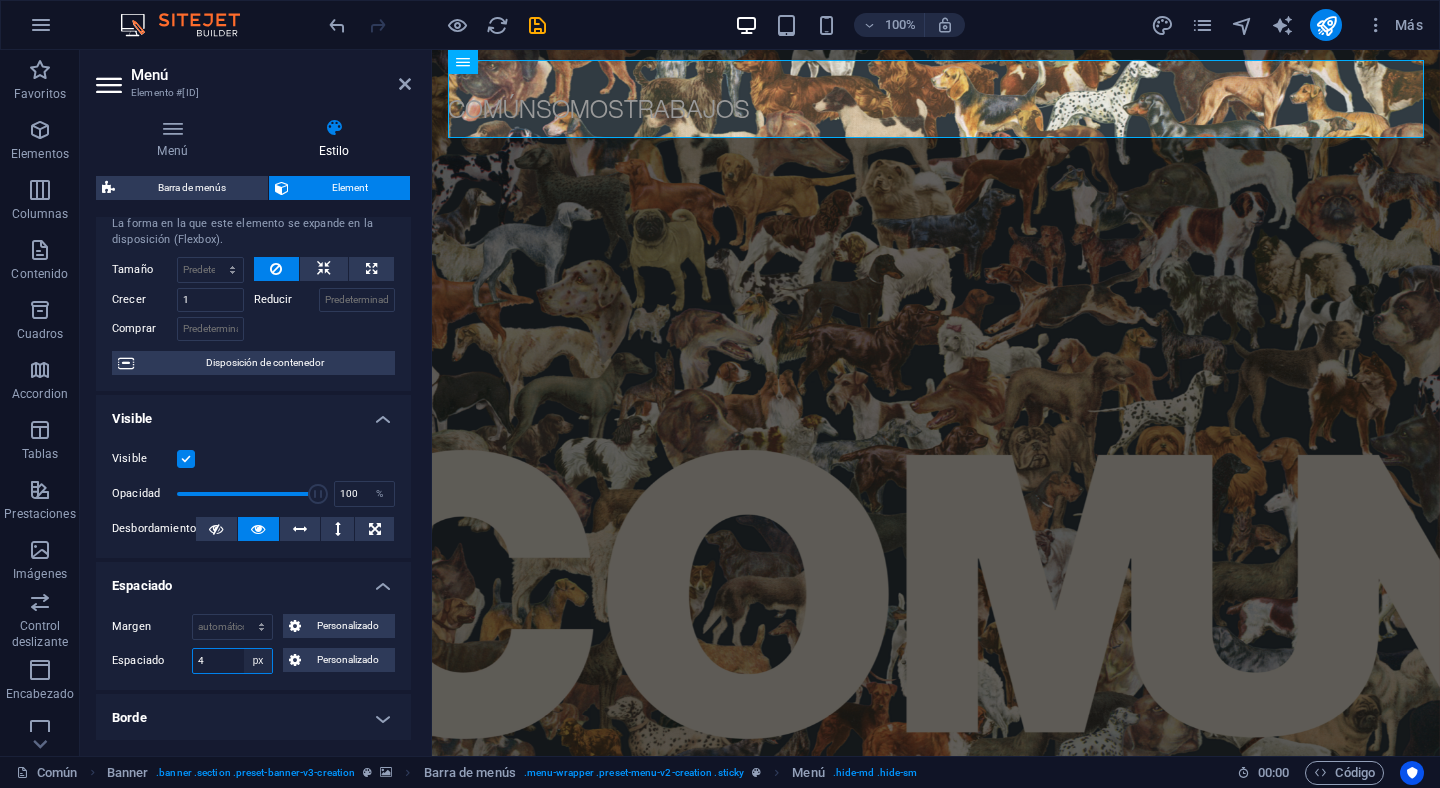 type on "4" 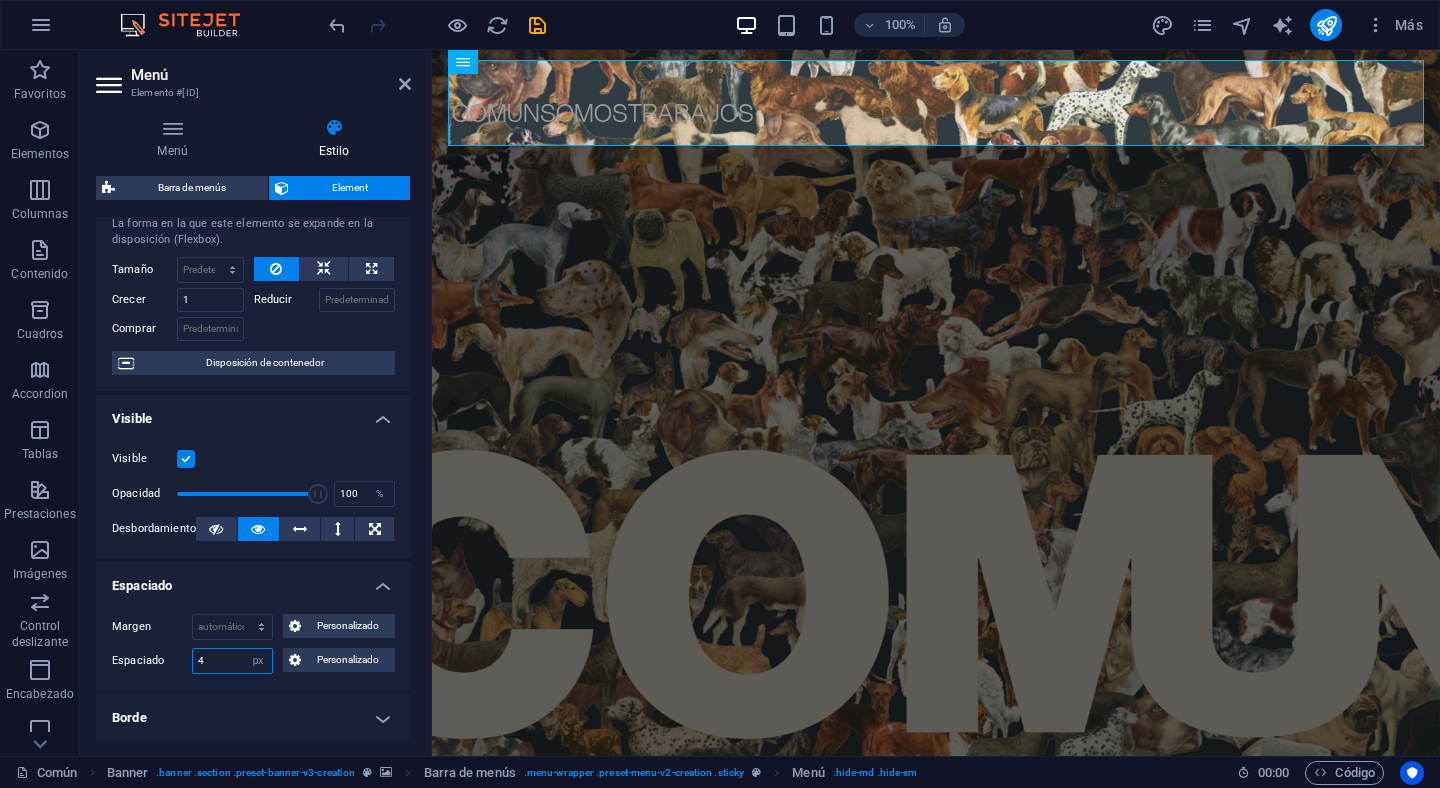 click on "4" at bounding box center (232, 661) 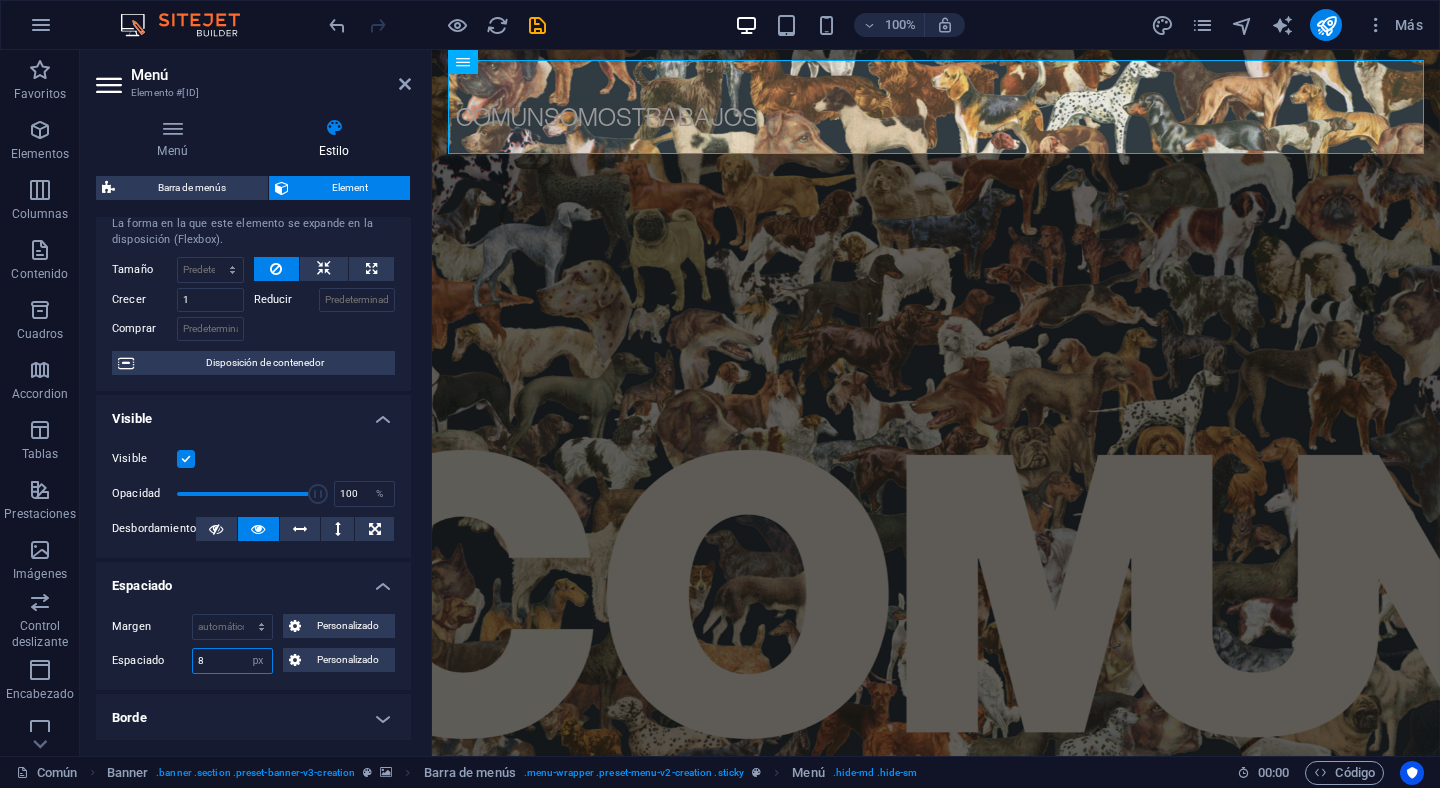 click on "8" at bounding box center (232, 661) 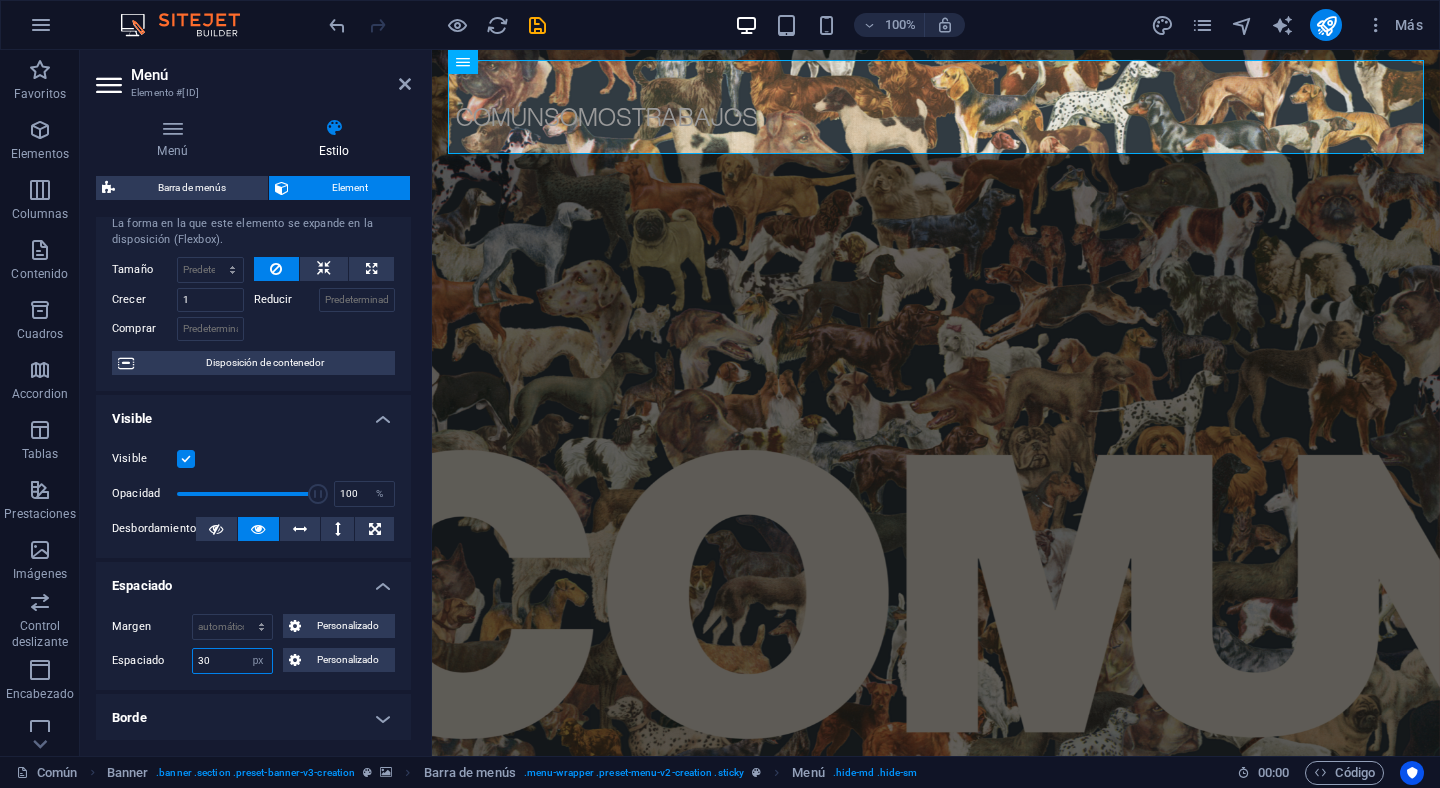 type on "30" 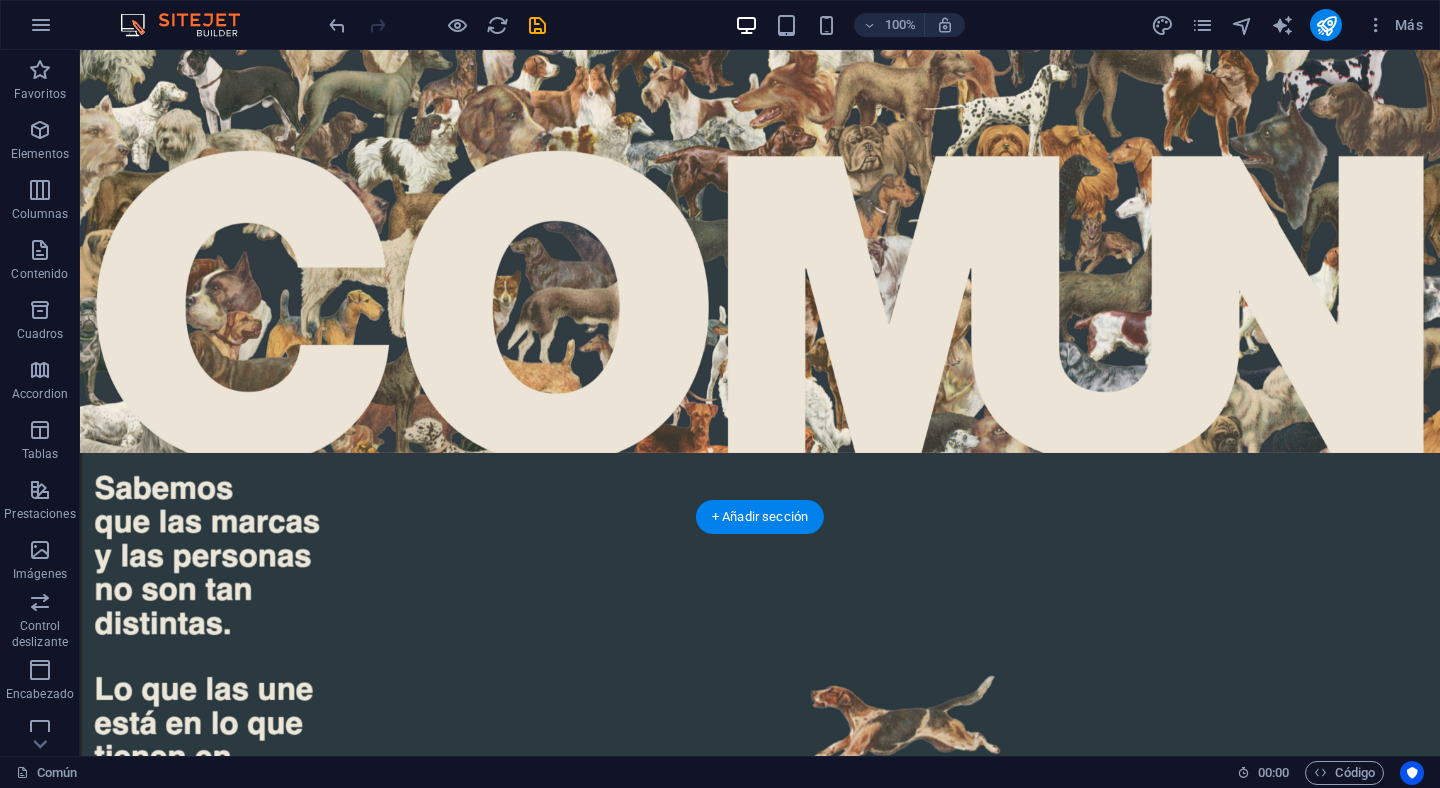 scroll, scrollTop: 0, scrollLeft: 0, axis: both 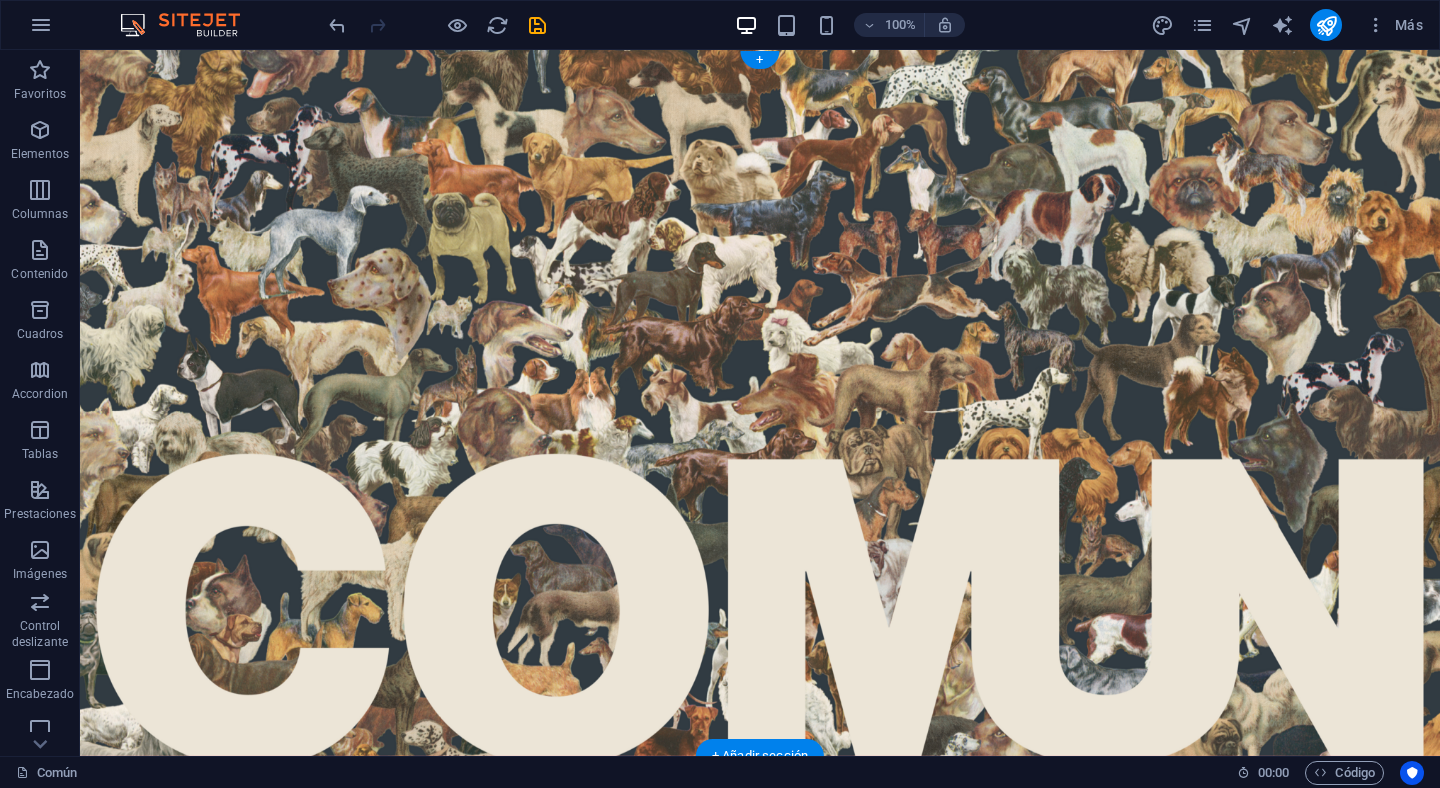 click at bounding box center (760, 403) 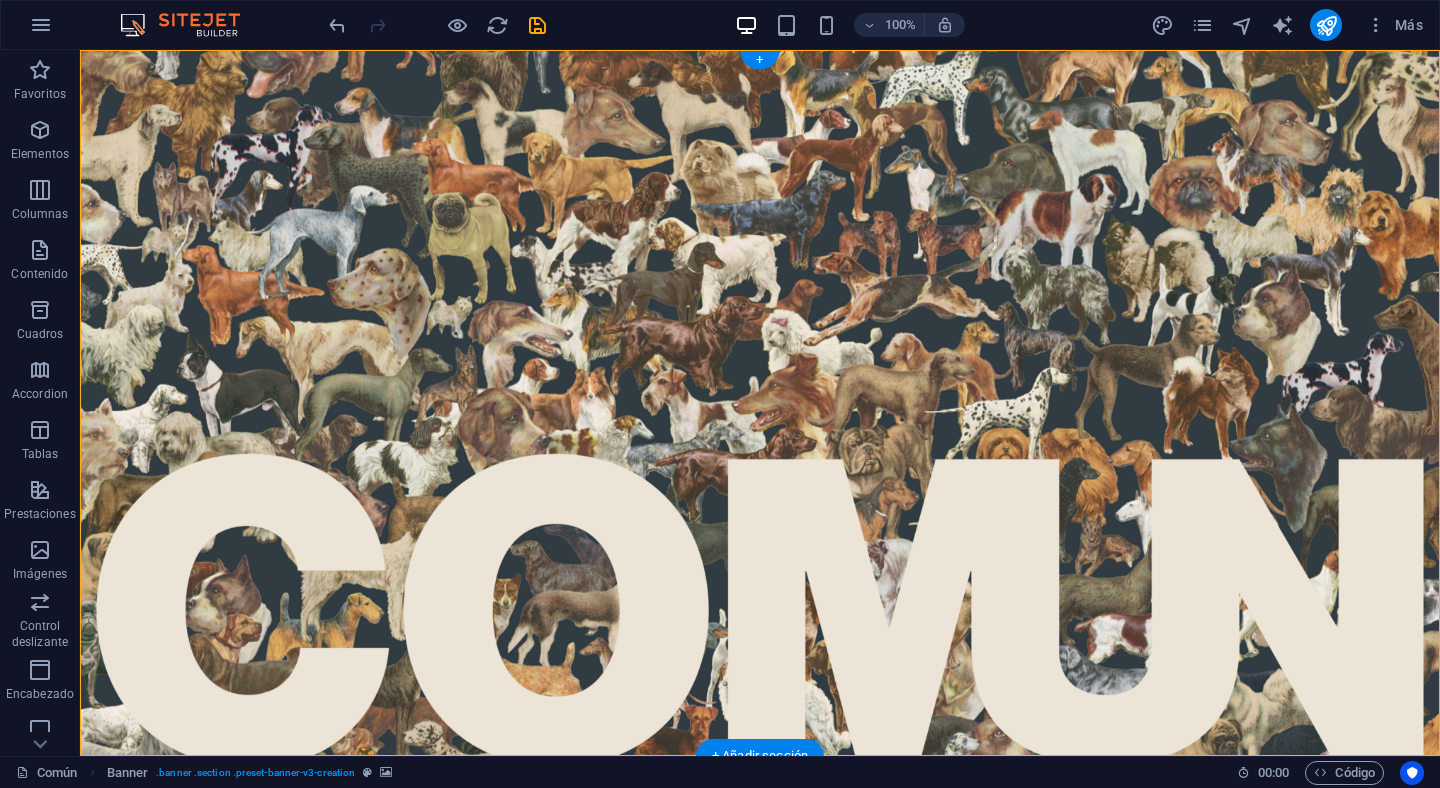 click at bounding box center [760, 403] 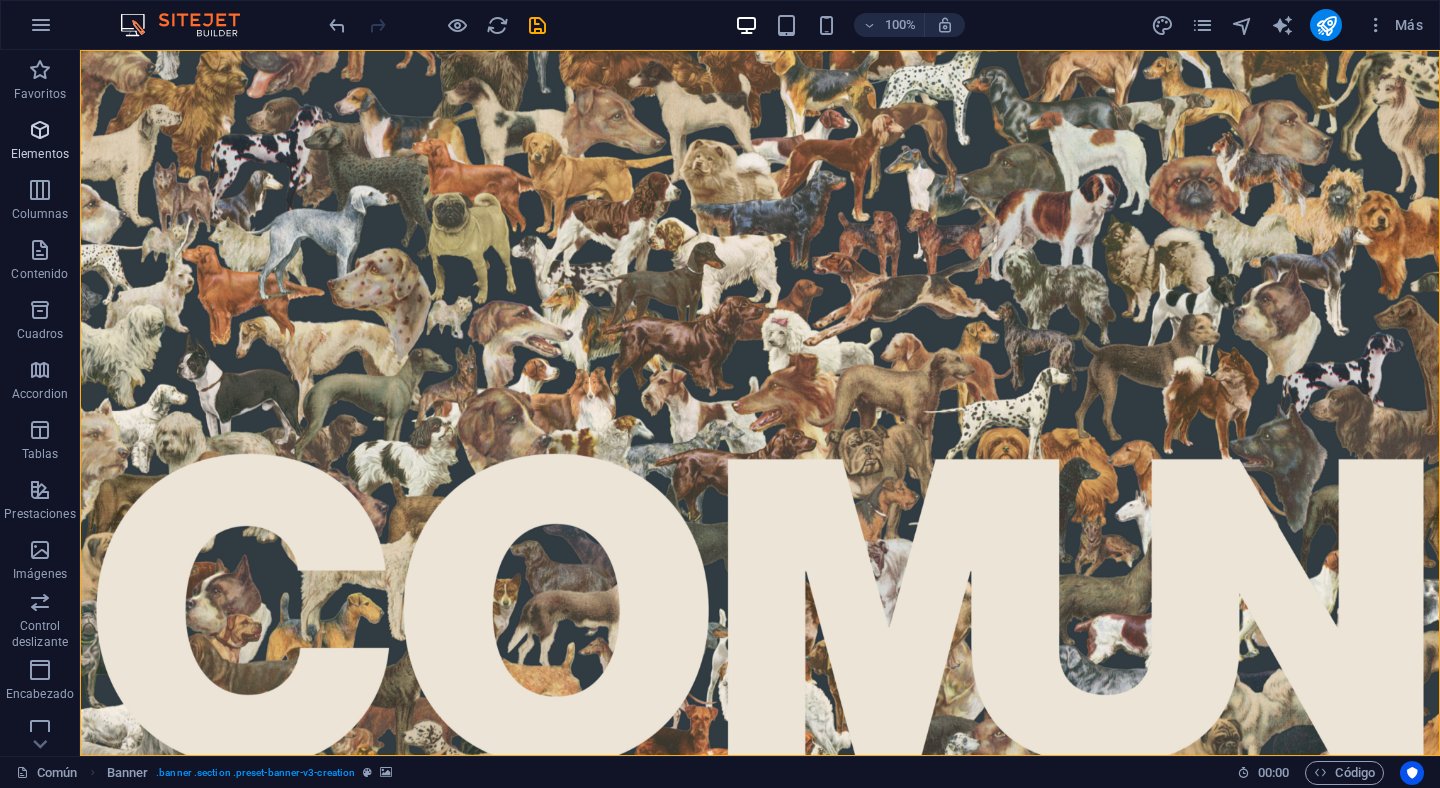 click at bounding box center [40, 130] 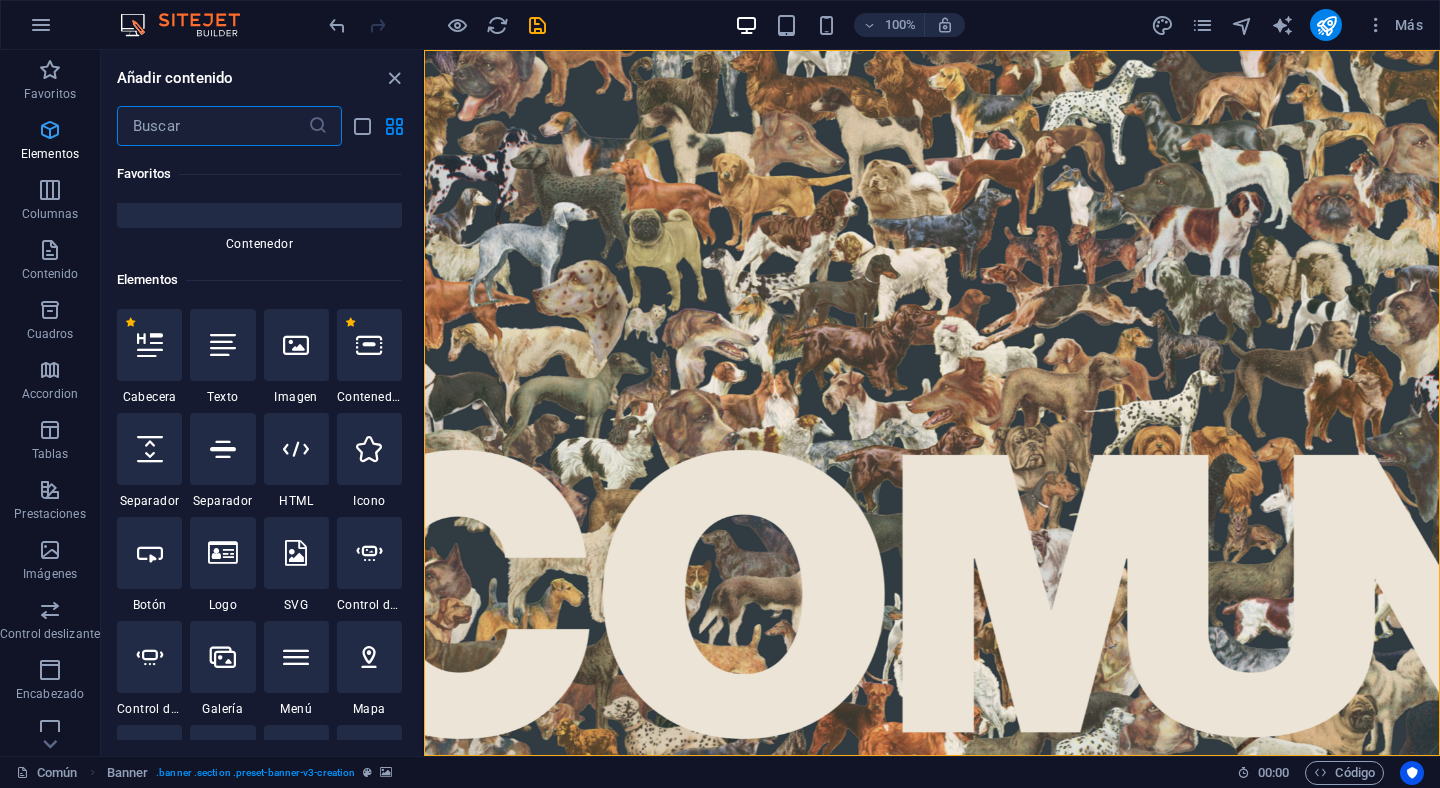 scroll, scrollTop: 377, scrollLeft: 0, axis: vertical 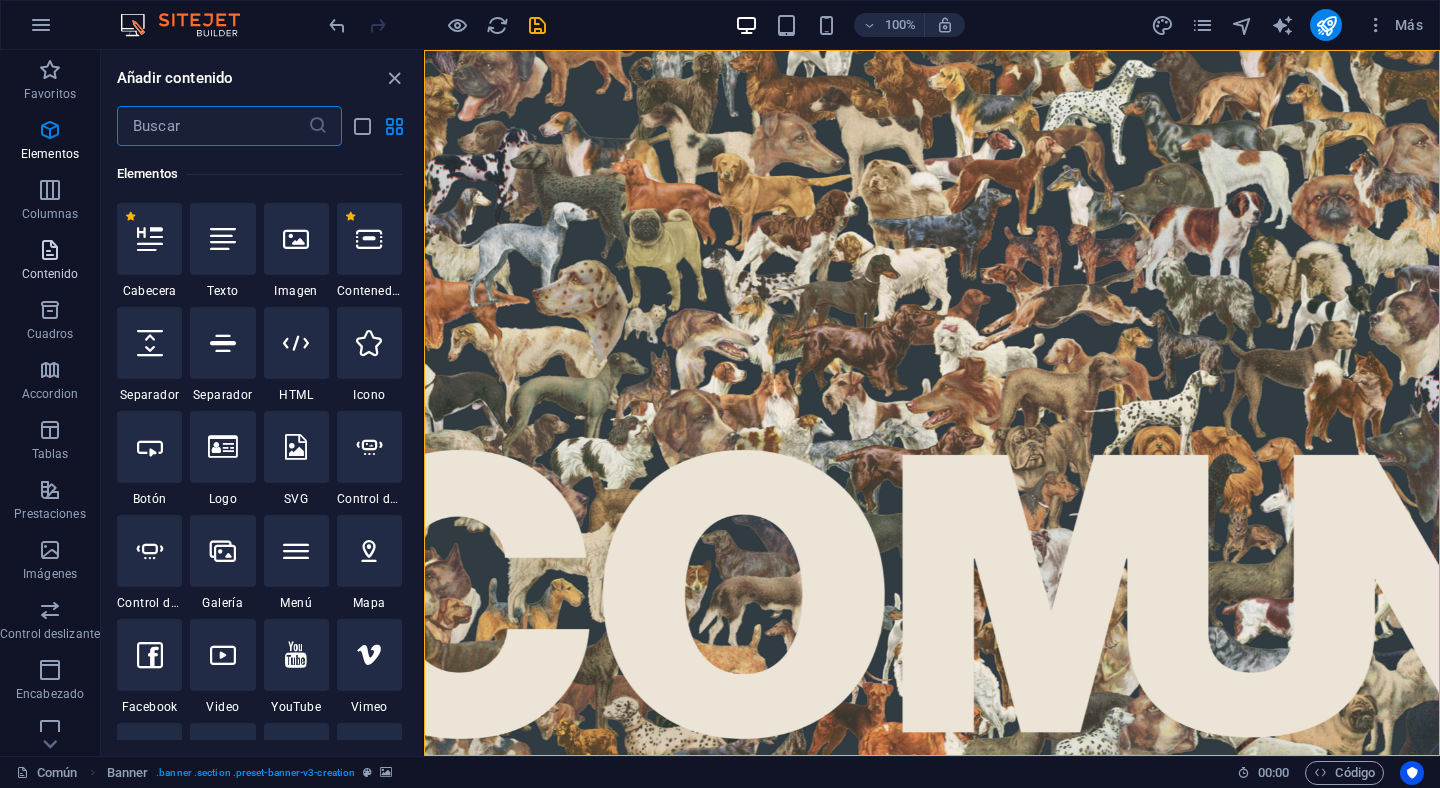 click at bounding box center [50, 250] 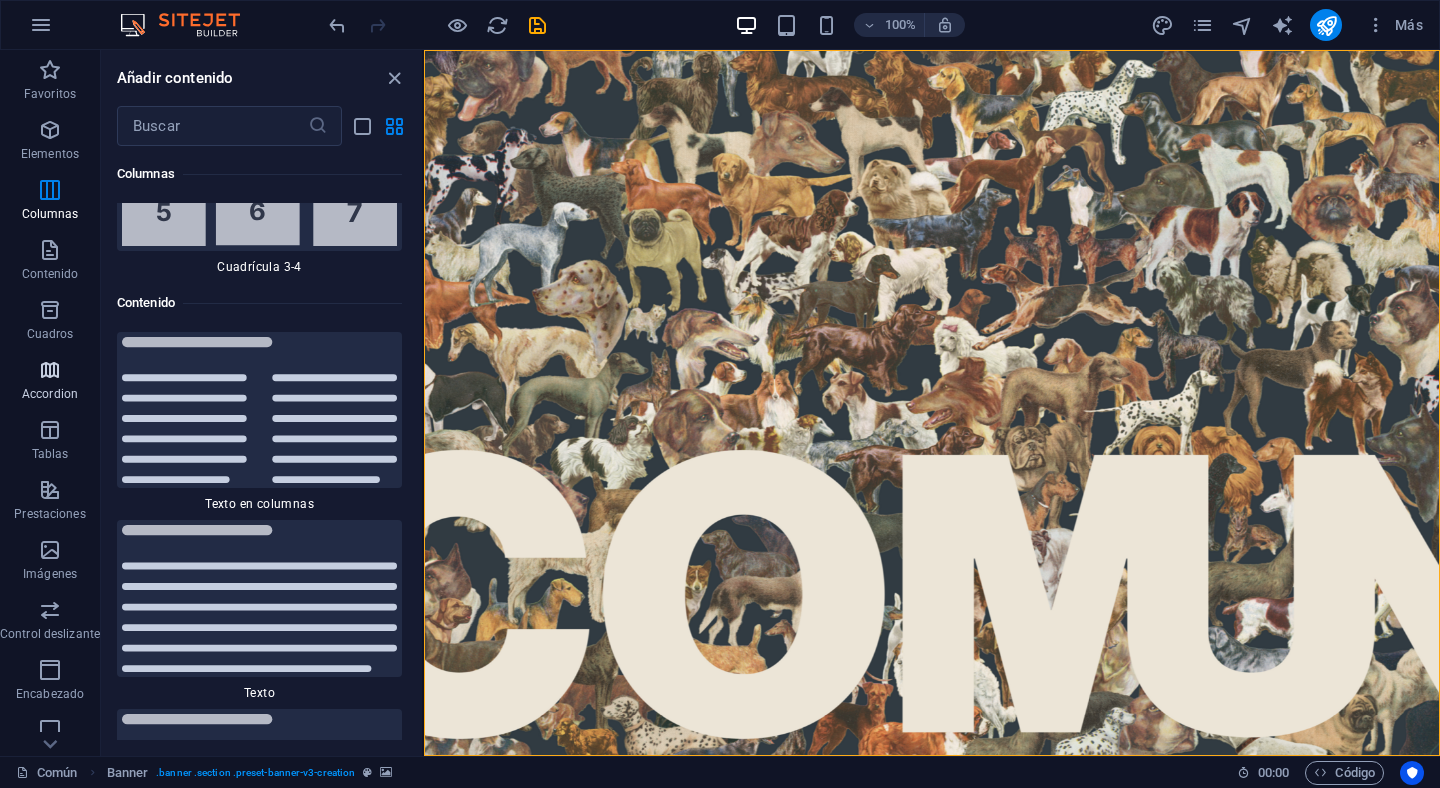 scroll, scrollTop: 6808, scrollLeft: 0, axis: vertical 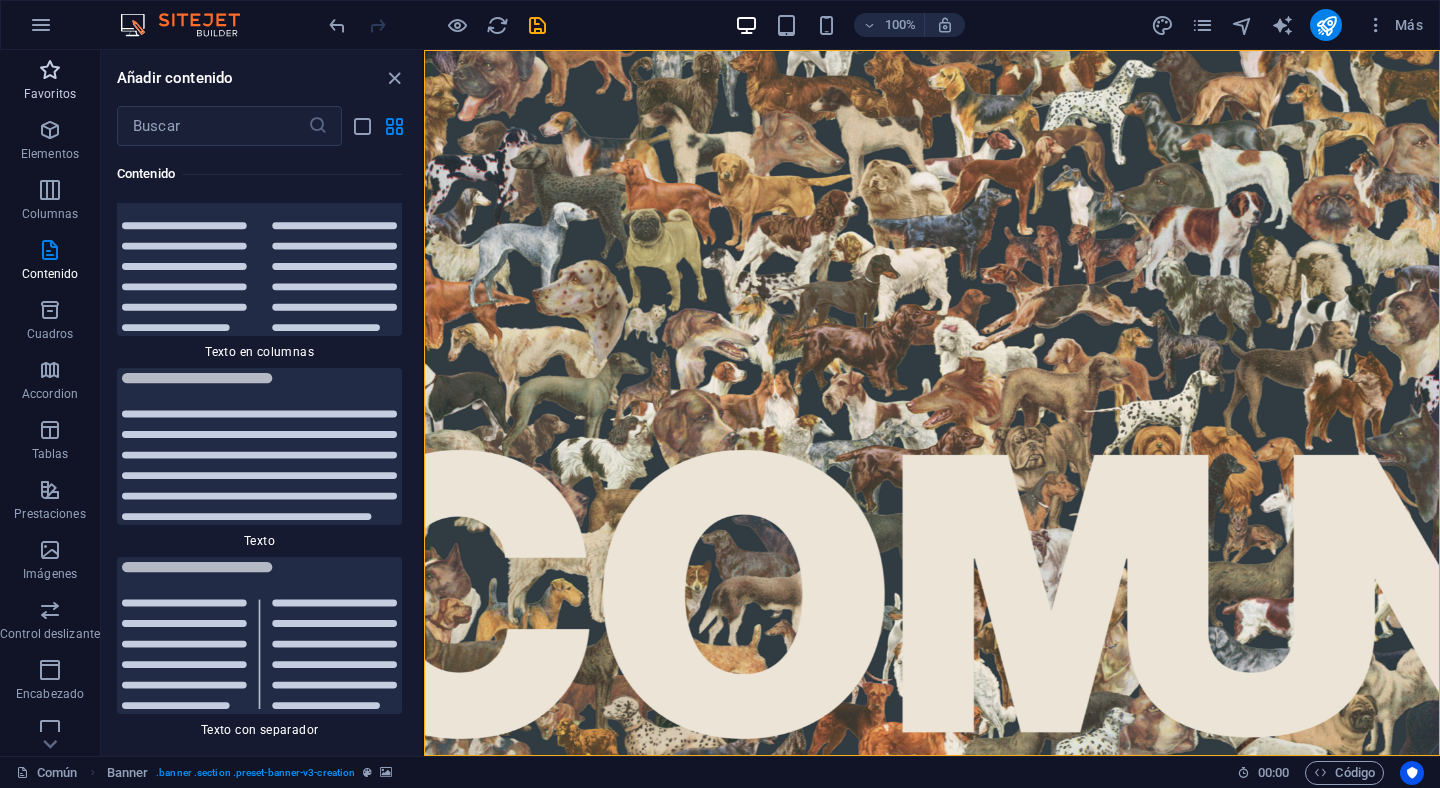 click on "Favoritos" at bounding box center (50, 82) 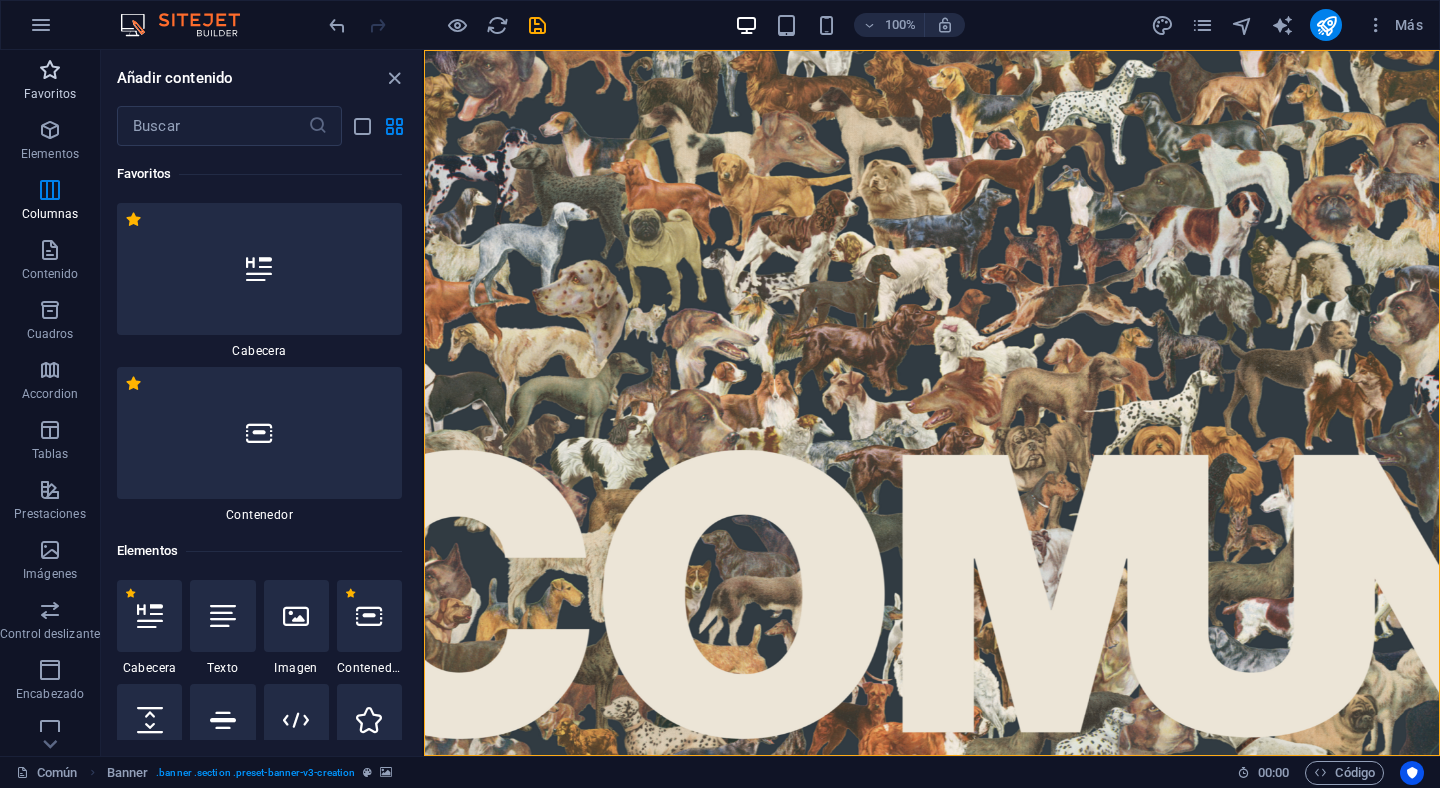 scroll, scrollTop: 0, scrollLeft: 0, axis: both 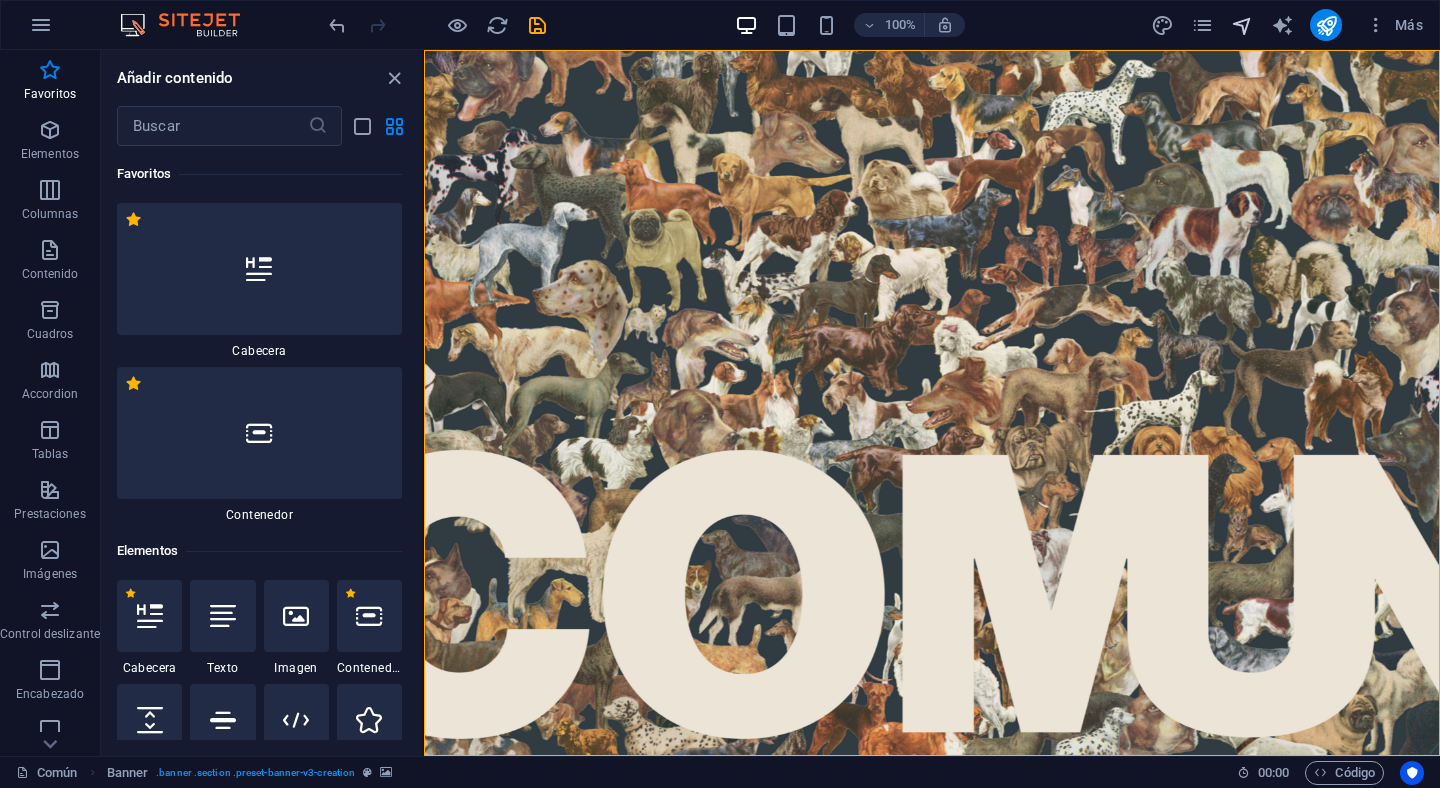 click at bounding box center [1242, 25] 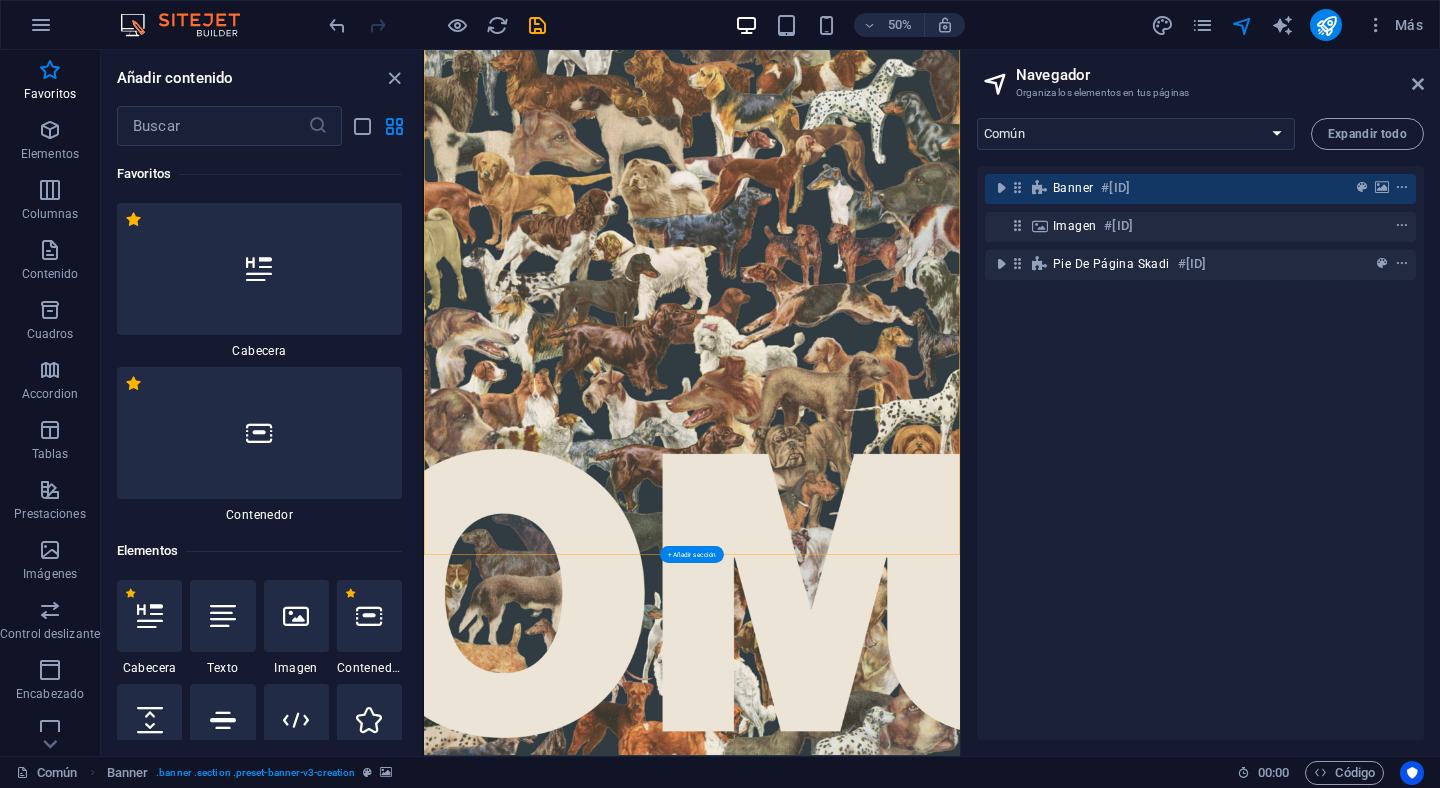 scroll, scrollTop: 0, scrollLeft: 0, axis: both 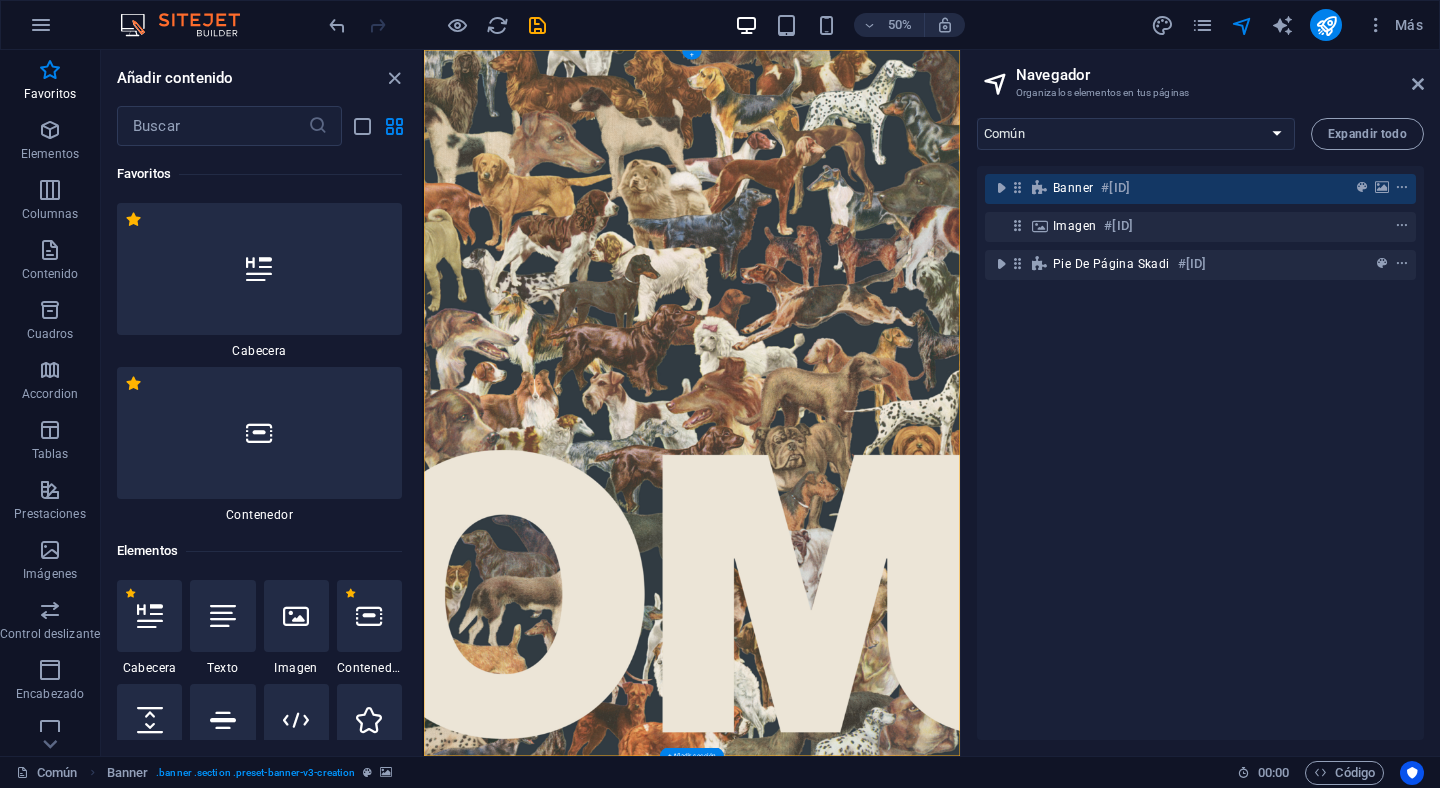 click at bounding box center (960, 756) 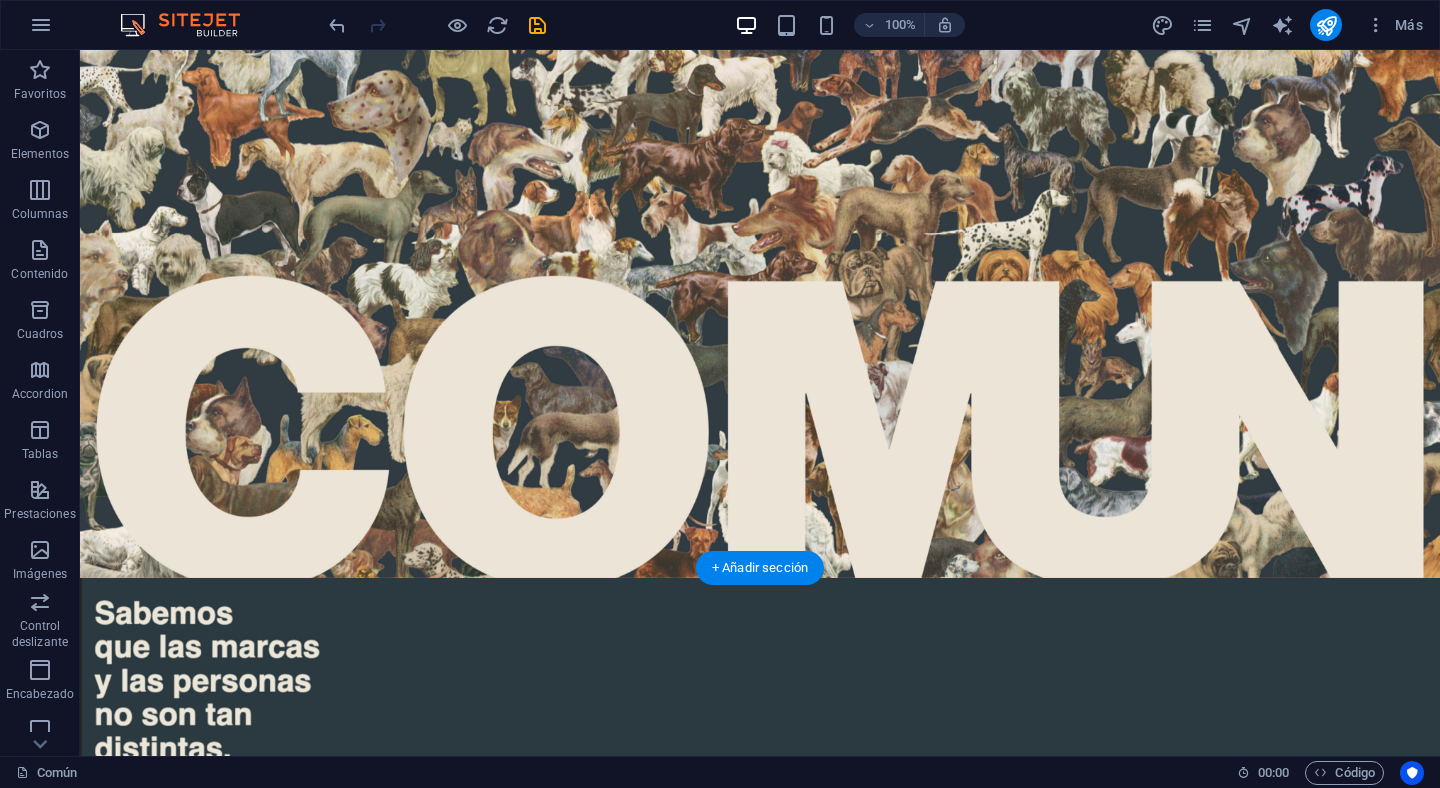 scroll, scrollTop: 188, scrollLeft: 0, axis: vertical 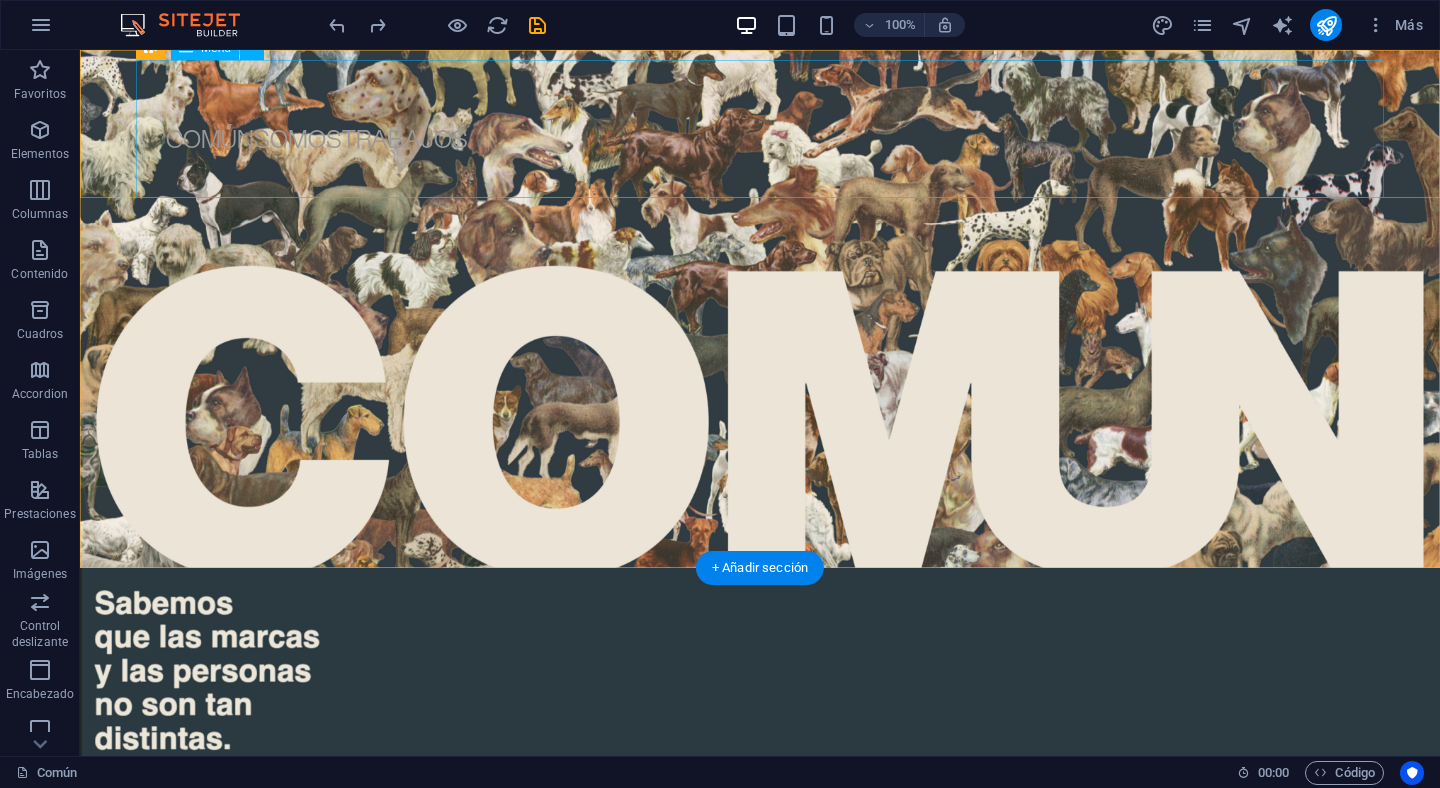 click on "Común Somos Trabajos" at bounding box center [760, 129] 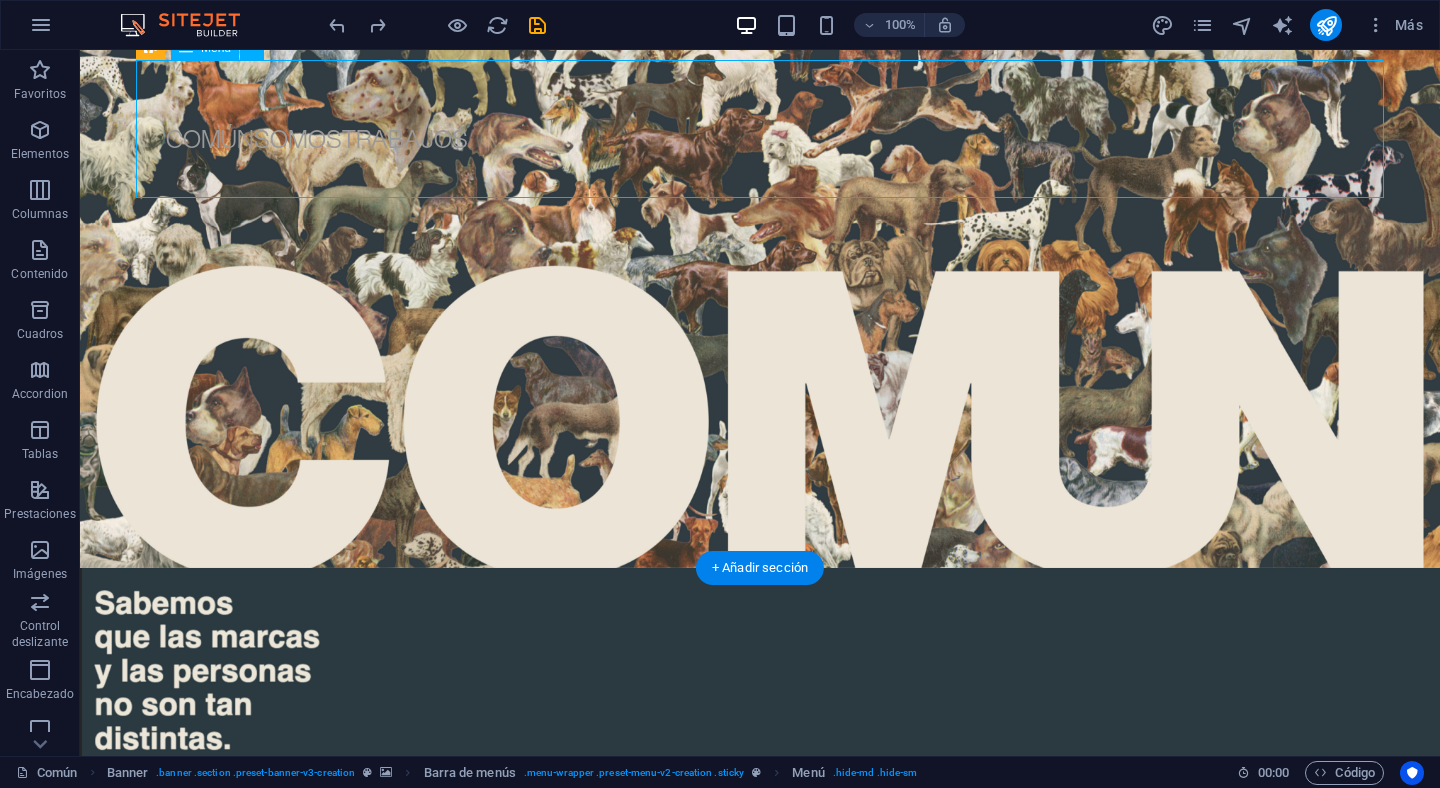 click on "Común Somos Trabajos" at bounding box center [760, 129] 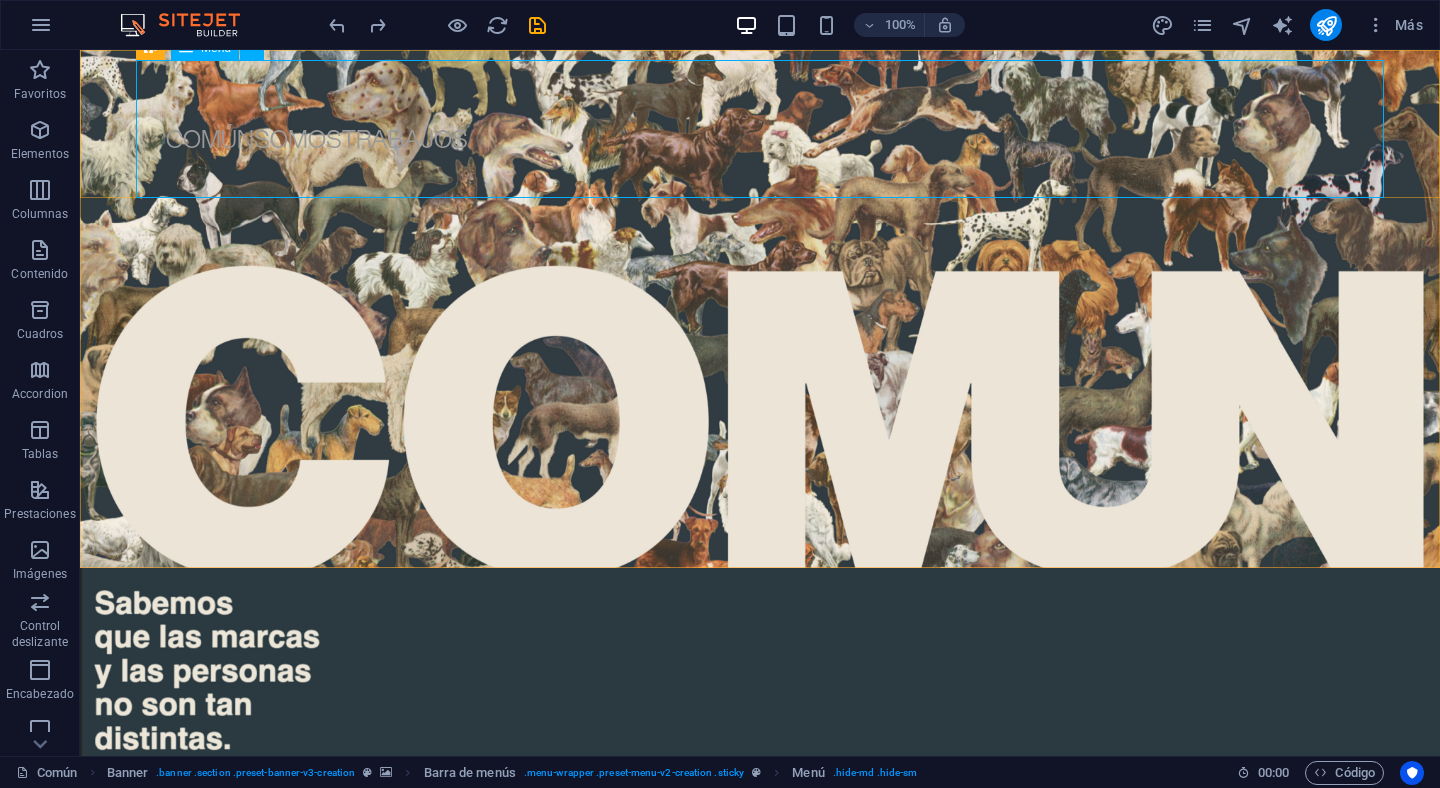 click on "Menú" at bounding box center [216, 48] 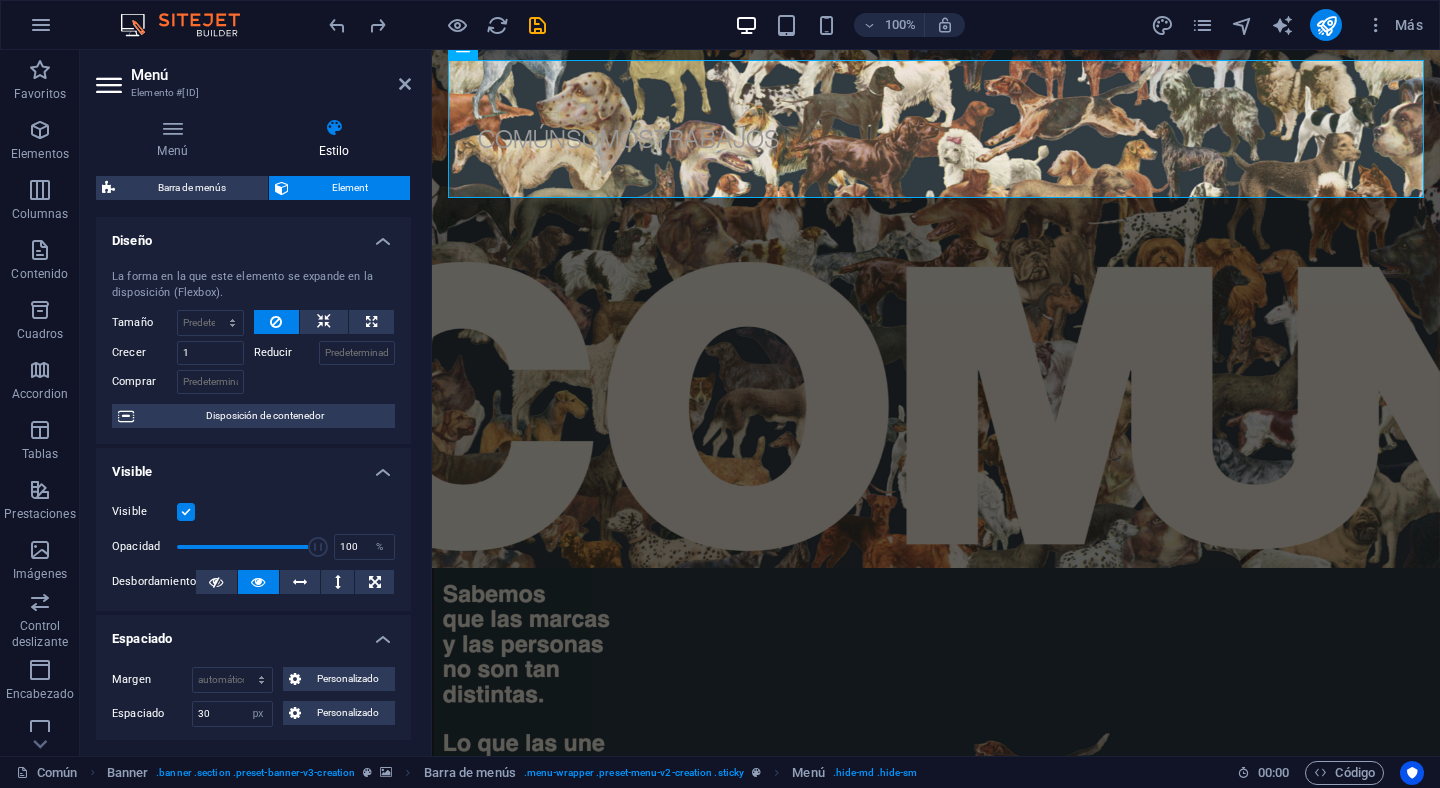 scroll, scrollTop: 11, scrollLeft: 0, axis: vertical 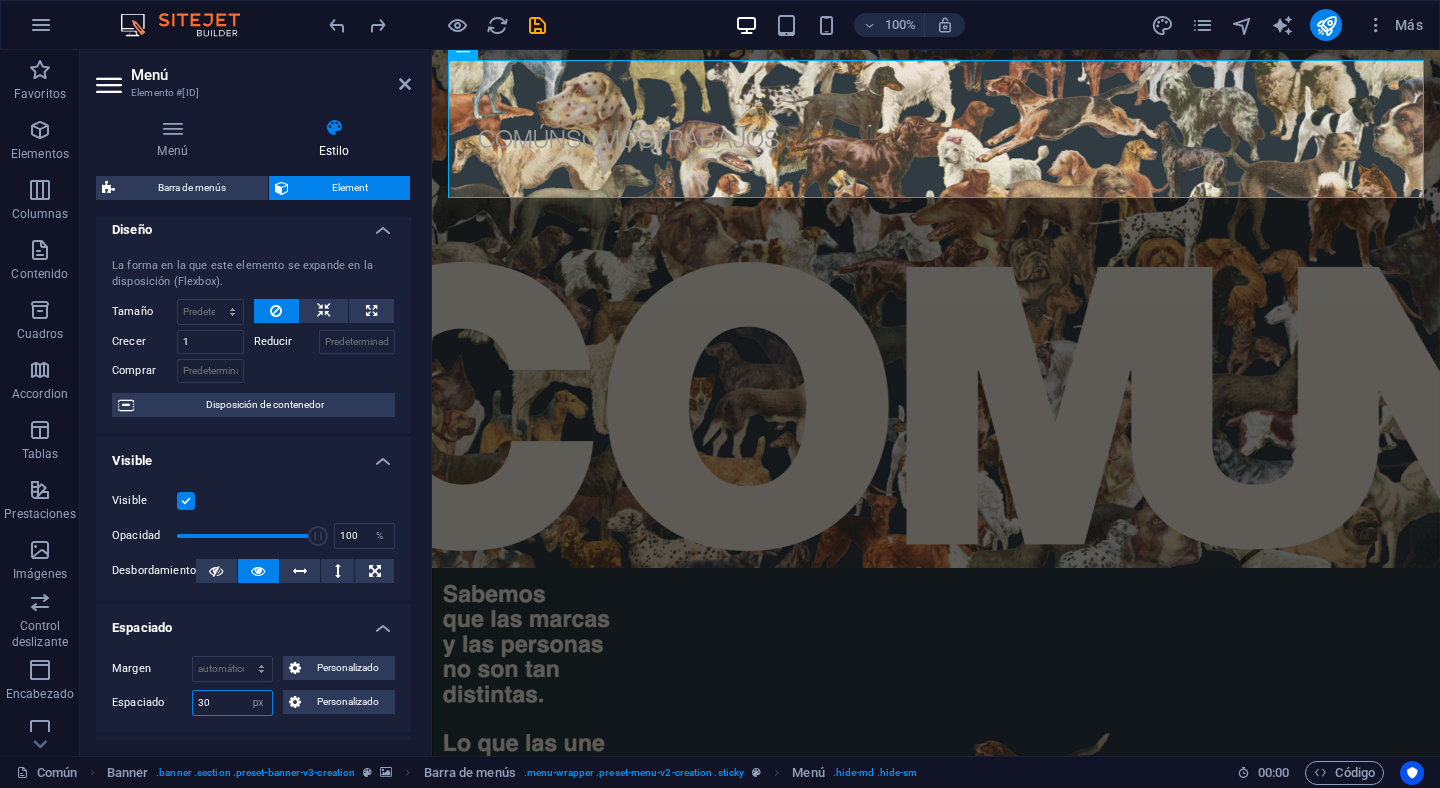 click on "30" at bounding box center (232, 703) 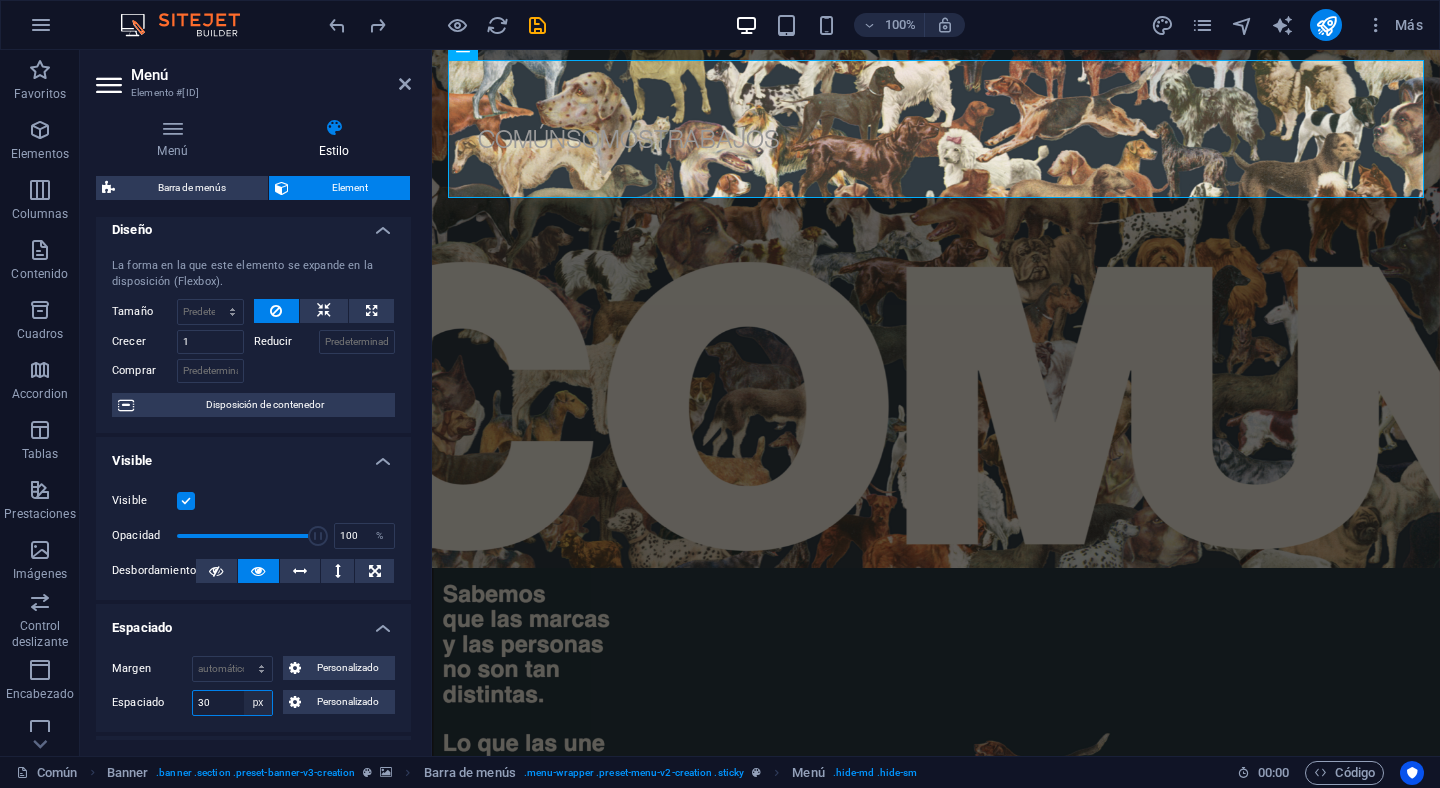 click on "Predeterminado px rem % vh vw Personalizado" at bounding box center [258, 703] 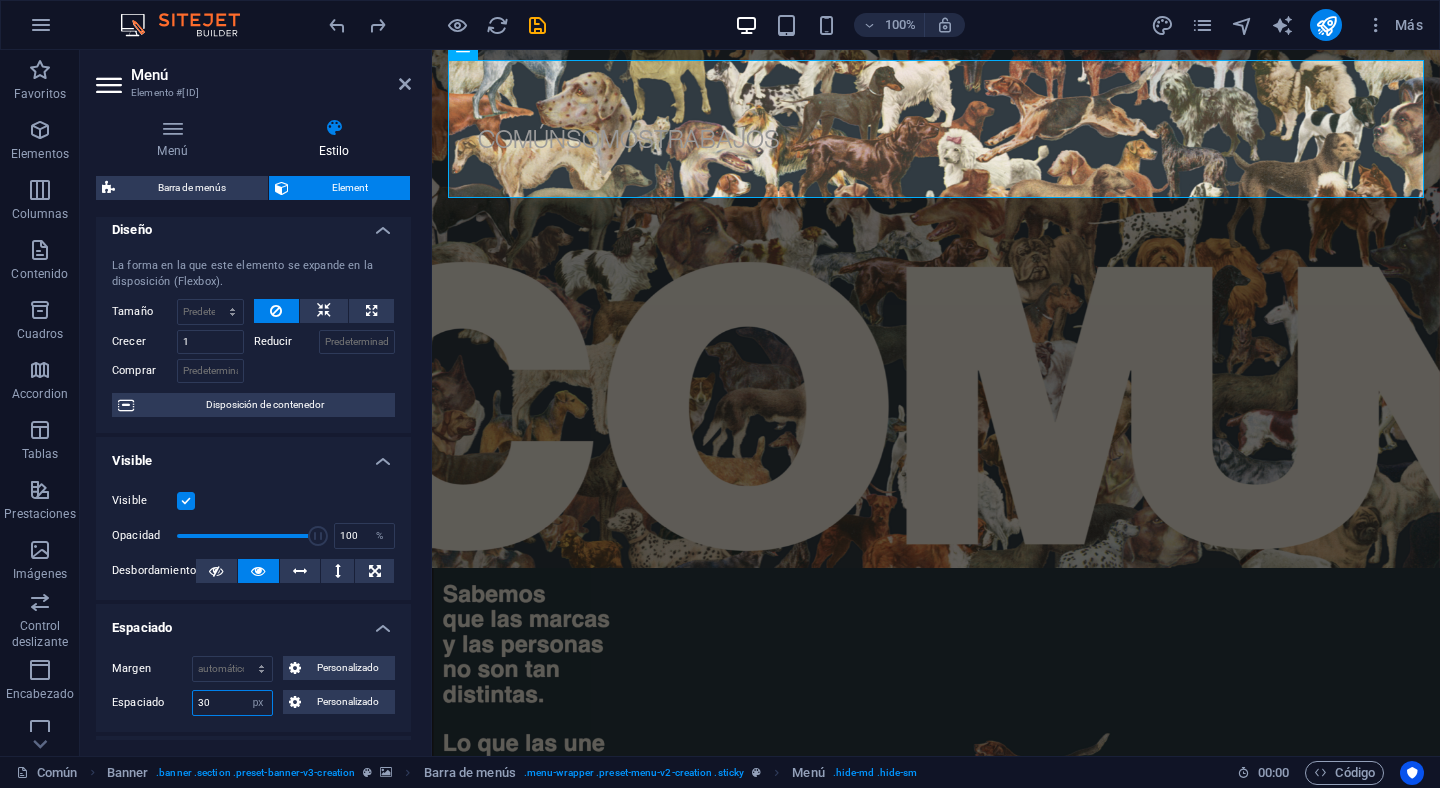 click on "30" at bounding box center [232, 703] 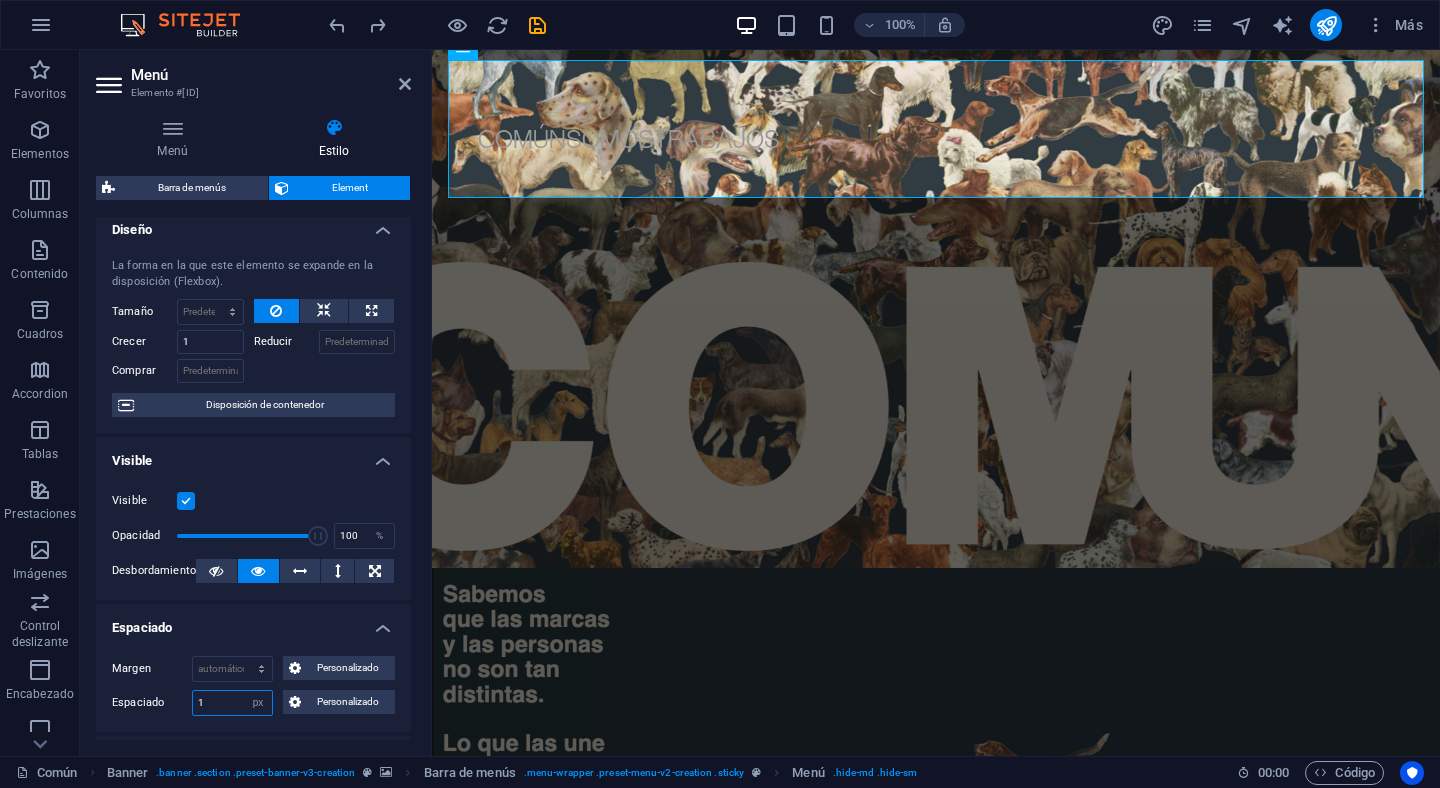 type on "1" 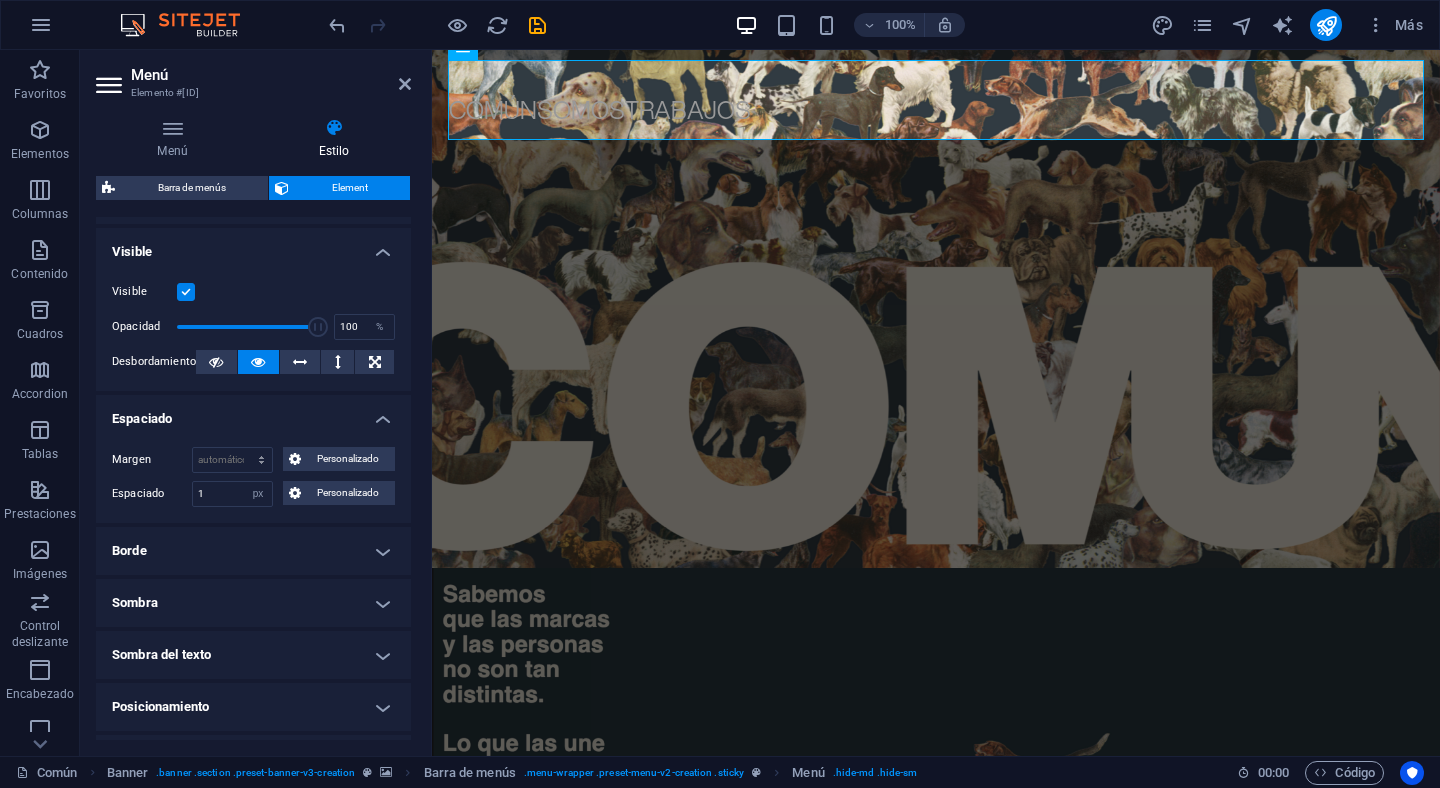 scroll, scrollTop: 222, scrollLeft: 0, axis: vertical 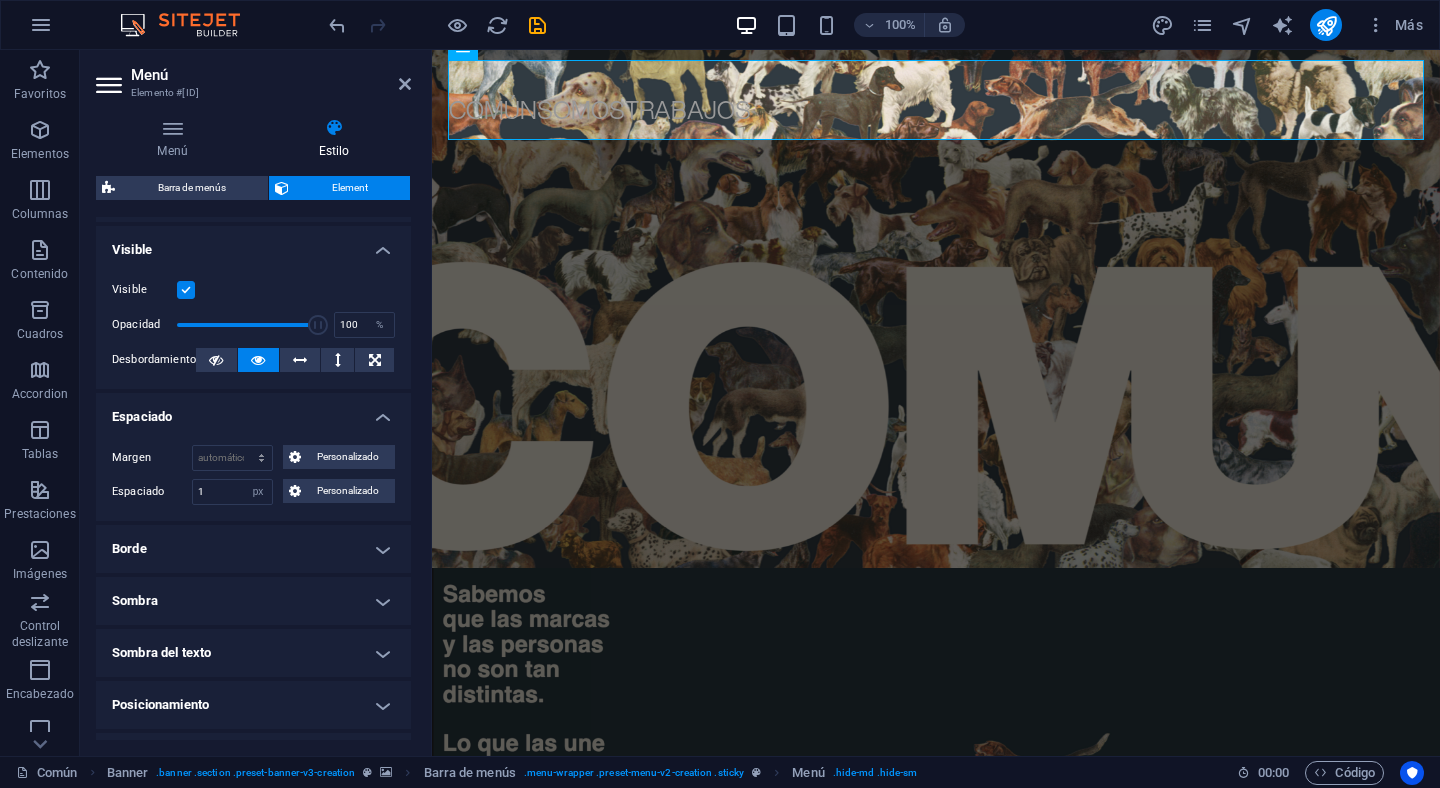 click on "Borde" at bounding box center (253, 549) 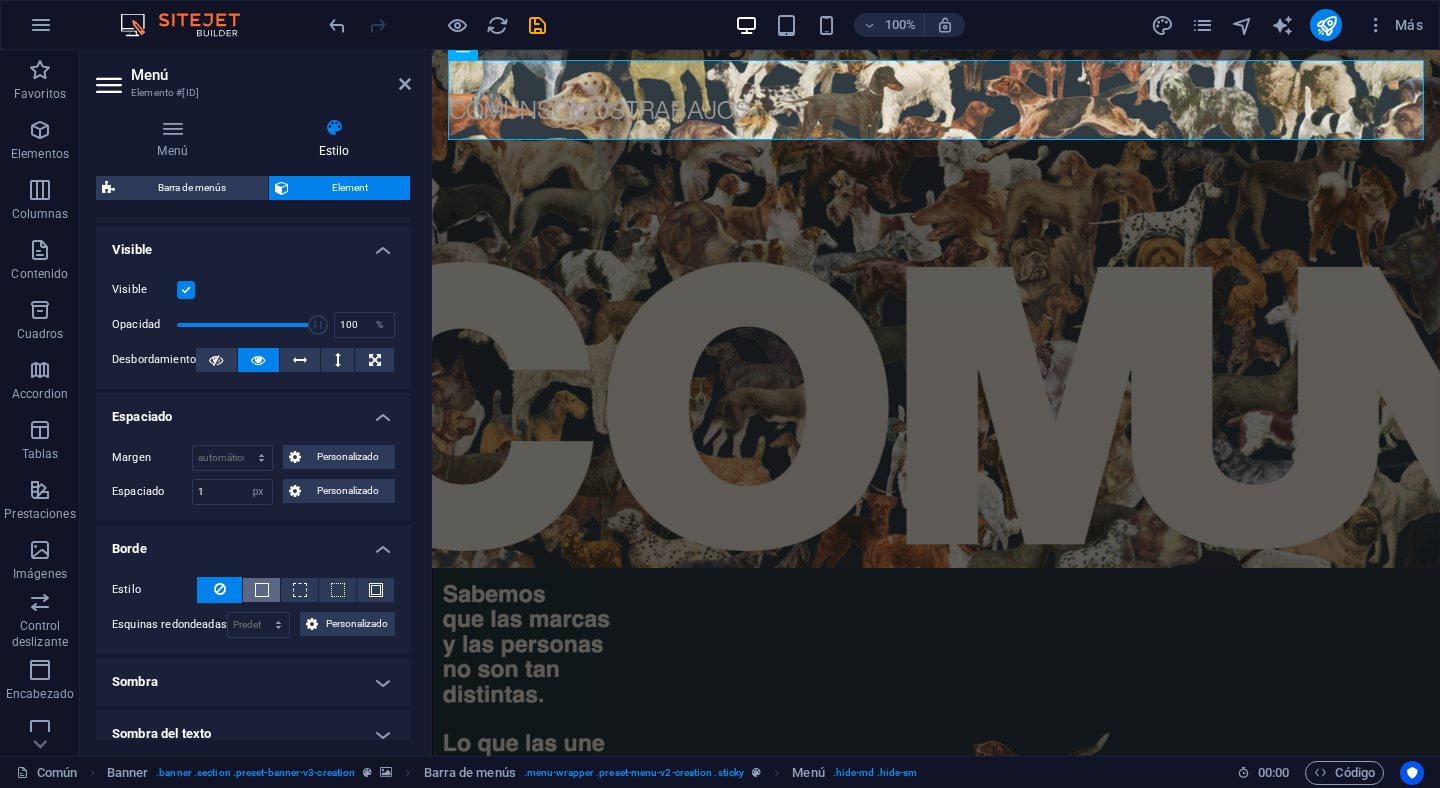 click at bounding box center [262, 590] 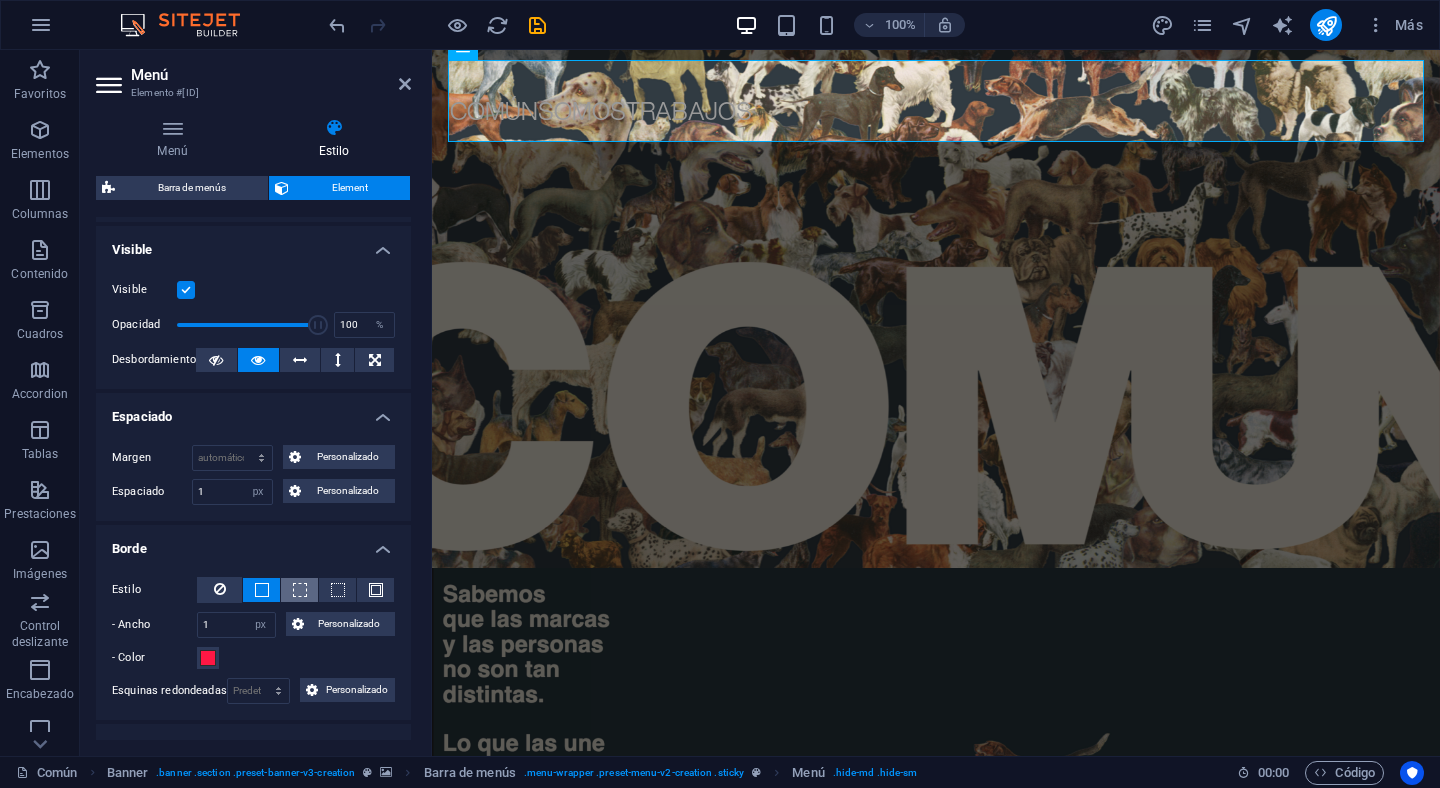 click at bounding box center [300, 590] 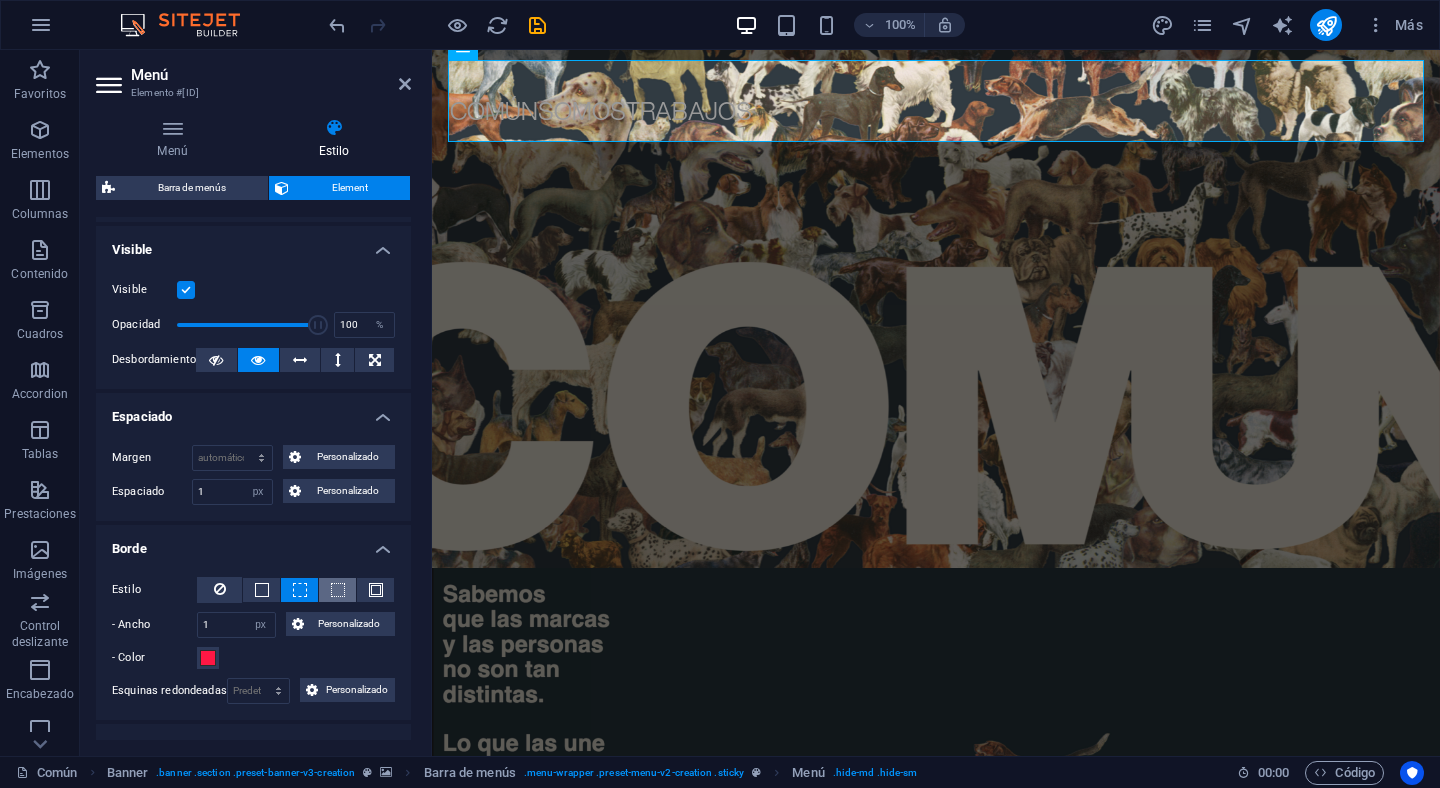 click at bounding box center [338, 590] 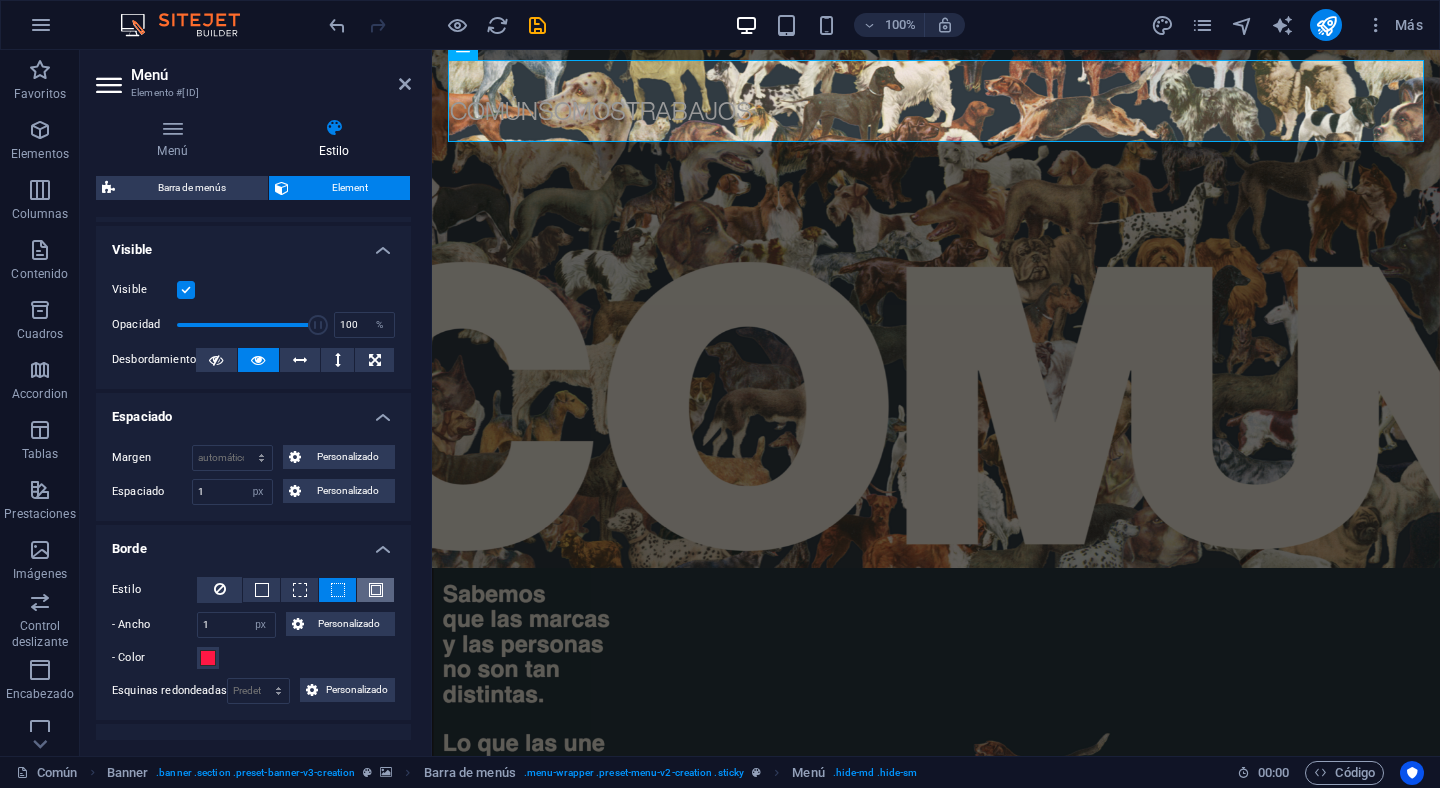 click at bounding box center [376, 590] 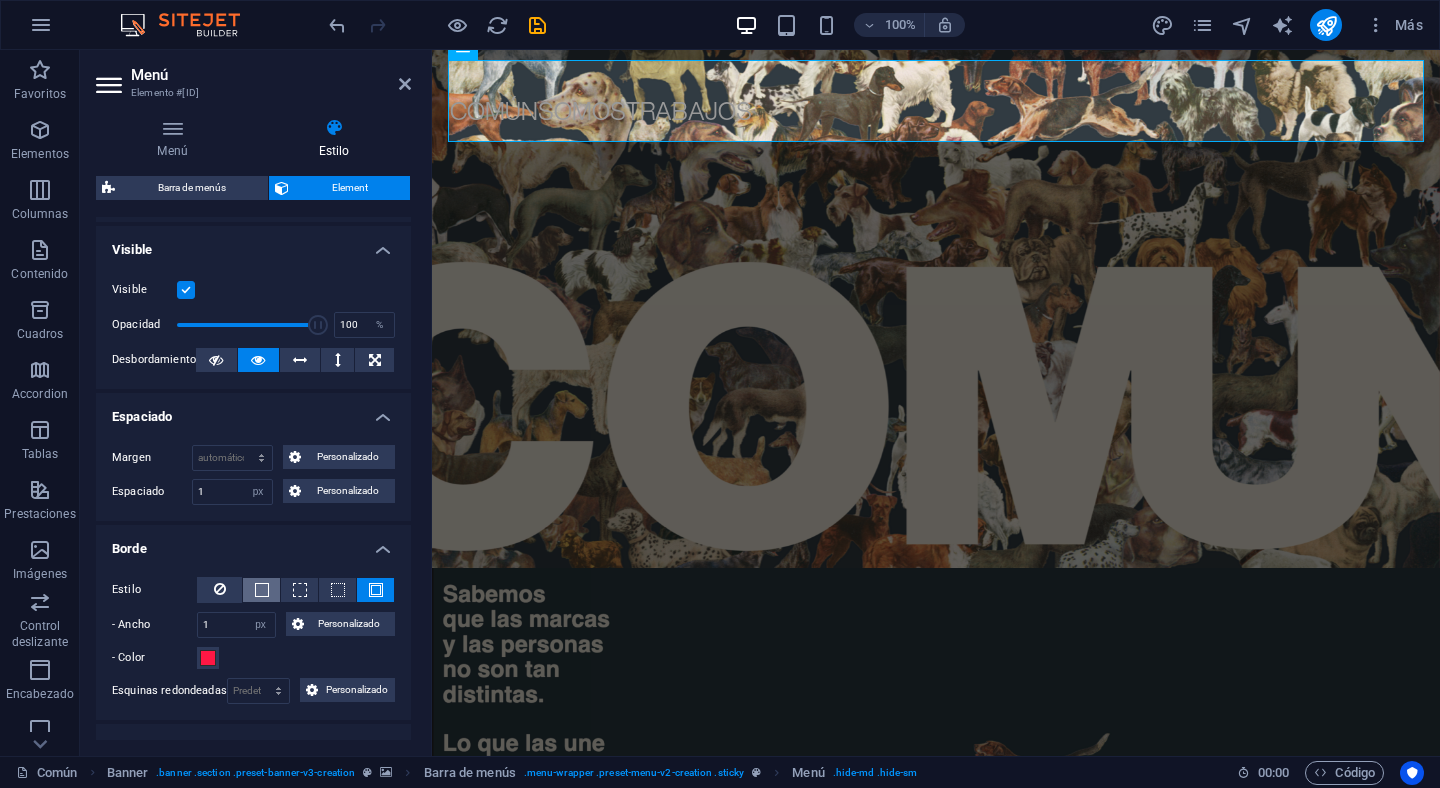 click at bounding box center [262, 590] 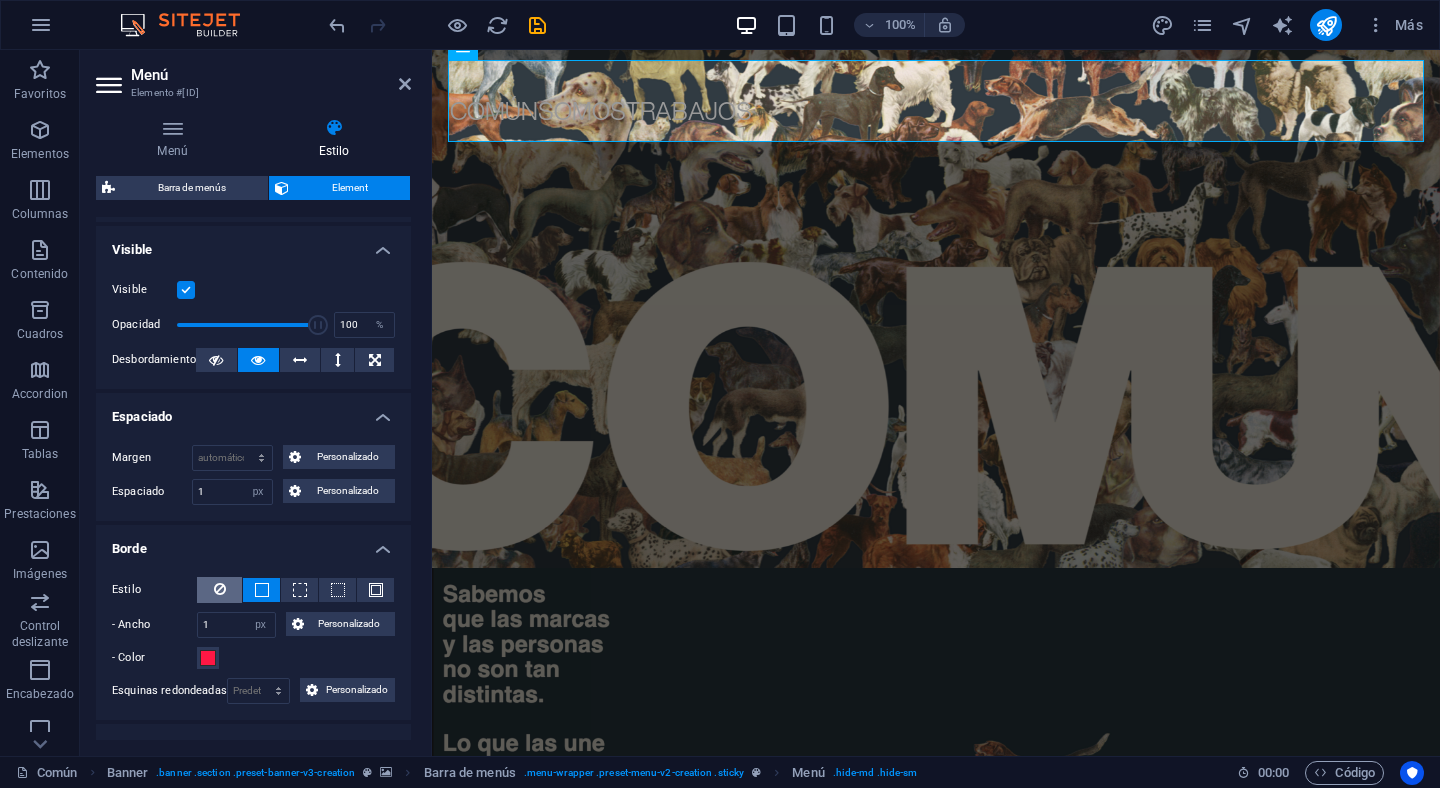 click at bounding box center [220, 589] 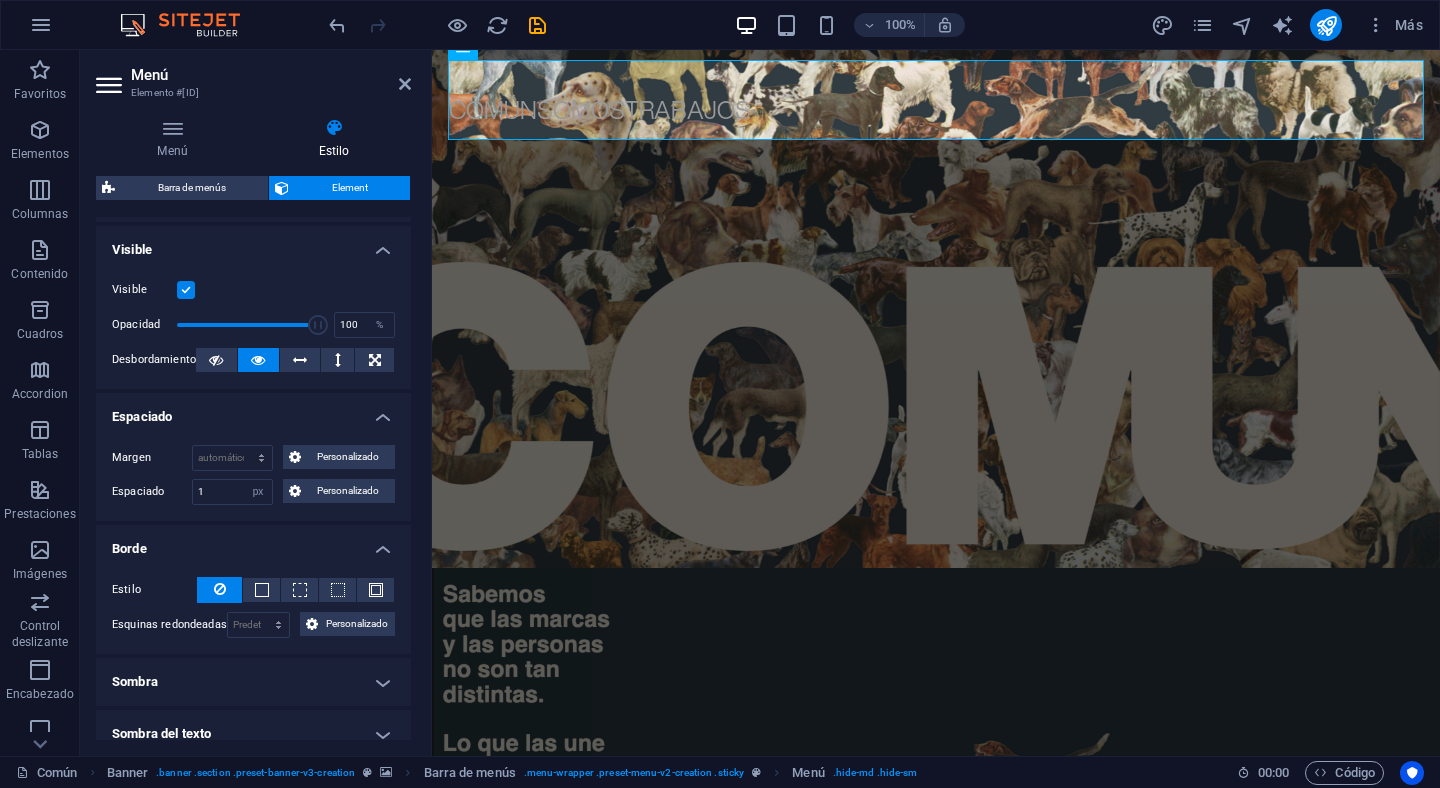 click on "Estilo" at bounding box center (253, 590) 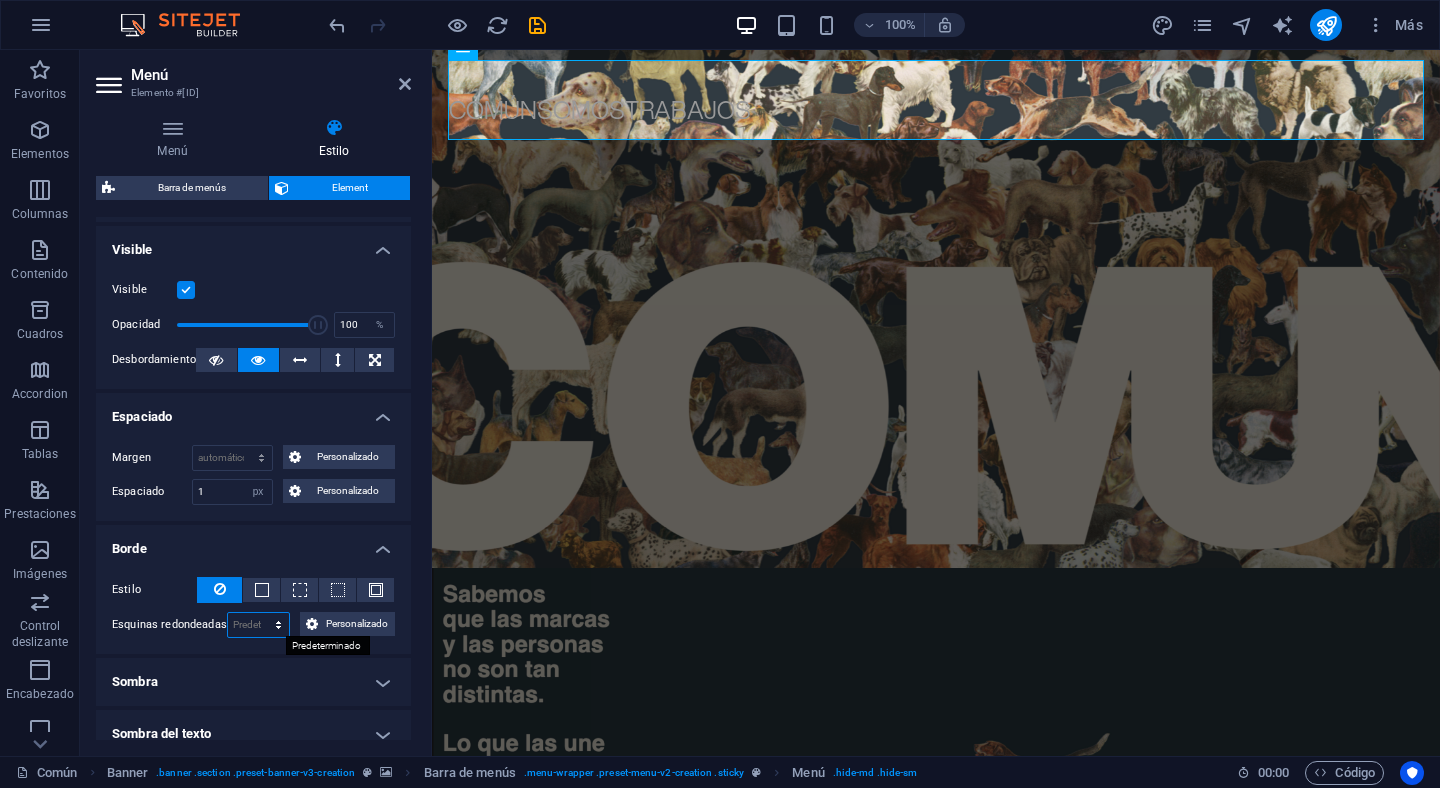 click on "Predeterminado px rem % vh vw Personalizado" at bounding box center [259, 625] 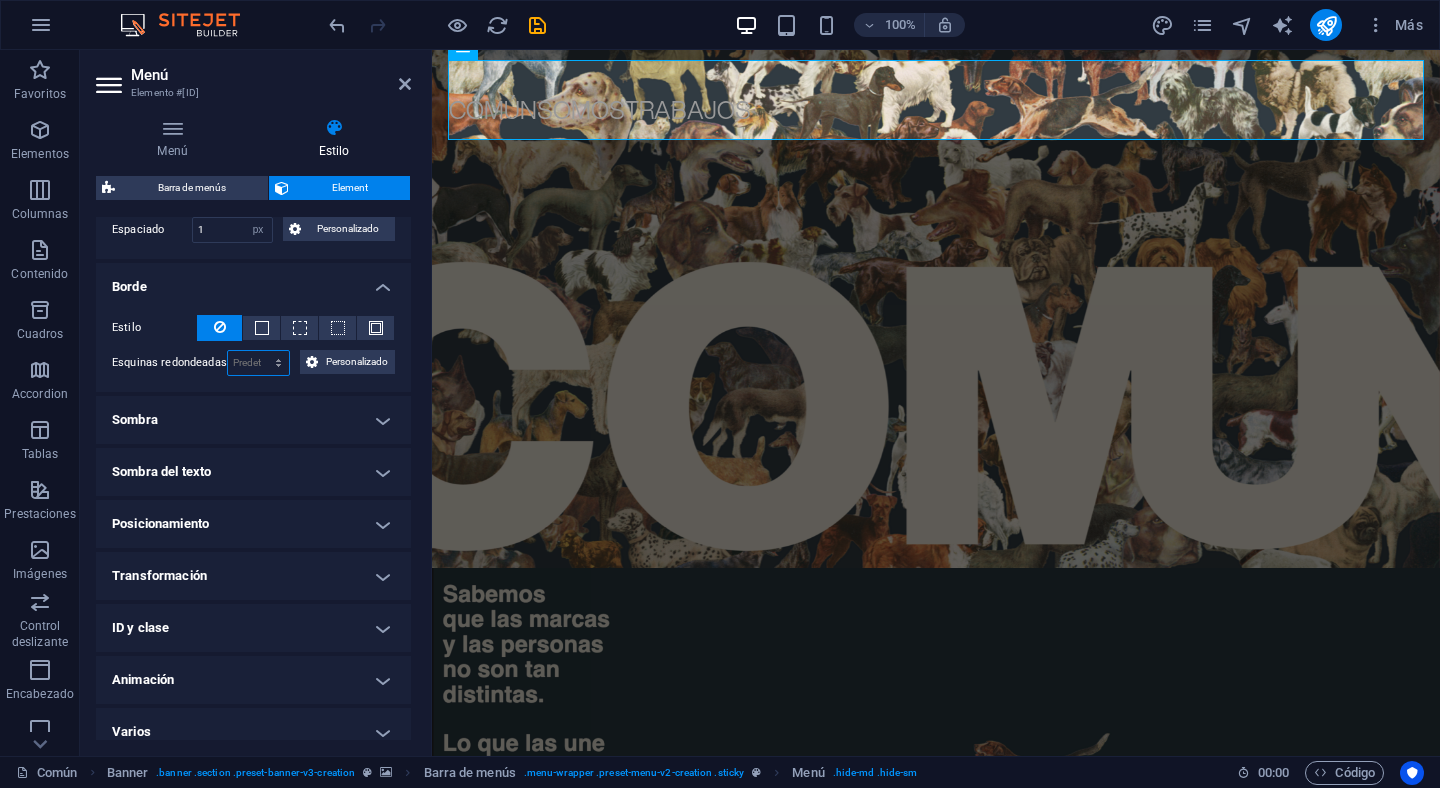 scroll, scrollTop: 499, scrollLeft: 0, axis: vertical 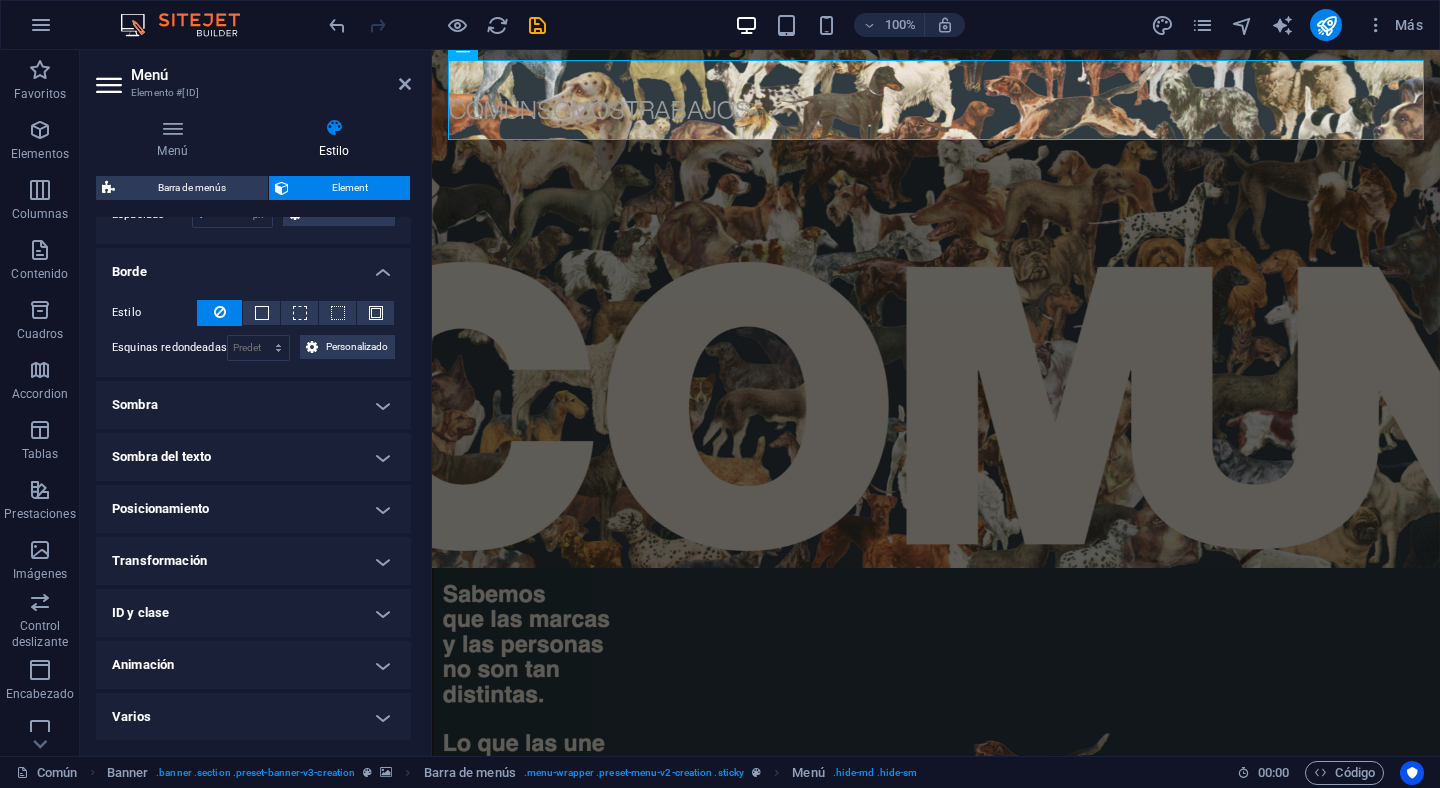 click on "Sombra del texto" at bounding box center (253, 457) 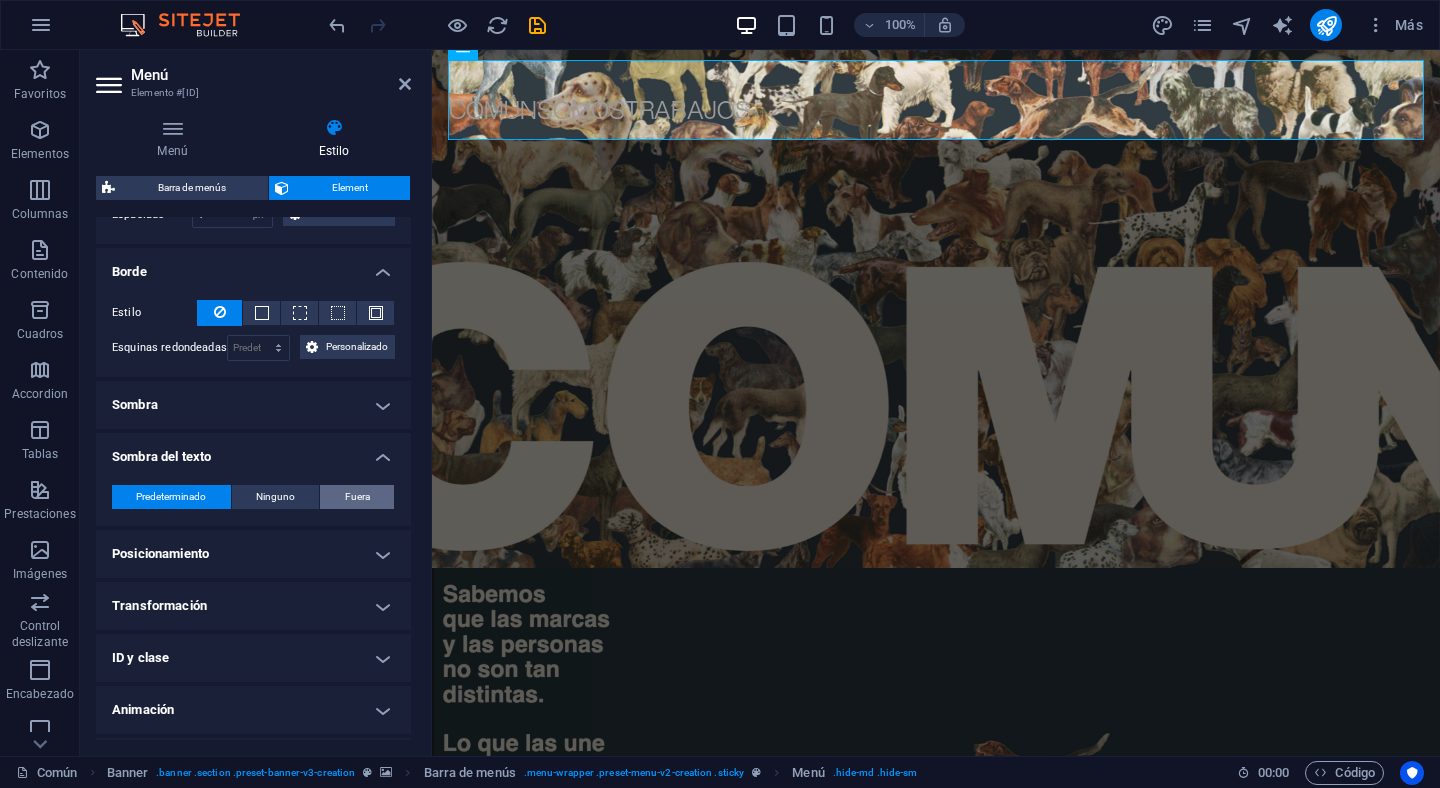 click on "Fuera" at bounding box center (357, 497) 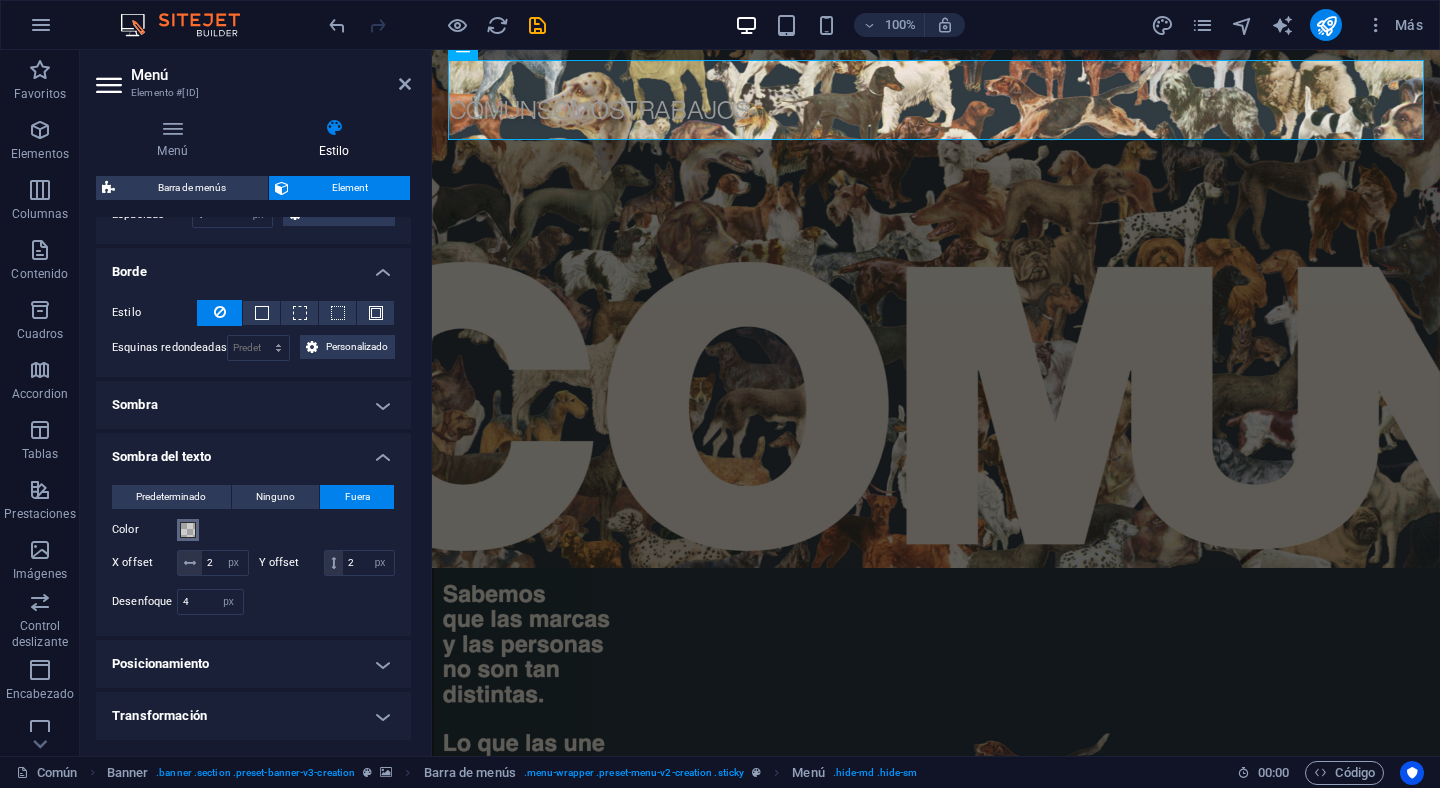 click at bounding box center [188, 530] 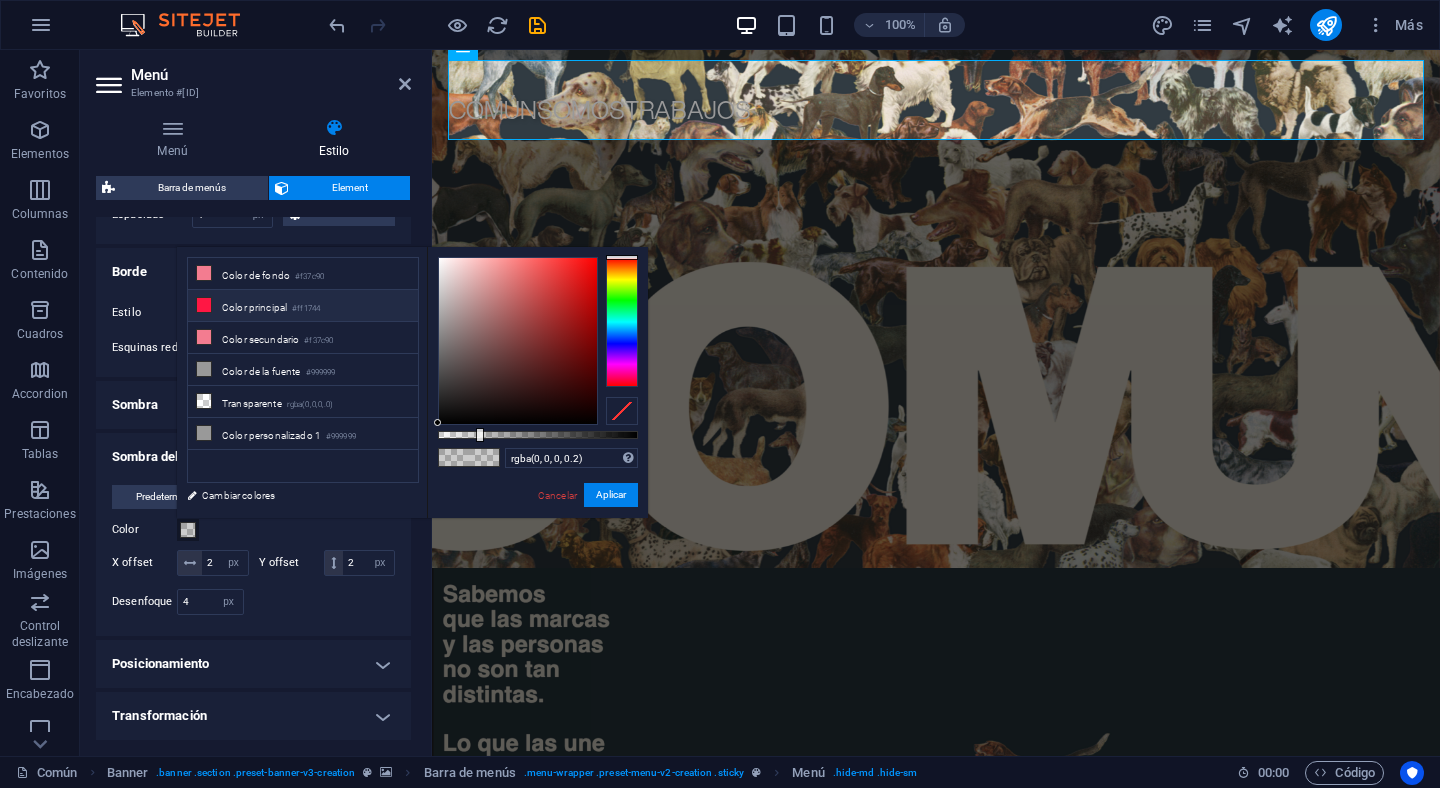 click on "Color principal
#ff1744" at bounding box center (303, 306) 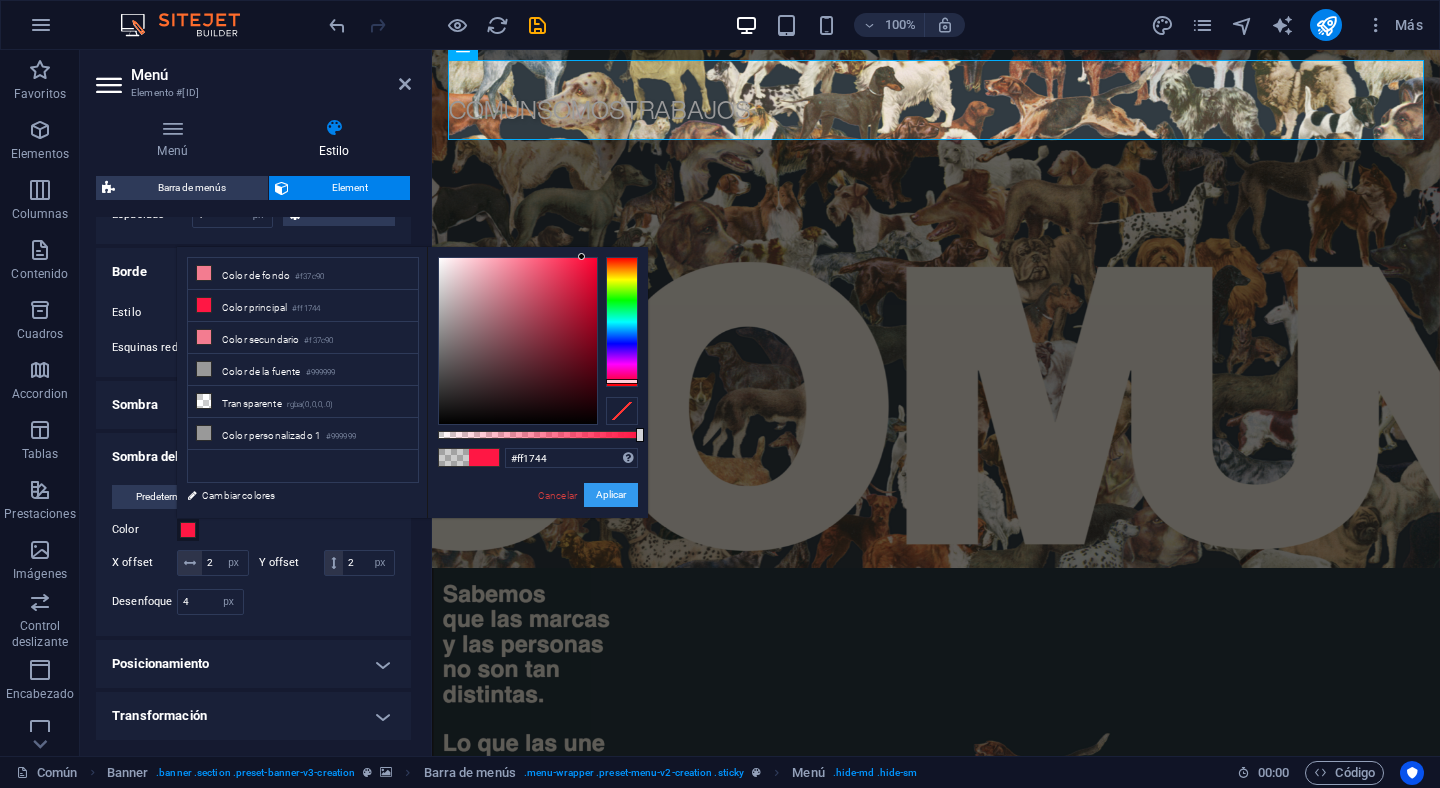 click on "Aplicar" at bounding box center [611, 495] 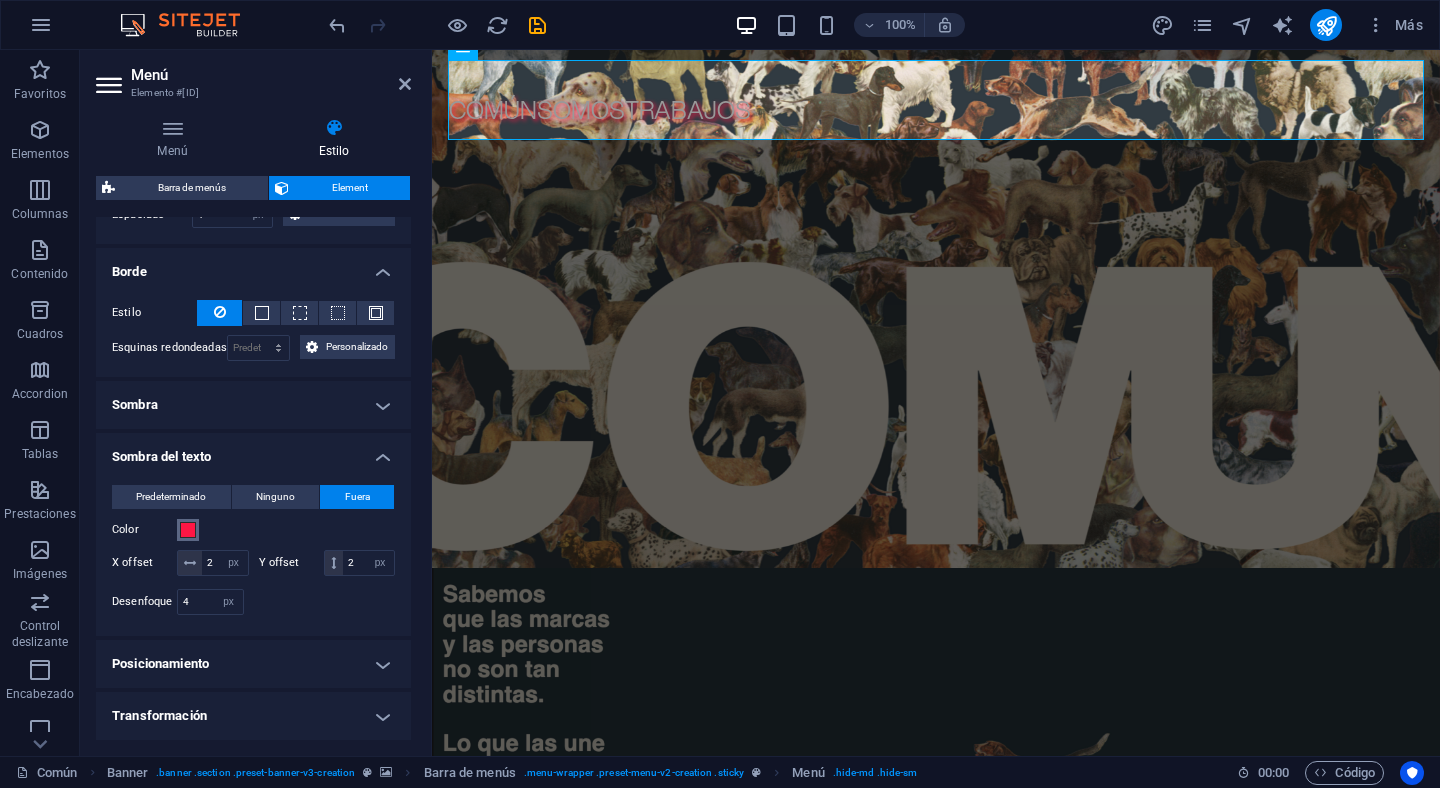 click on "Color" at bounding box center [188, 530] 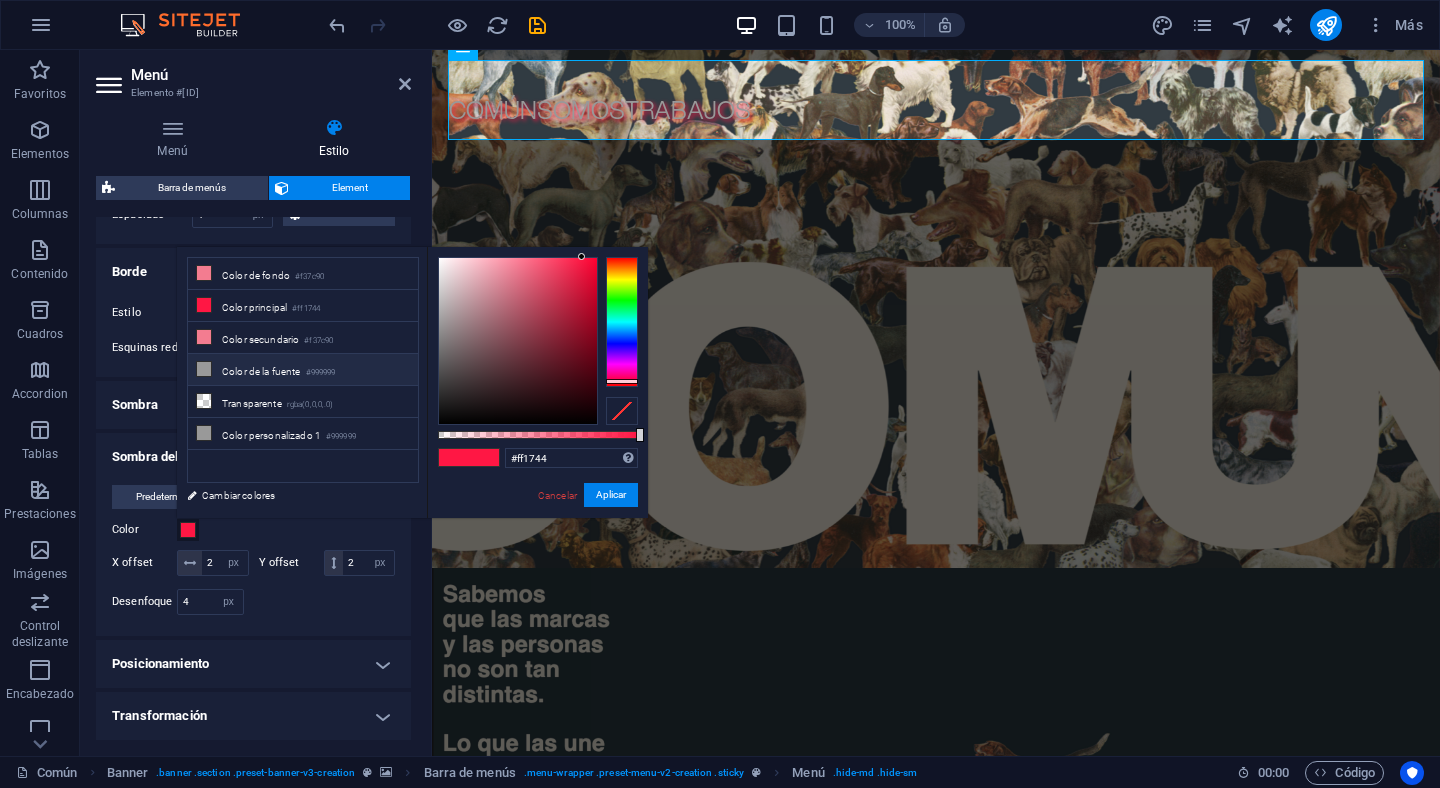 click on "Color de la fuente
#999999" at bounding box center [303, 370] 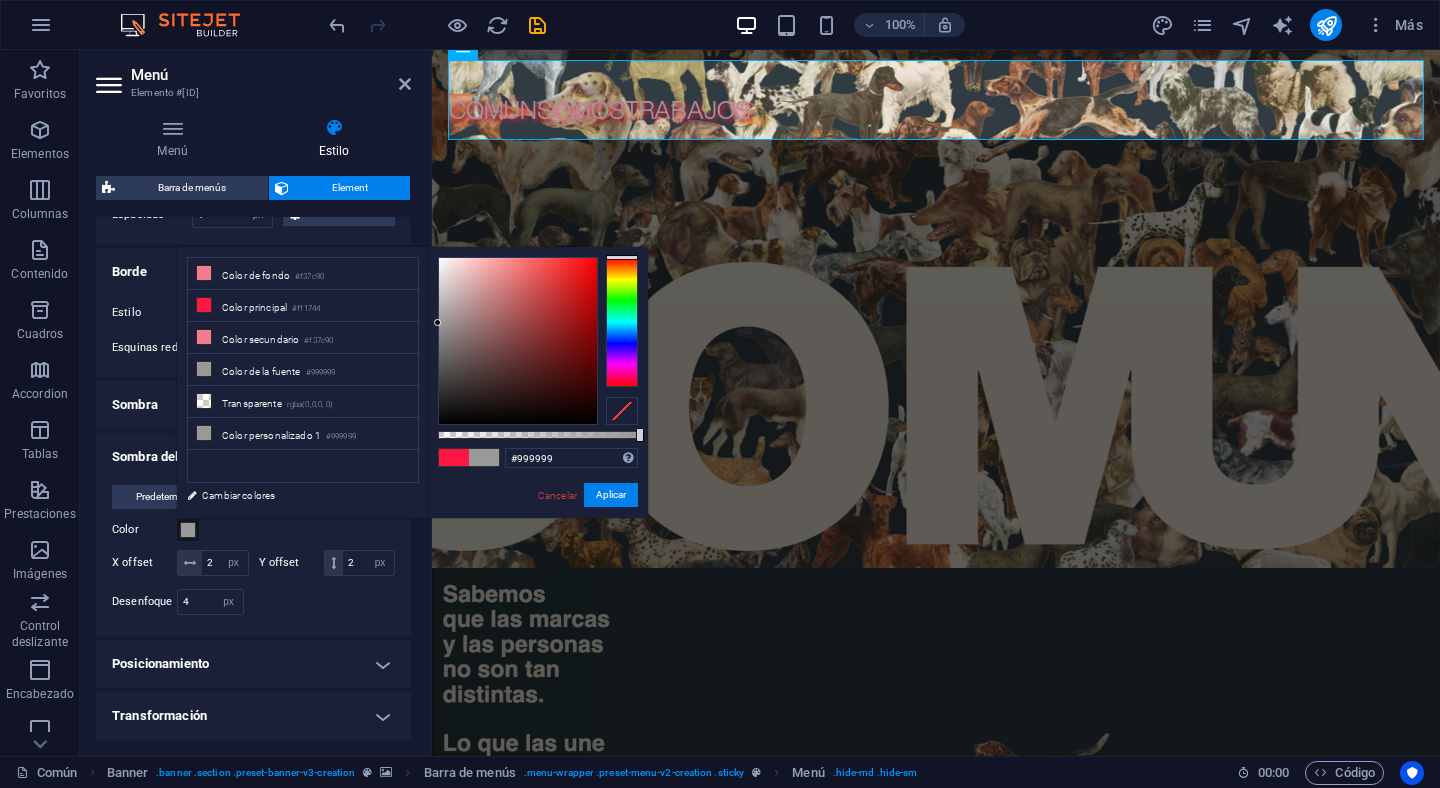 click on "Color" at bounding box center [253, 530] 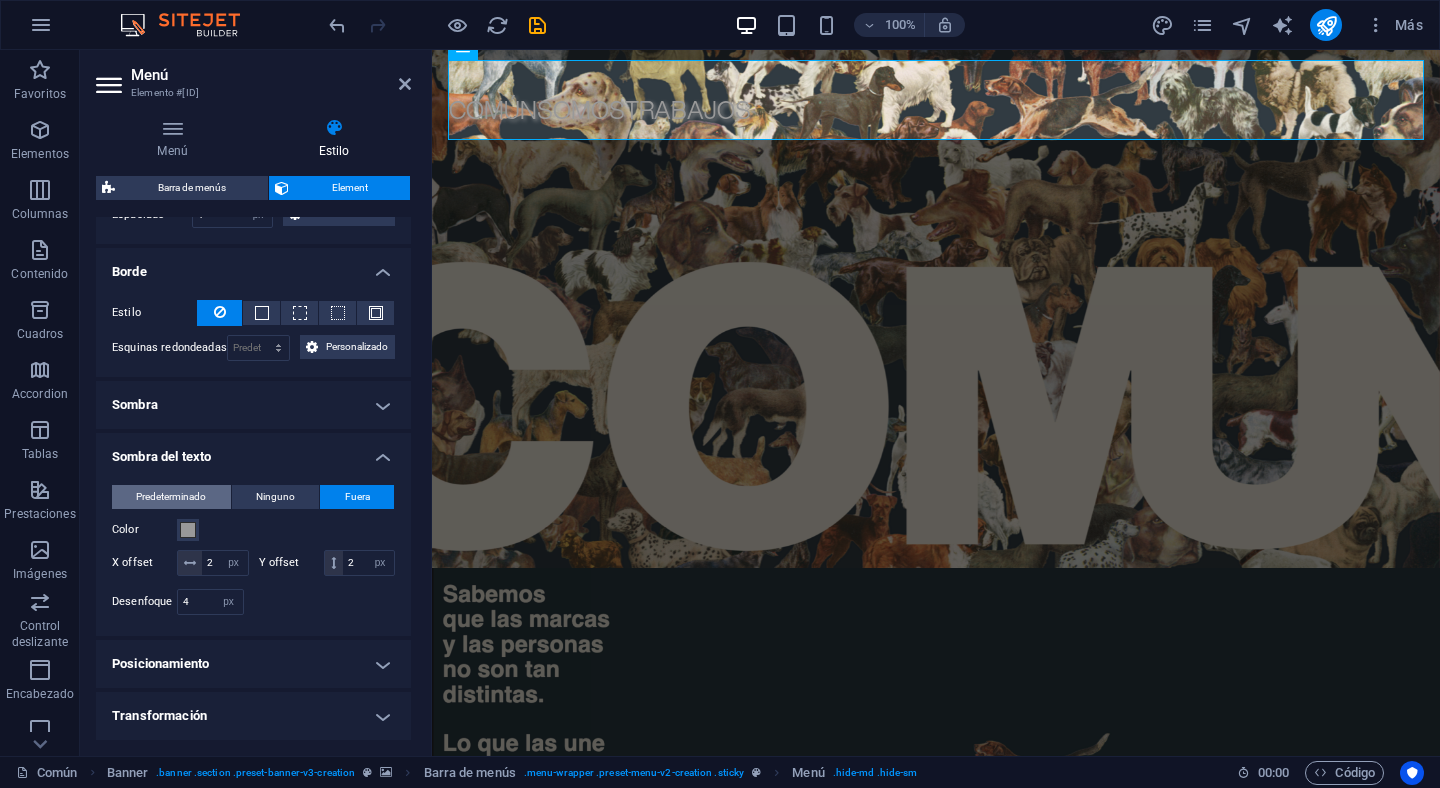 click on "Predeterminado" at bounding box center [171, 497] 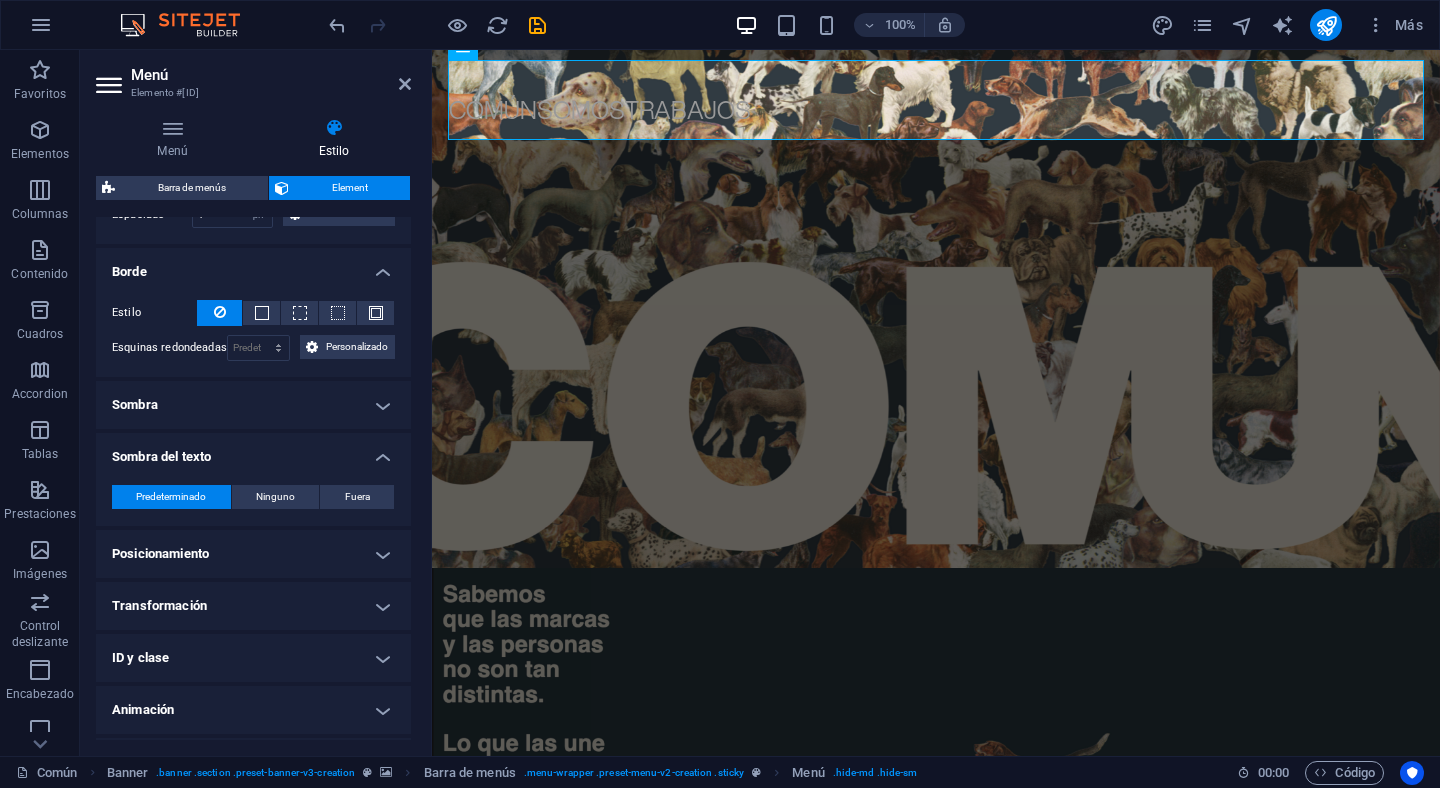click on "Transformación" at bounding box center (253, 606) 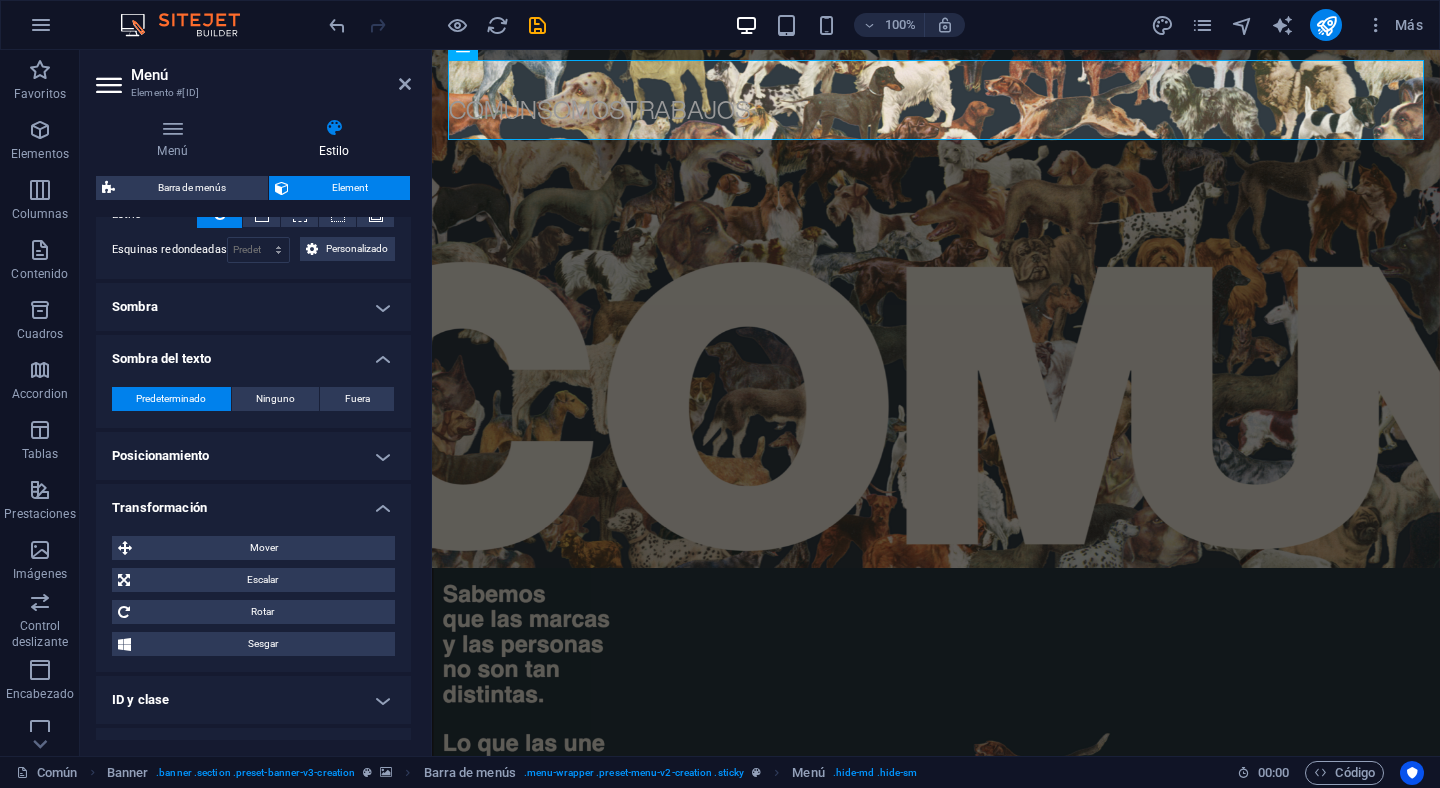 scroll, scrollTop: 602, scrollLeft: 0, axis: vertical 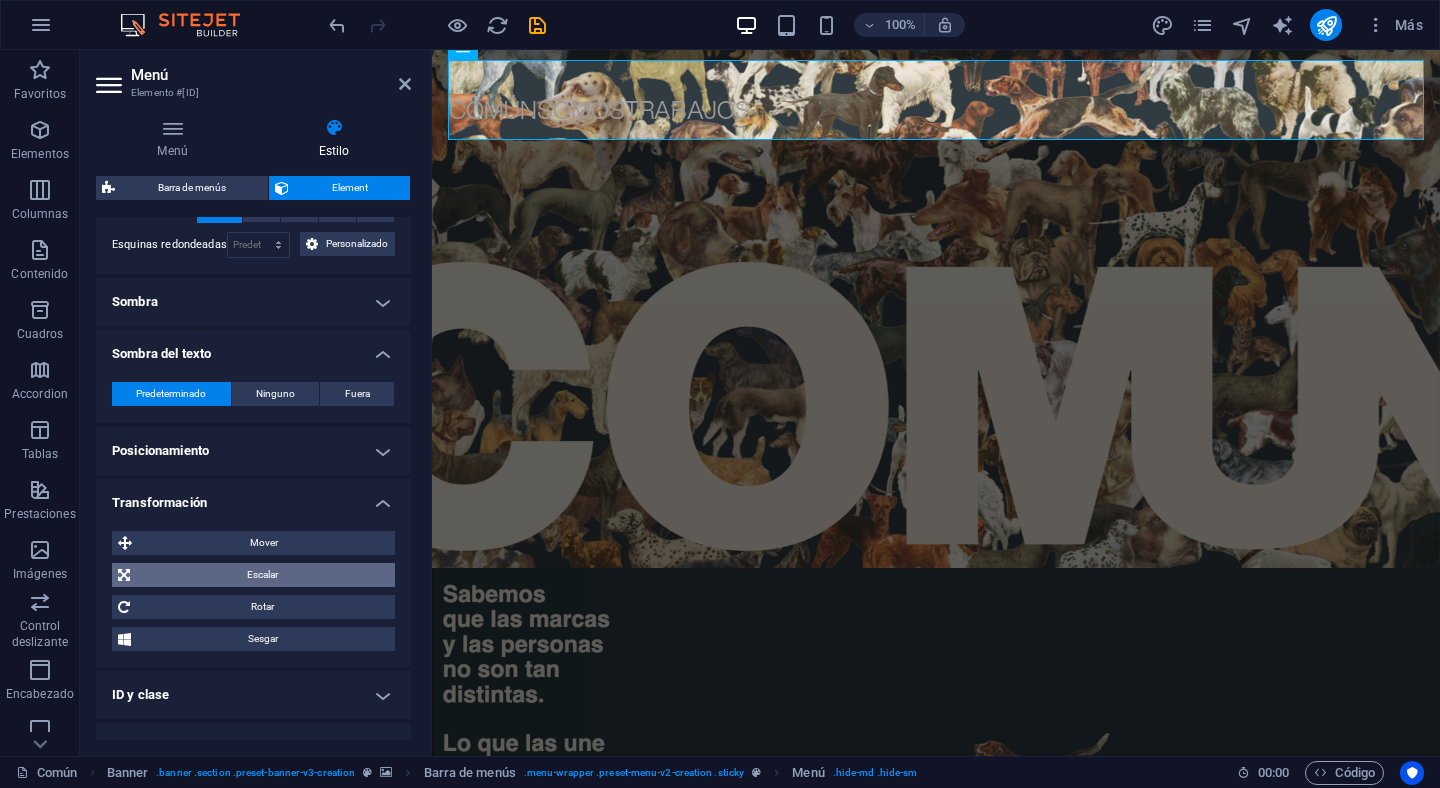 click on "Escalar" at bounding box center (262, 575) 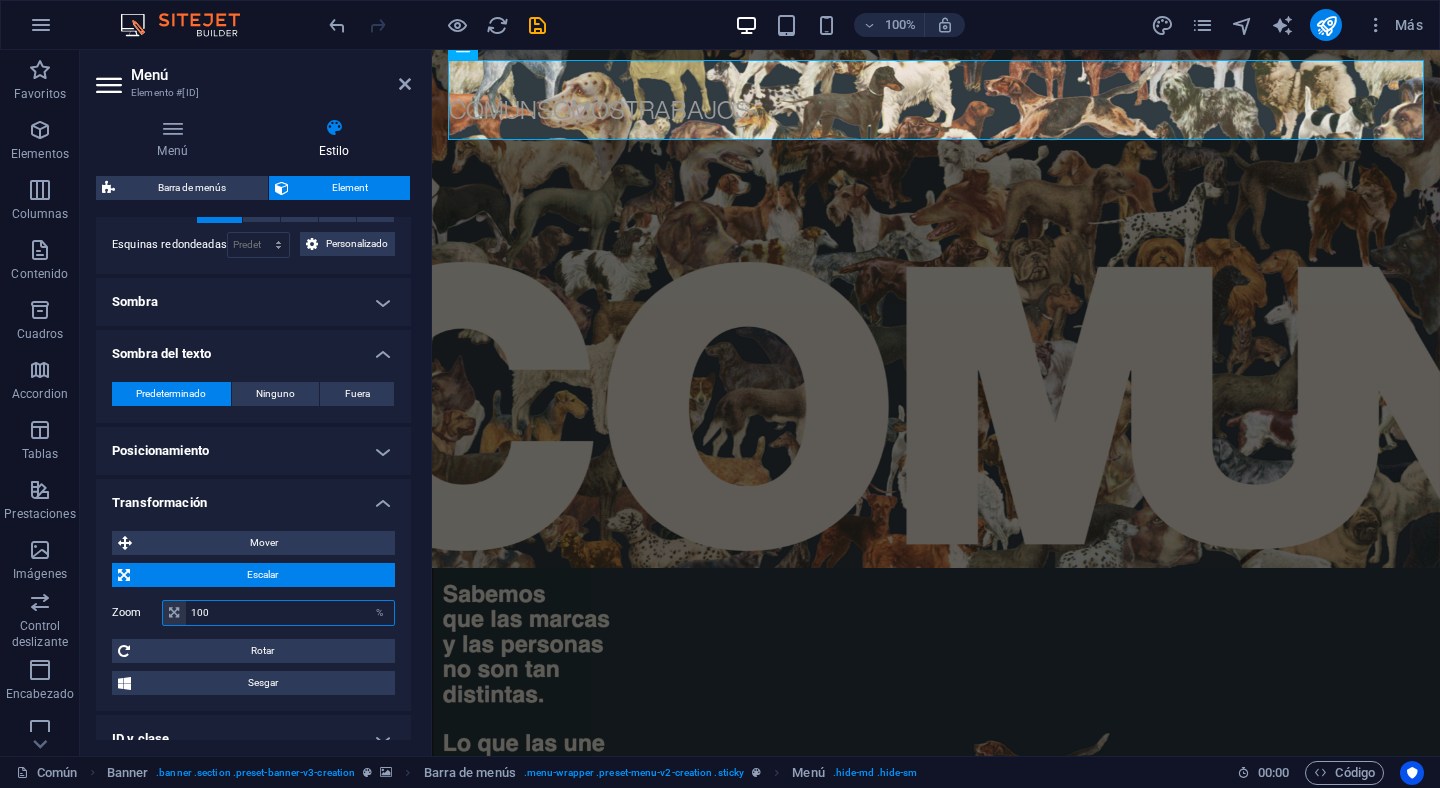 click on "100" at bounding box center [290, 613] 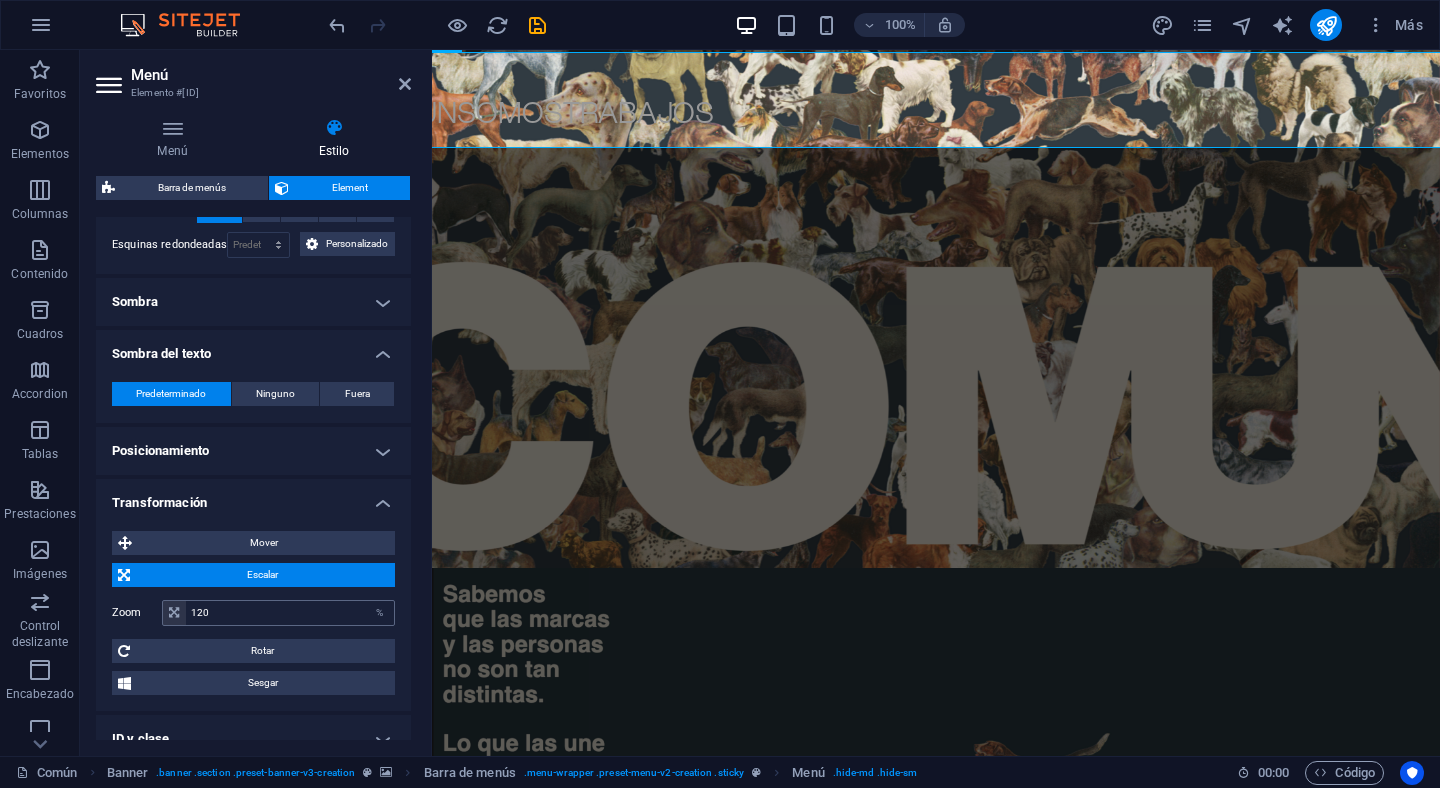 type on "100" 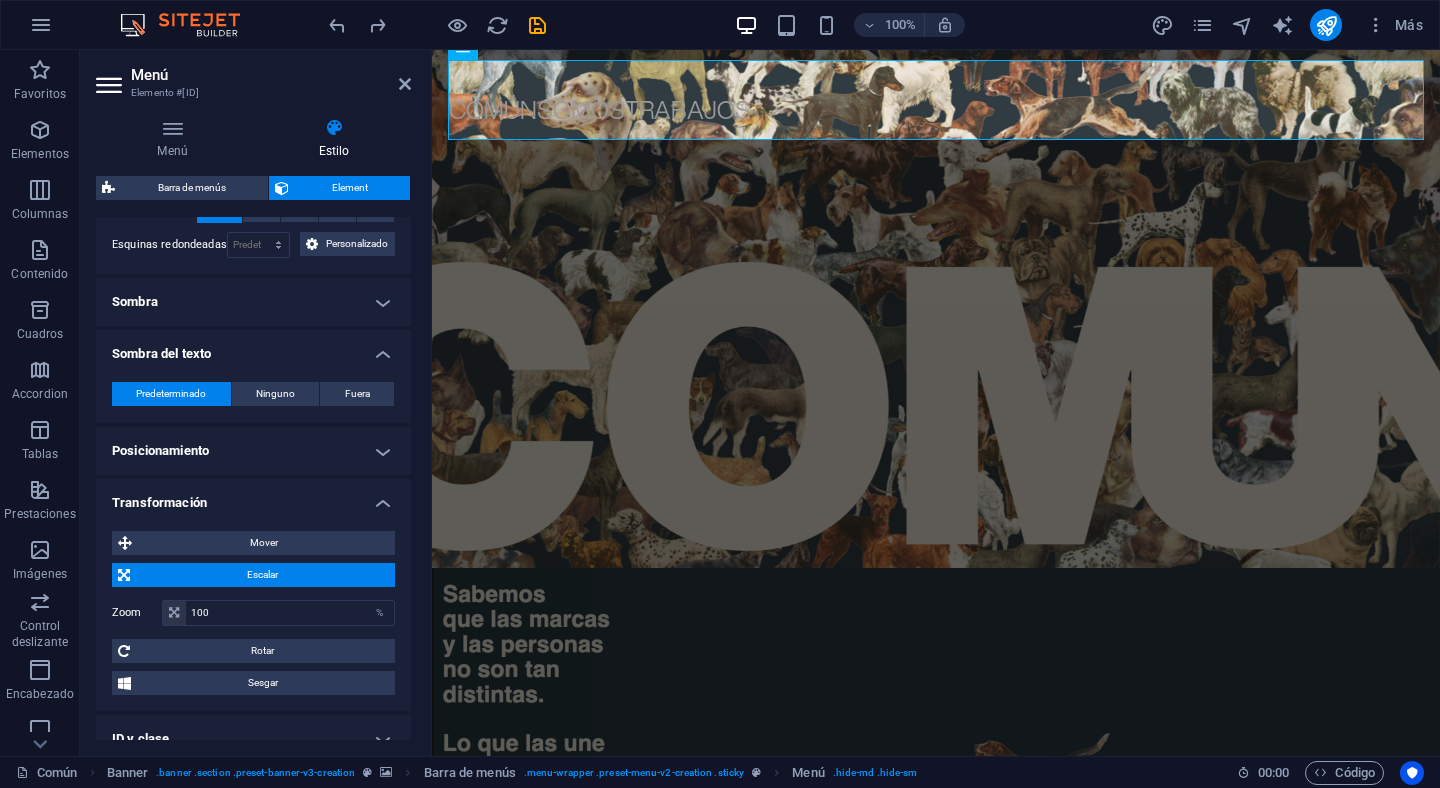 click on "Transformación" at bounding box center [253, 497] 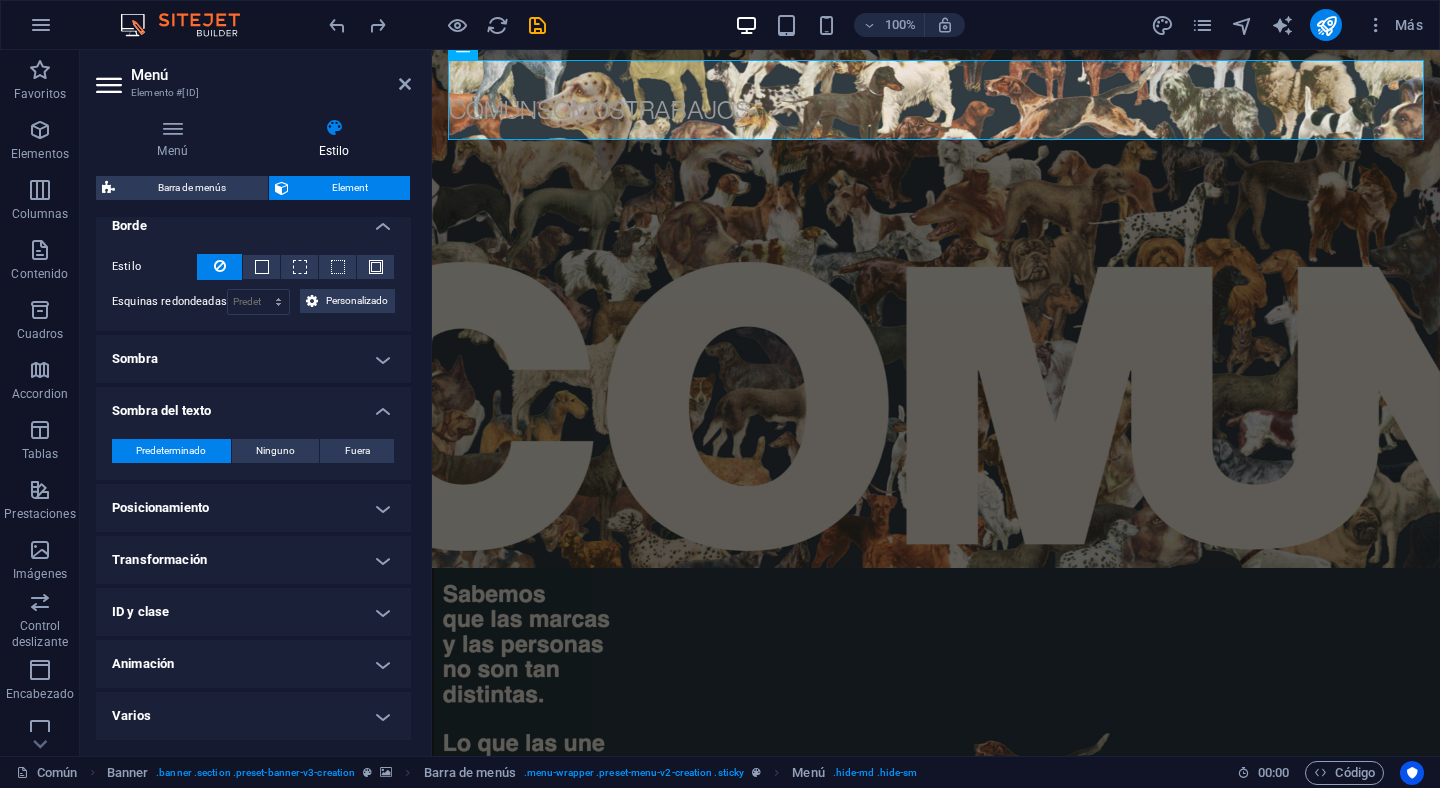 scroll, scrollTop: 544, scrollLeft: 0, axis: vertical 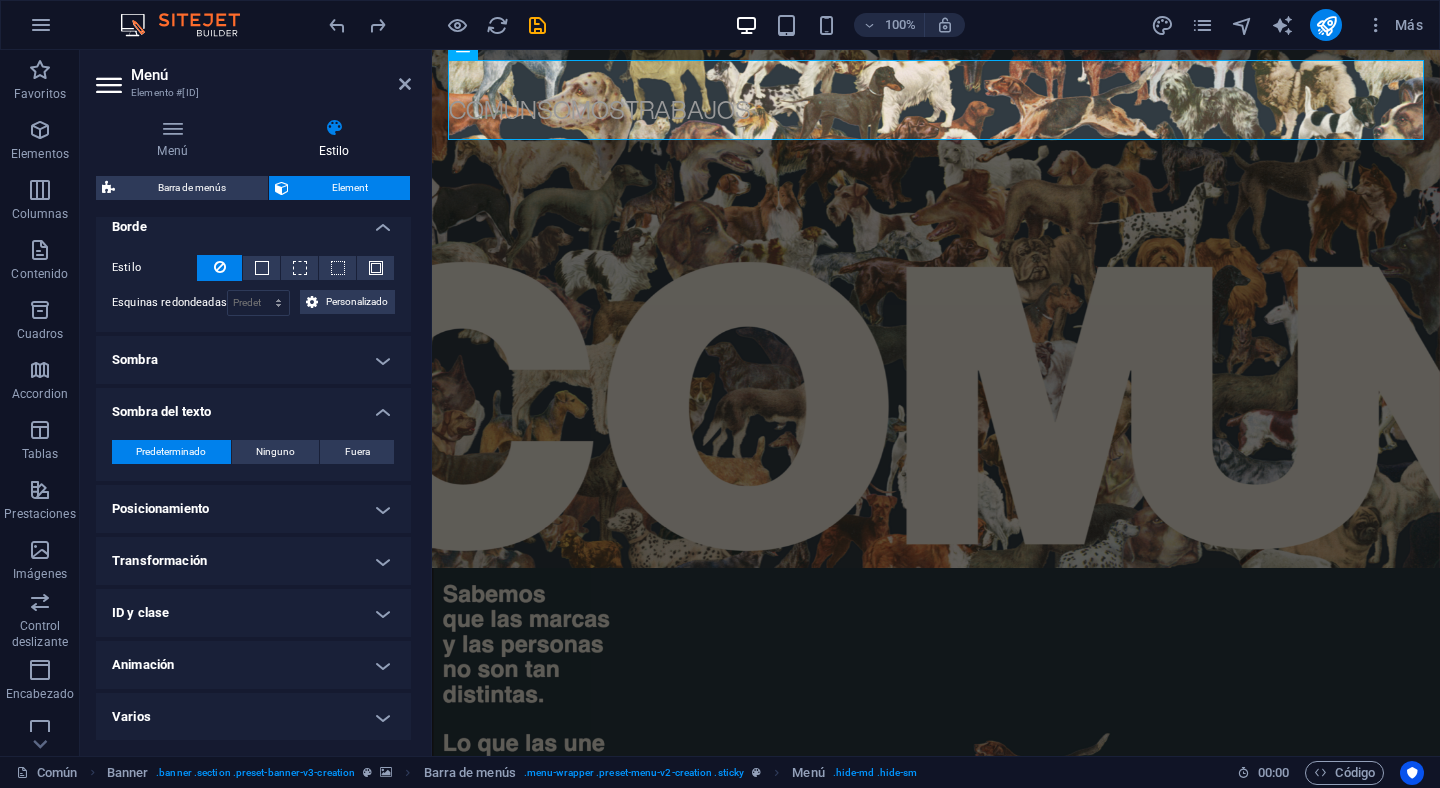 click on "ID y clase" at bounding box center [253, 613] 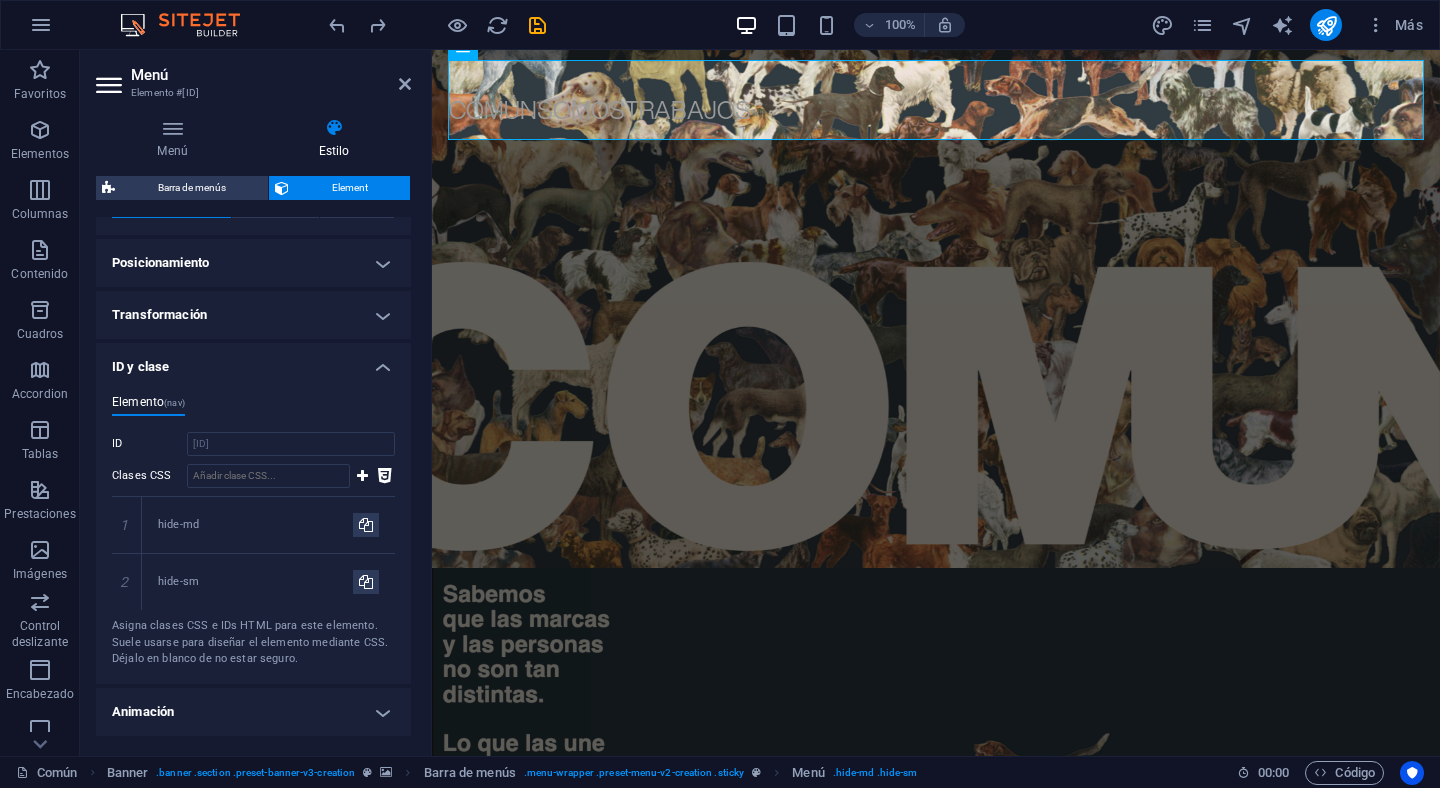 scroll, scrollTop: 837, scrollLeft: 0, axis: vertical 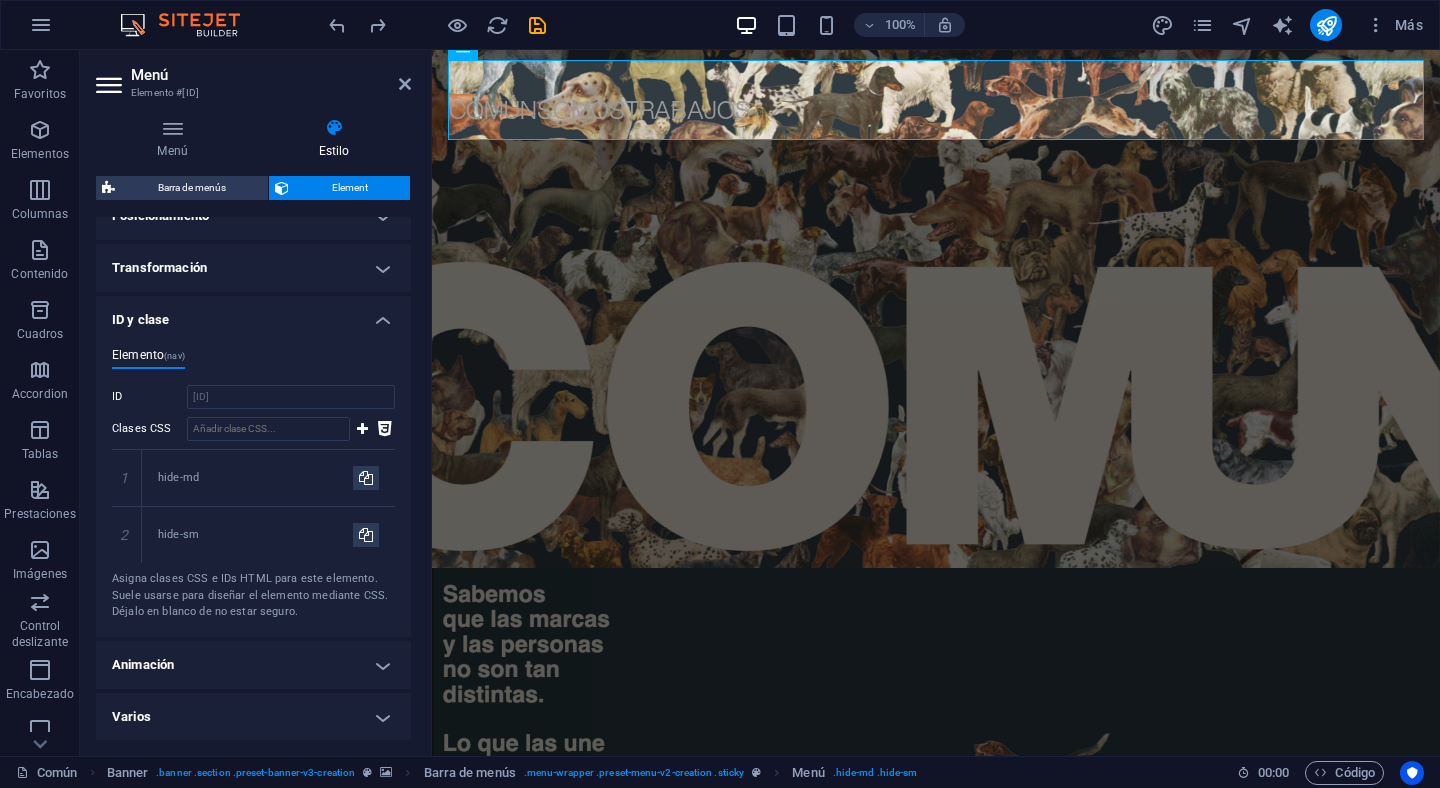 click on "ID y clase" at bounding box center [253, 314] 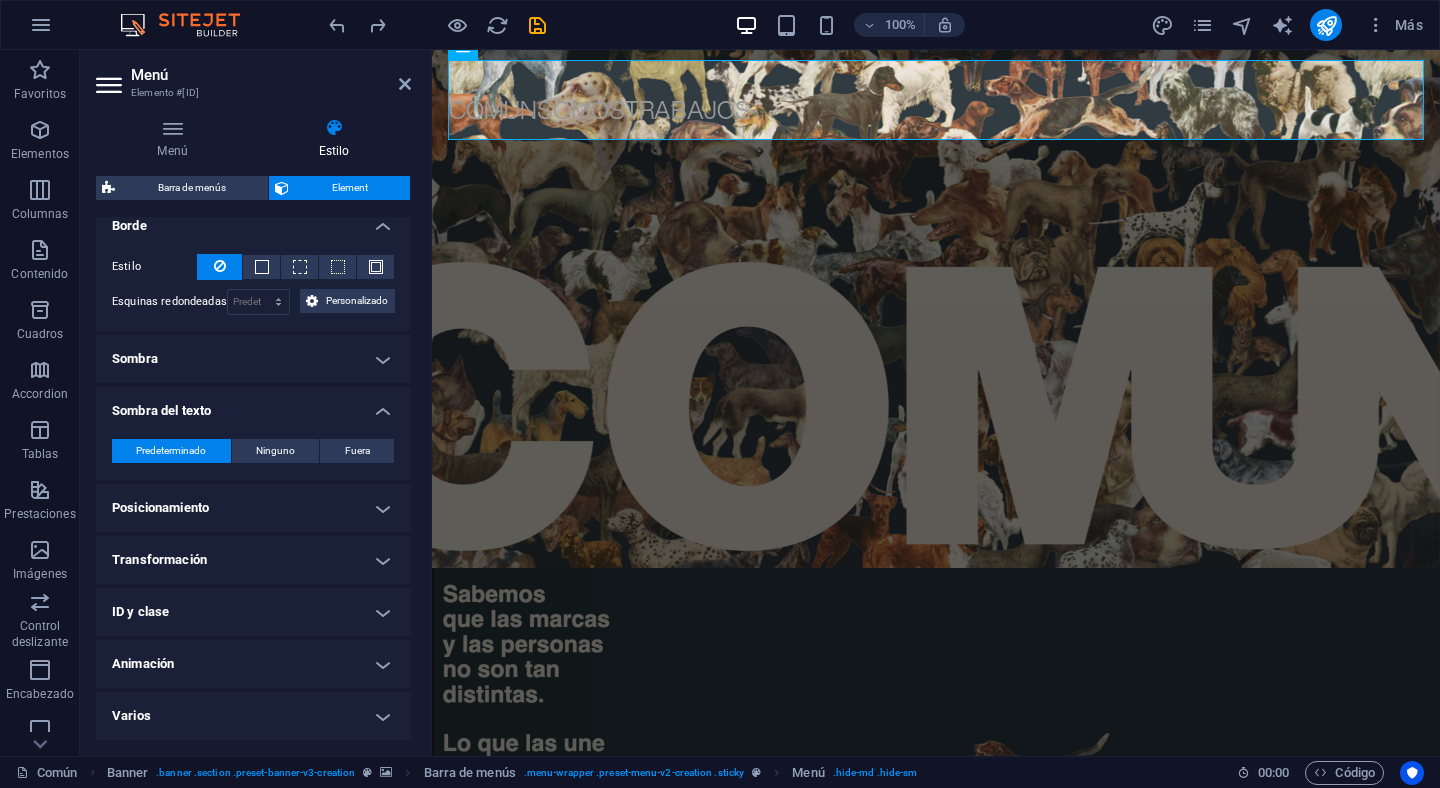 scroll, scrollTop: 544, scrollLeft: 0, axis: vertical 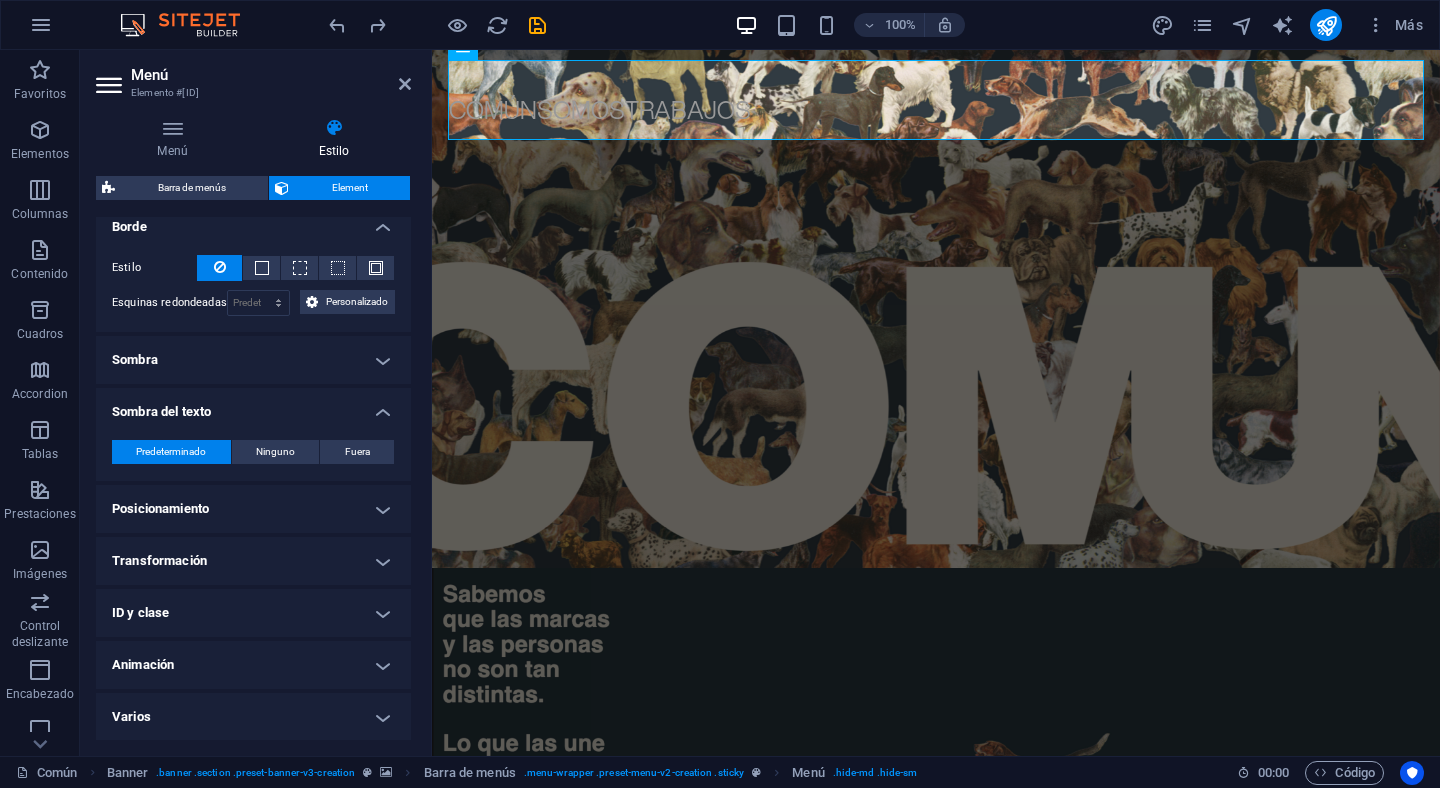 click on "Varios" at bounding box center (253, 717) 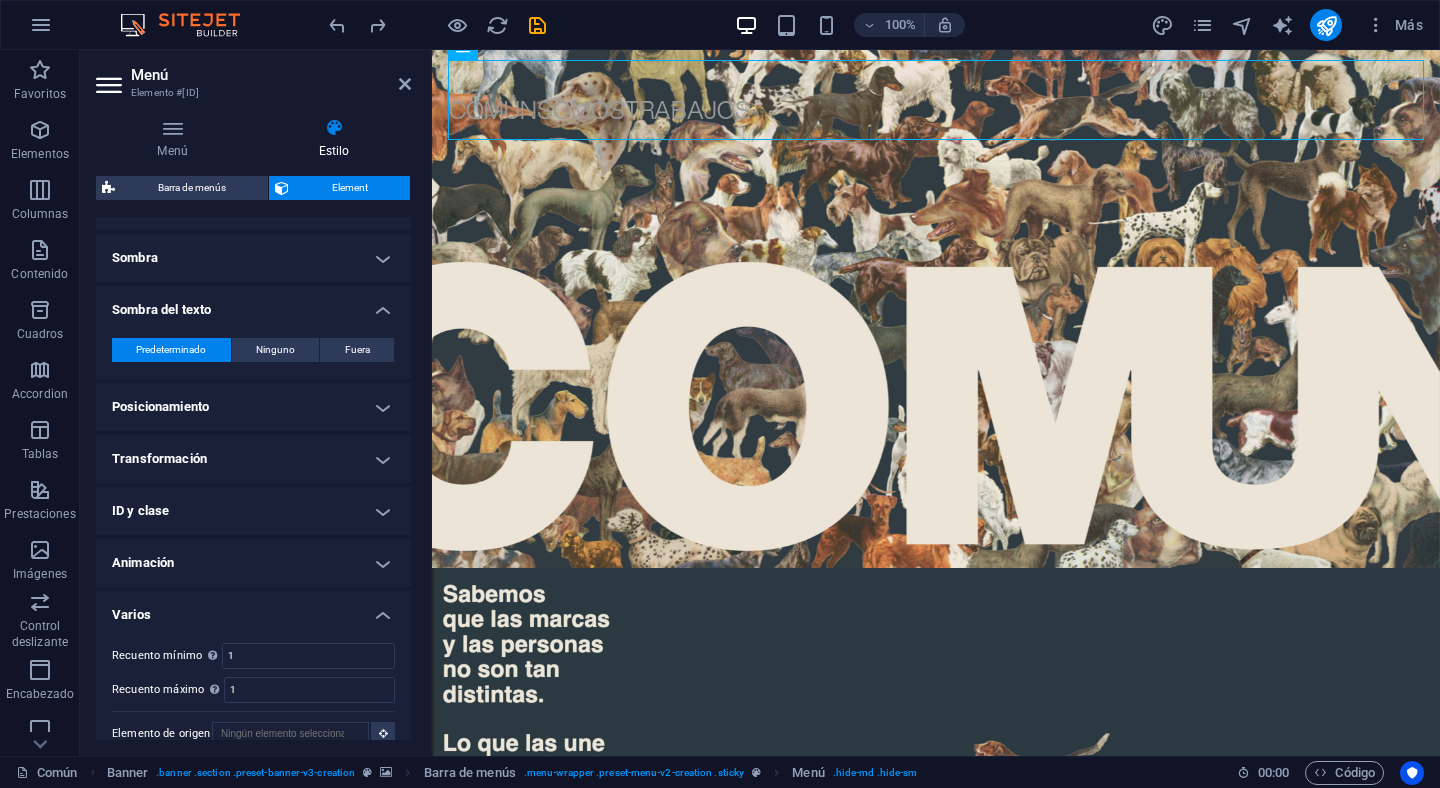 scroll, scrollTop: 668, scrollLeft: 0, axis: vertical 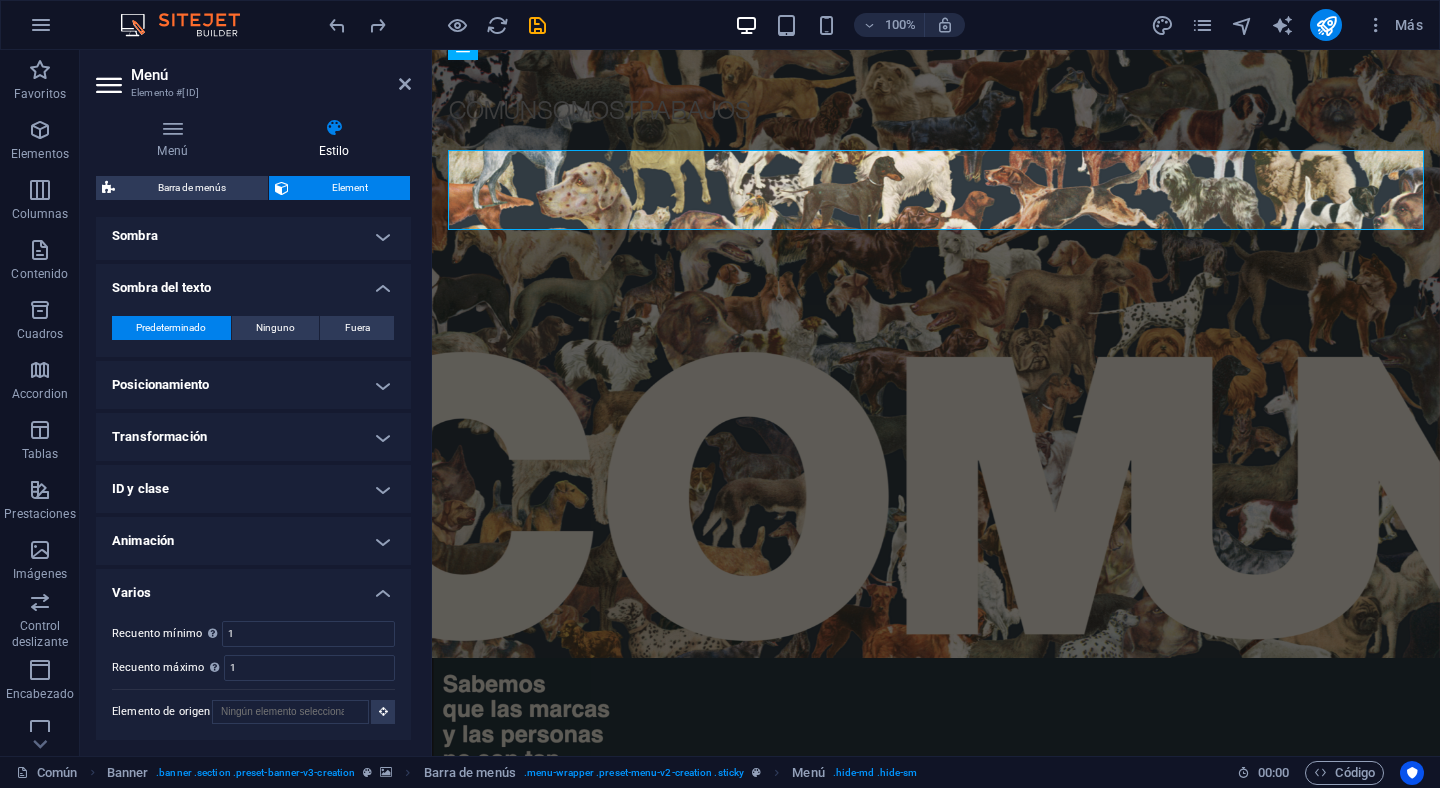 click on "Sombra del texto" at bounding box center [253, 282] 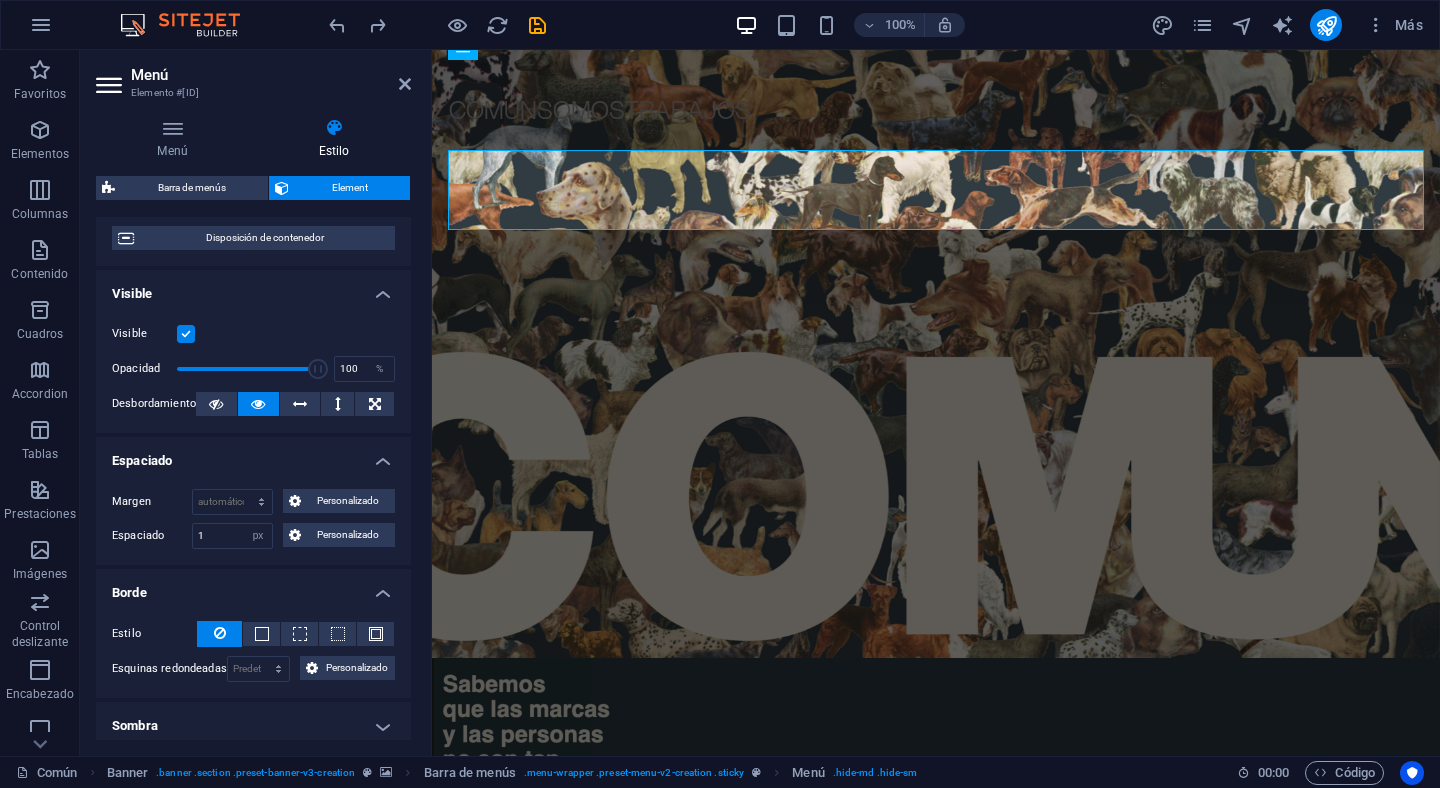 scroll, scrollTop: 0, scrollLeft: 0, axis: both 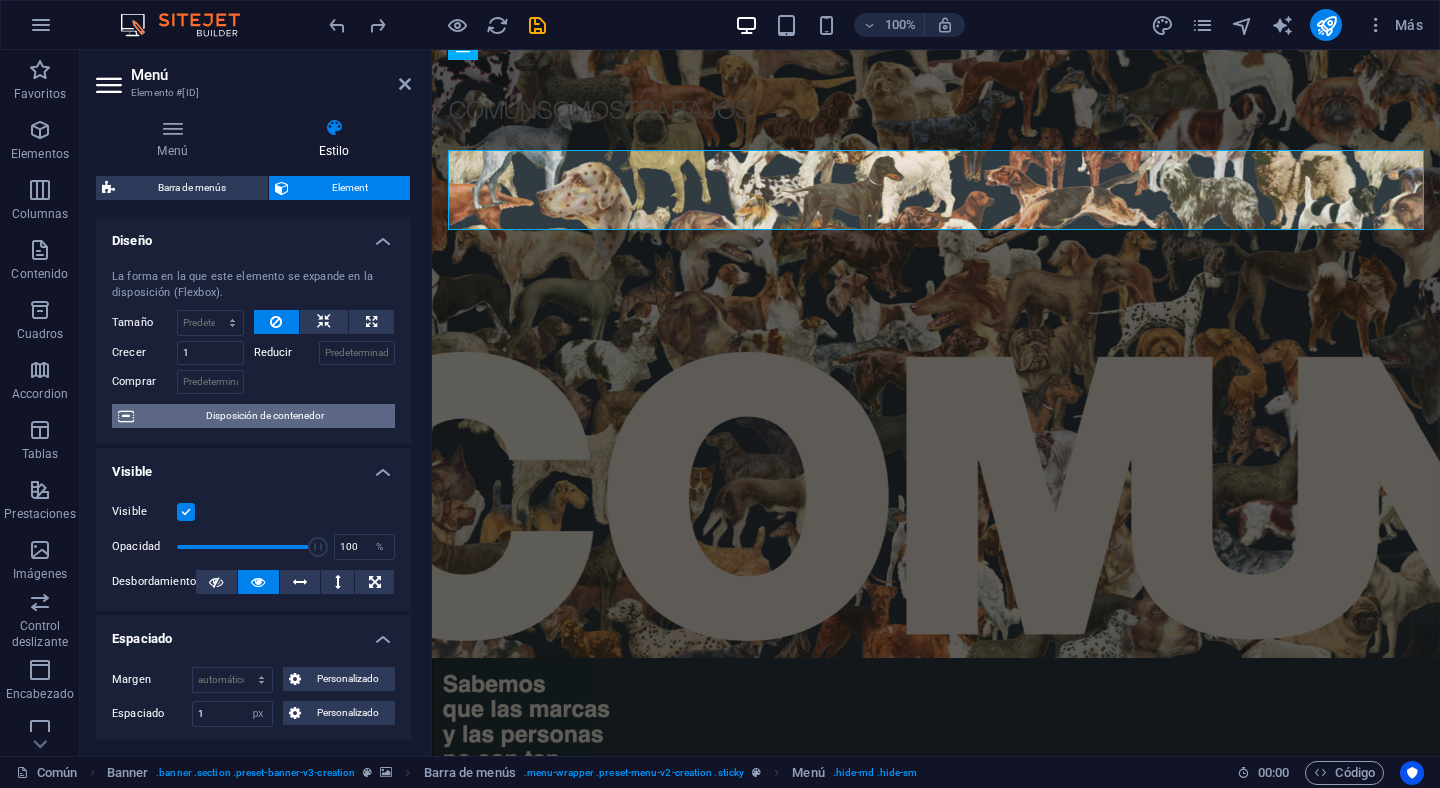 click on "Disposición de contenedor" at bounding box center (264, 416) 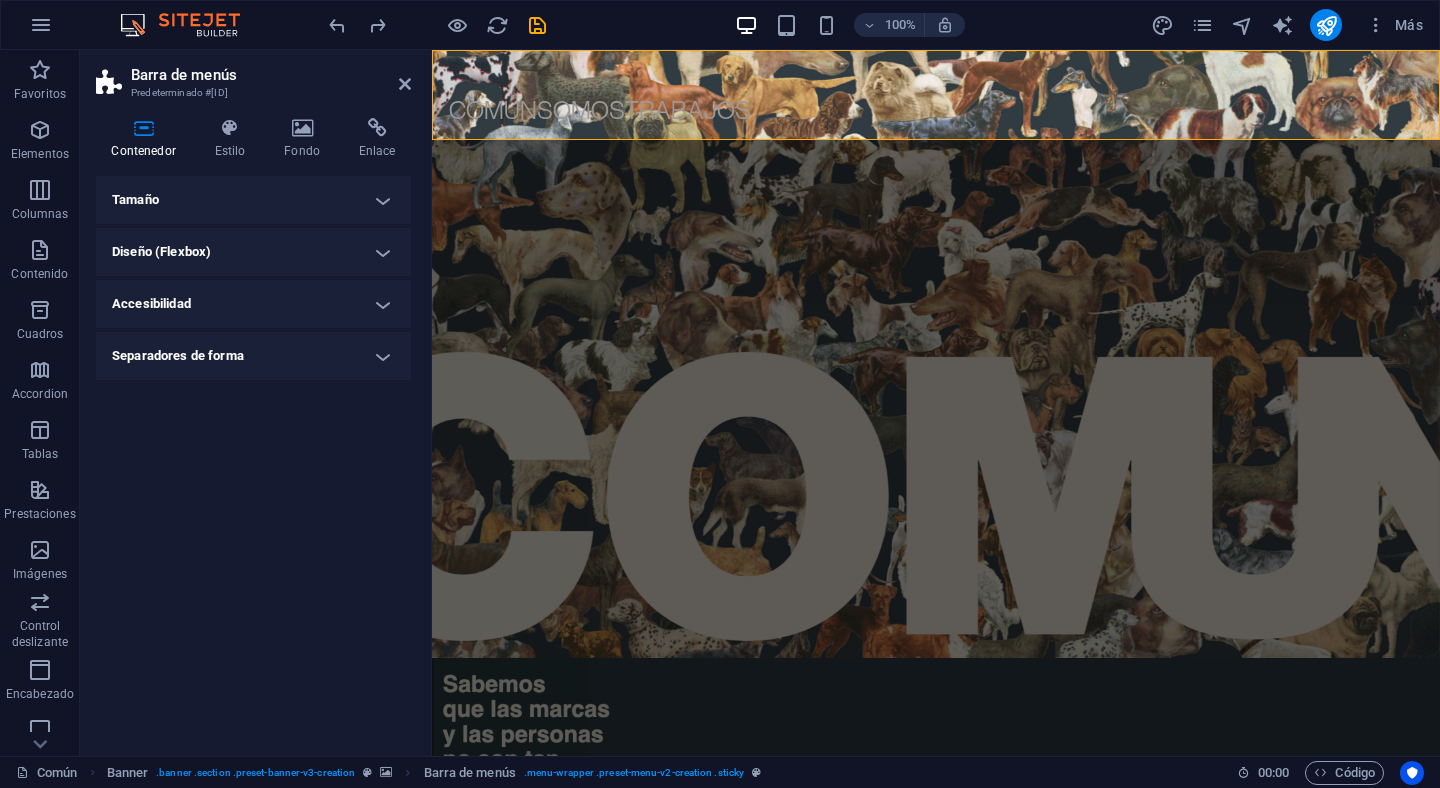 click on "Tamaño" at bounding box center (253, 200) 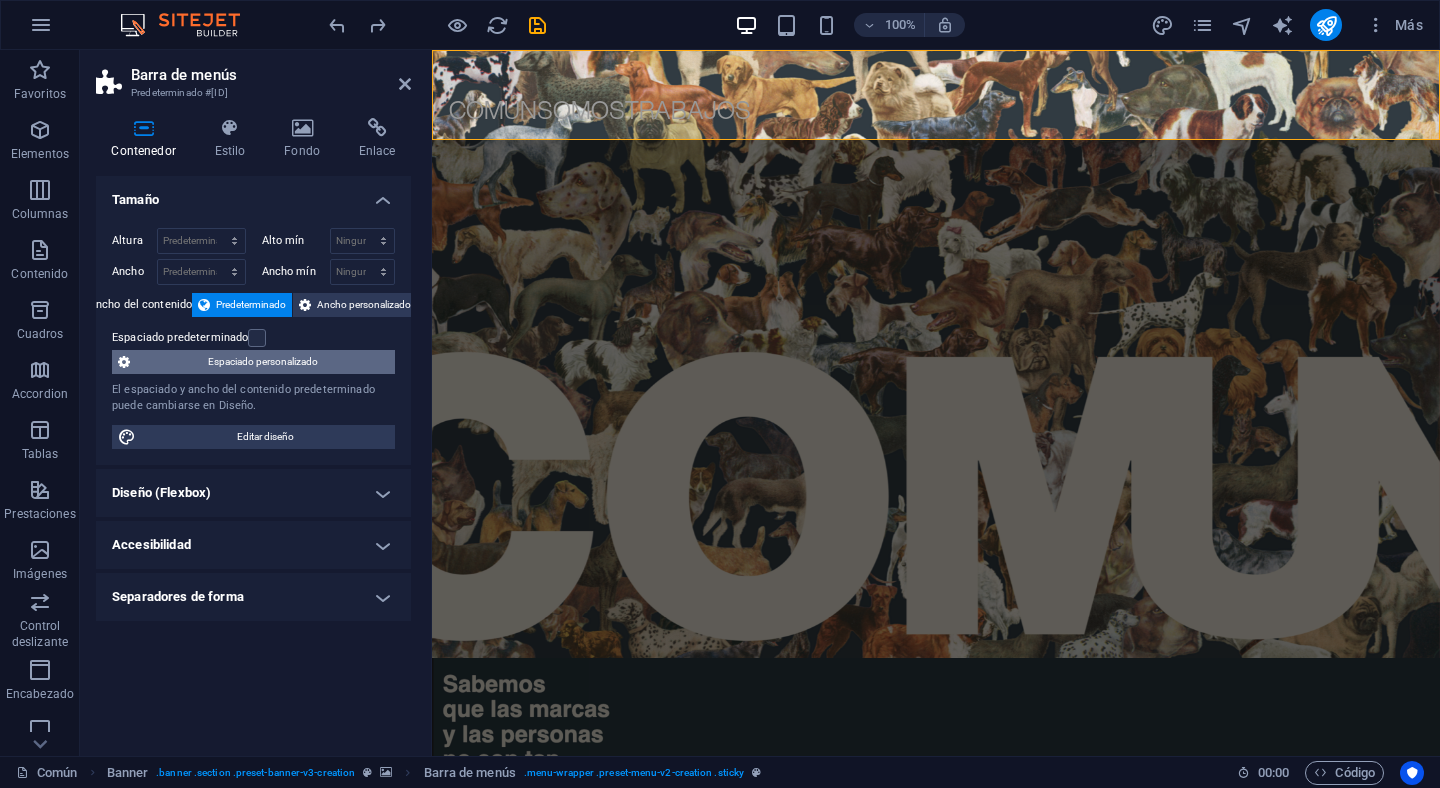 click on "Espaciado personalizado" at bounding box center (262, 362) 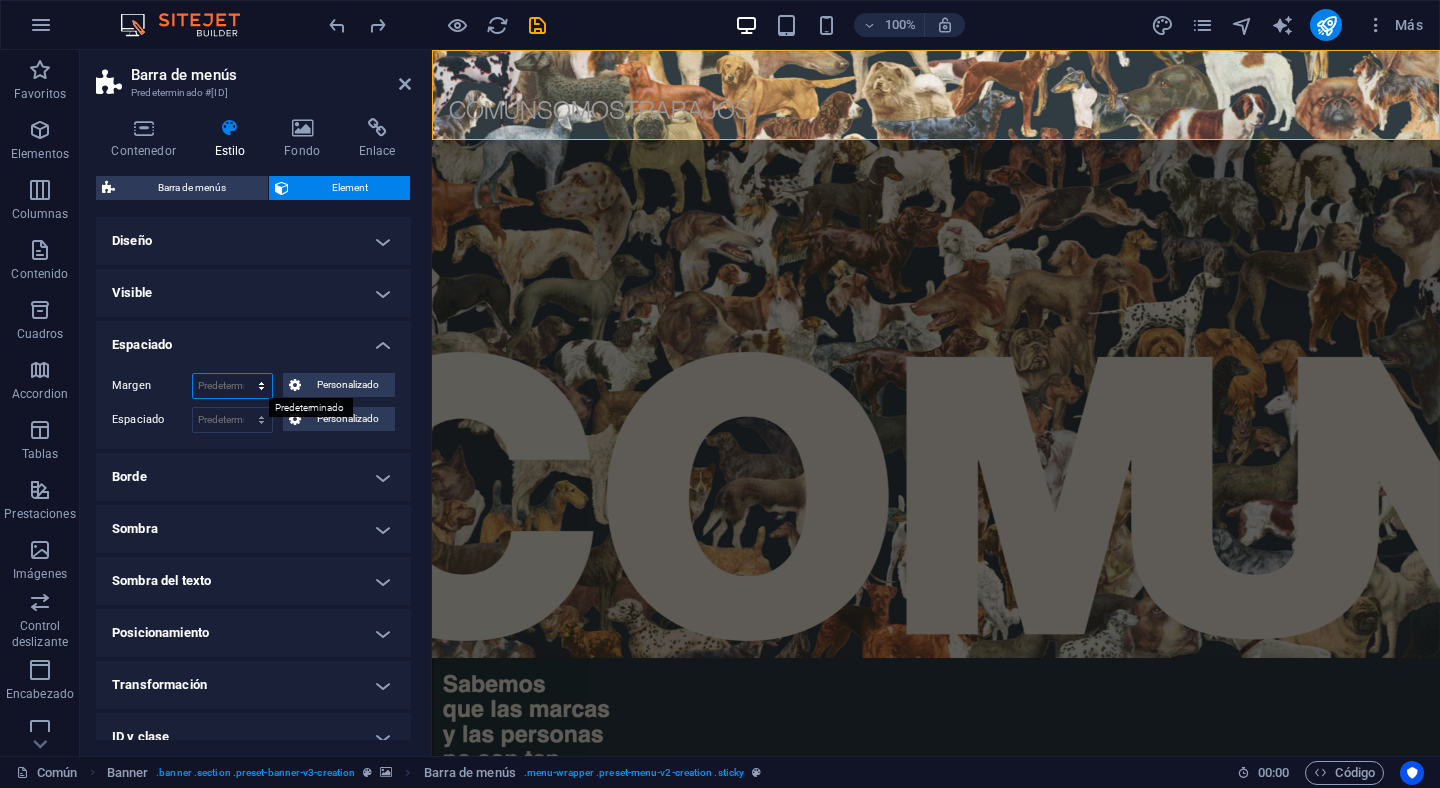 click on "Predeterminado automático px % rem vw vh Personalizado" at bounding box center (232, 386) 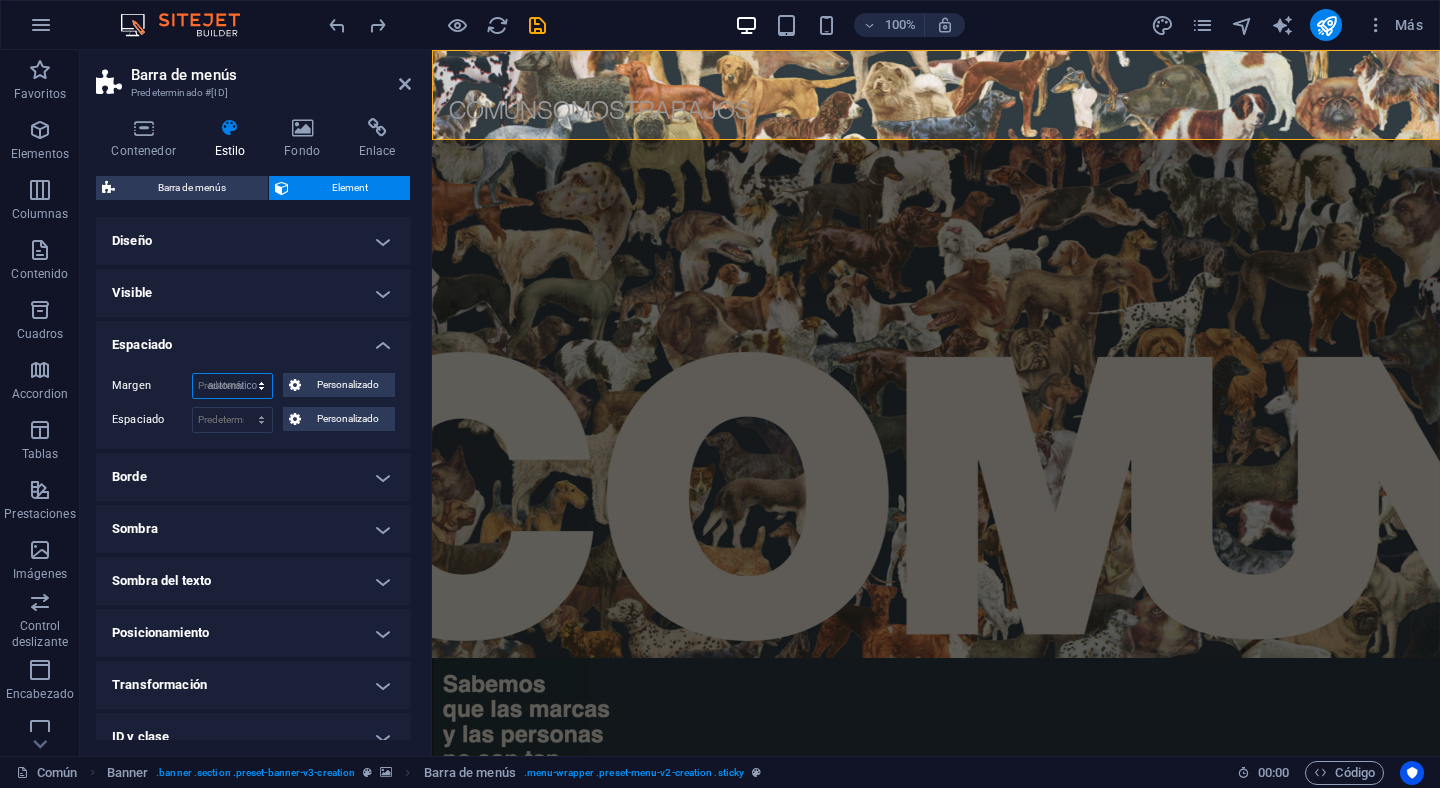 select on "DISABLED_OPTION_VALUE" 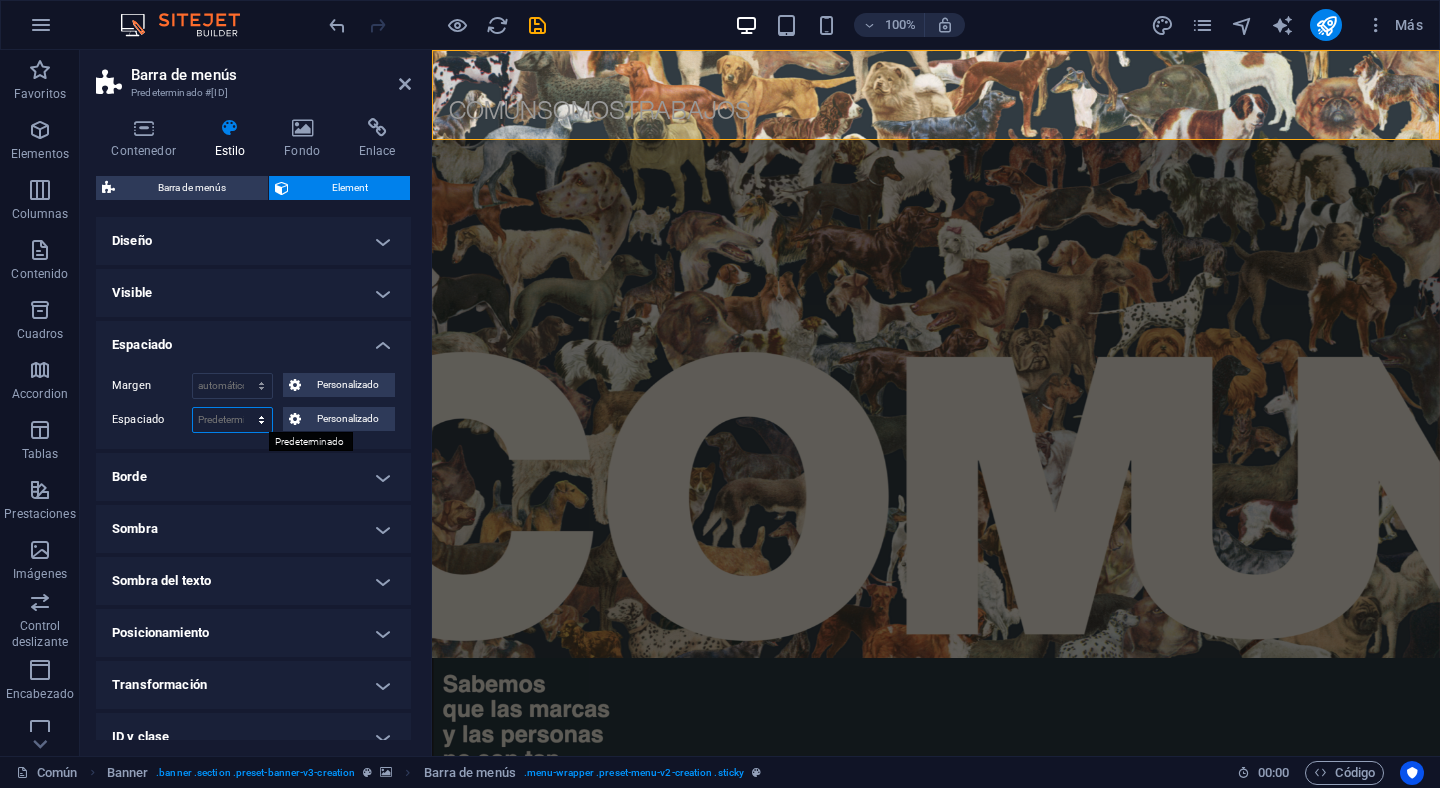 click on "Predeterminado px rem % vh vw Personalizado" at bounding box center [232, 420] 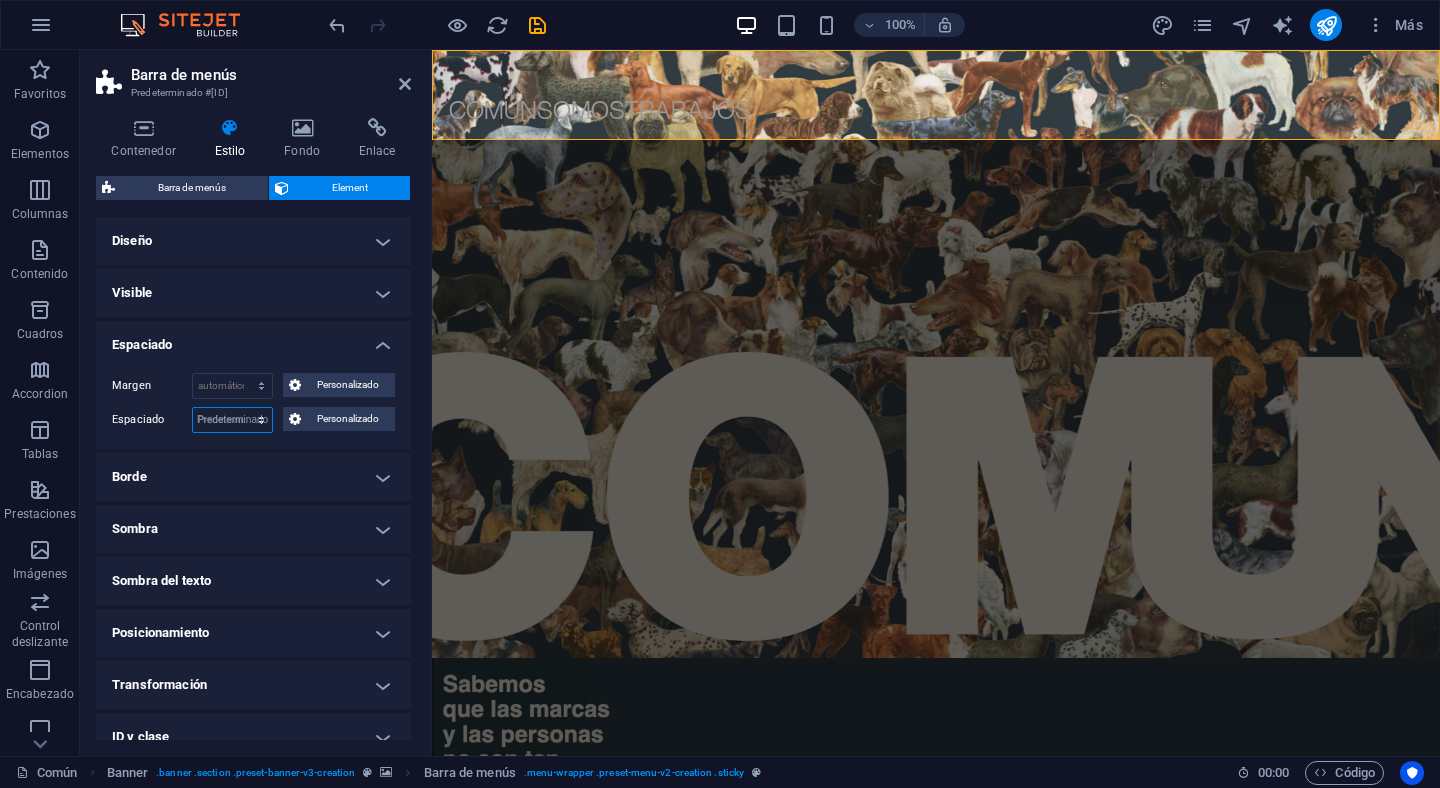 select on "DISABLED_OPTION_VALUE" 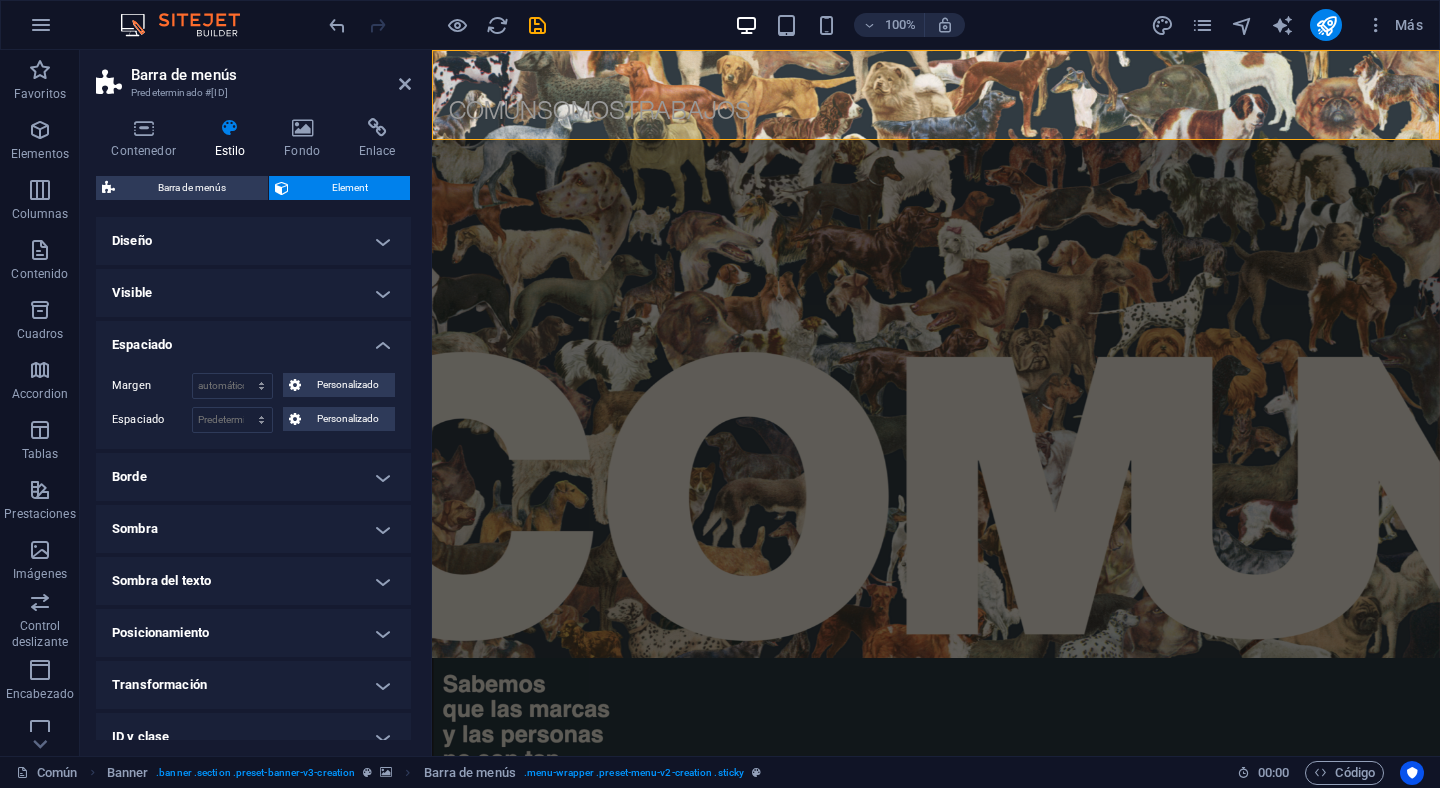 click on "Visible" at bounding box center [253, 293] 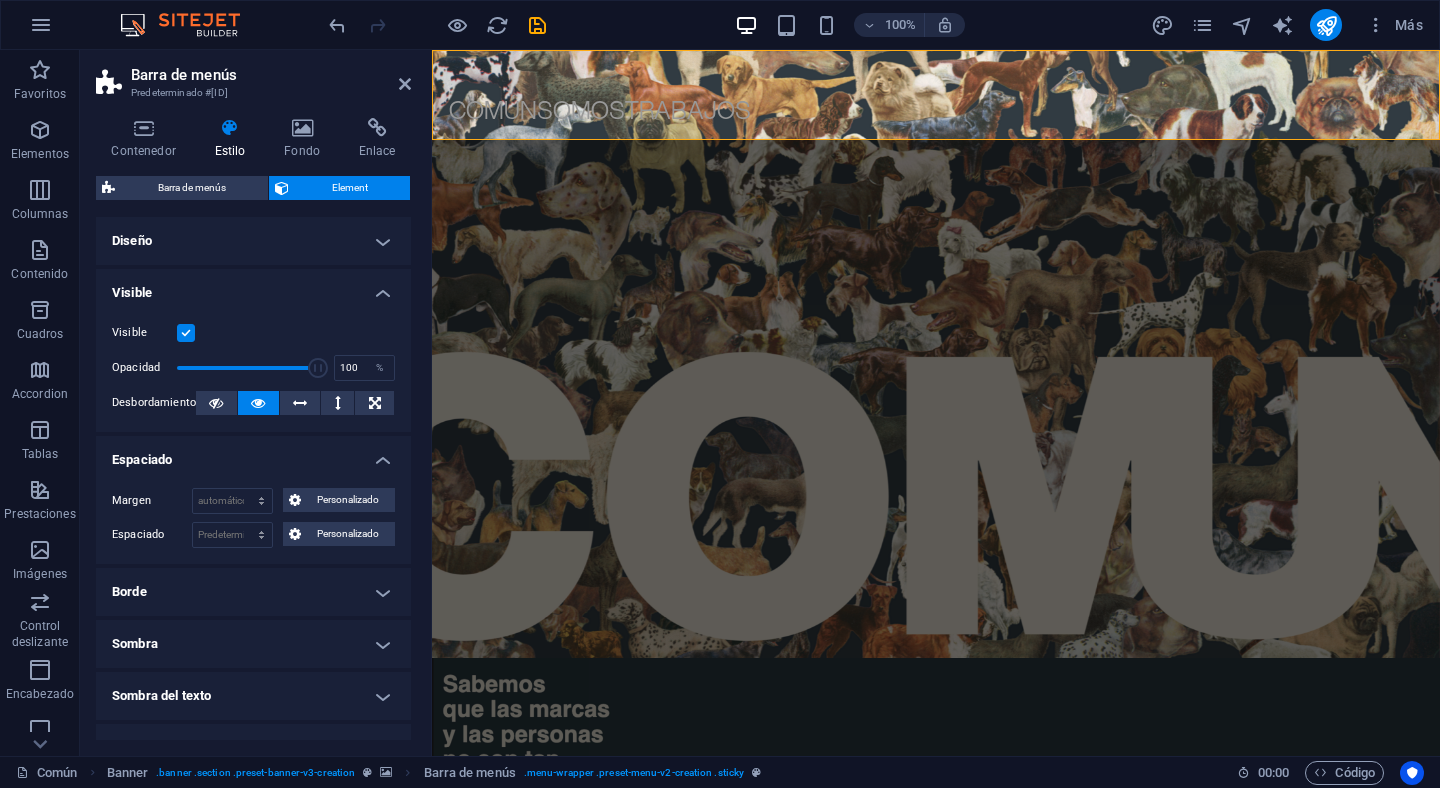 click on "Diseño" at bounding box center (253, 241) 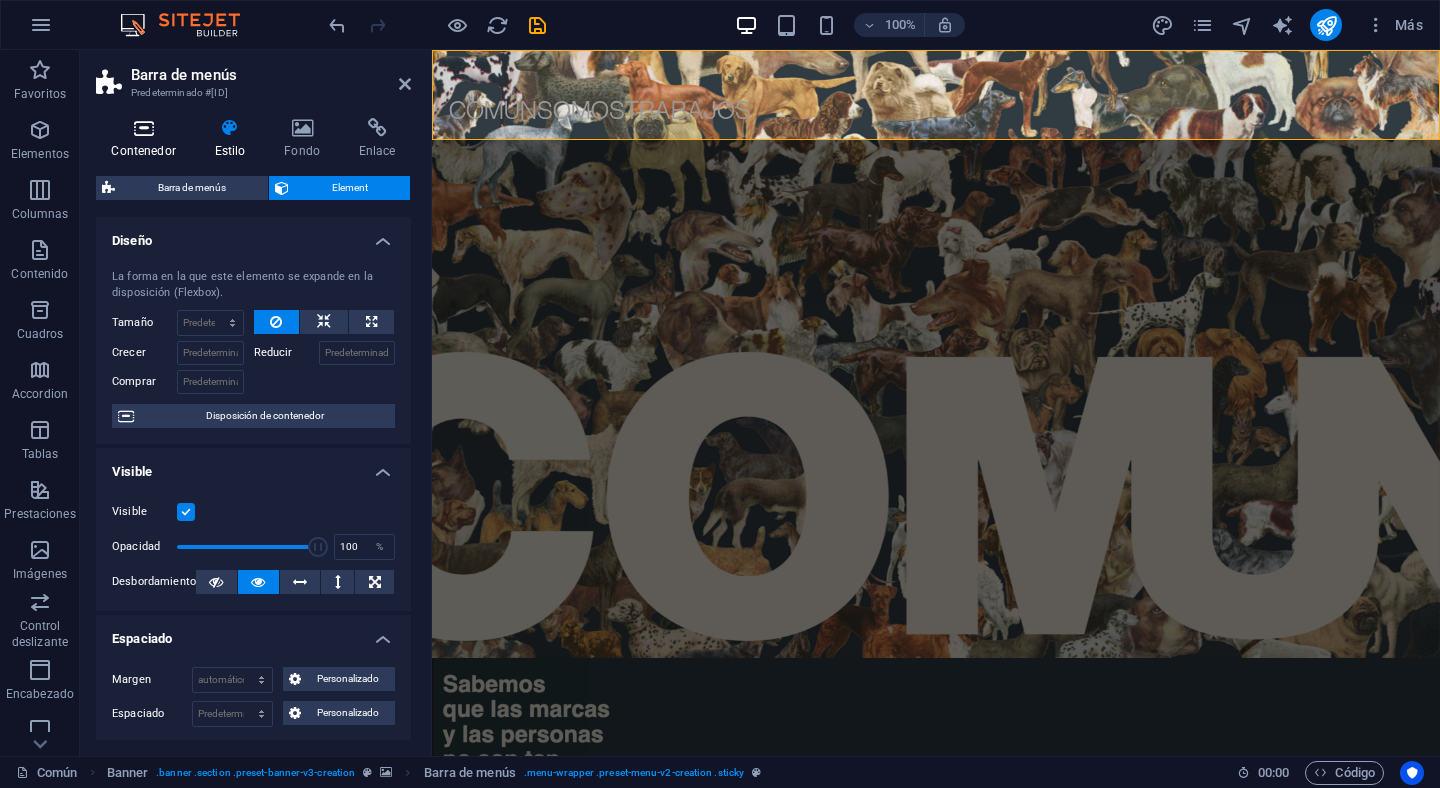 click at bounding box center (143, 128) 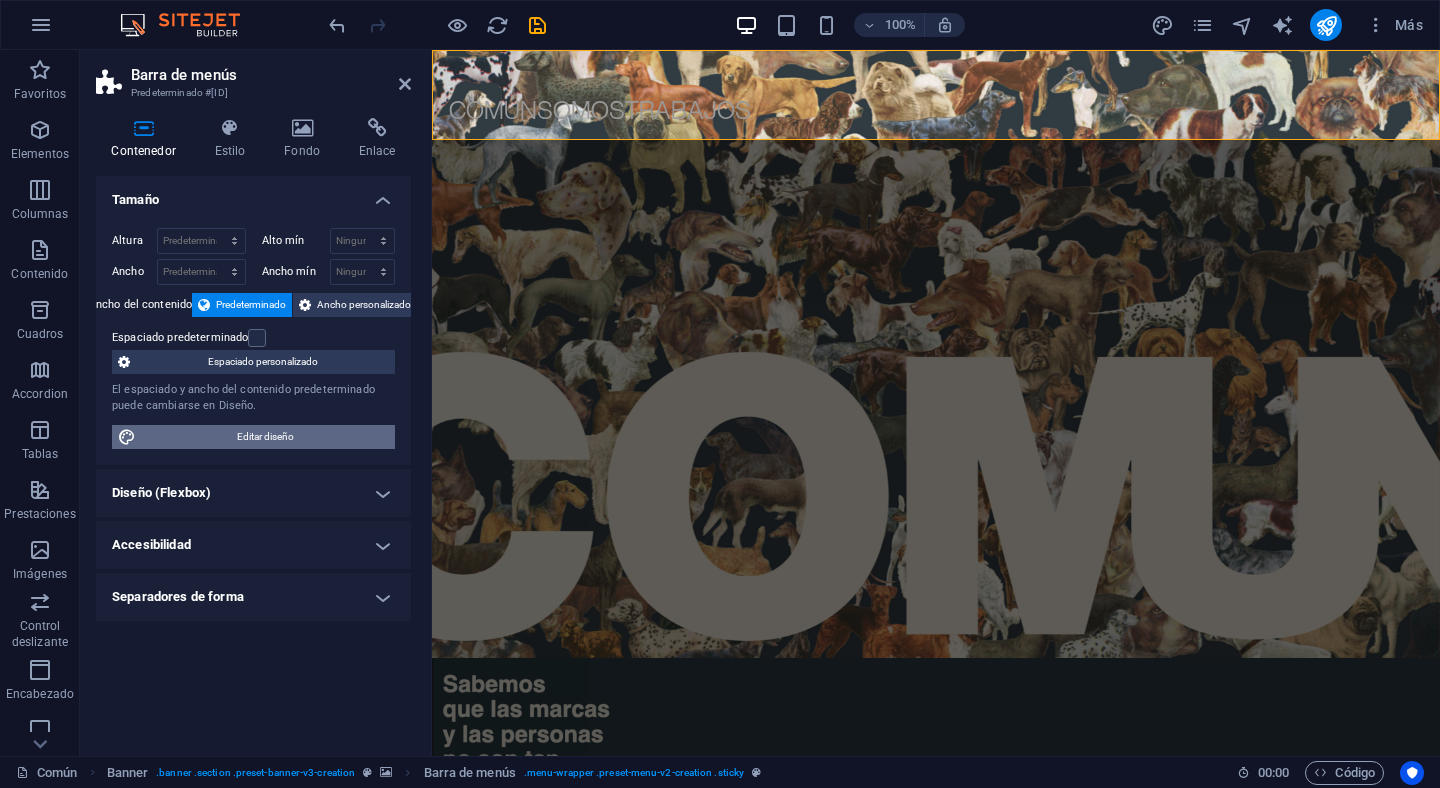 click on "Editar diseño" at bounding box center (265, 437) 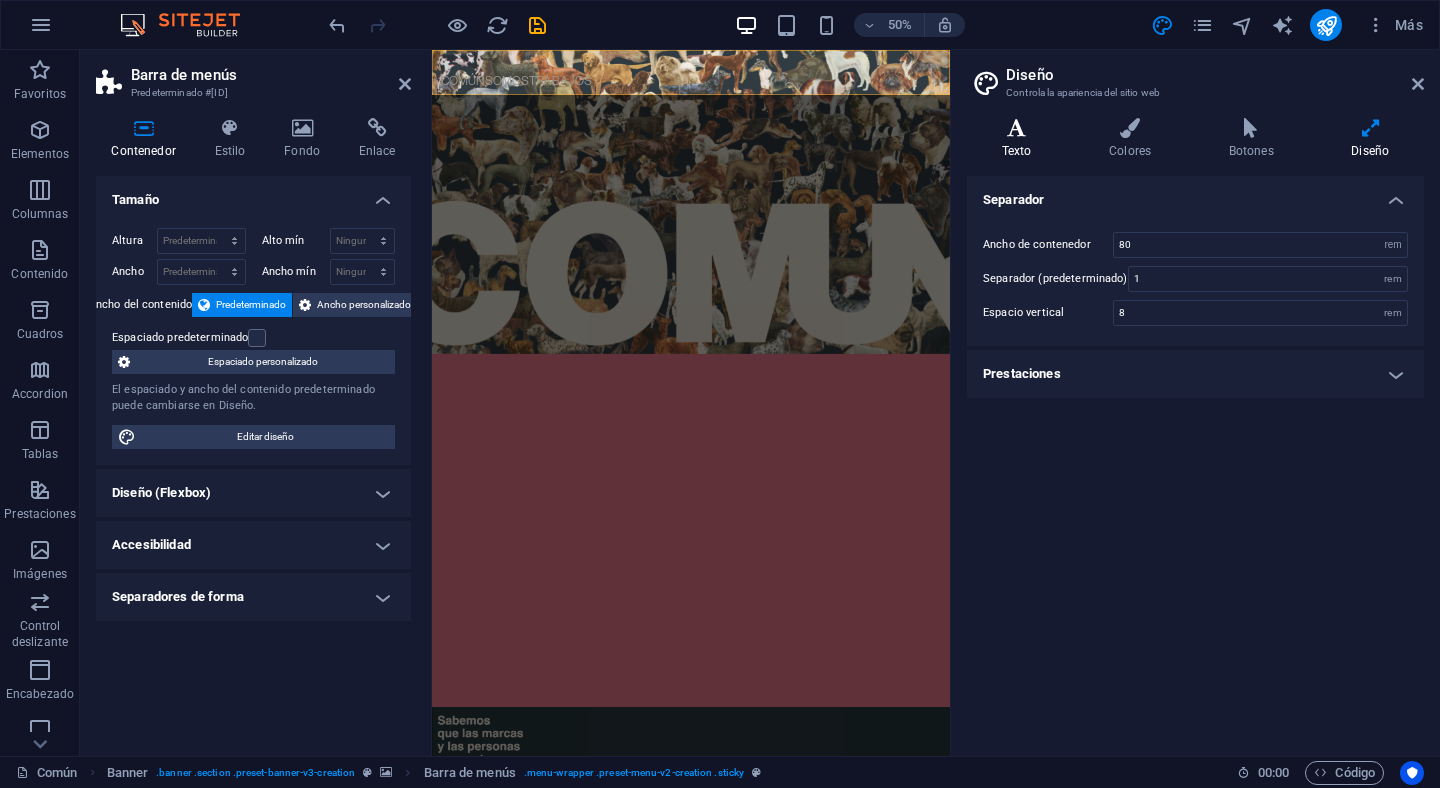 click at bounding box center [1016, 128] 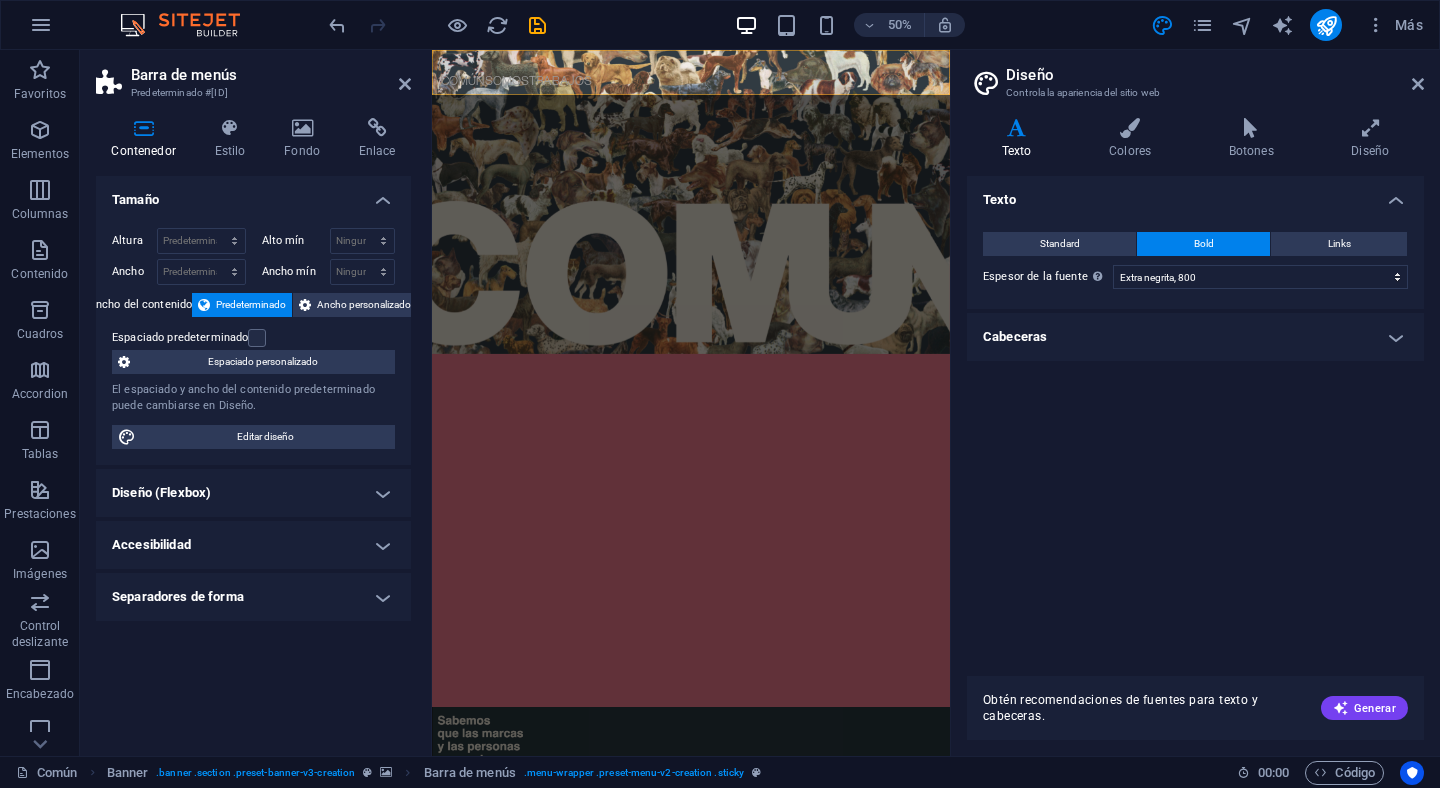 click on "Bold" at bounding box center (1203, 244) 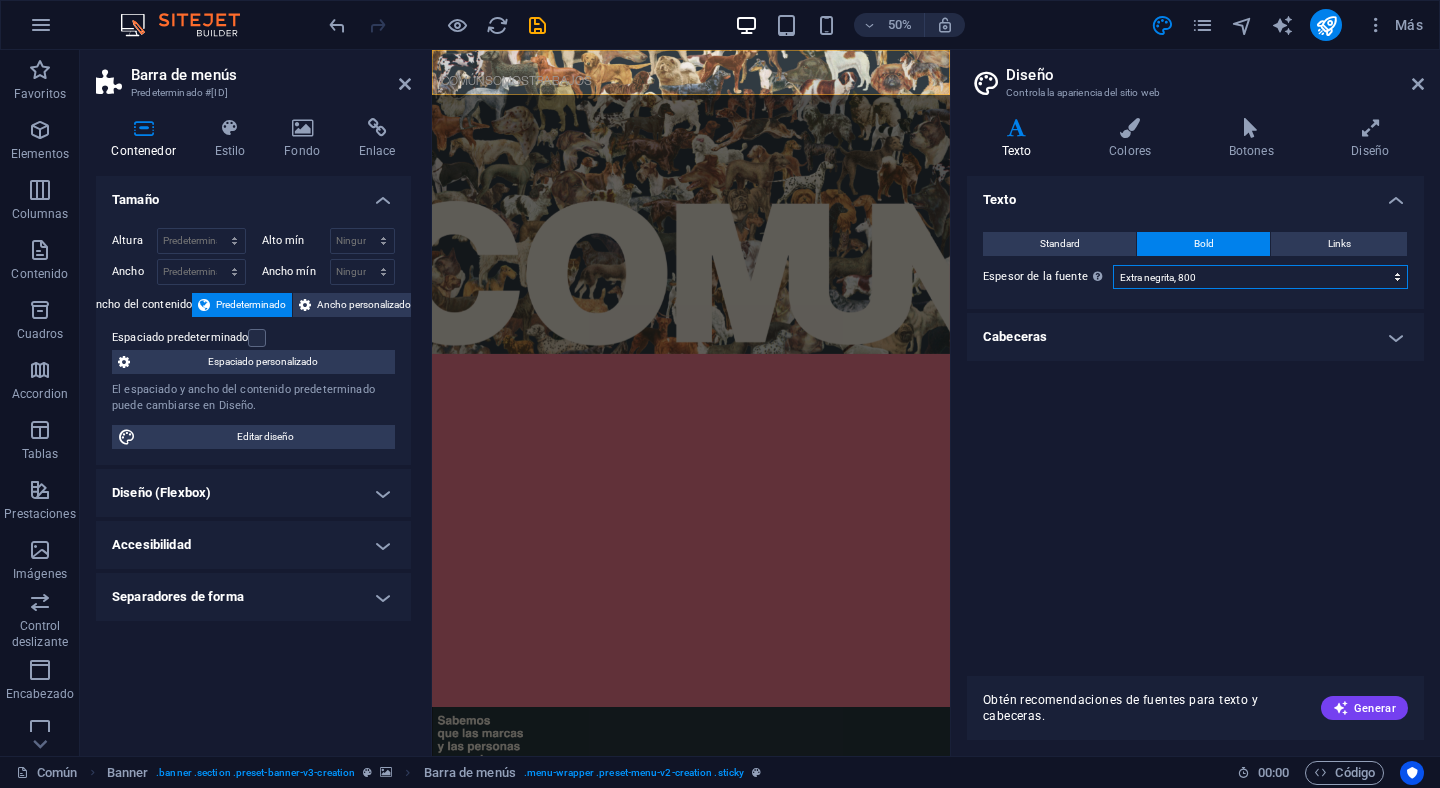click on "Fino, 100 Extra delgado, 200 Delgado, 300 Normal, 400 Medio, 500 Seminegrita, 600 Negrita, 700 Extra negrita, 800 Negro, 900" at bounding box center (1260, 277) 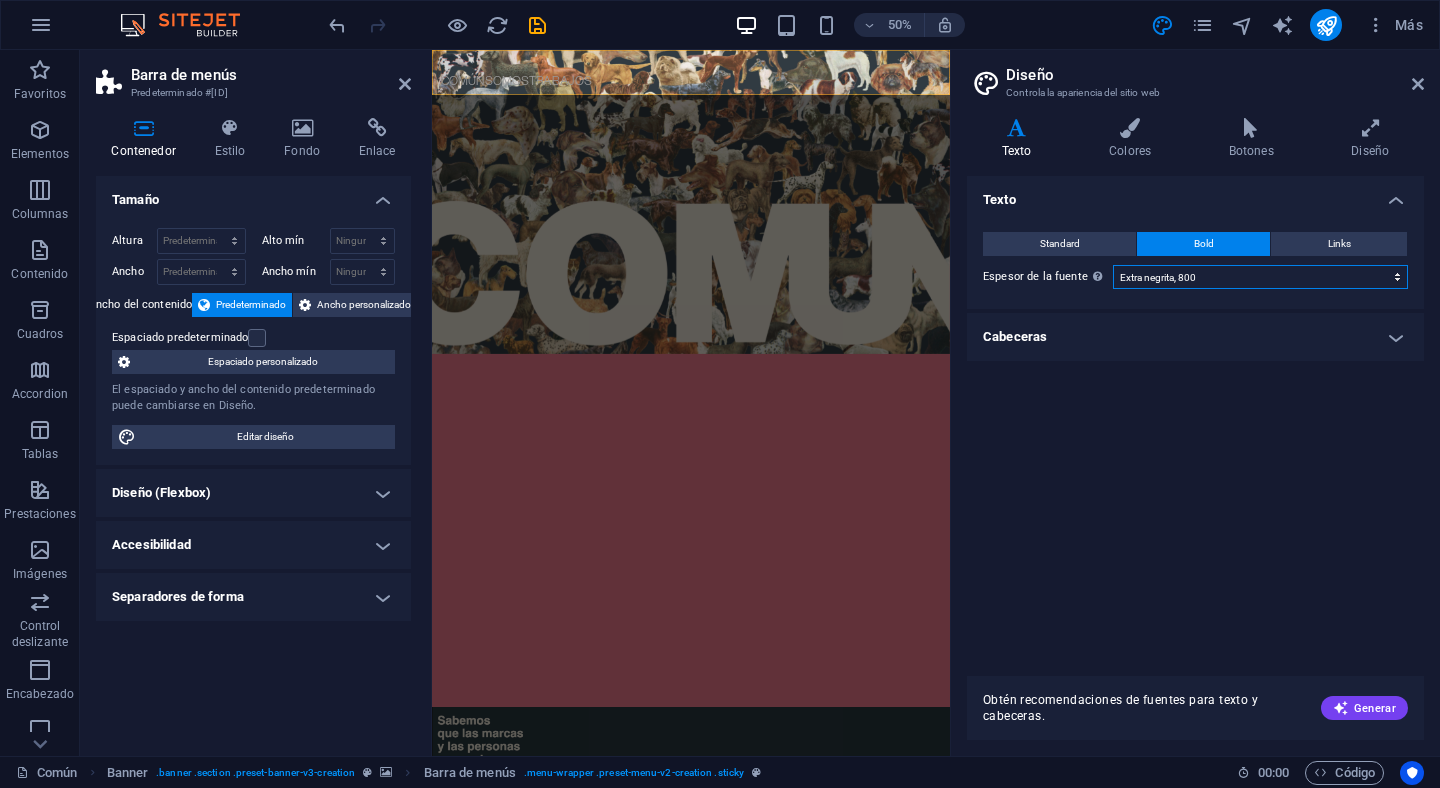 click on "Fino, 100 Extra delgado, 200 Delgado, 300 Normal, 400 Medio, 500 Seminegrita, 600 Negrita, 700 Extra negrita, 800 Negro, 900" at bounding box center [1260, 277] 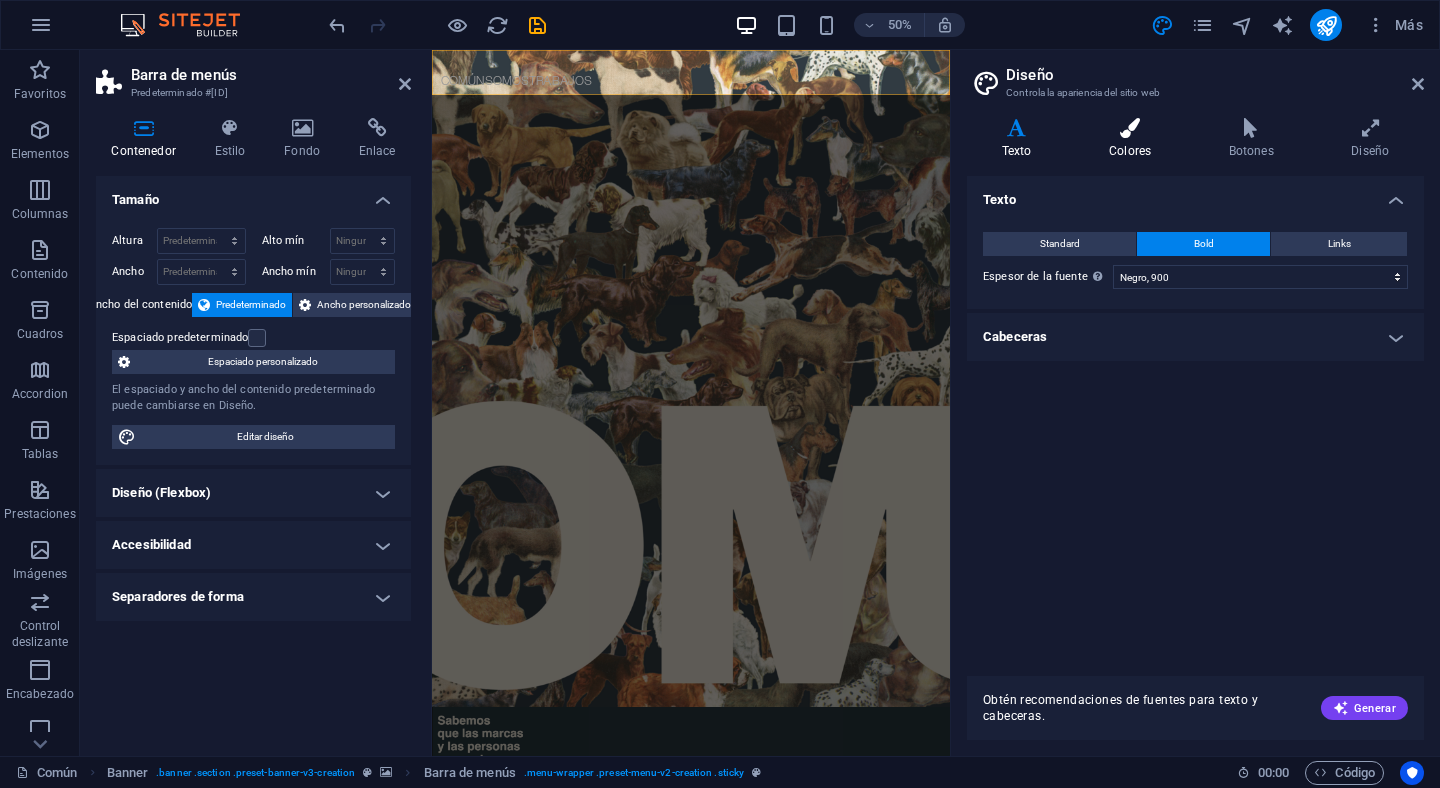 click on "Colores" at bounding box center [1134, 139] 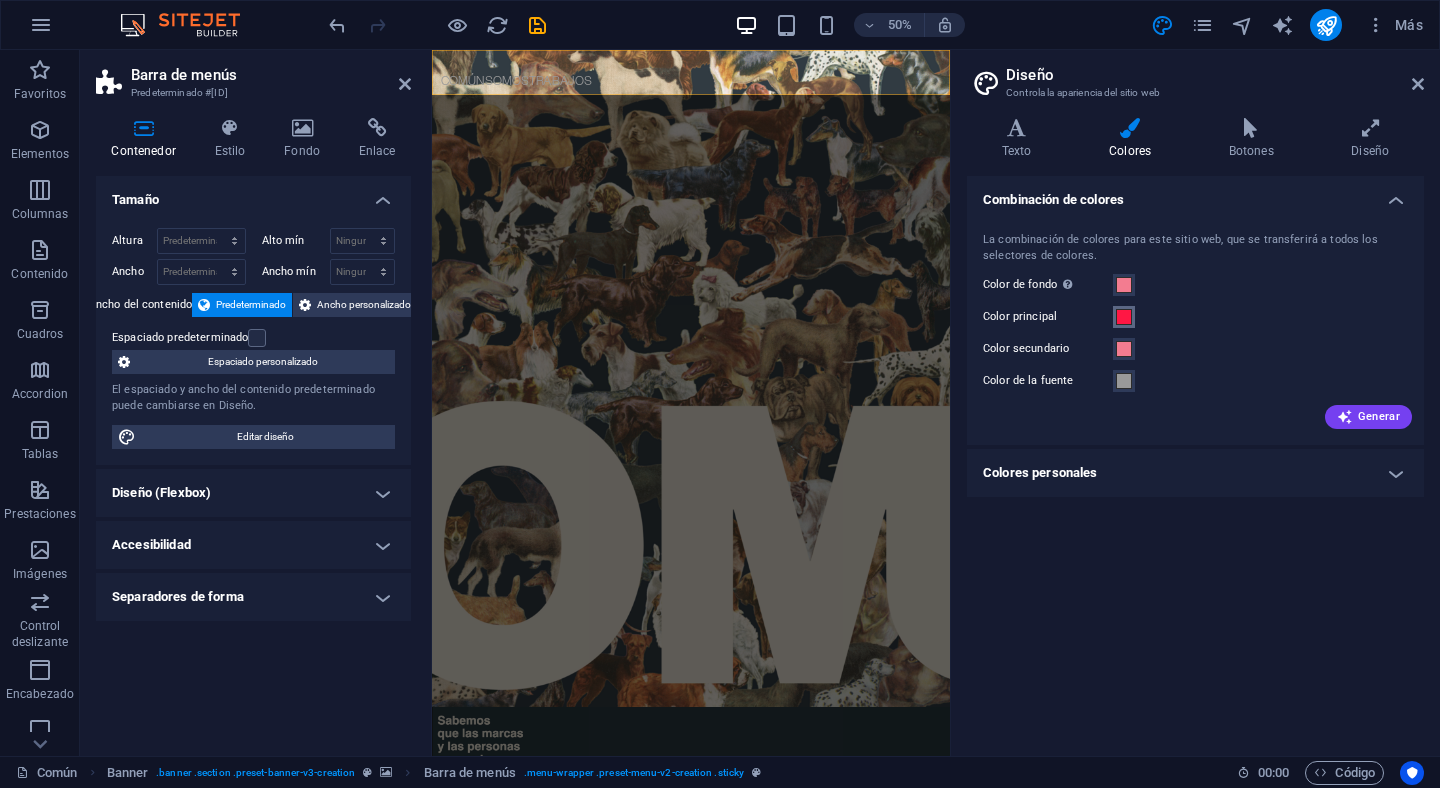 click at bounding box center (1124, 317) 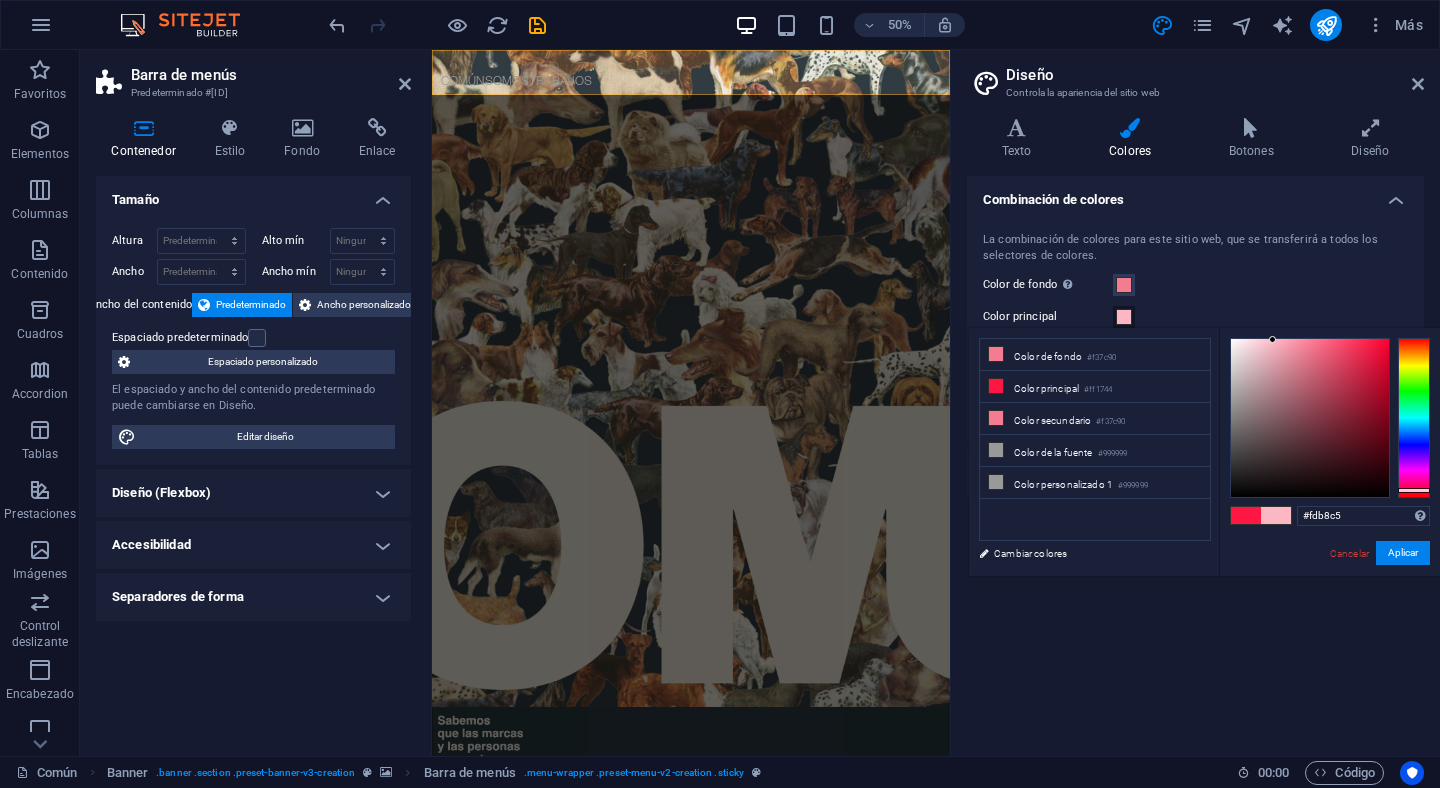 type on "#feb9c7" 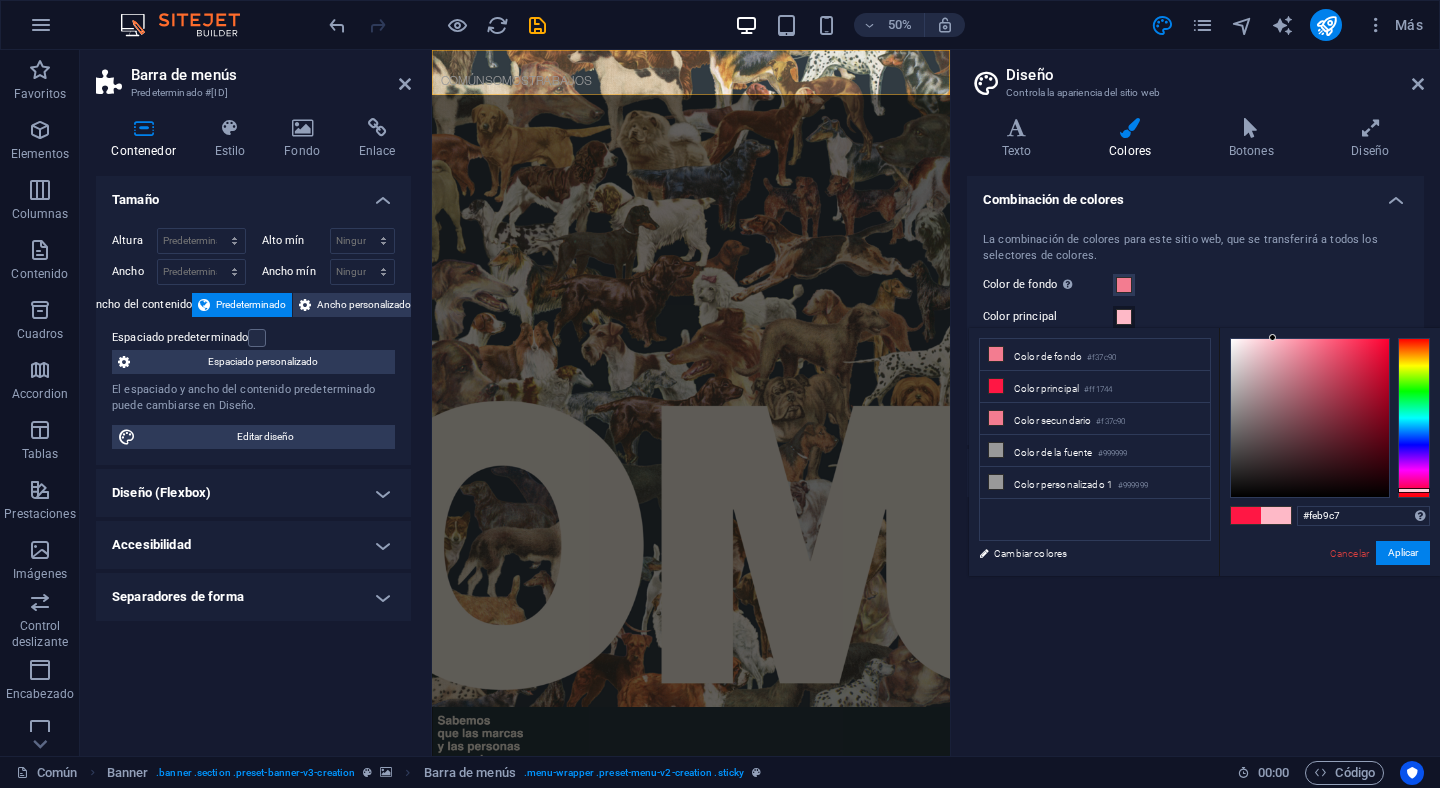 drag, startPoint x: 1373, startPoint y: 336, endPoint x: 1273, endPoint y: 338, distance: 100.02 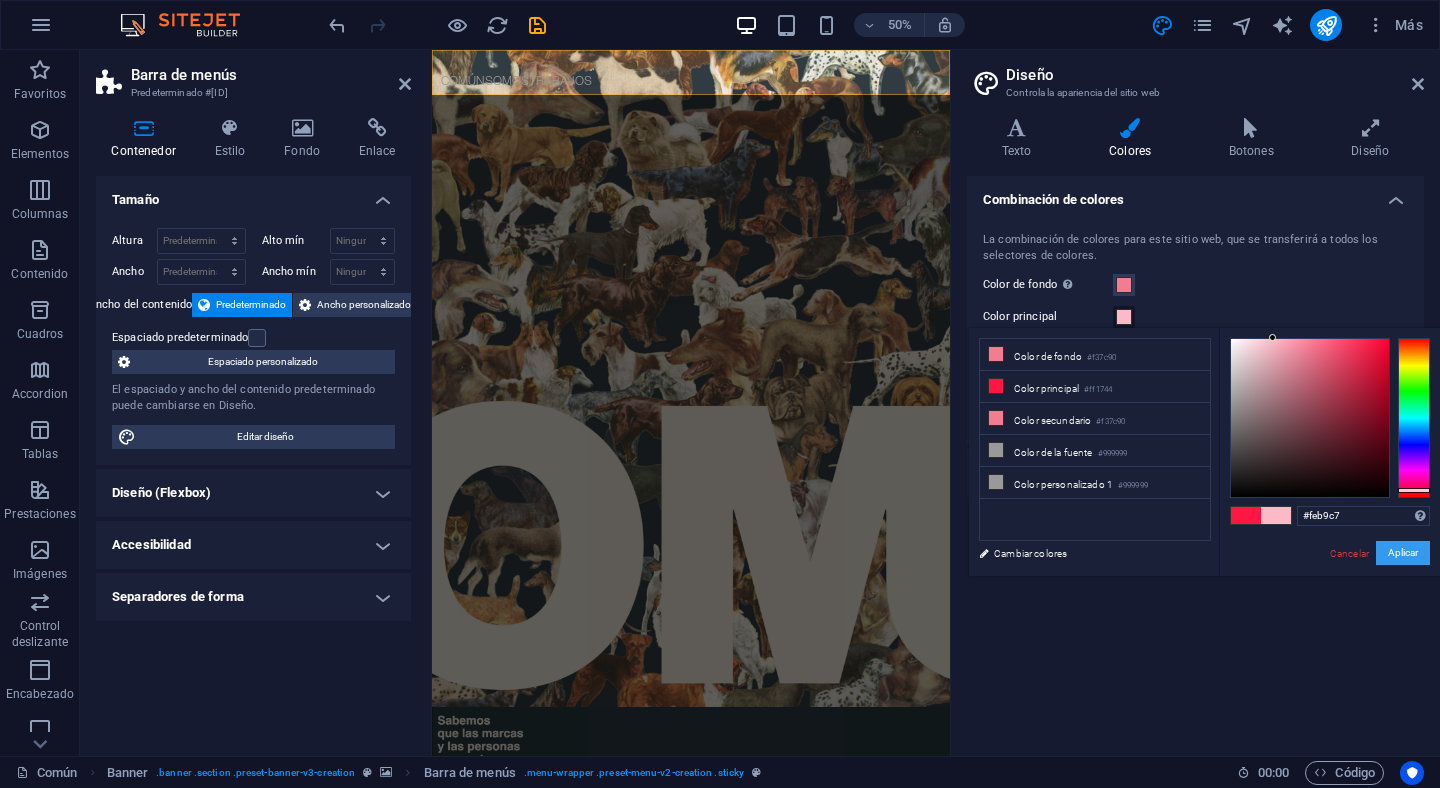 click on "Aplicar" at bounding box center (1403, 553) 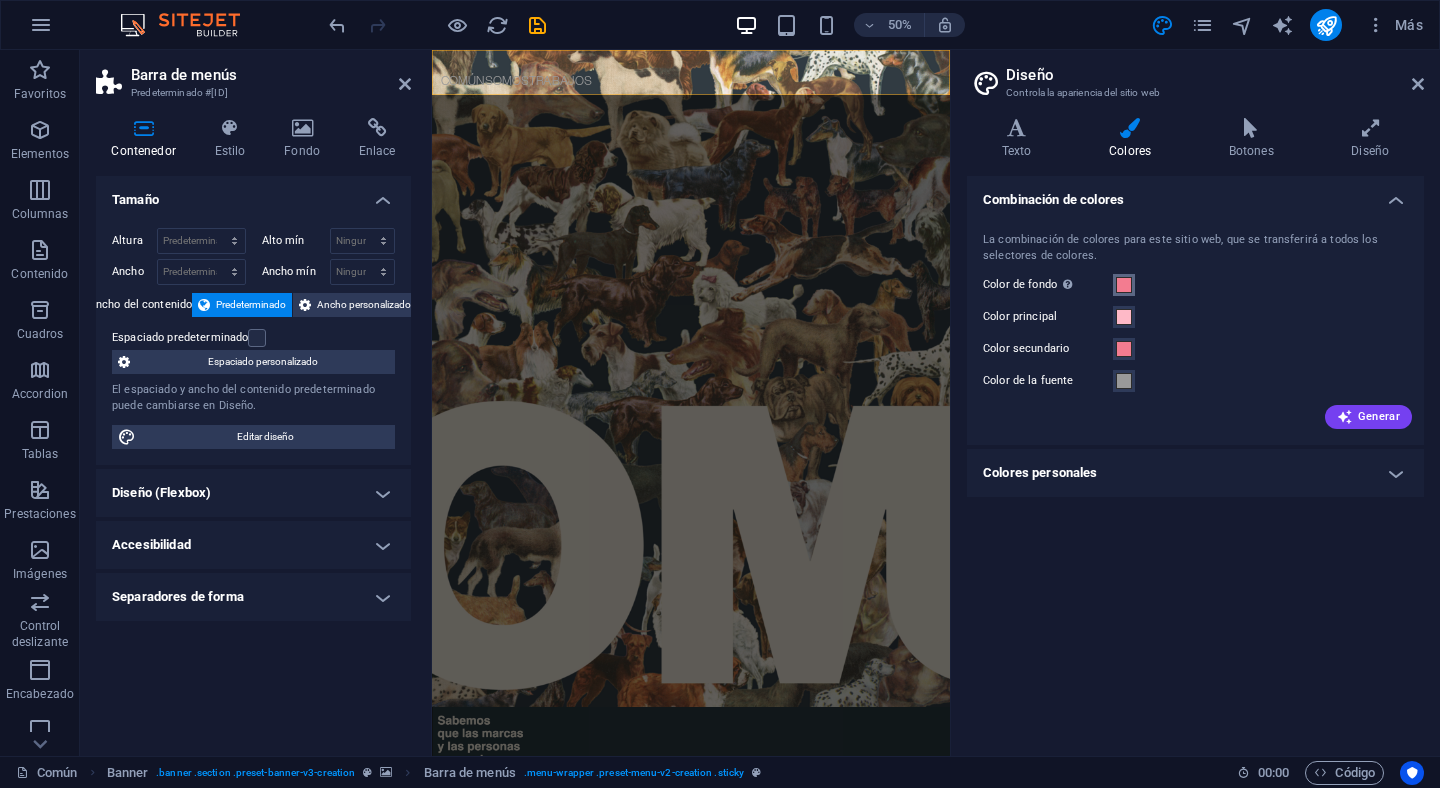 click at bounding box center (1124, 285) 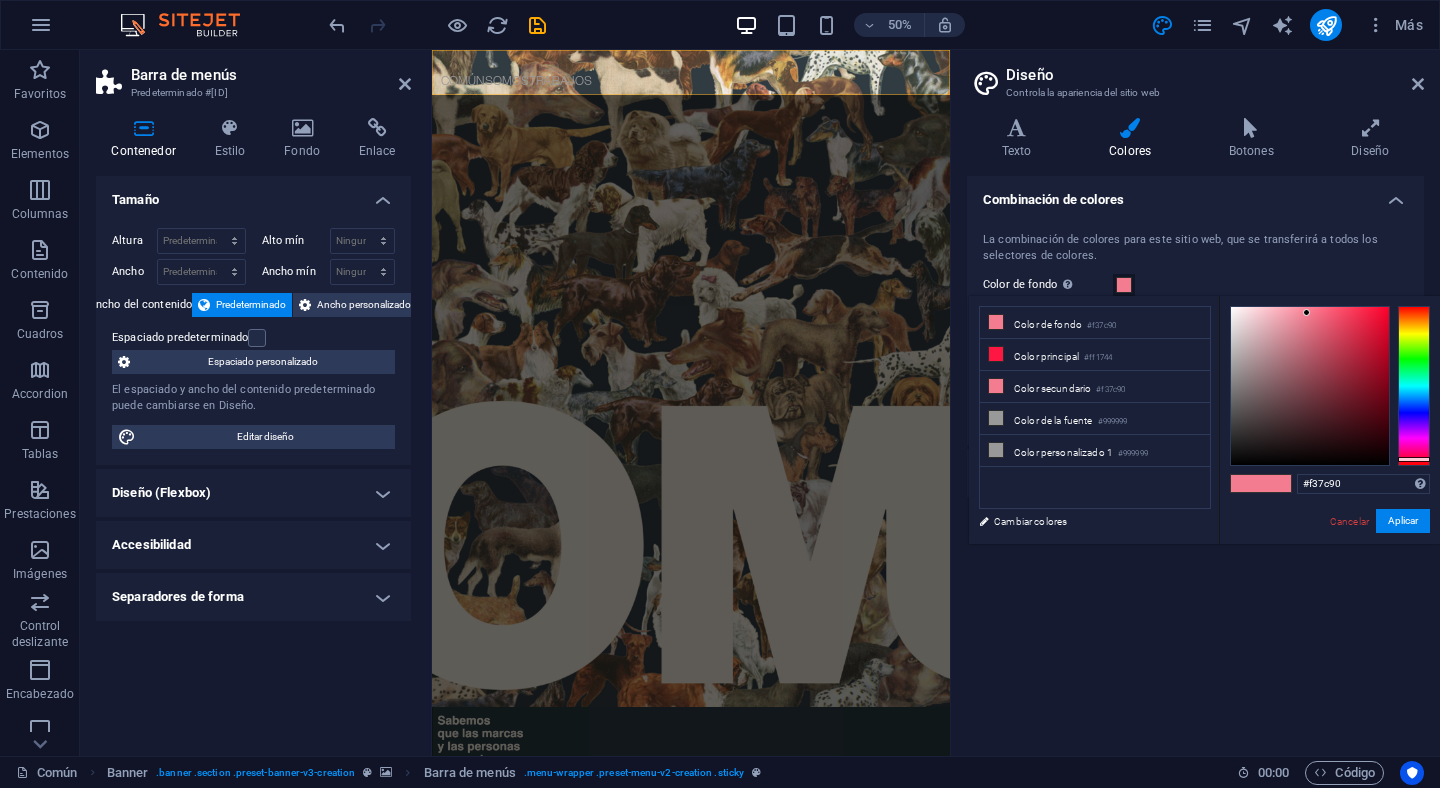 click at bounding box center [1124, 285] 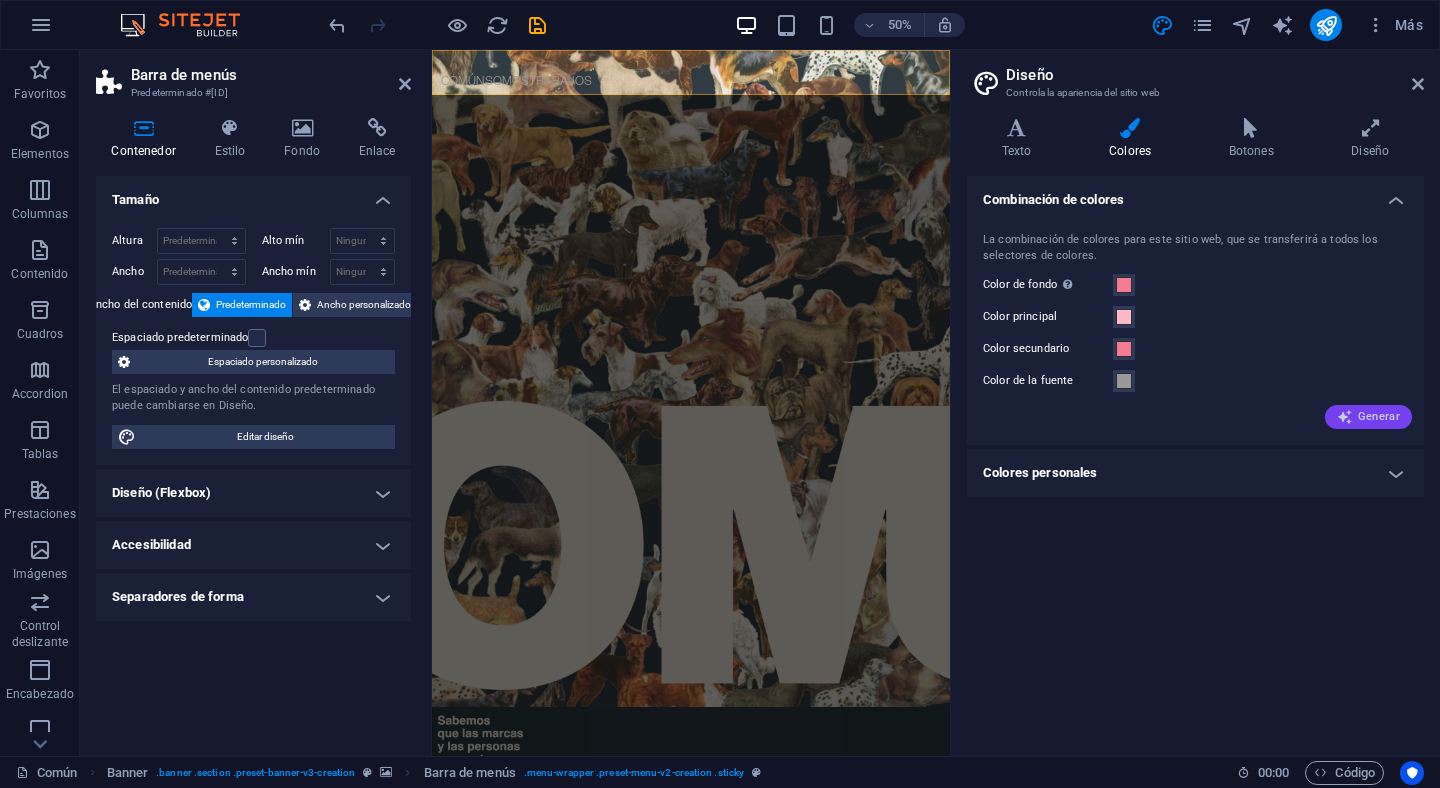 click on "Generar" at bounding box center [1368, 417] 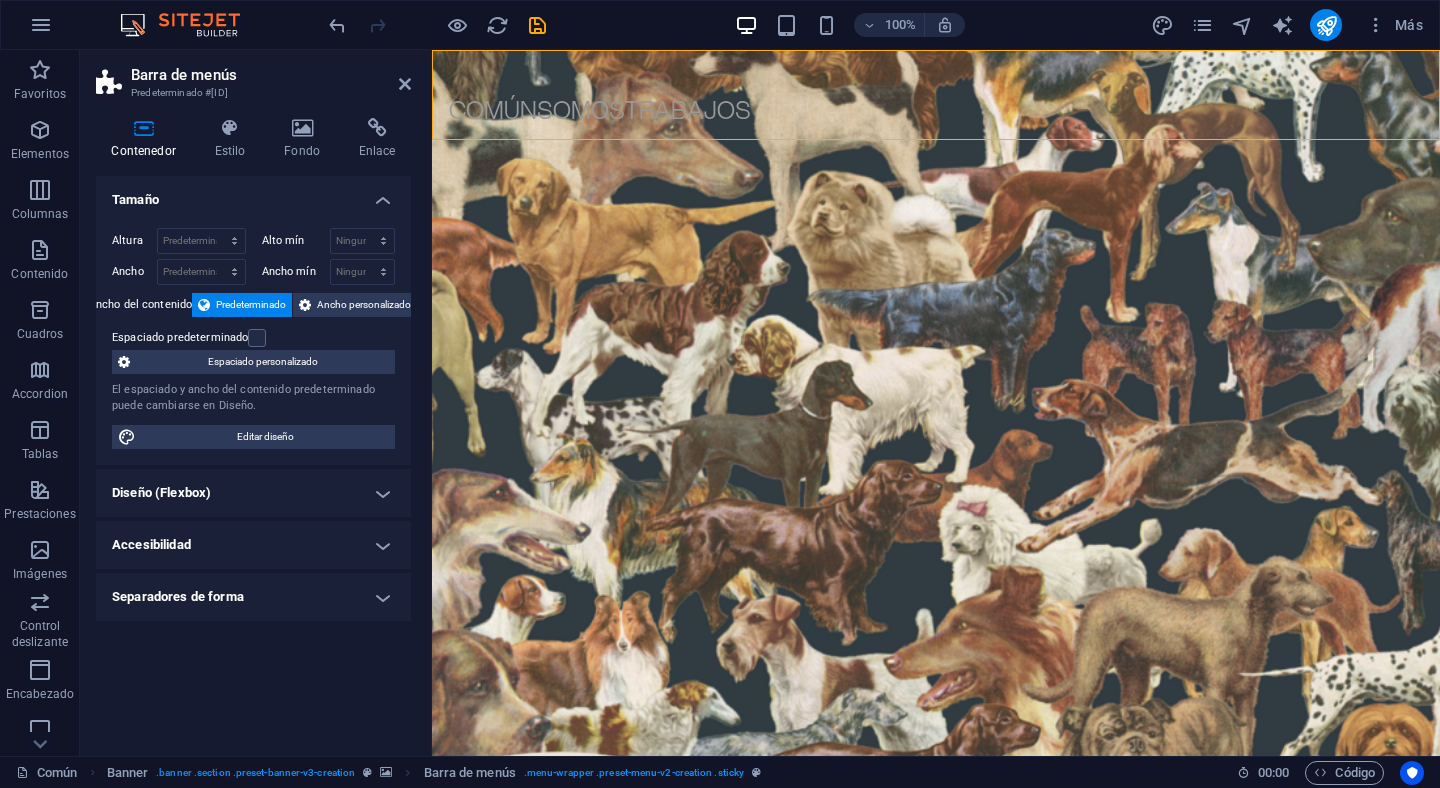 click at bounding box center (936, 658) 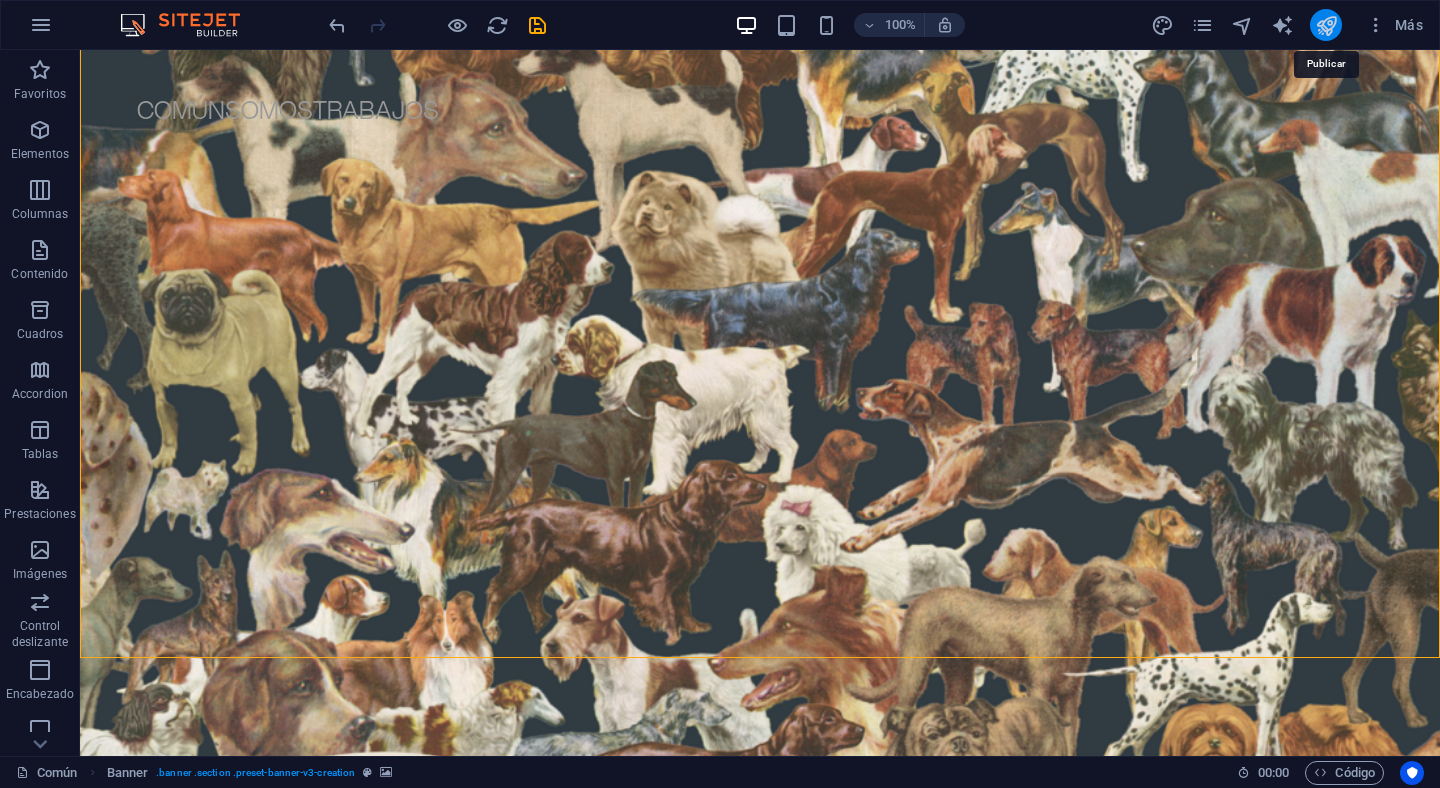 click at bounding box center (1326, 25) 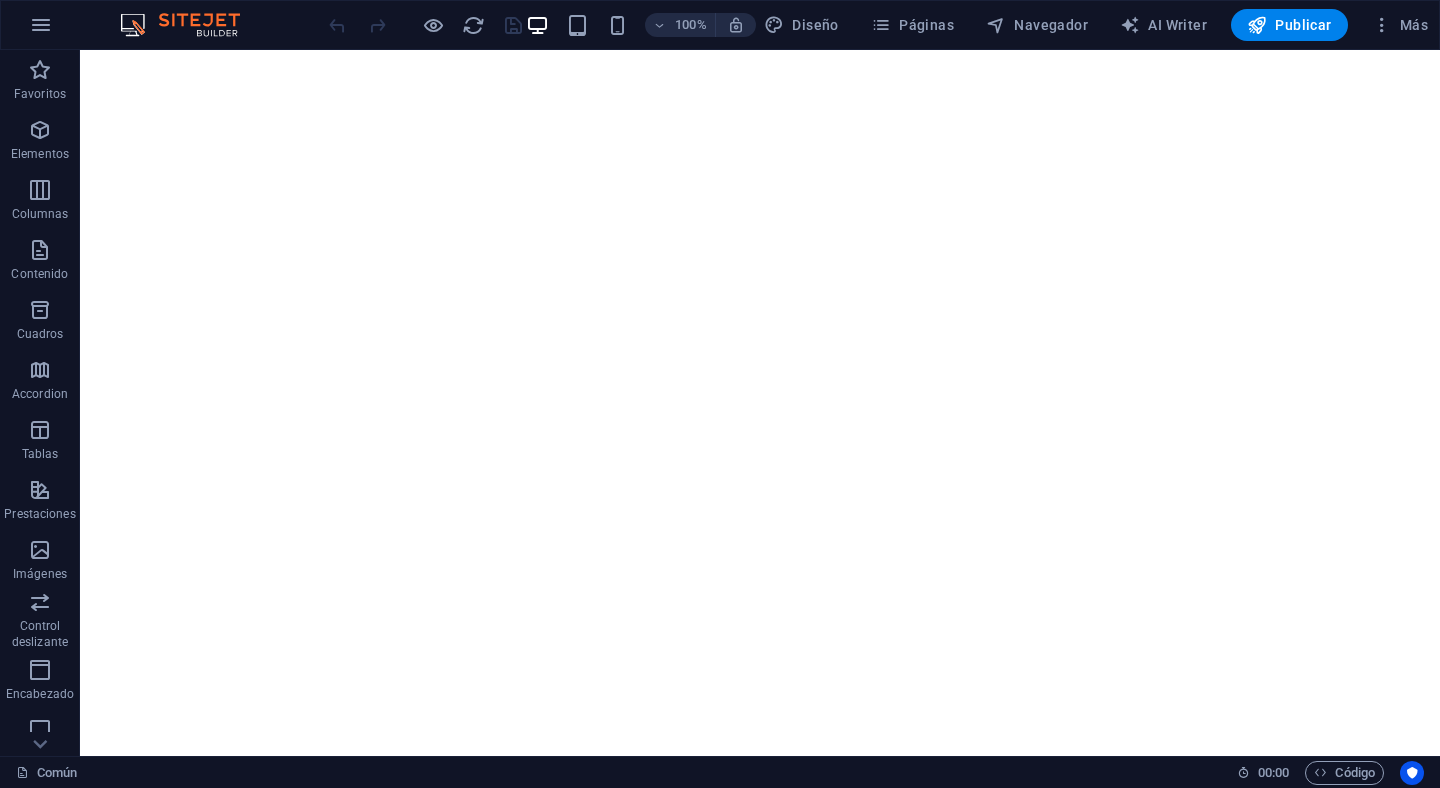 scroll, scrollTop: 0, scrollLeft: 0, axis: both 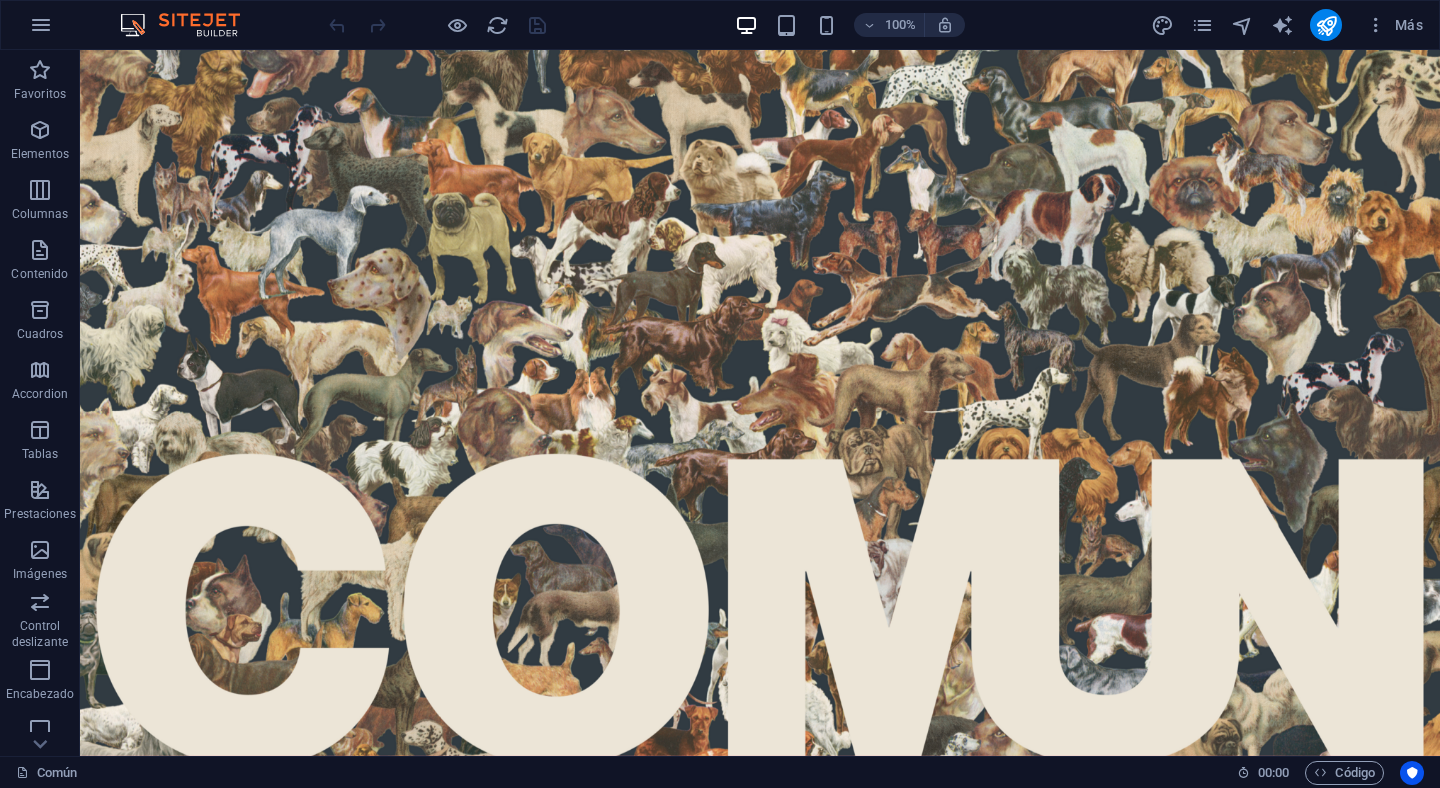 click on "100% Más" at bounding box center [720, 25] 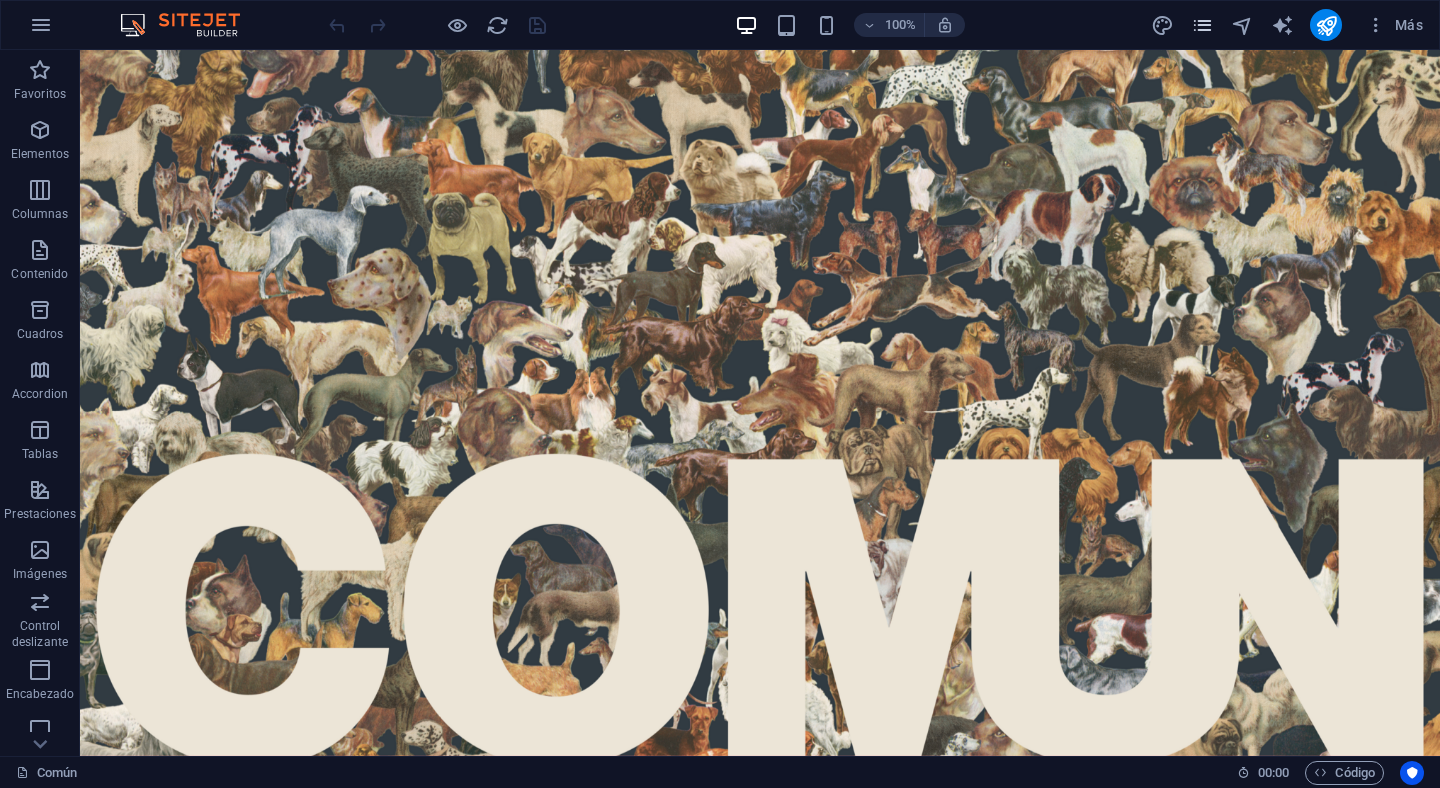 click at bounding box center (1202, 25) 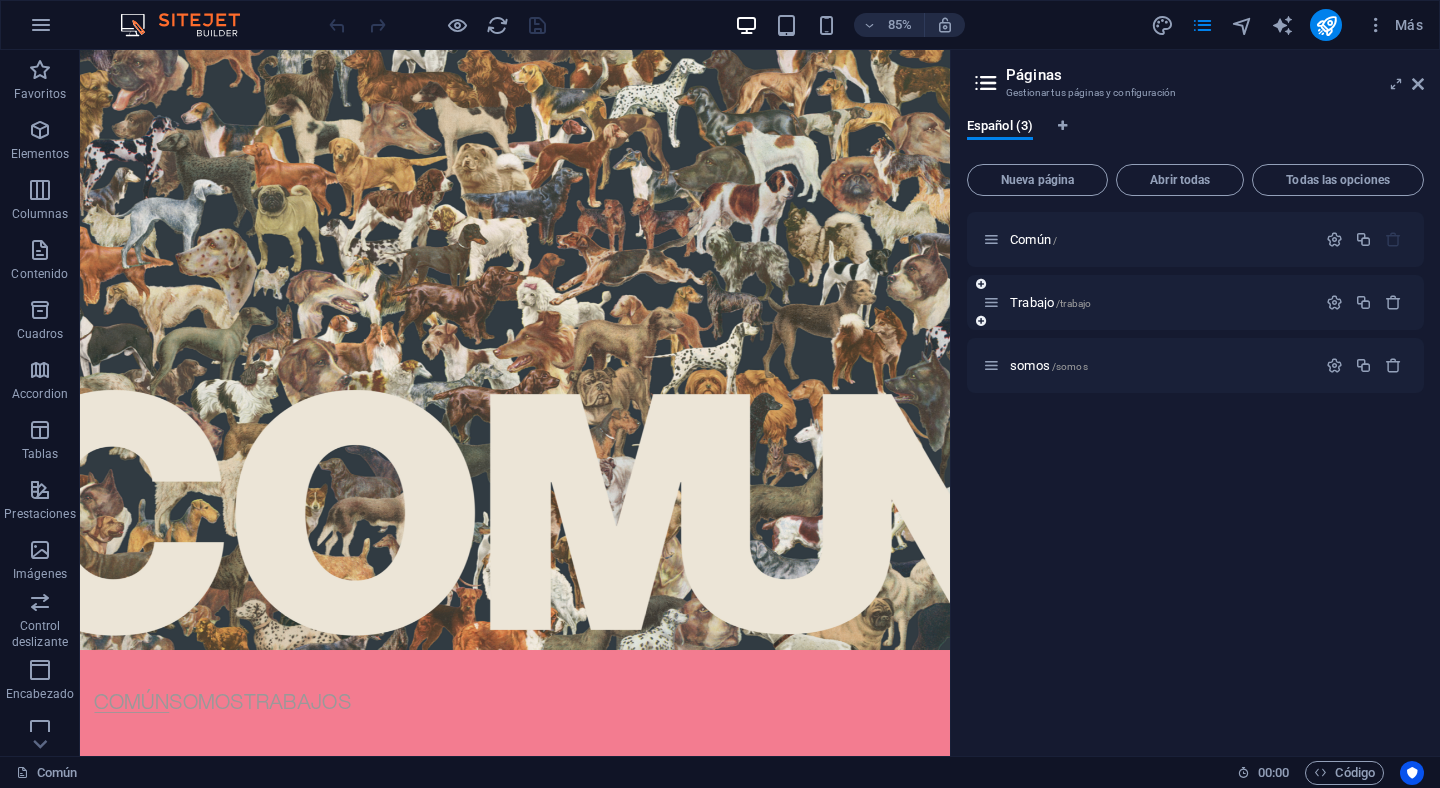 click on "Trabajo /trabajo" at bounding box center [1195, 302] 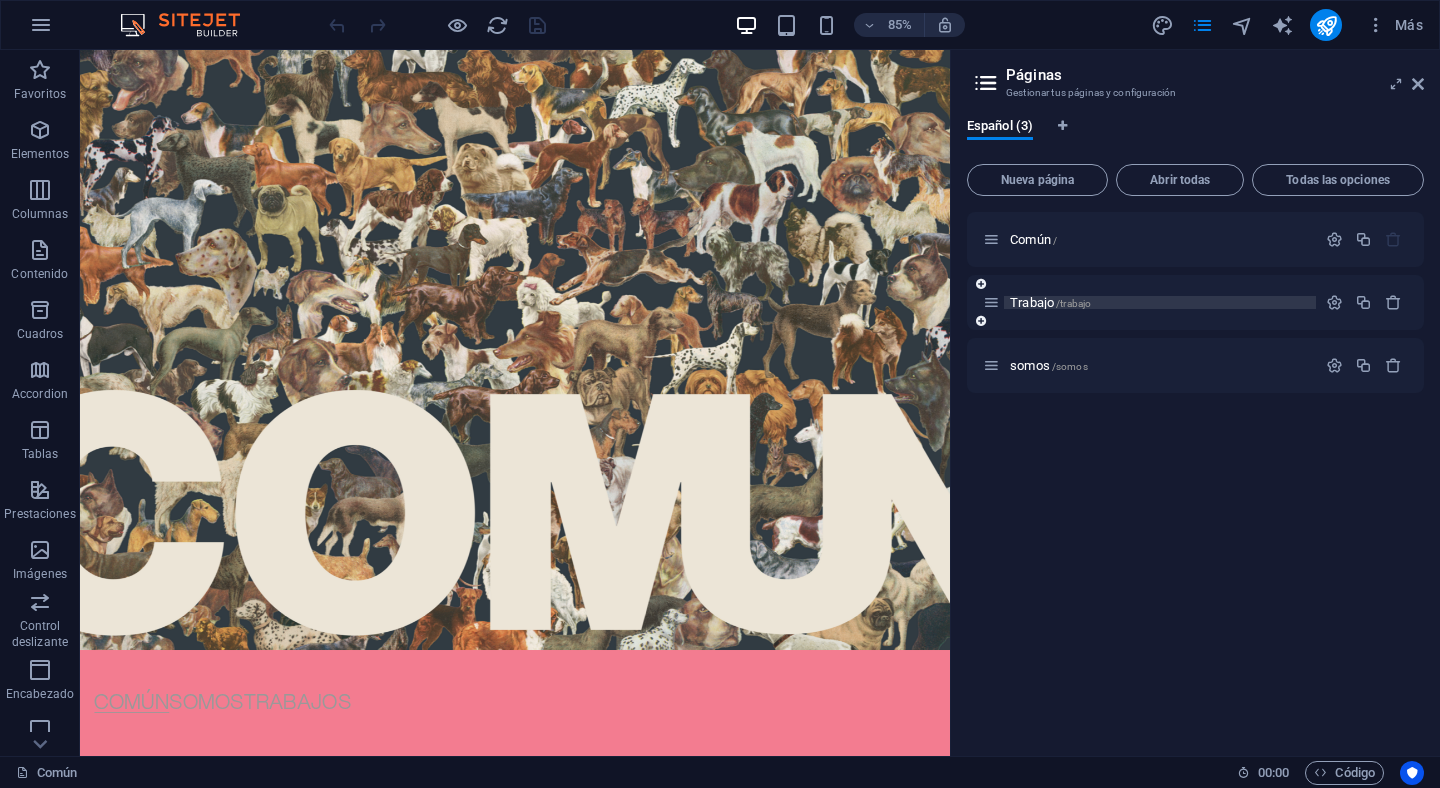 click on "Trabajo /trabajo" at bounding box center [1050, 302] 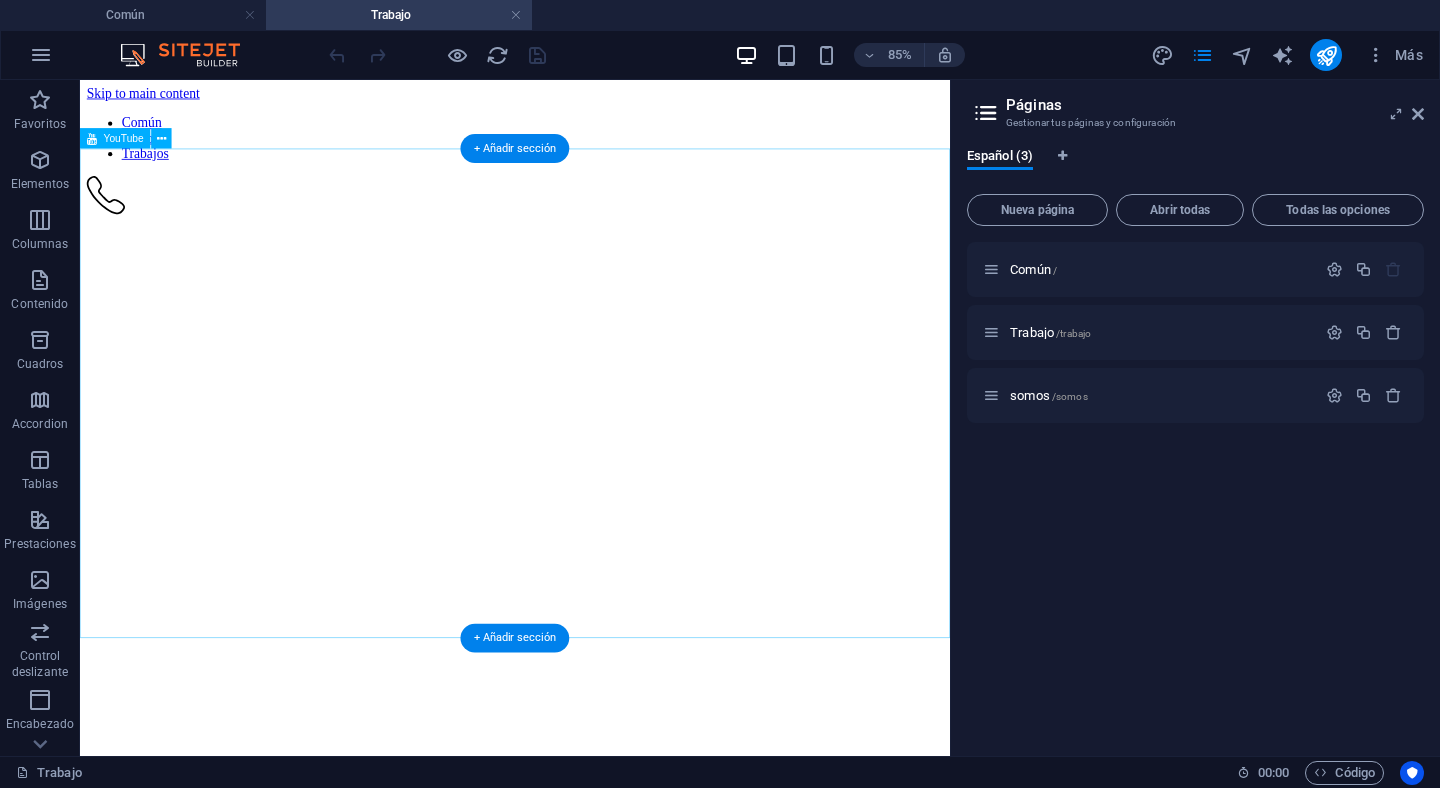 scroll, scrollTop: 0, scrollLeft: 0, axis: both 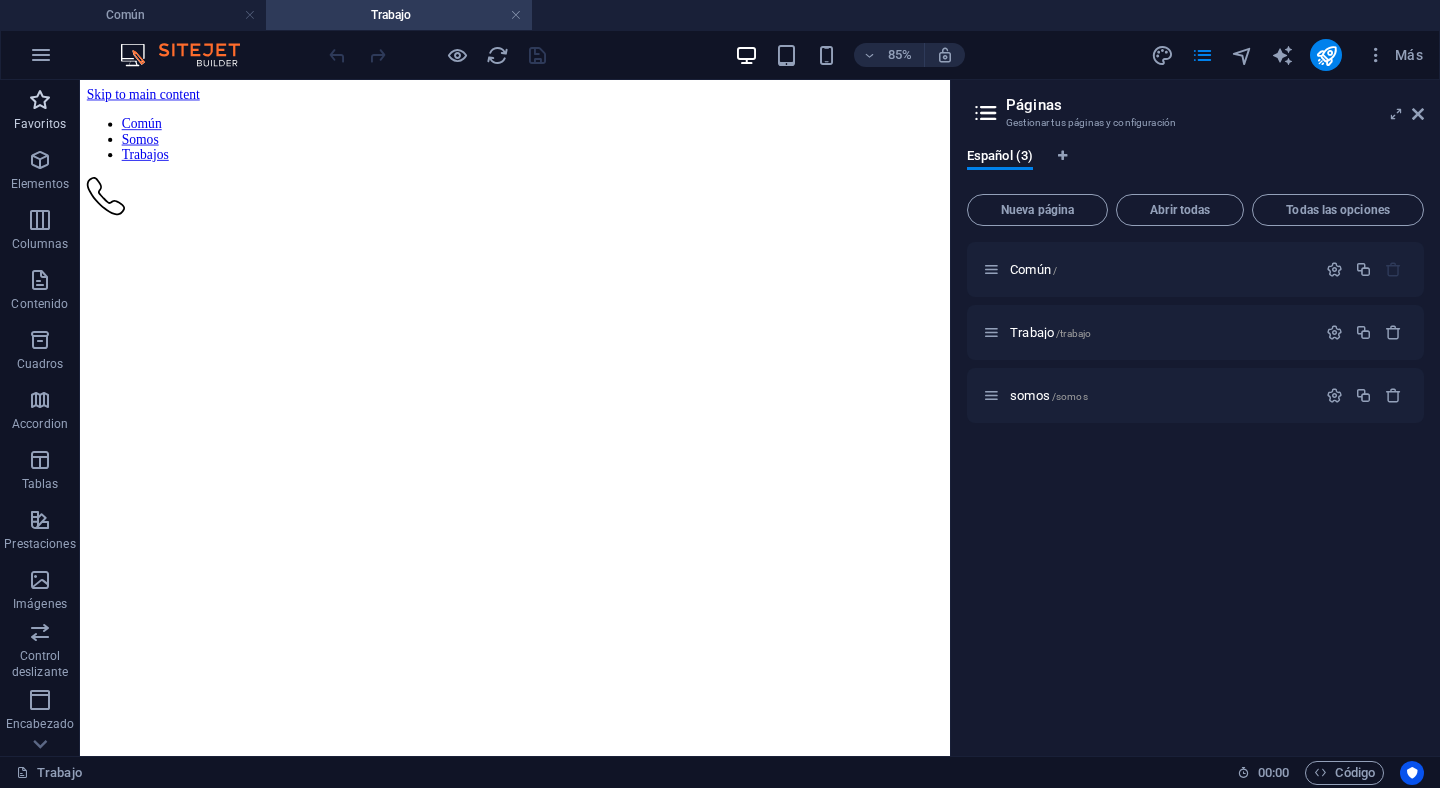 click at bounding box center (40, 100) 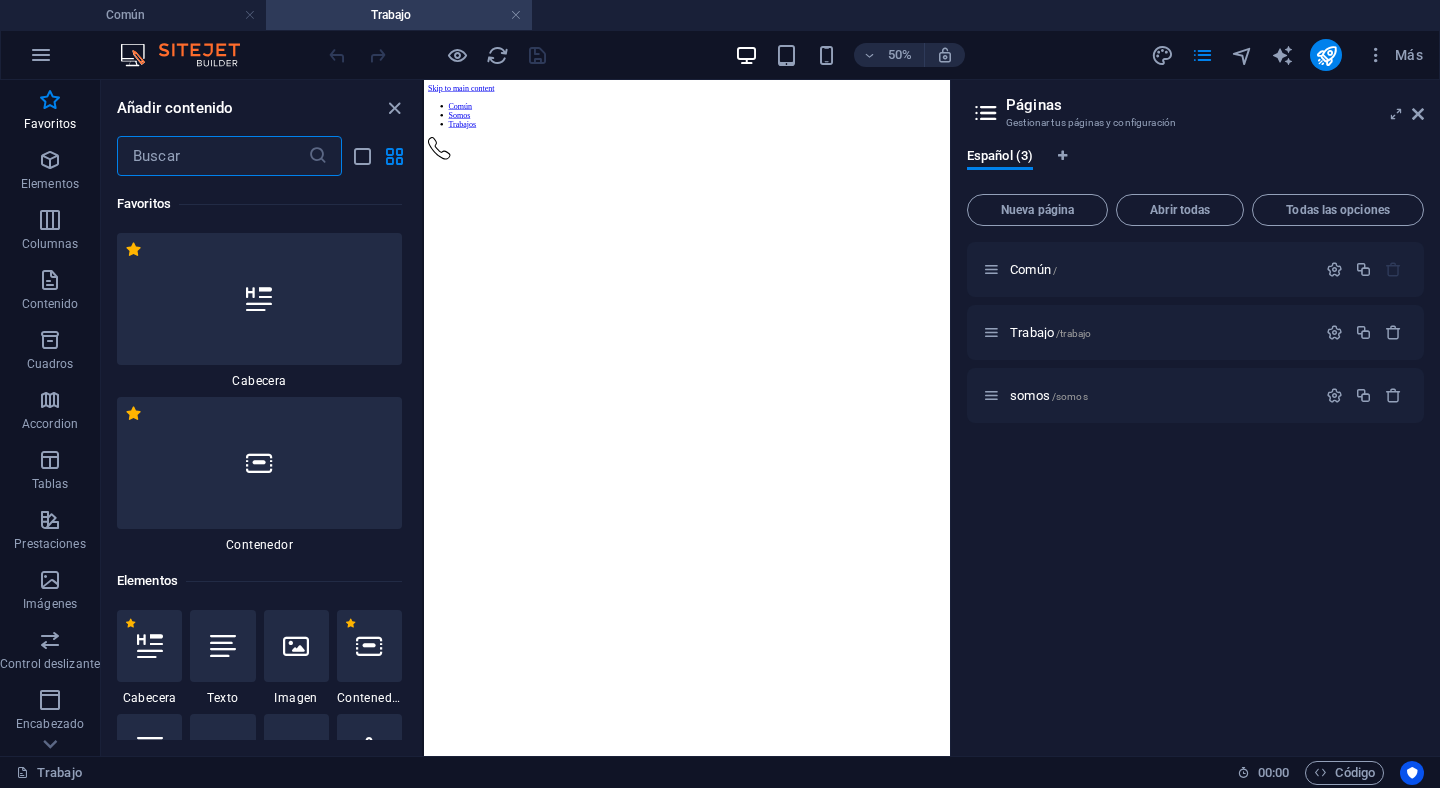 type on "v" 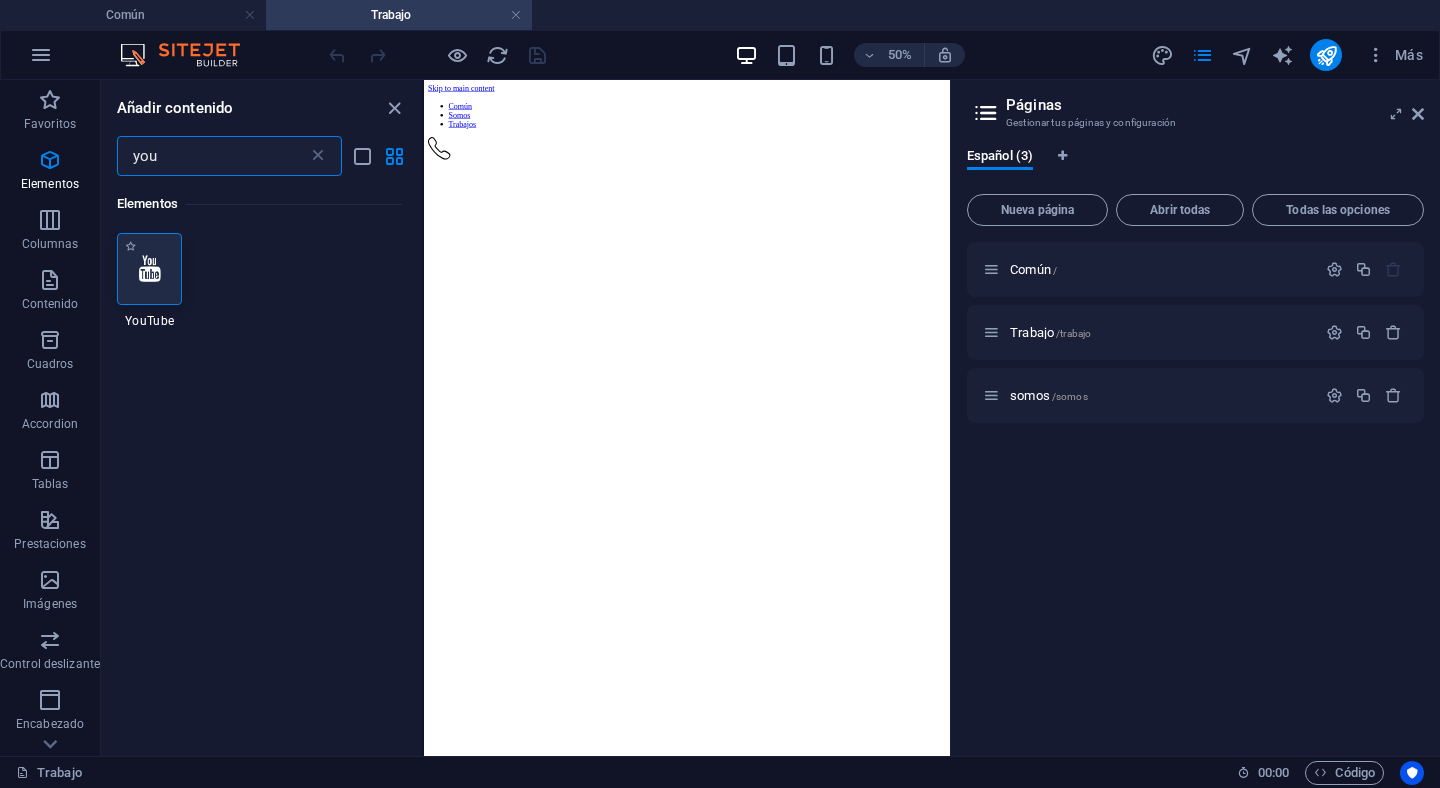 type on "you" 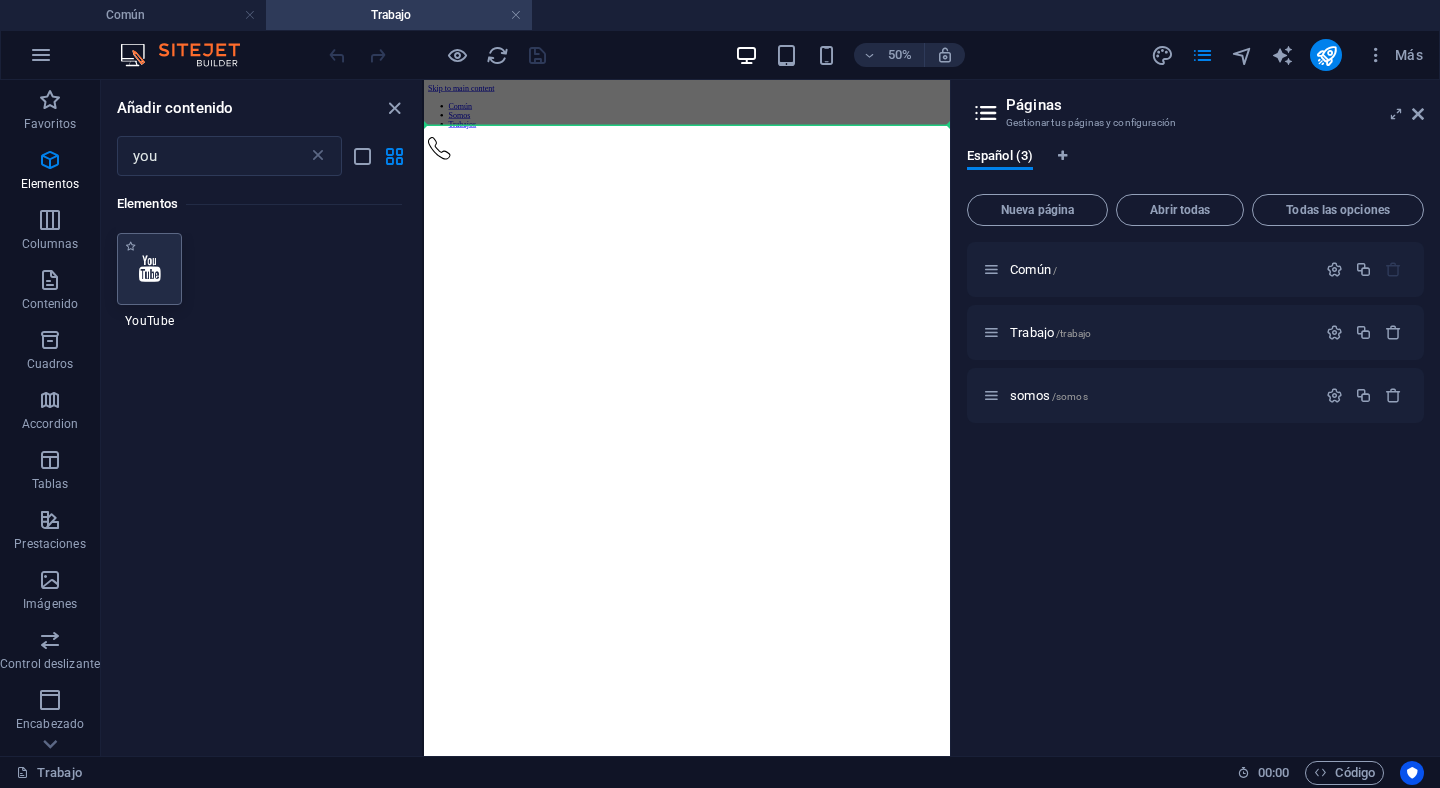 select on "ar16_9" 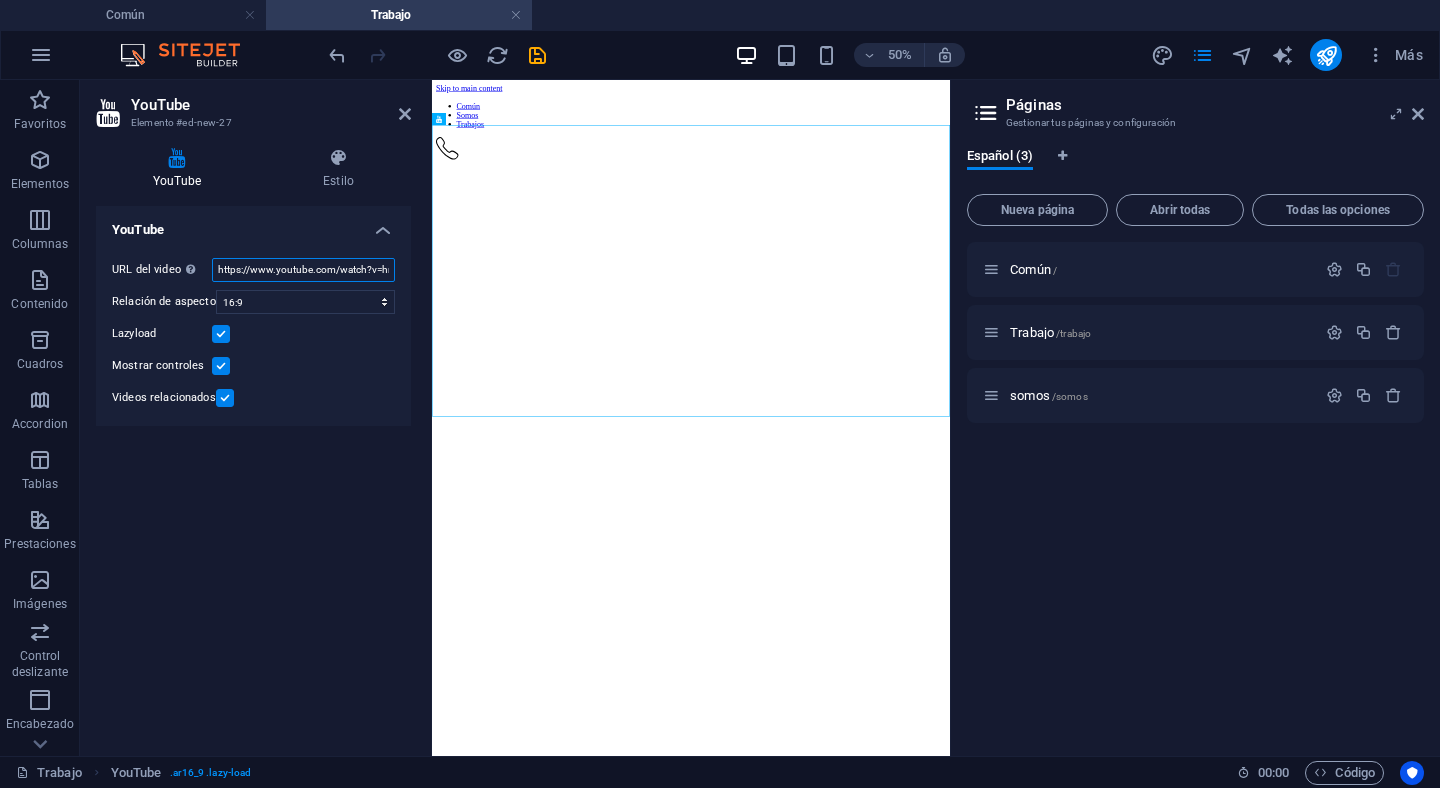 click on "https://www.youtube.com/watch?v=hnoviHgPHkY" at bounding box center (303, 270) 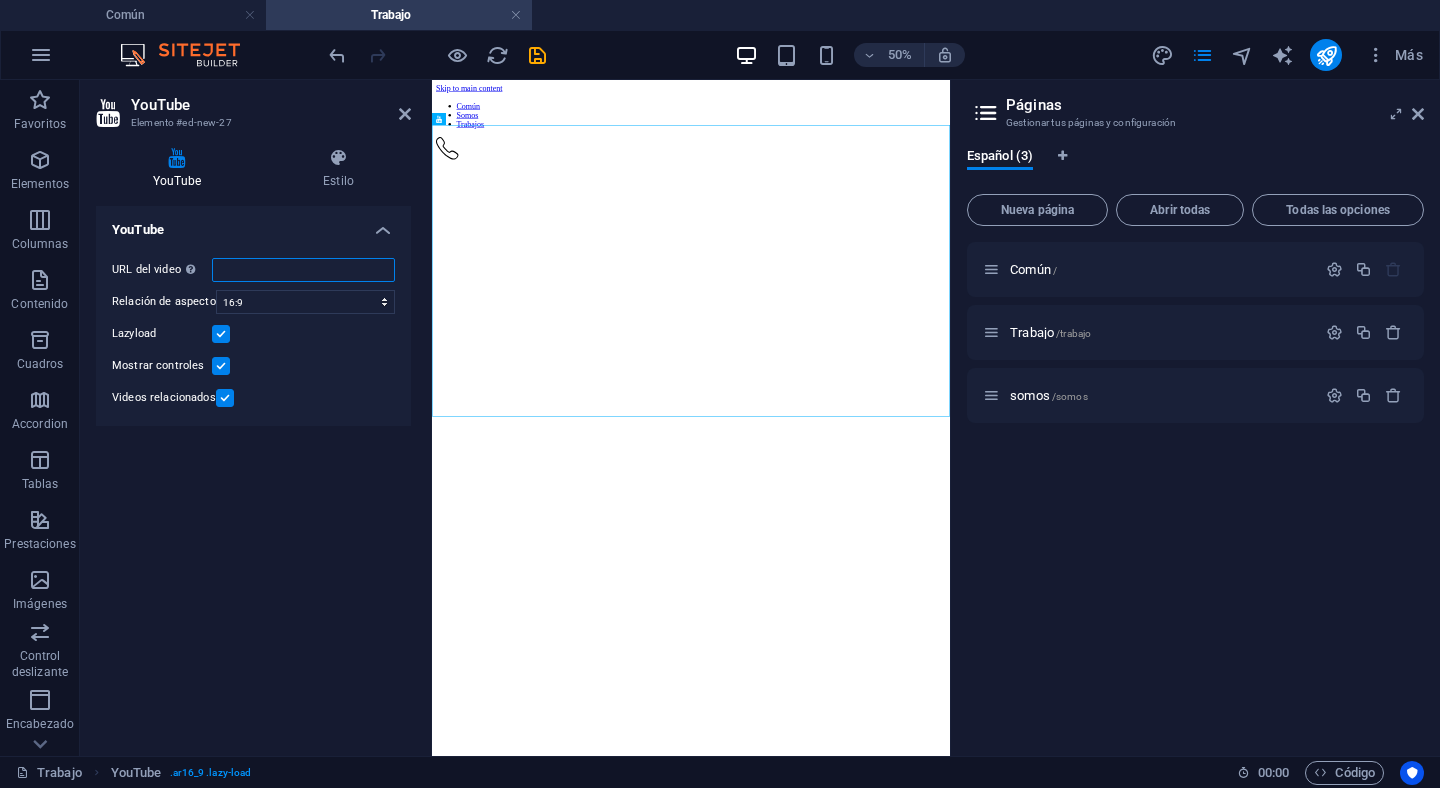 paste on "https://youtu.be/TJv-P3uYk_Q" 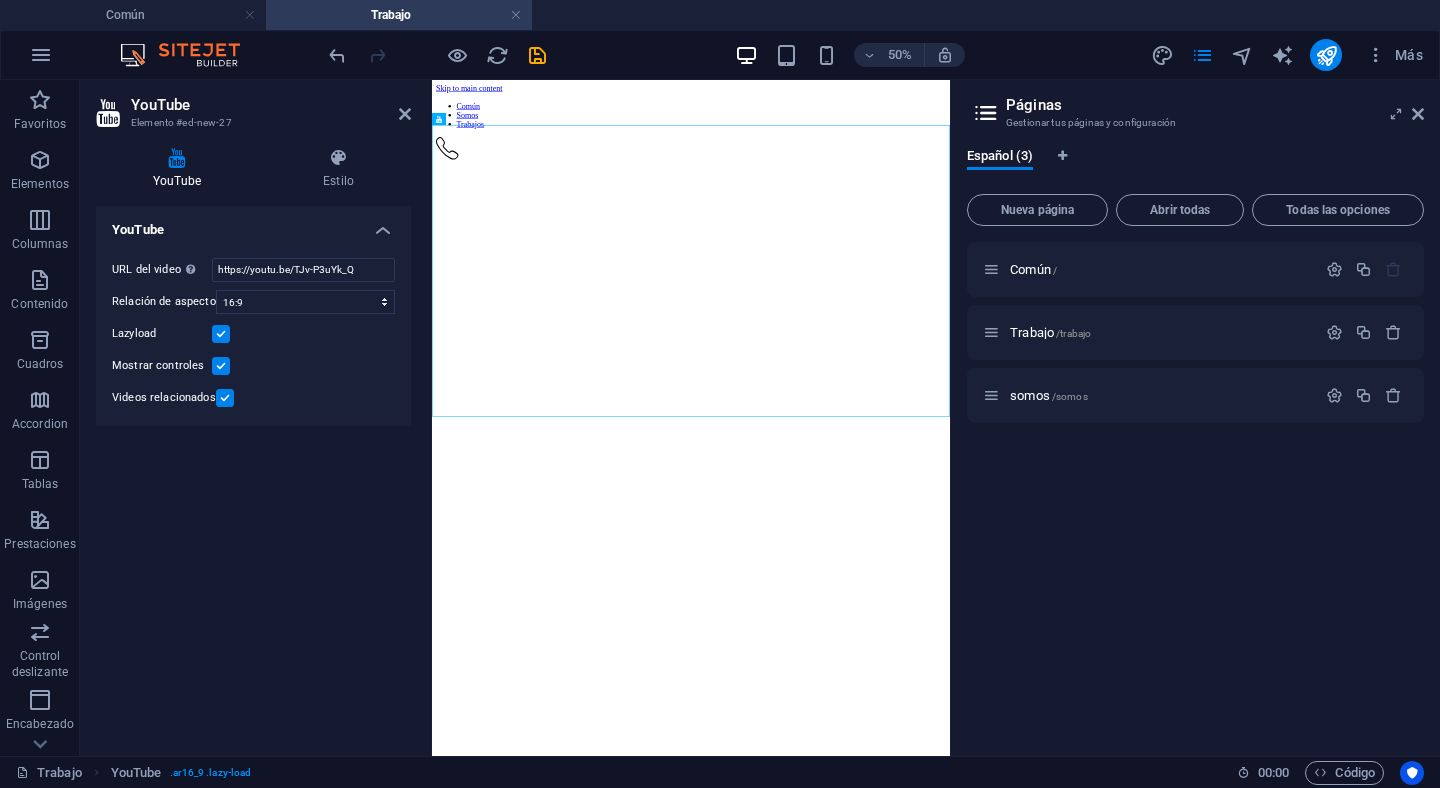 click on "YouTube URL del video Inserta (o pega) la URL de un vídeo. https://youtu.be/TJv-P3uYk_Q Relación de aspecto 16:10 16:9 4:3 2:1 1:1 Lazyload Mostrar controles Videos relacionados" at bounding box center [253, 473] 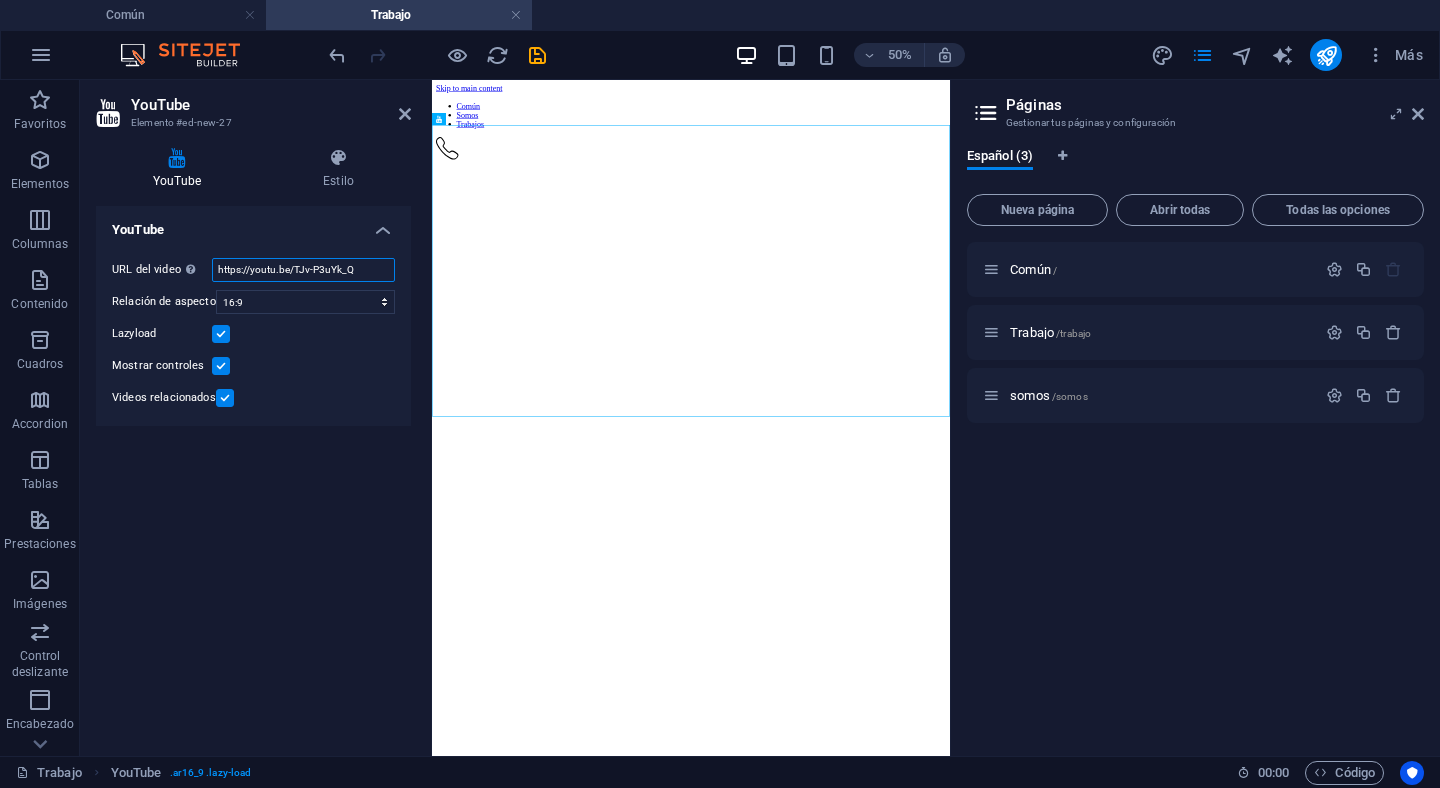 click on "https://youtu.be/TJv-P3uYk_Q" at bounding box center [303, 270] 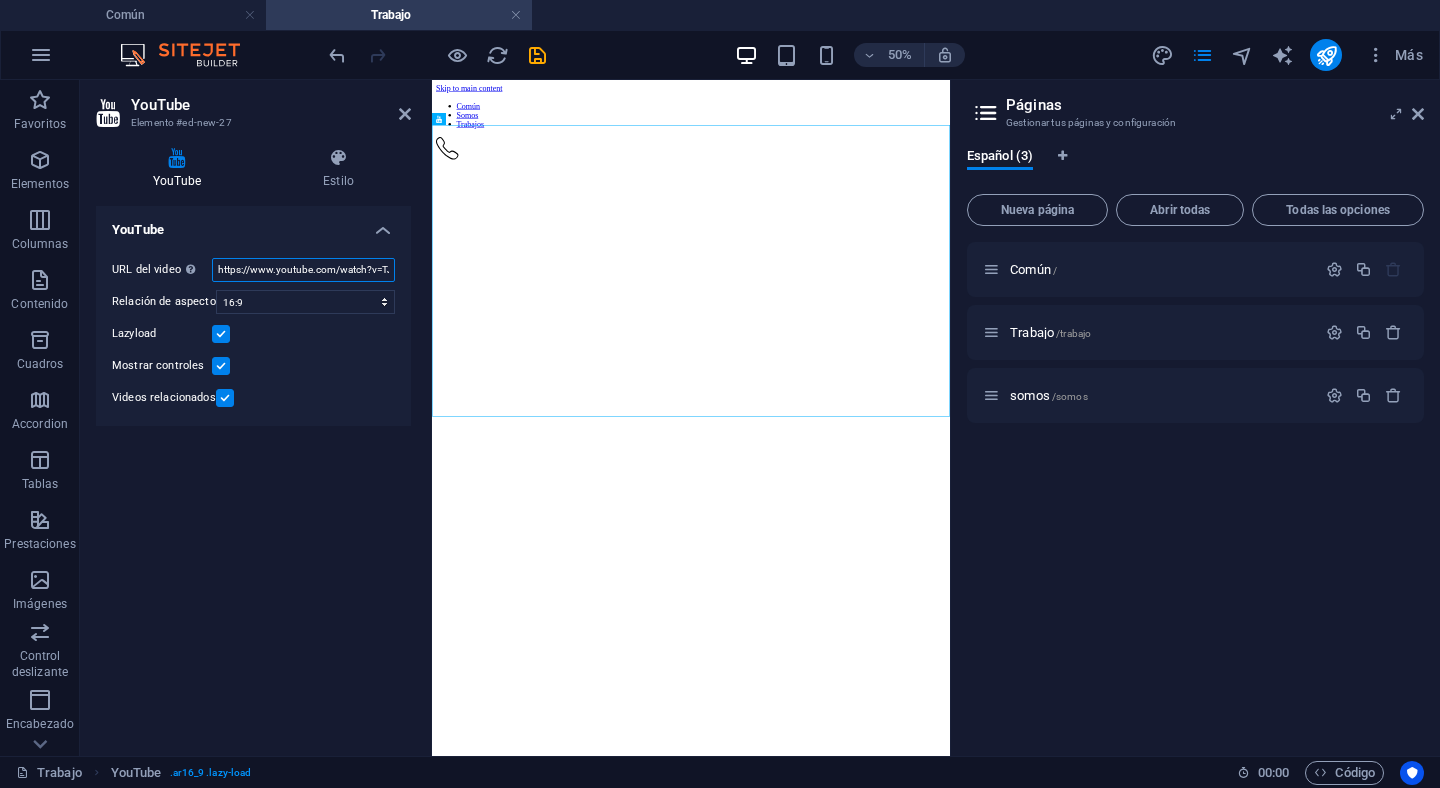 scroll, scrollTop: 0, scrollLeft: 47, axis: horizontal 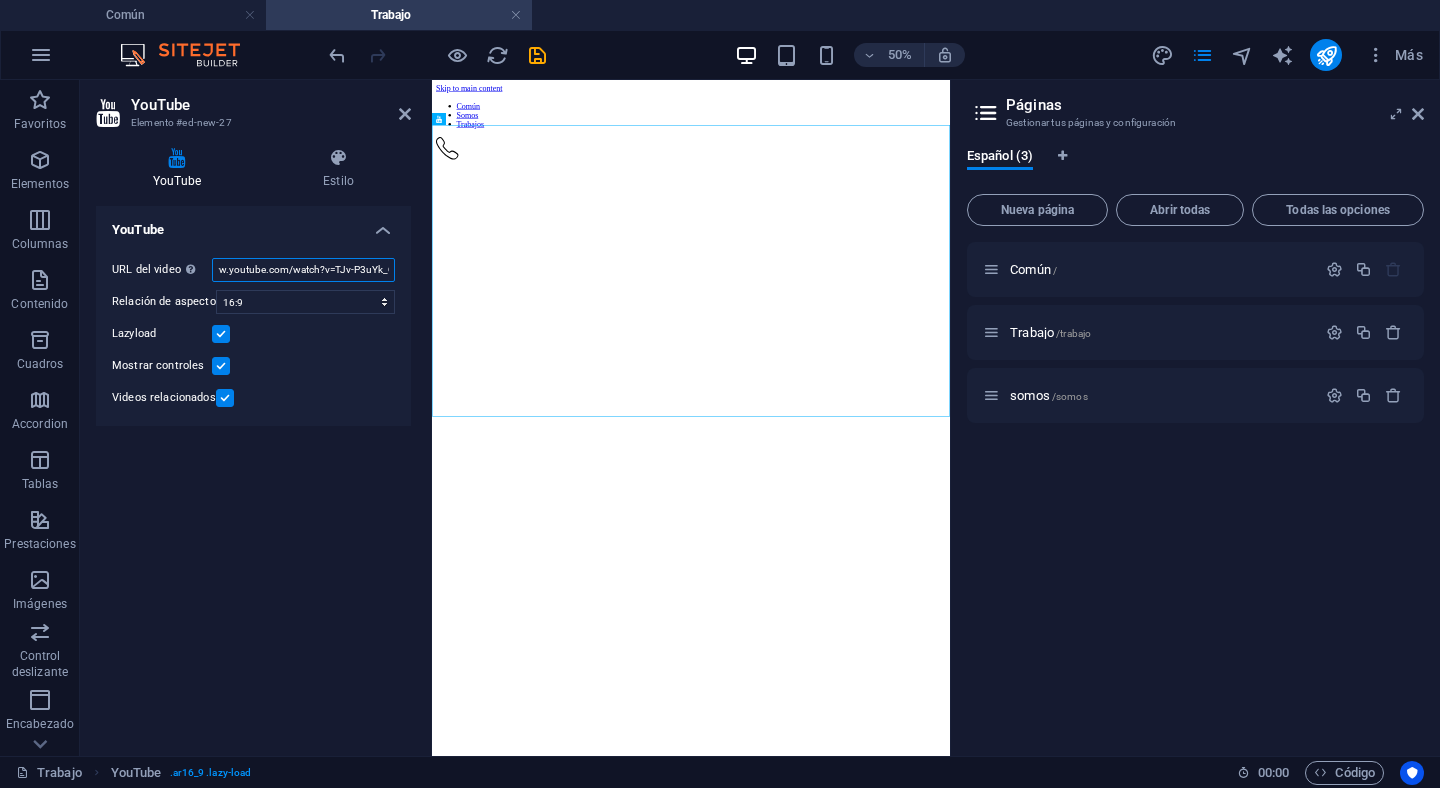 type on "https://www.youtube.com/watch?v=TJv-P3uYk_Q" 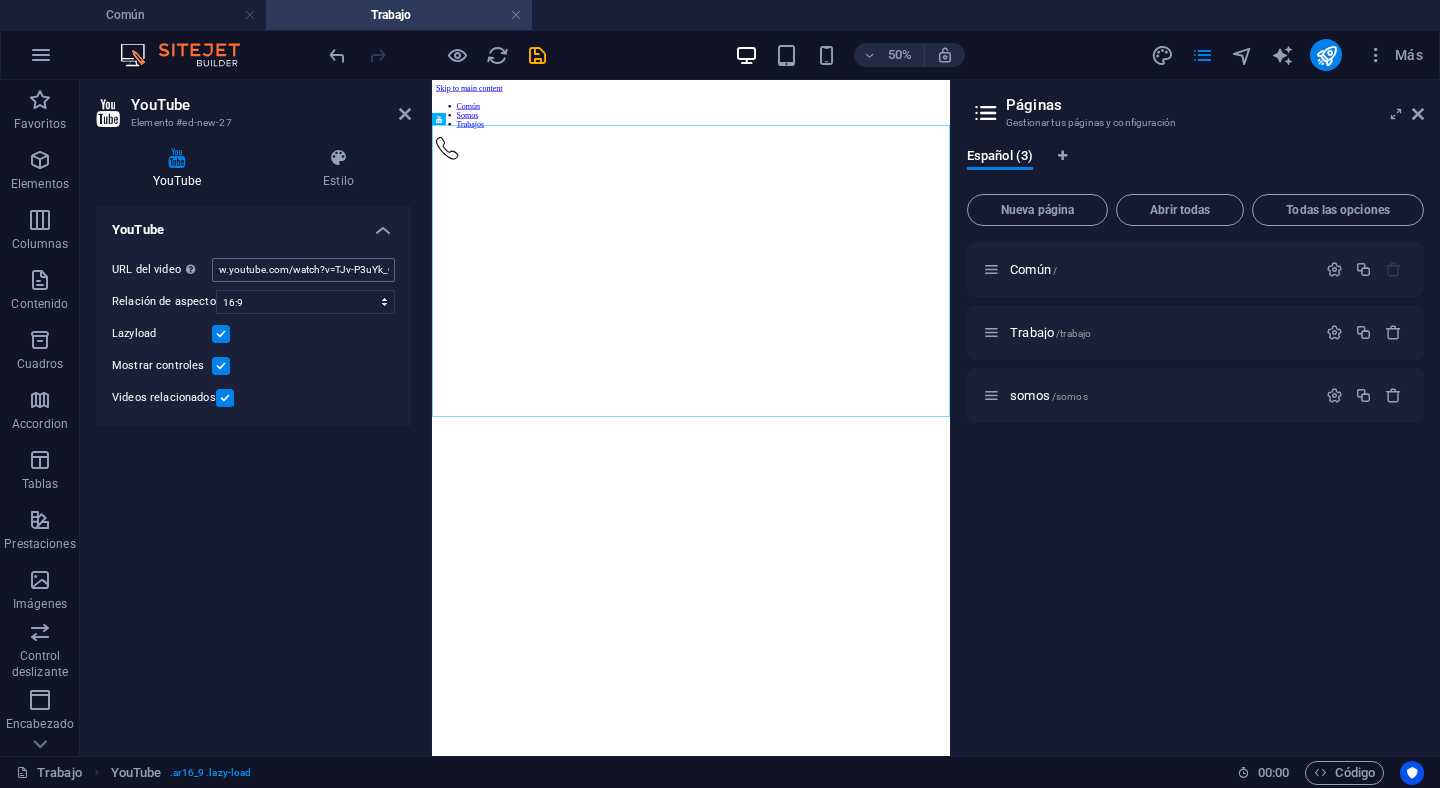 scroll, scrollTop: 0, scrollLeft: 0, axis: both 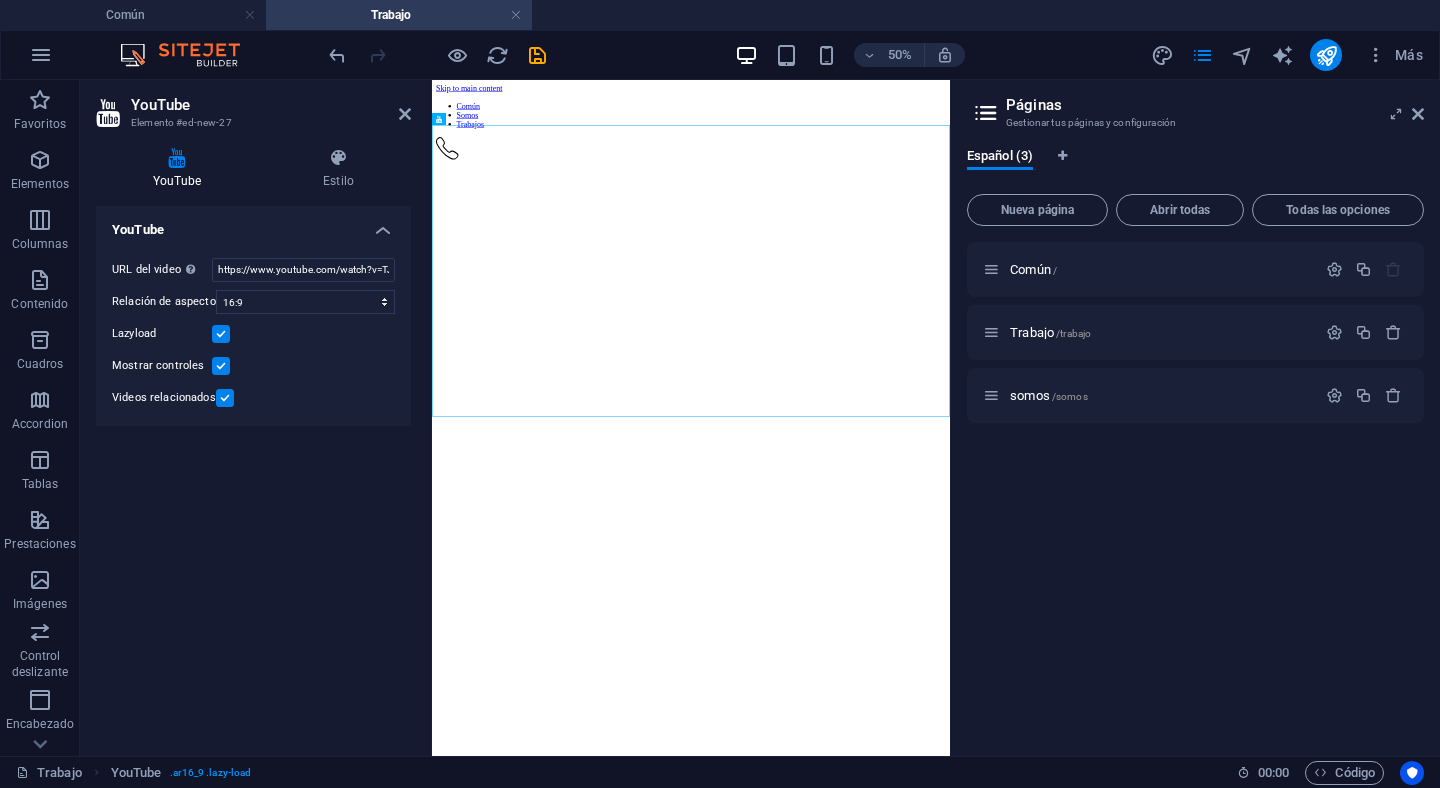 drag, startPoint x: 114, startPoint y: 118, endPoint x: 113, endPoint y: 136, distance: 18.027756 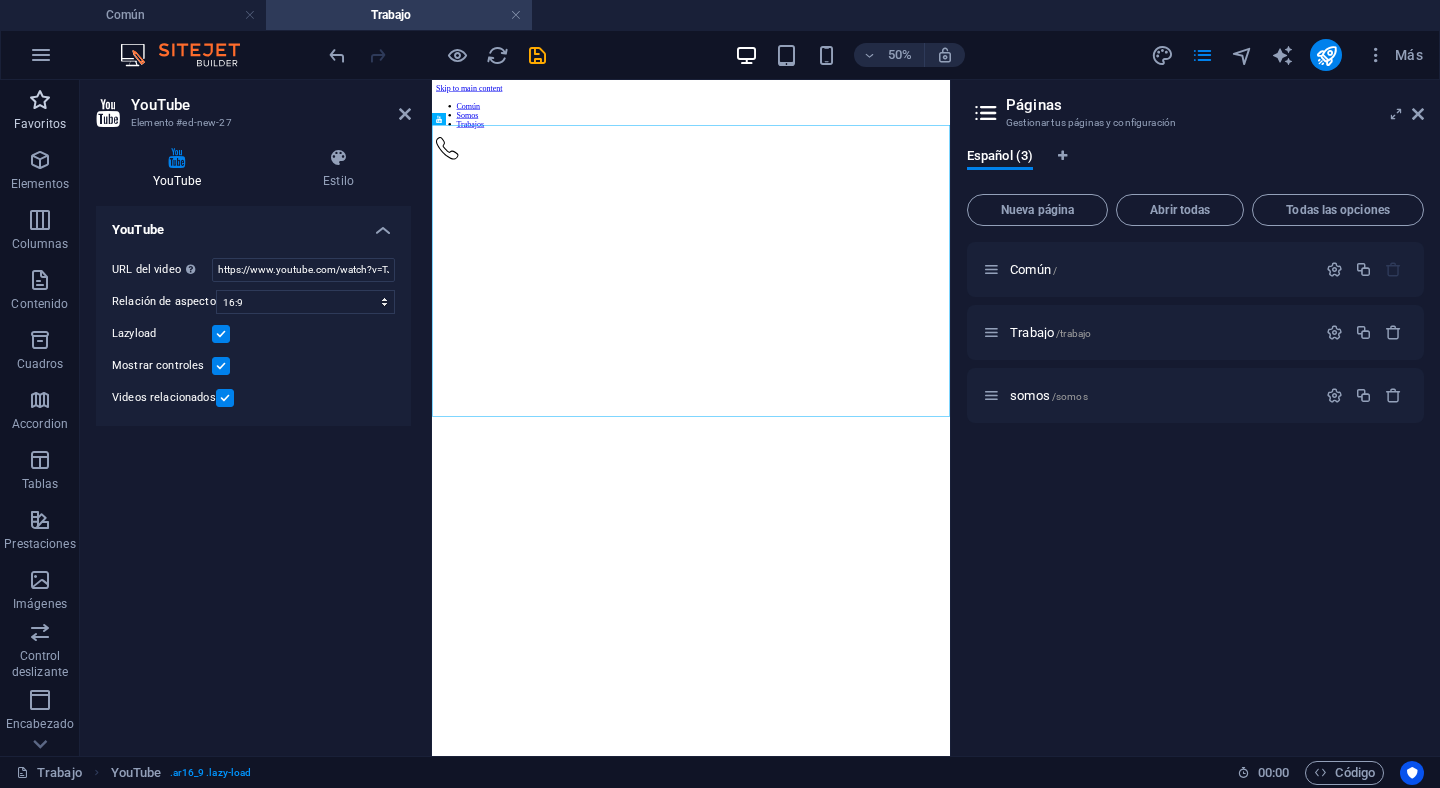 click on "Favoritos" at bounding box center [40, 112] 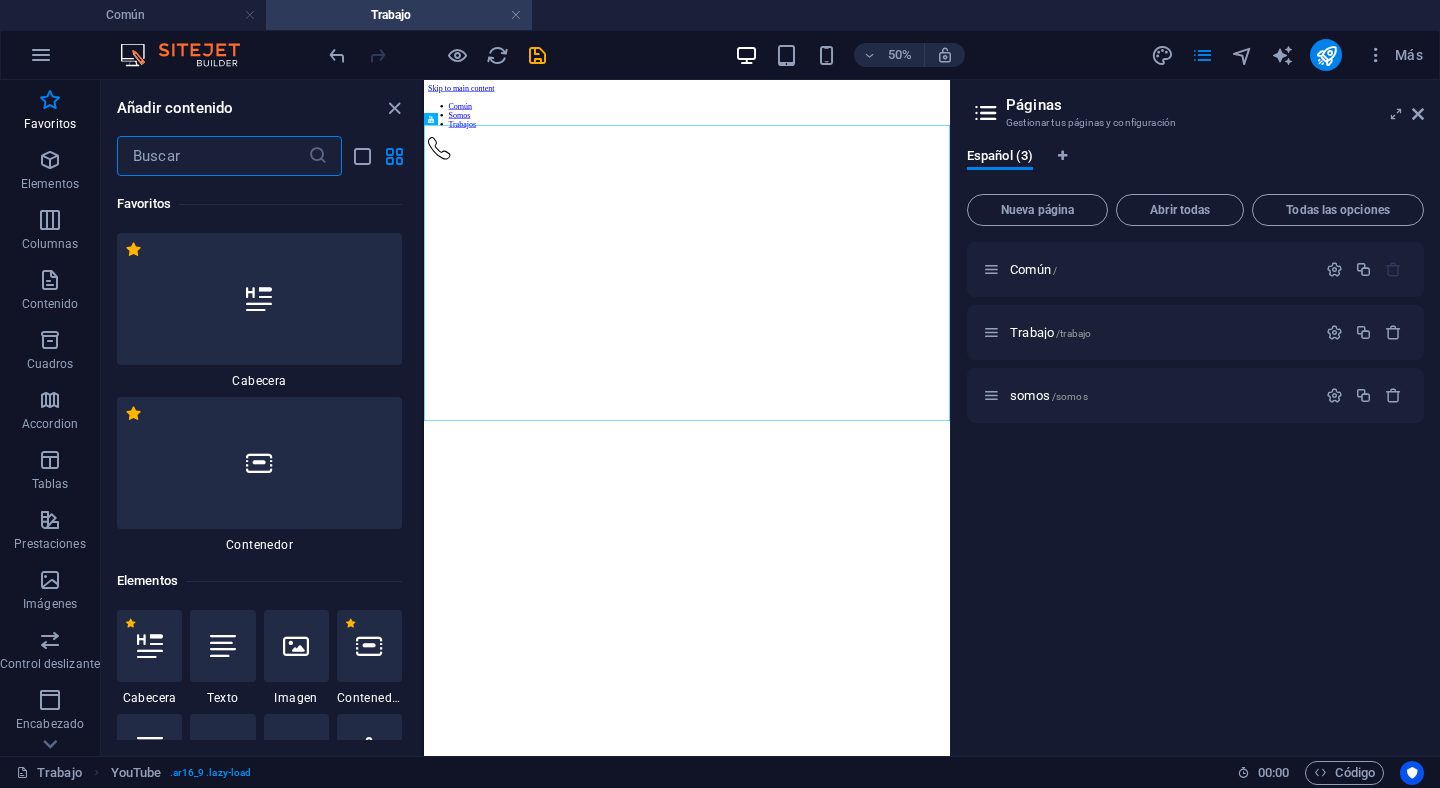 click at bounding box center (212, 156) 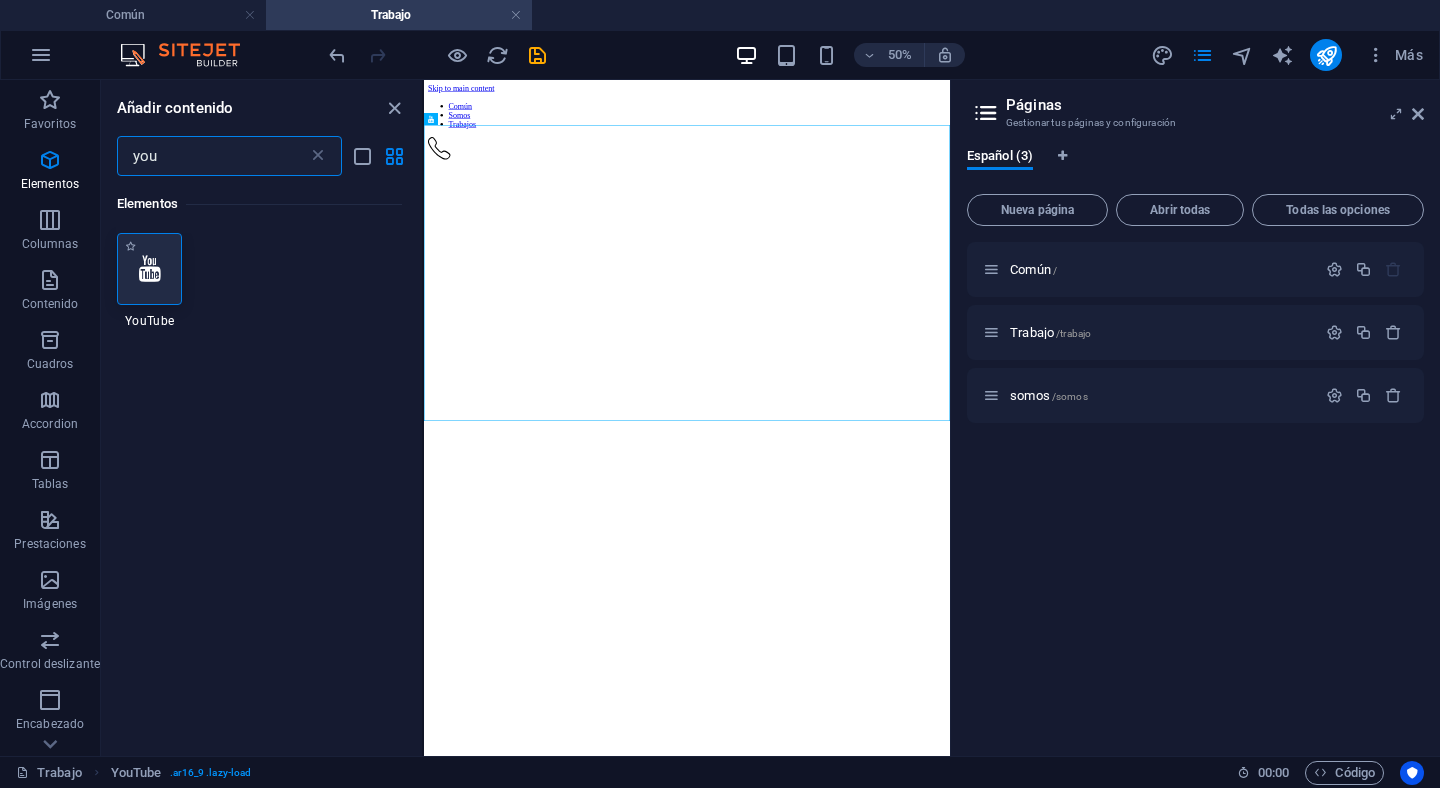 type on "you" 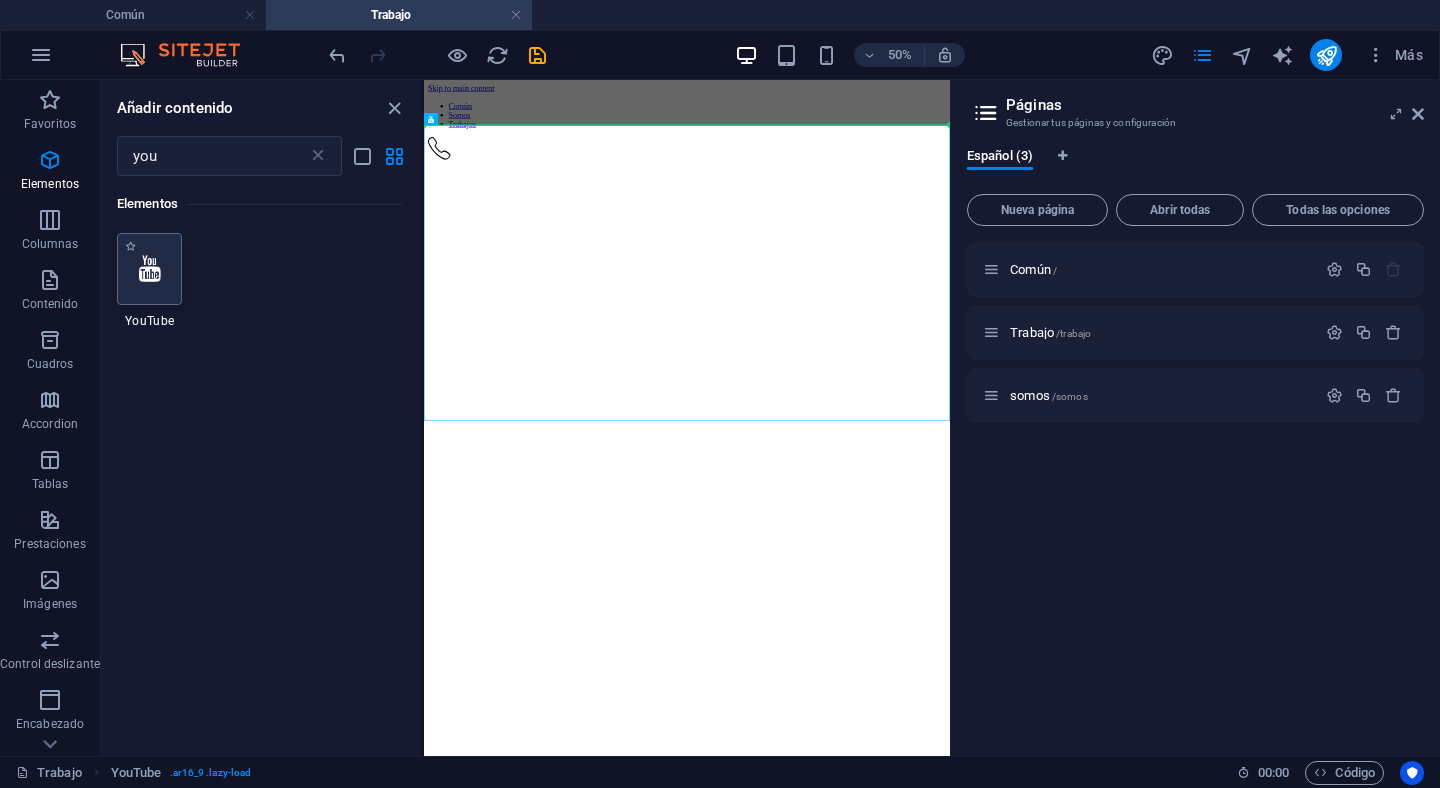 select on "ar16_9" 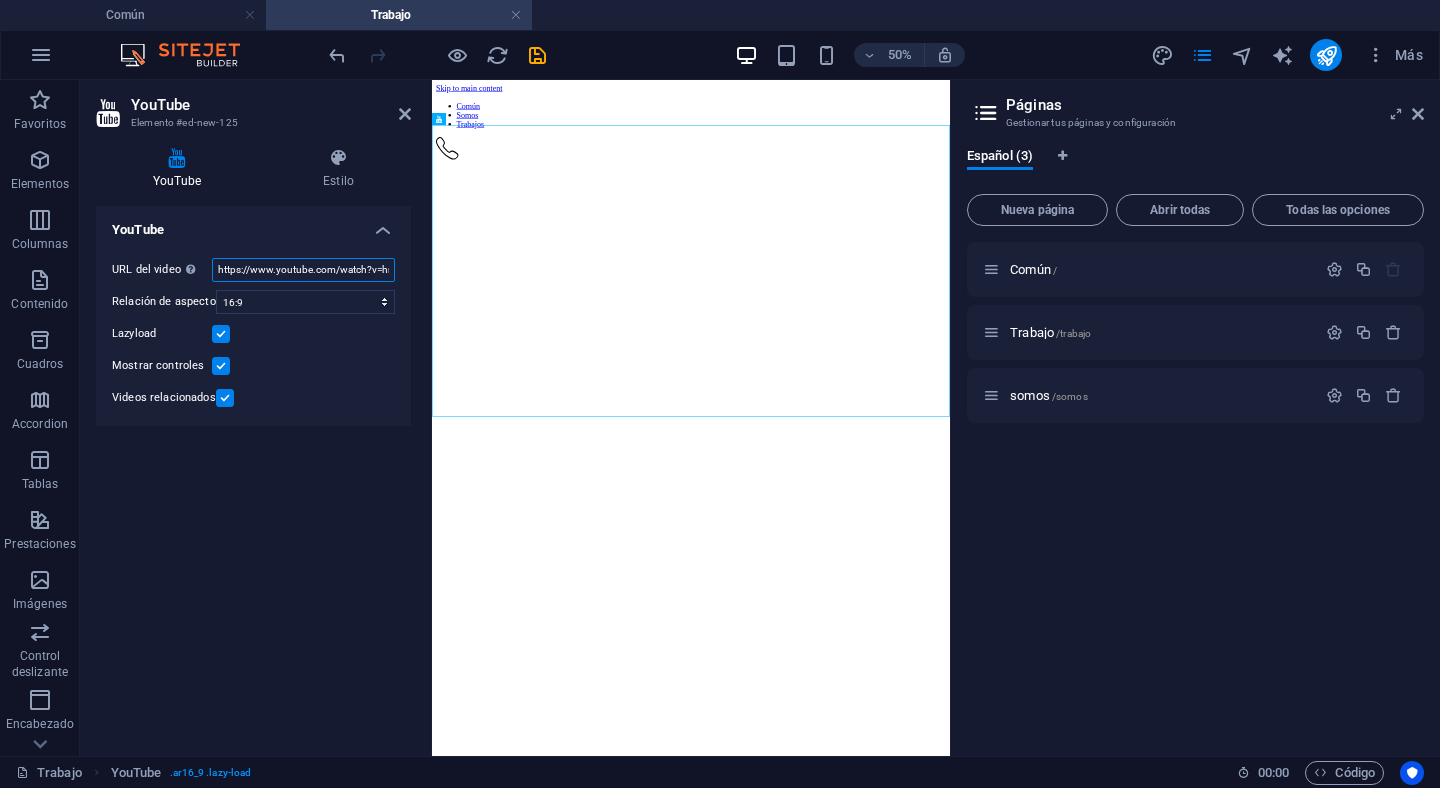click on "https://www.youtube.com/watch?v=hnoviHgPHkY" at bounding box center [303, 270] 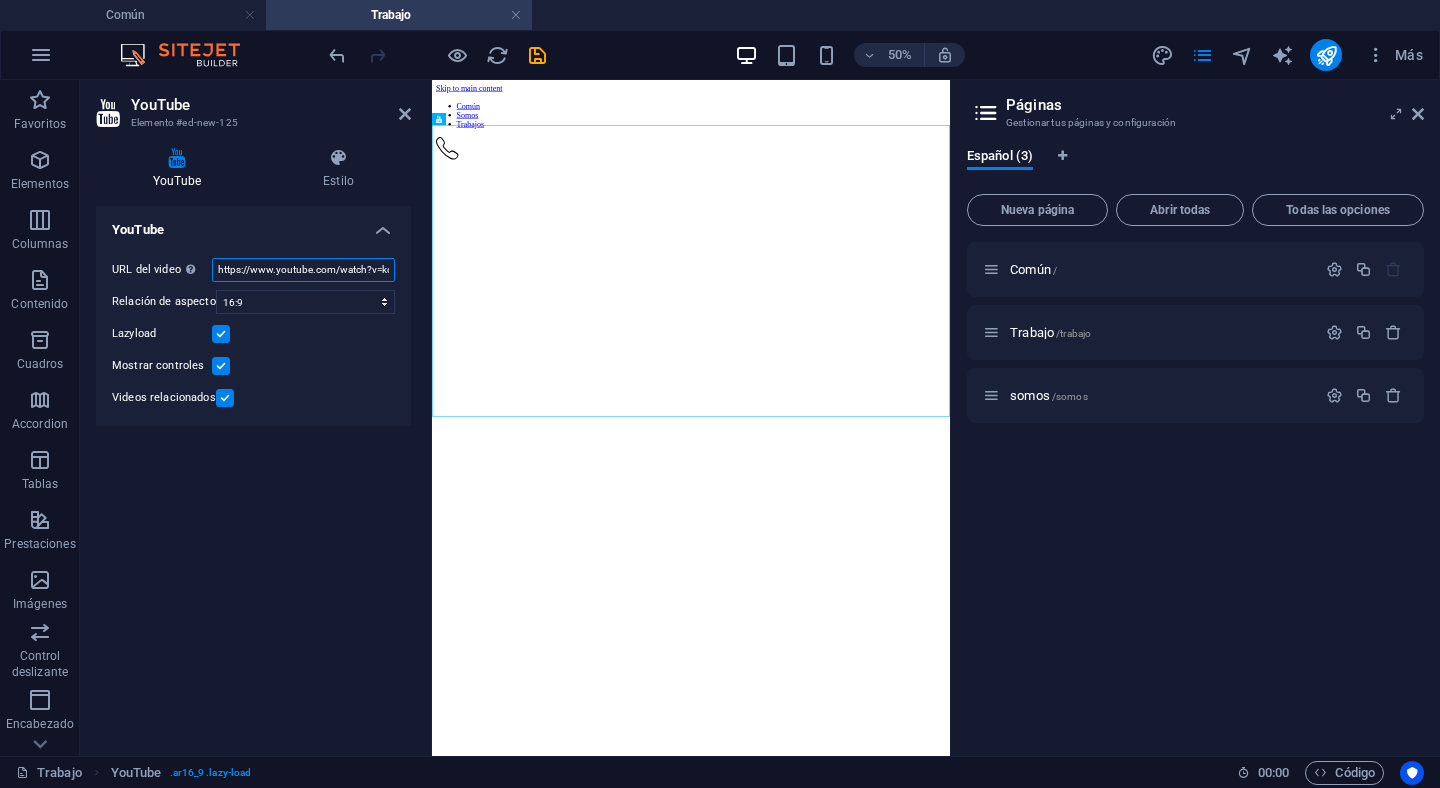 scroll, scrollTop: 0, scrollLeft: 52, axis: horizontal 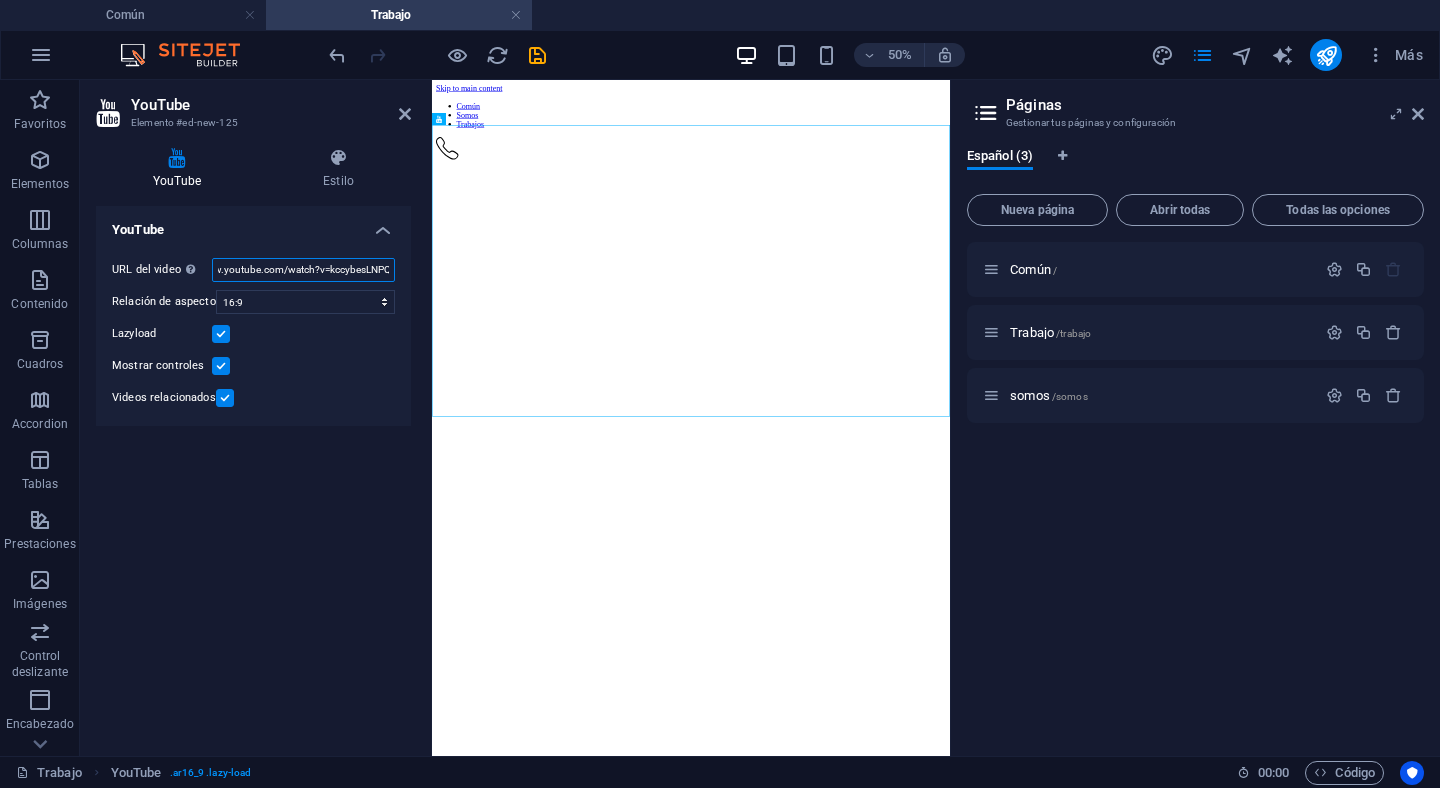 type on "https://www.youtube.com/watch?v=kccybesLNPQ" 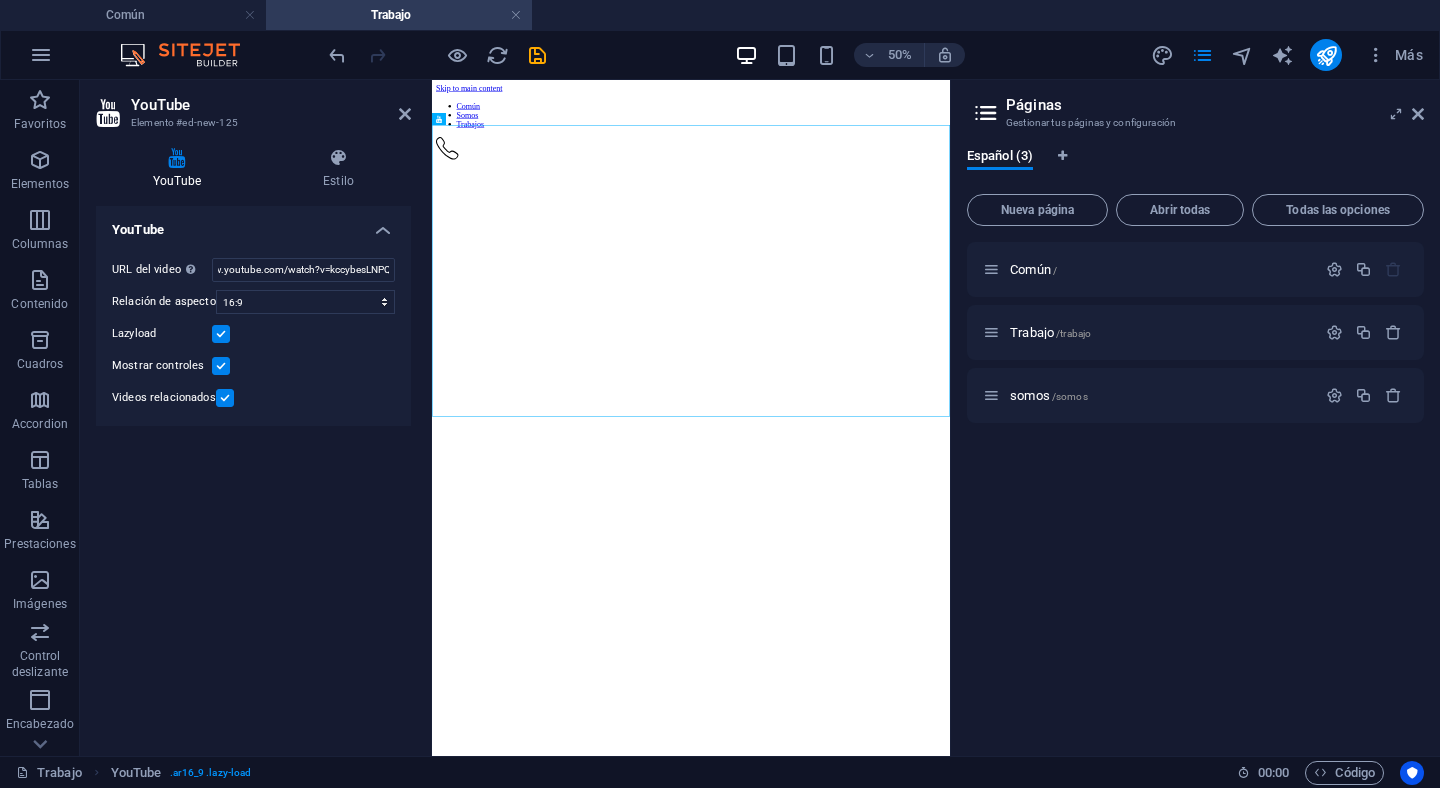 click on "YouTube URL del video Inserta (o pega) la URL de un vídeo. https://www.youtube.com/watch?v=kccybesLNPQ Relación de aspecto 16:10 16:9 4:3 2:1 1:1 Lazyload Mostrar controles Videos relacionados" at bounding box center (253, 473) 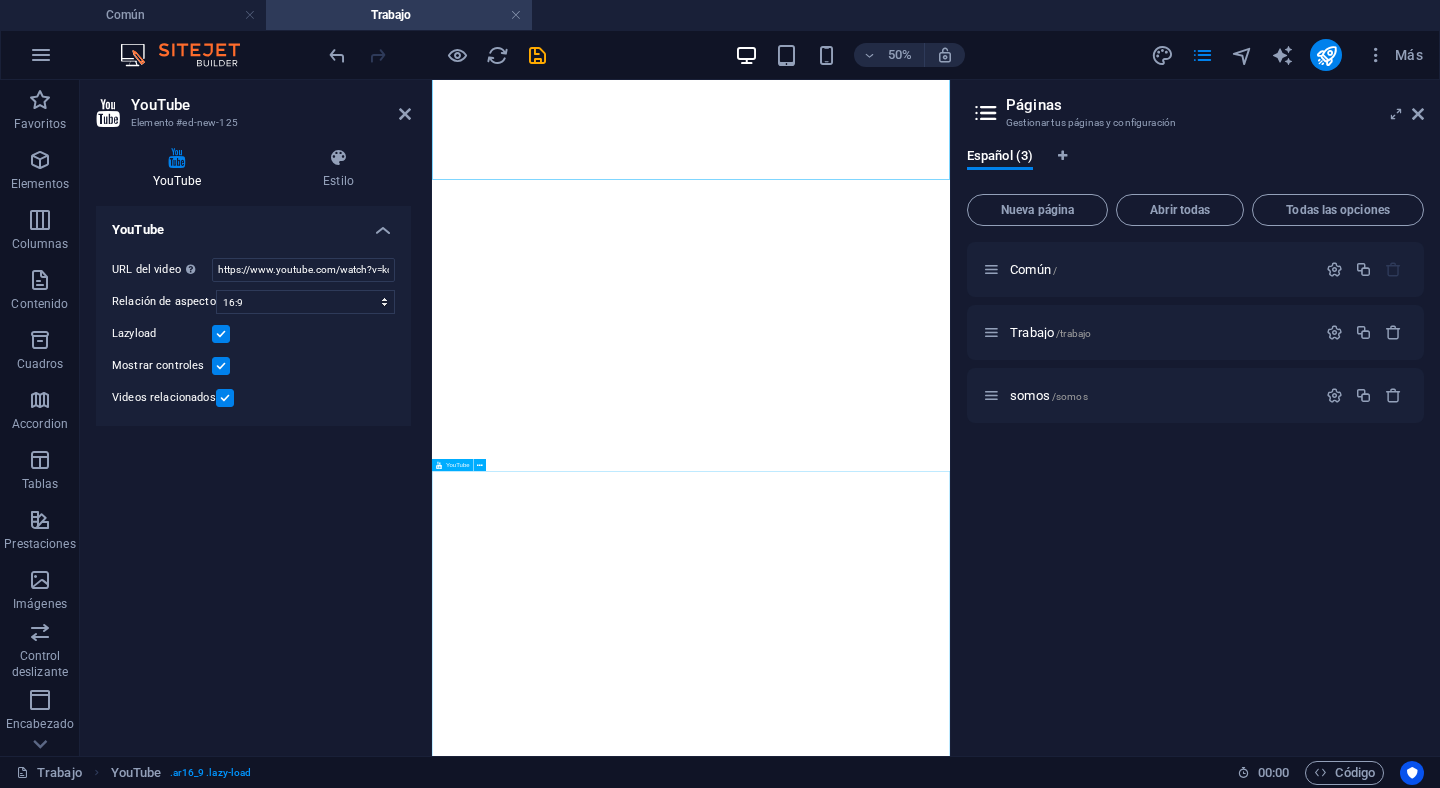 scroll, scrollTop: 0, scrollLeft: 0, axis: both 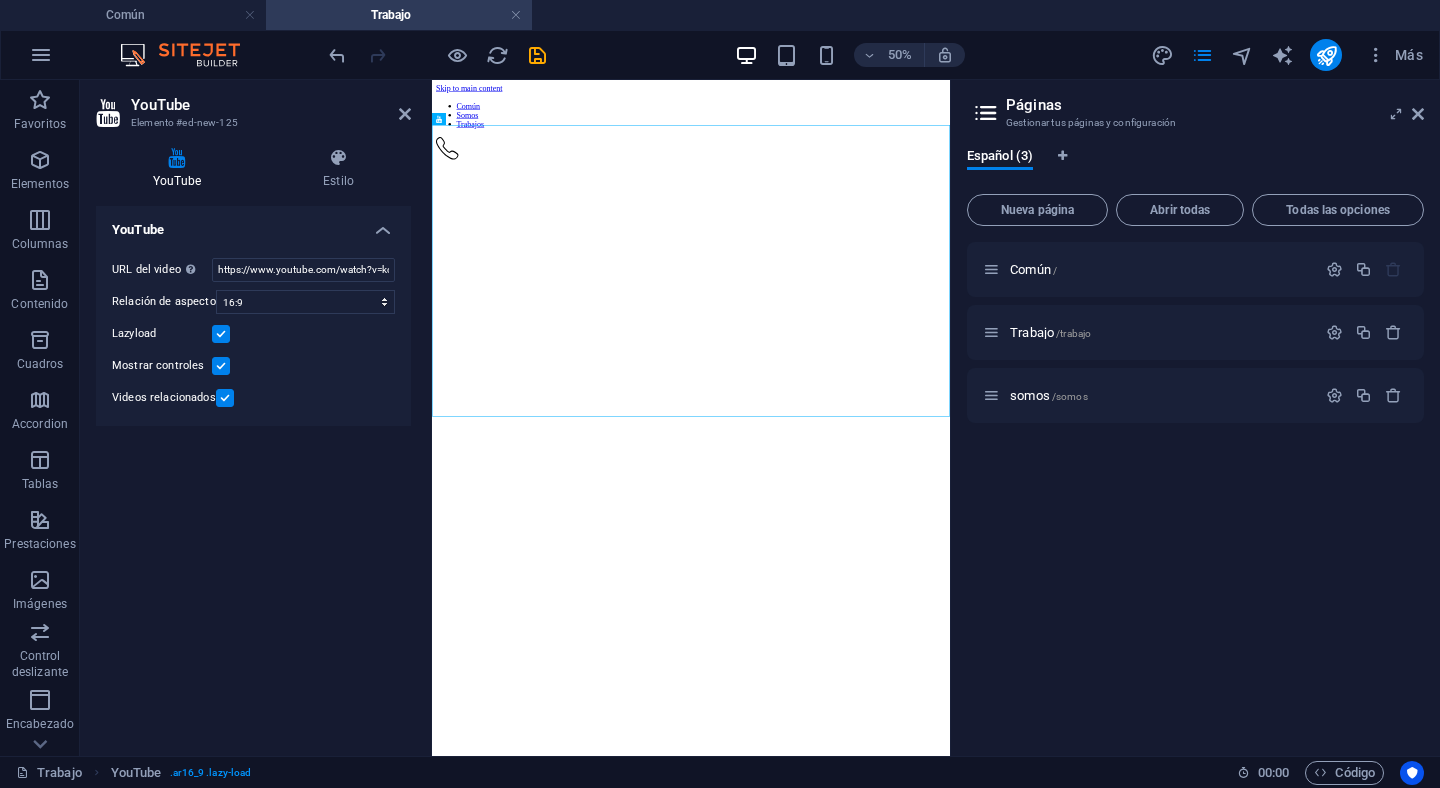 click at bounding box center (221, 366) 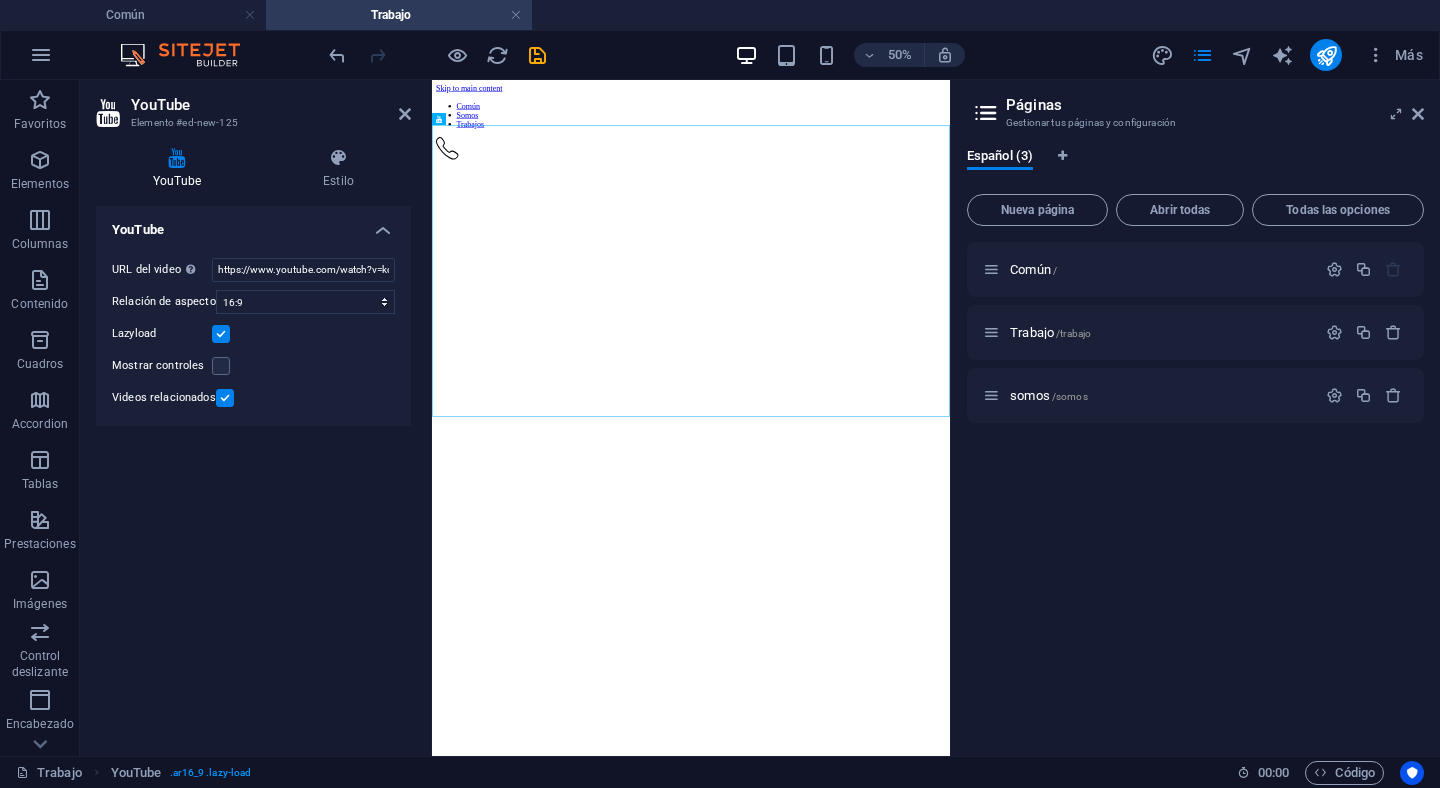 click at bounding box center [225, 398] 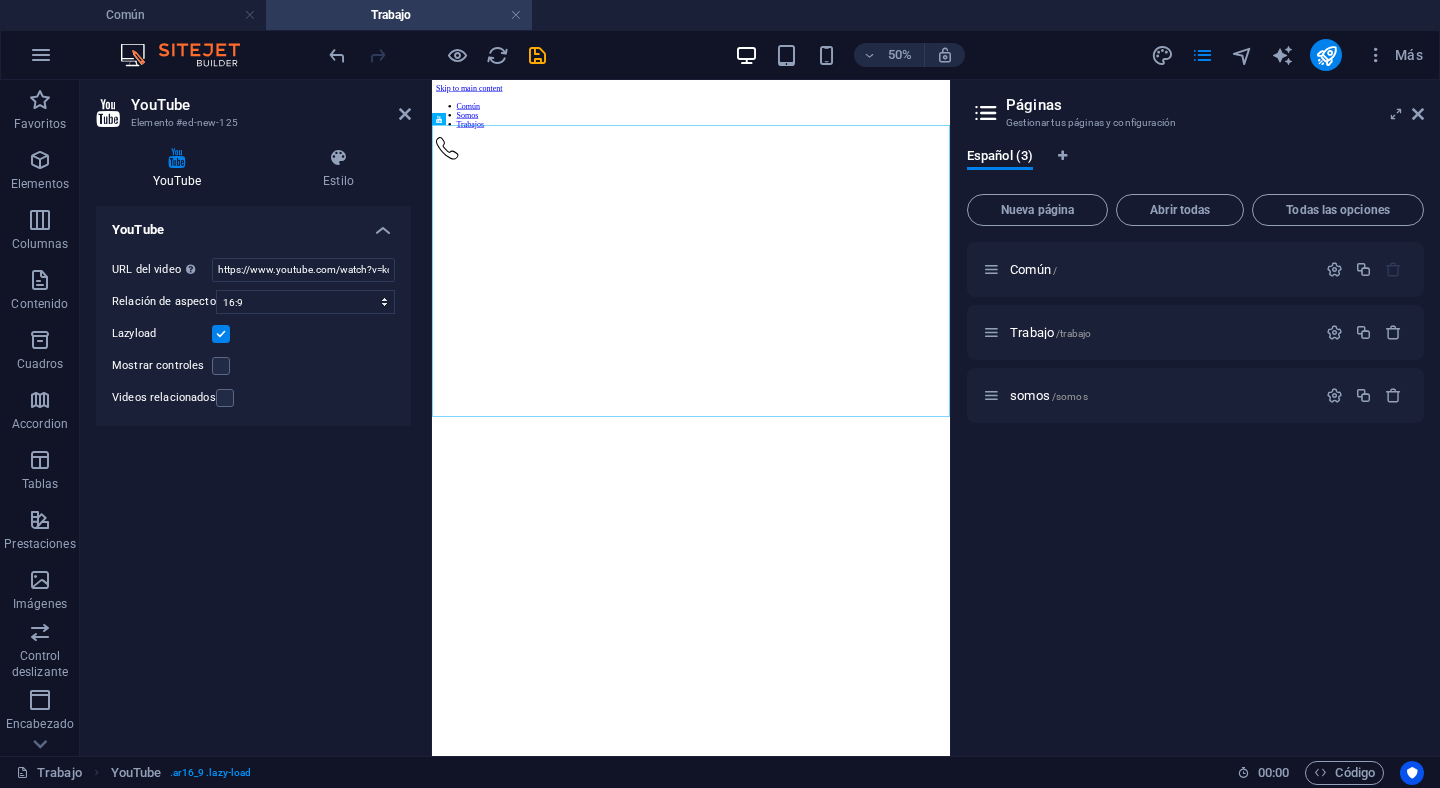 click at bounding box center [221, 334] 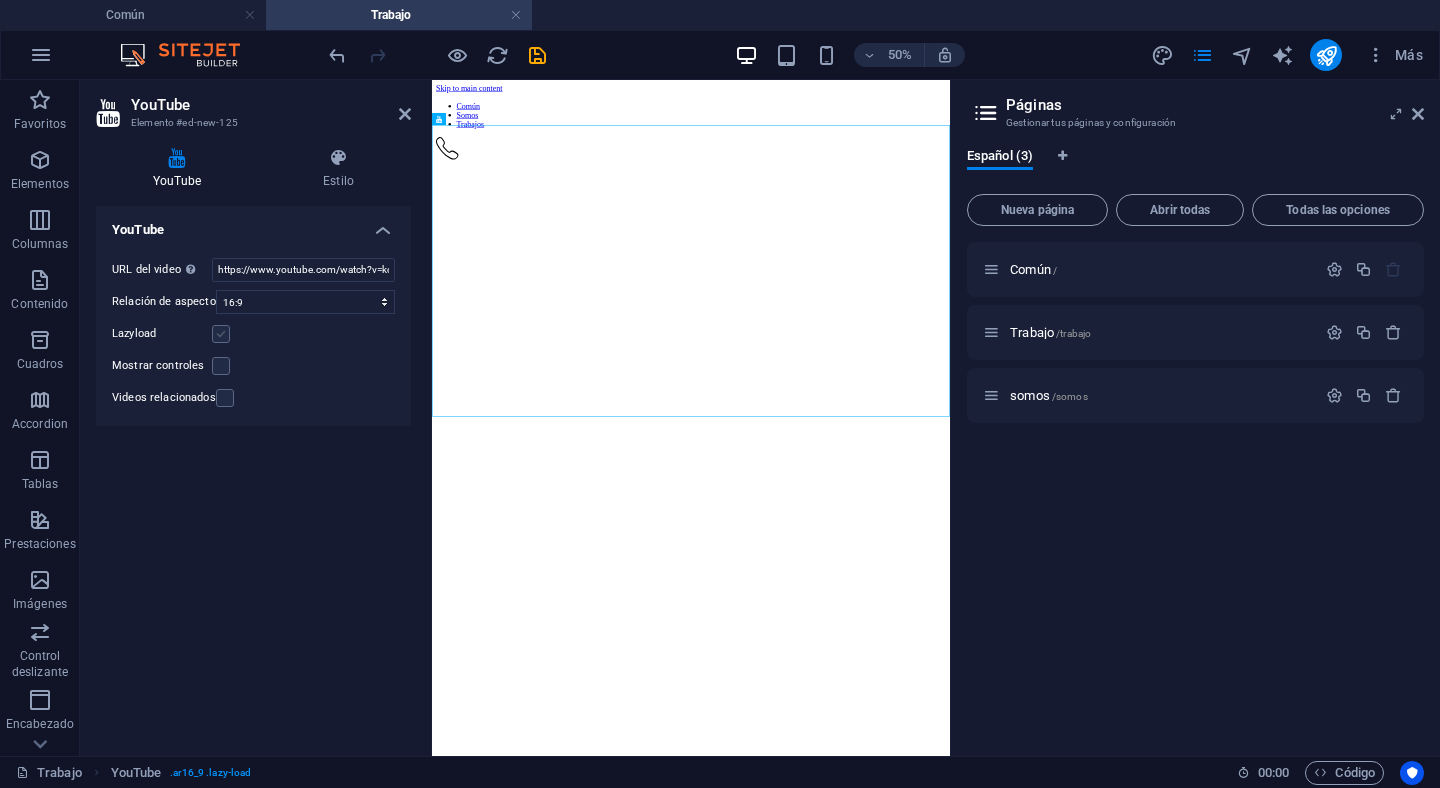 click at bounding box center [221, 334] 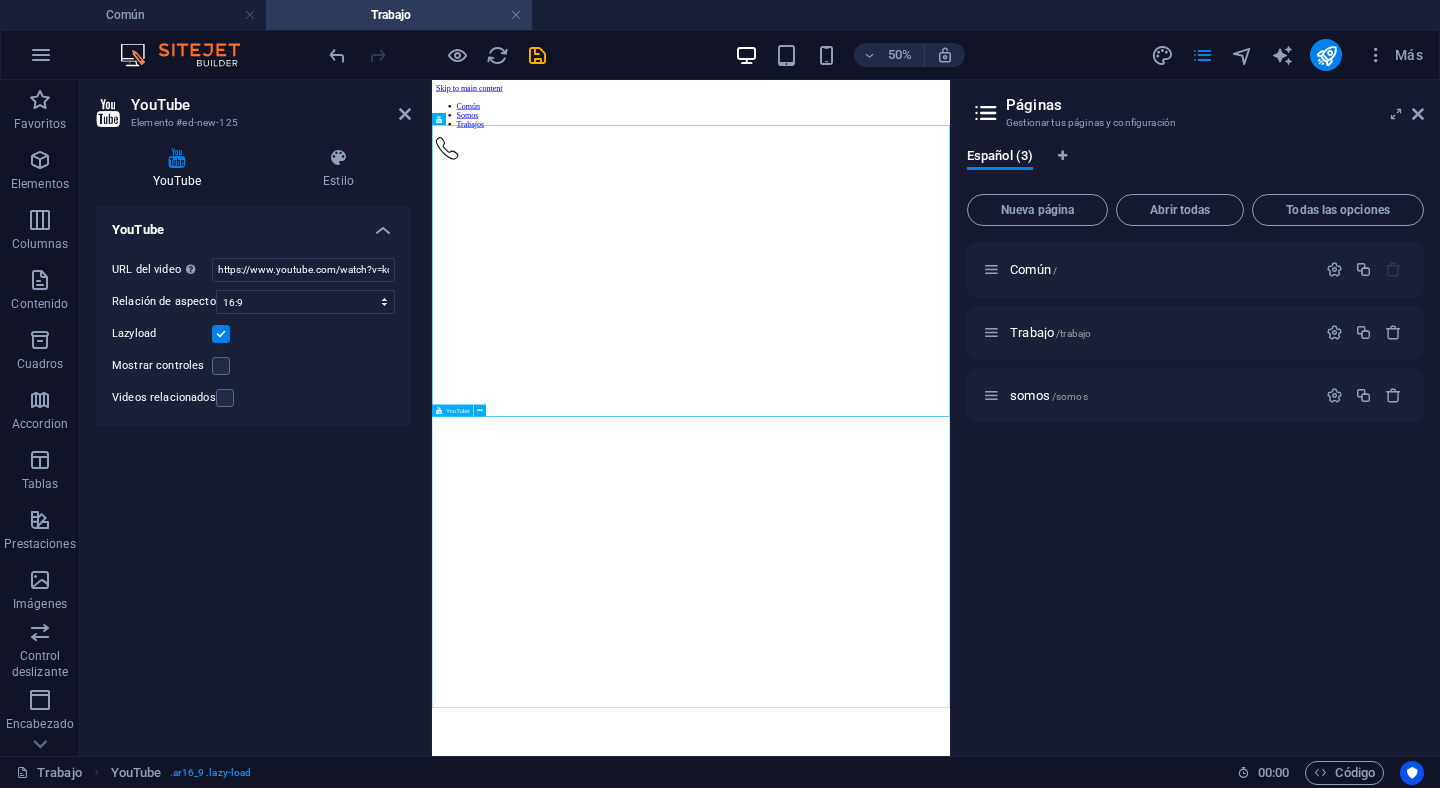click at bounding box center (950, 474) 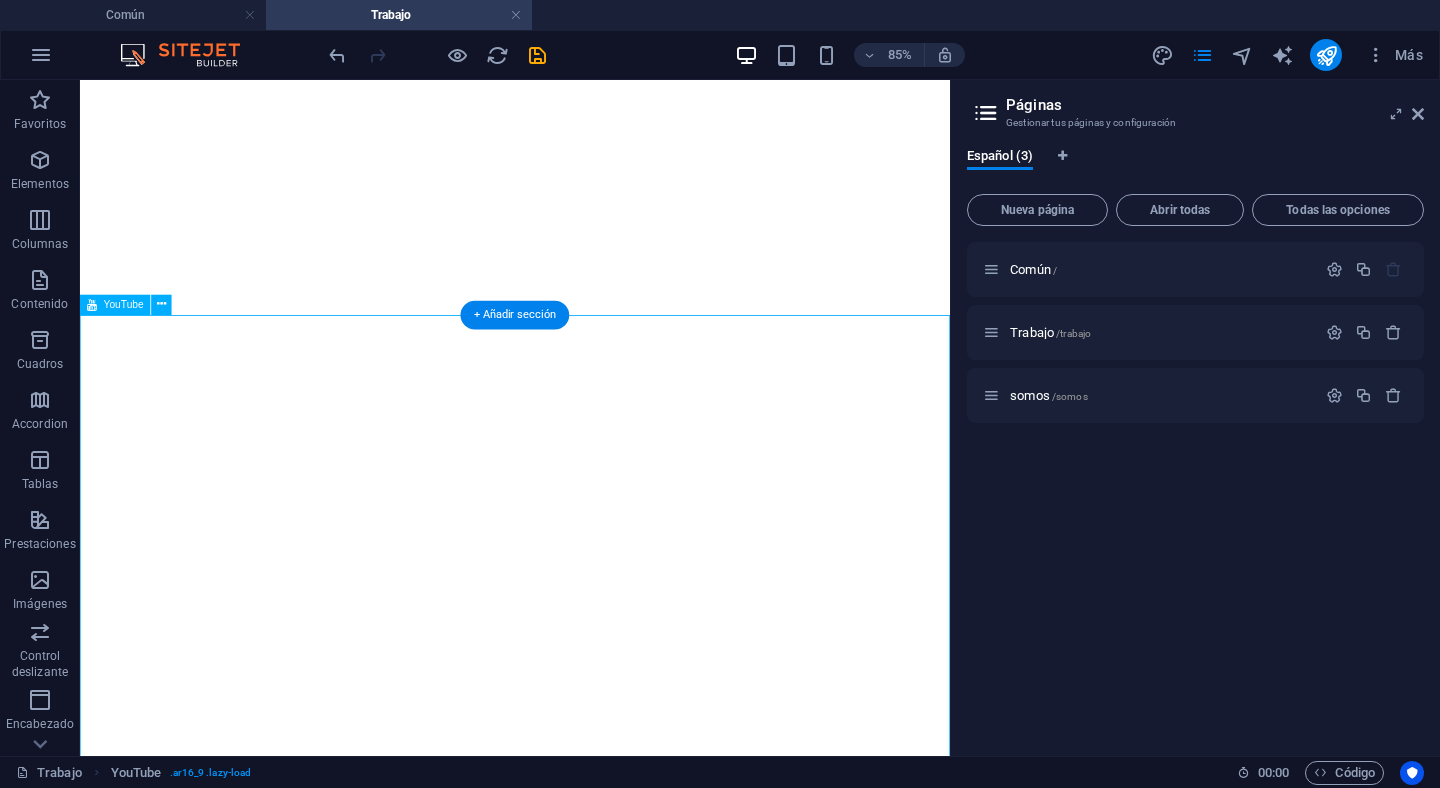 scroll, scrollTop: 421, scrollLeft: 0, axis: vertical 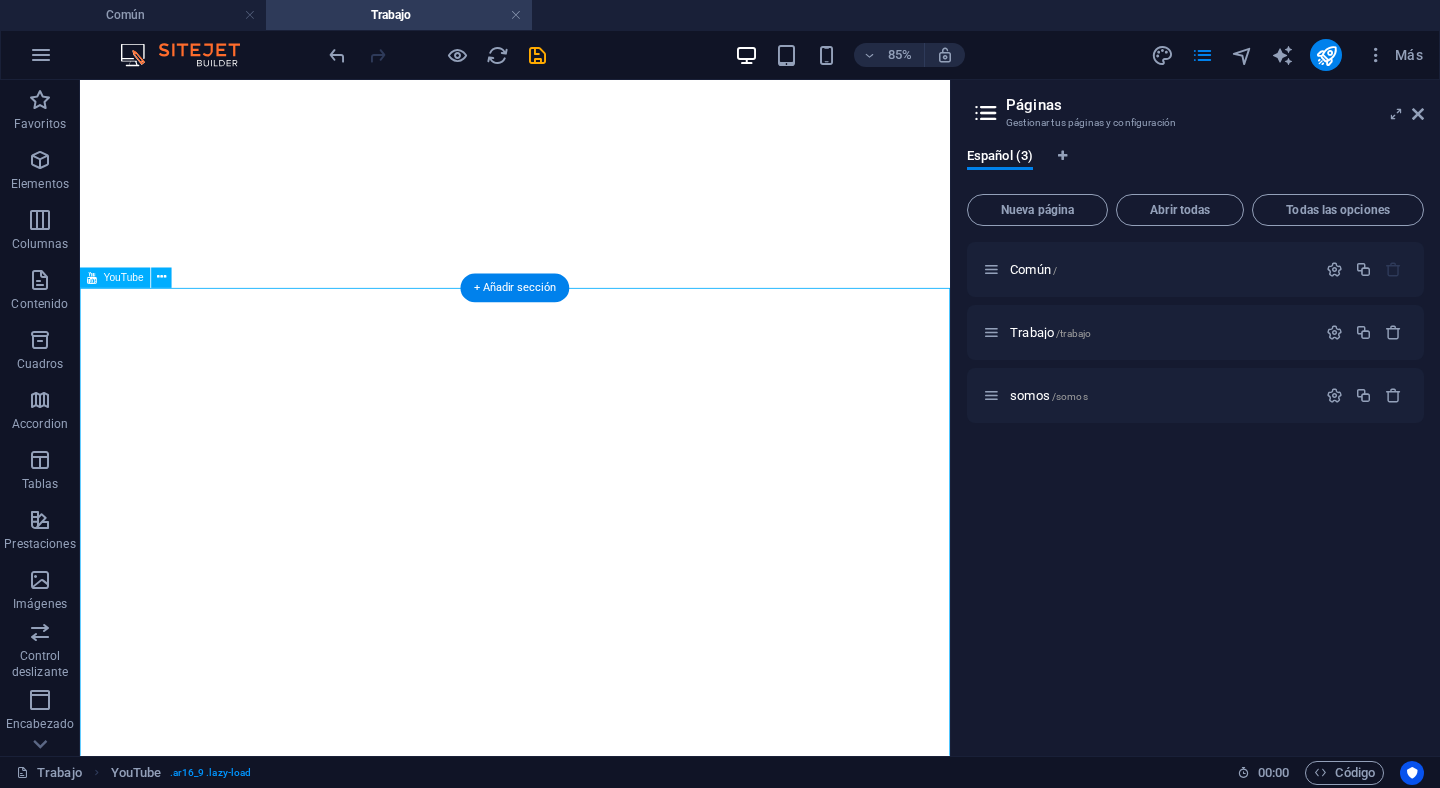 click at bounding box center (592, 53) 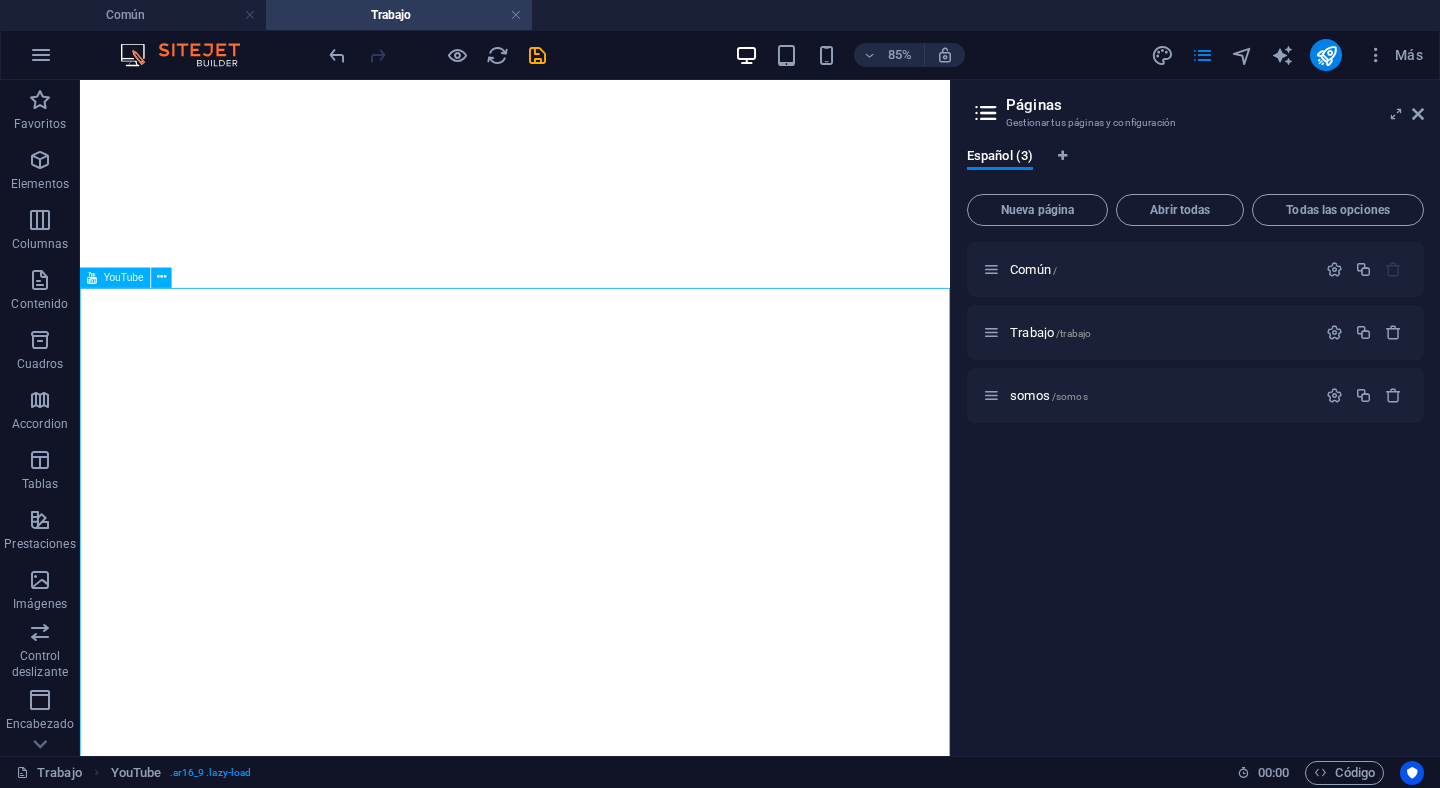 click on "YouTube" at bounding box center [115, 278] 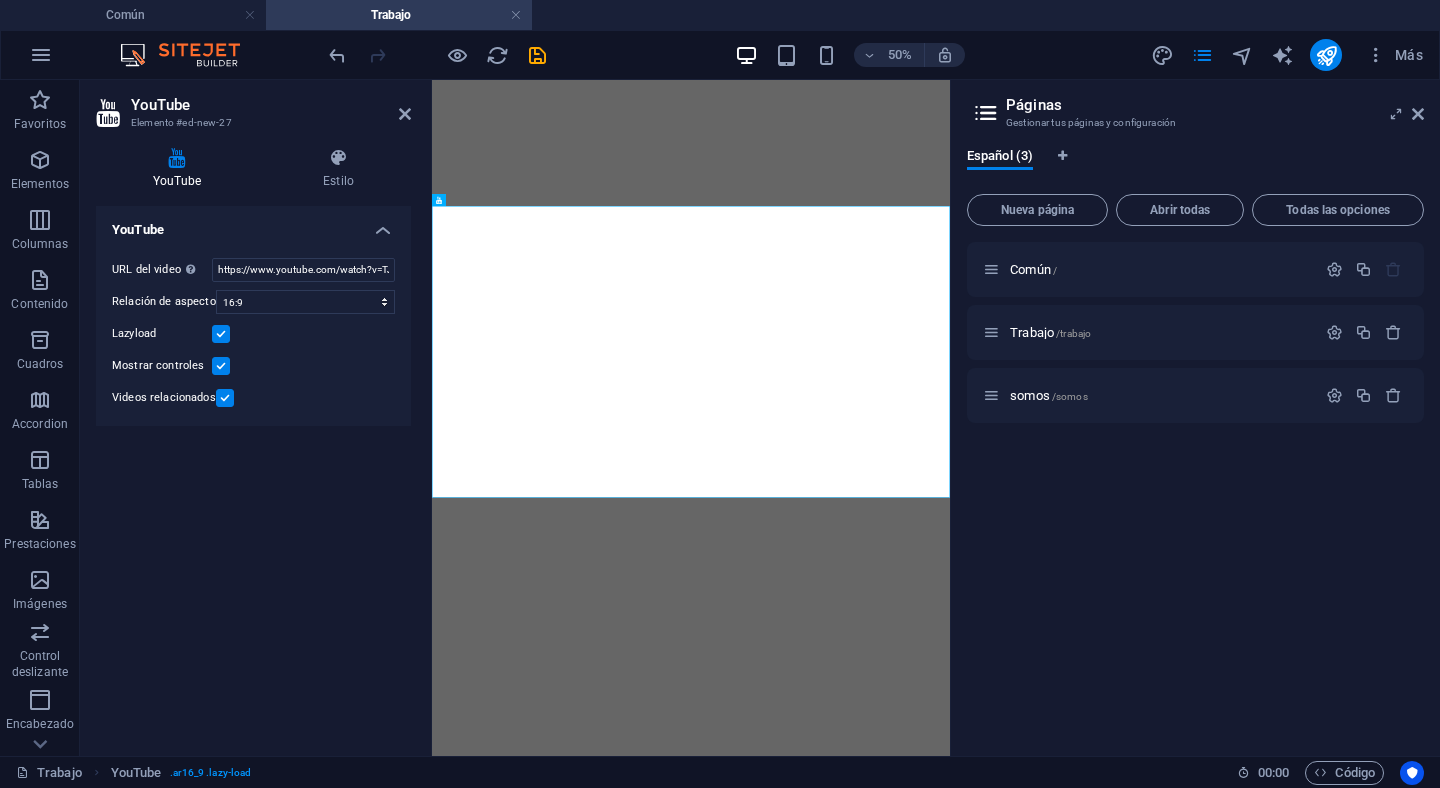 click at bounding box center (221, 366) 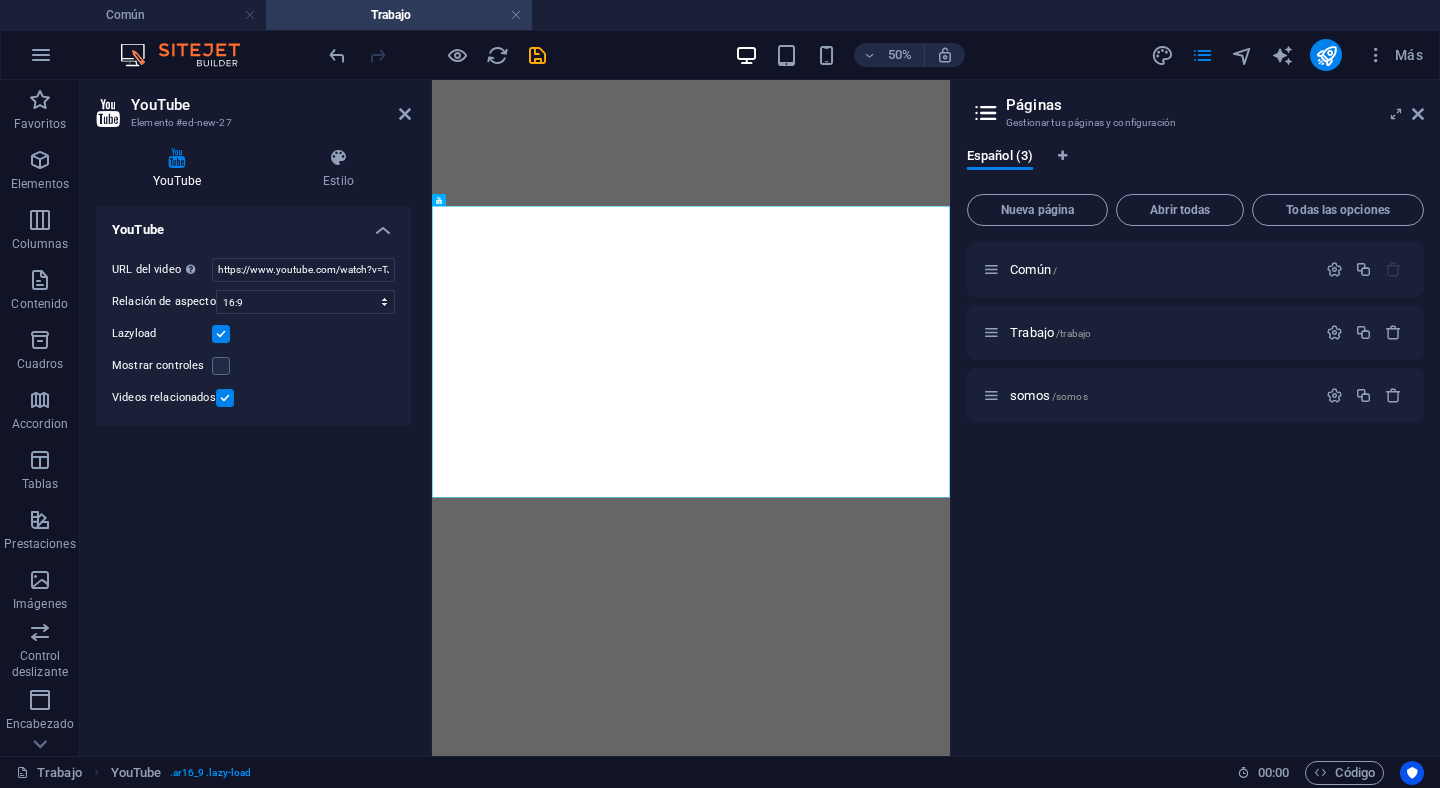 click at bounding box center (225, 398) 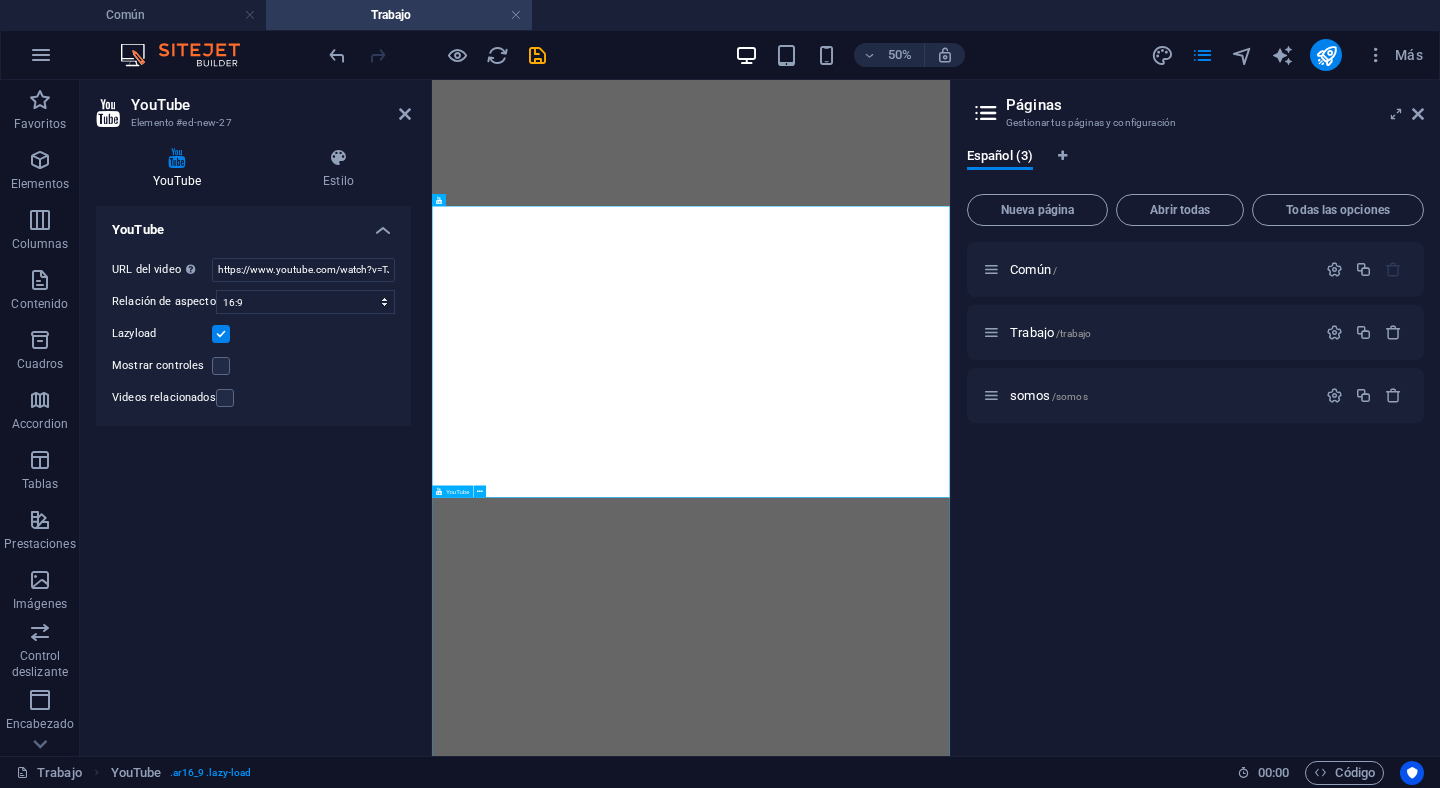 click at bounding box center (950, 207) 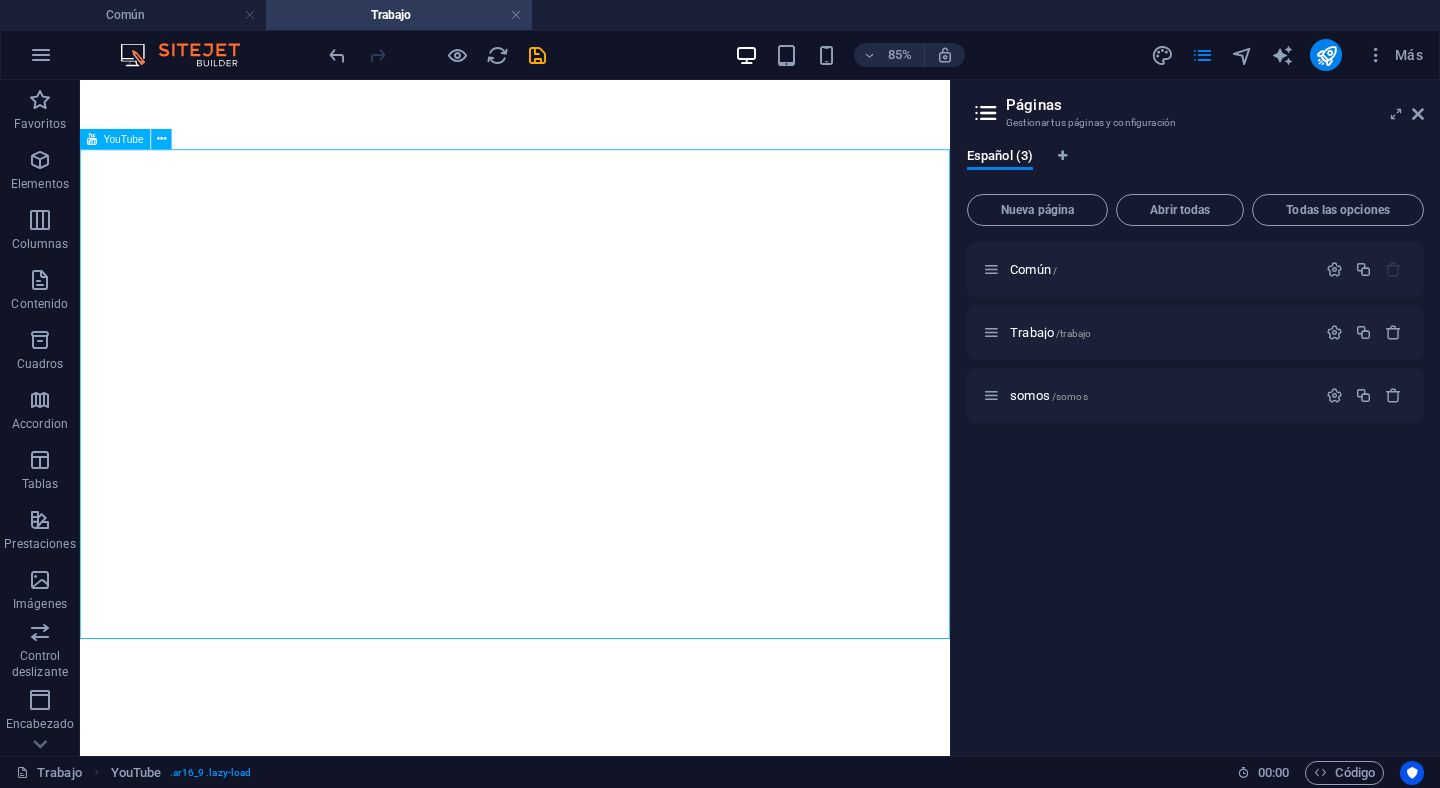 scroll, scrollTop: 1169, scrollLeft: 0, axis: vertical 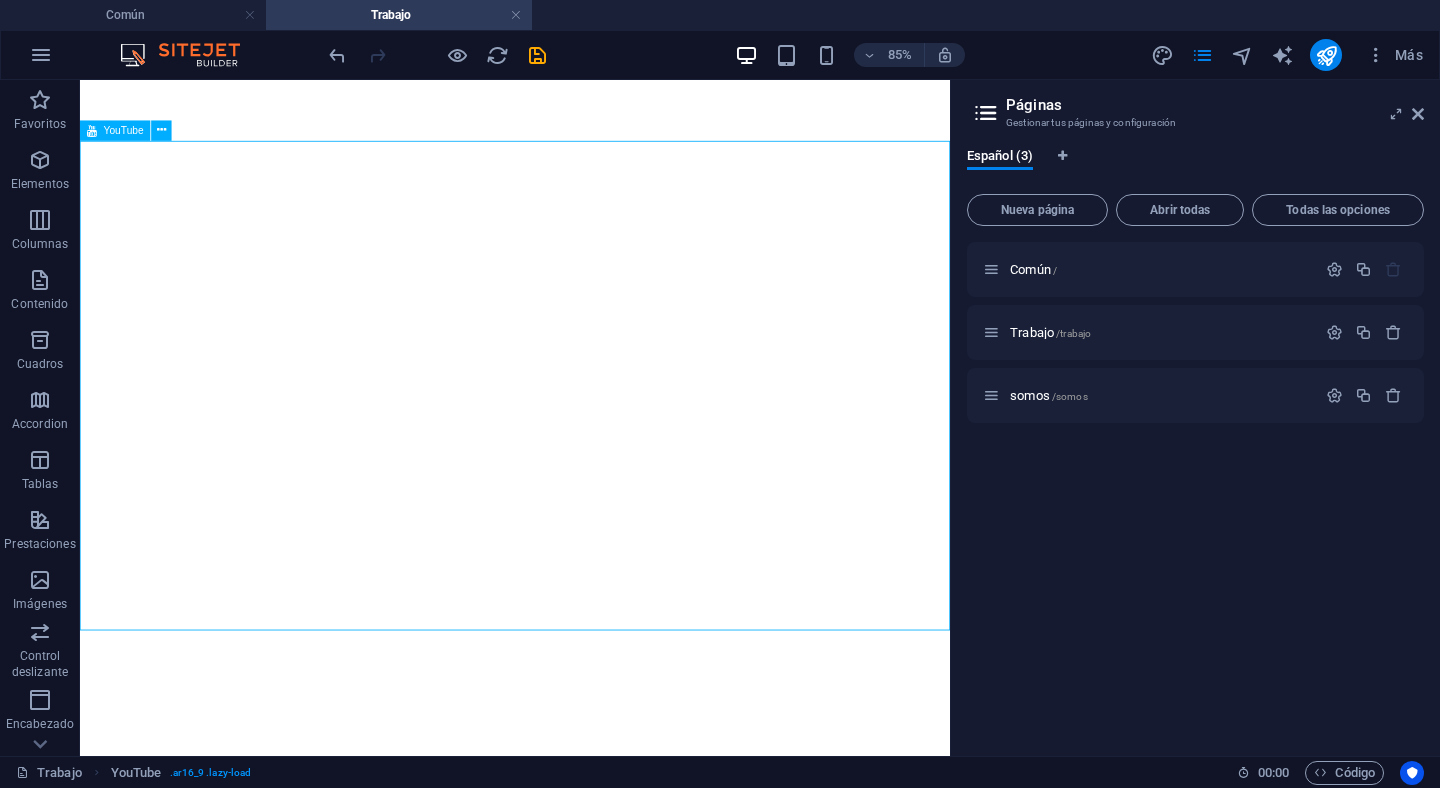 click on "YouTube" at bounding box center [115, 131] 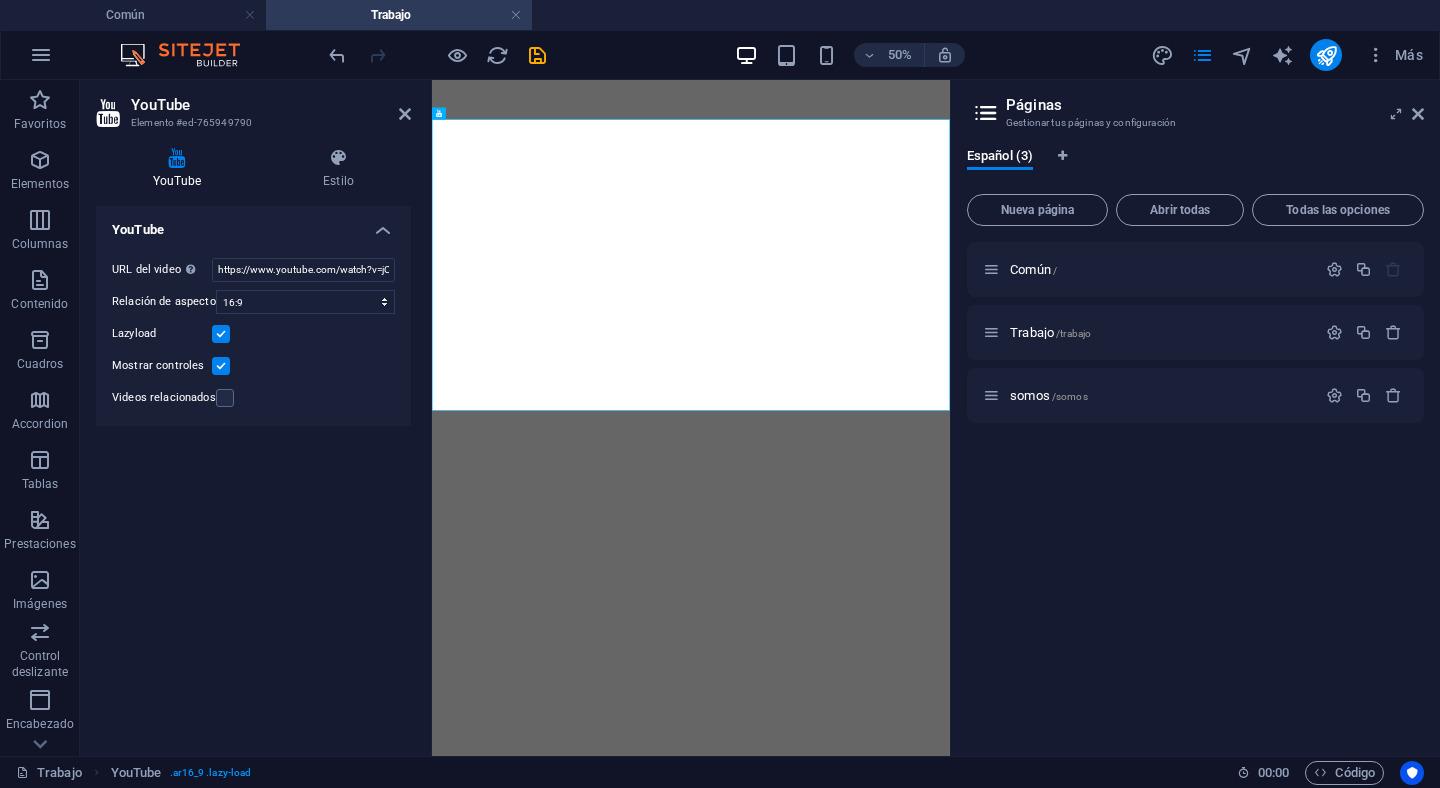 scroll, scrollTop: 1177, scrollLeft: 0, axis: vertical 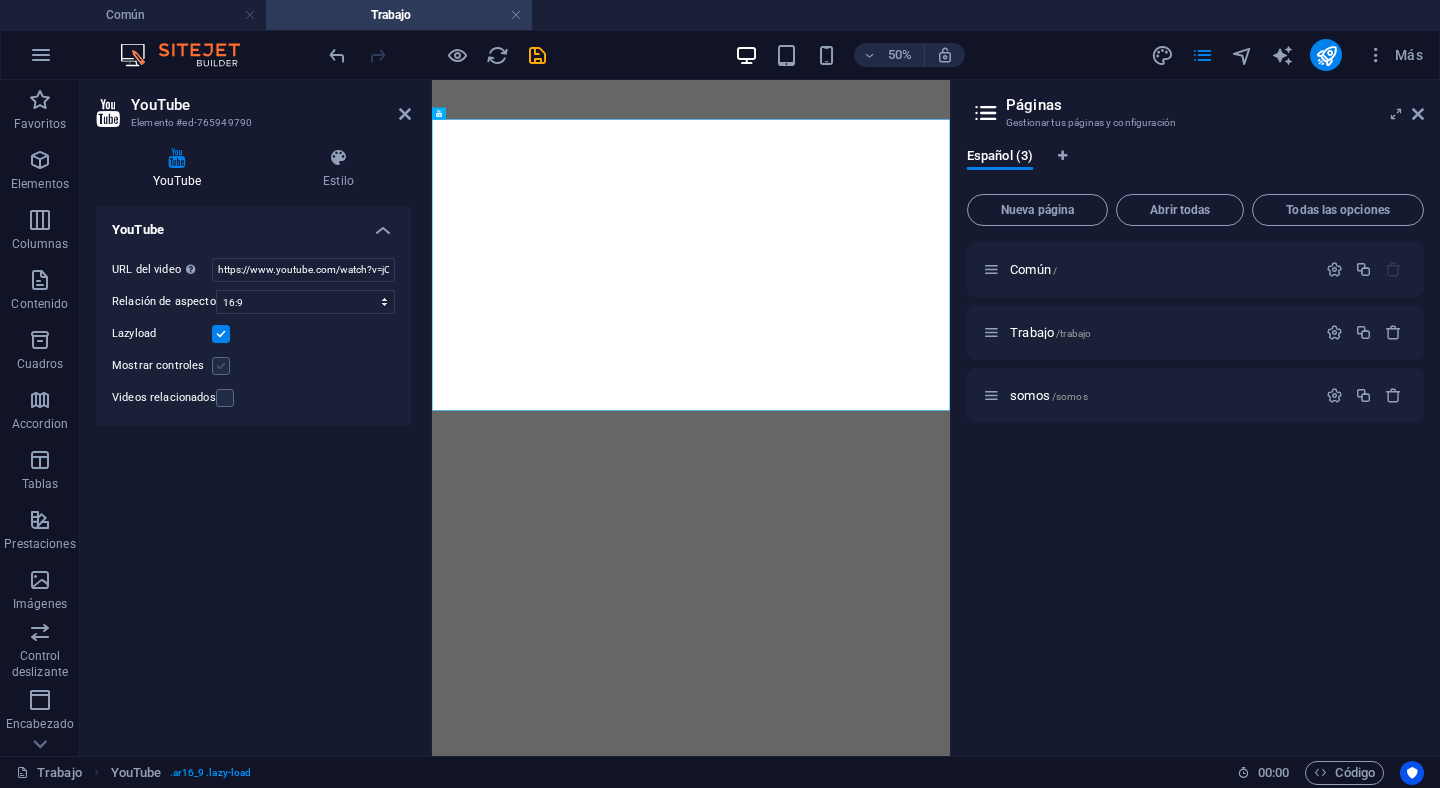 click at bounding box center [221, 366] 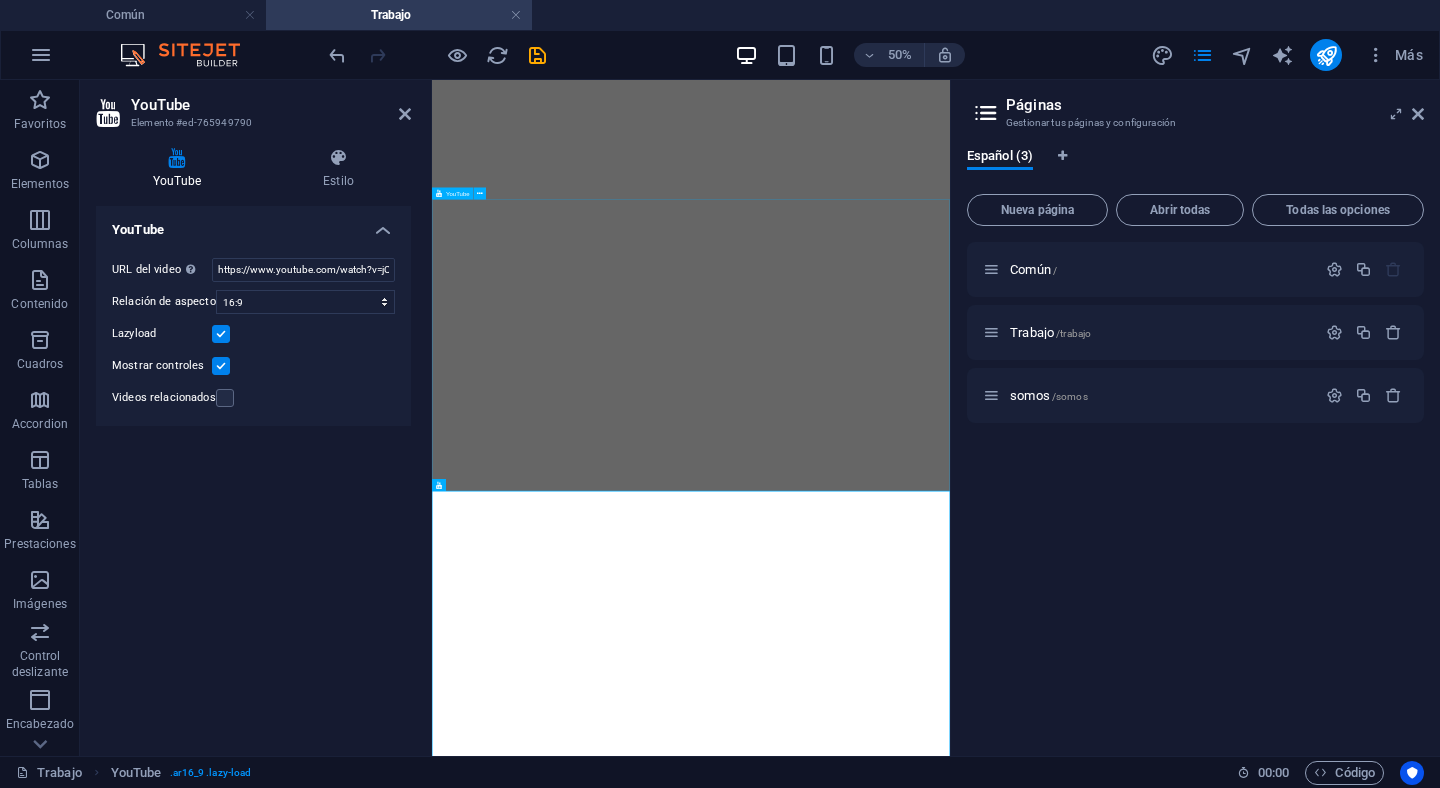 scroll, scrollTop: 383, scrollLeft: 0, axis: vertical 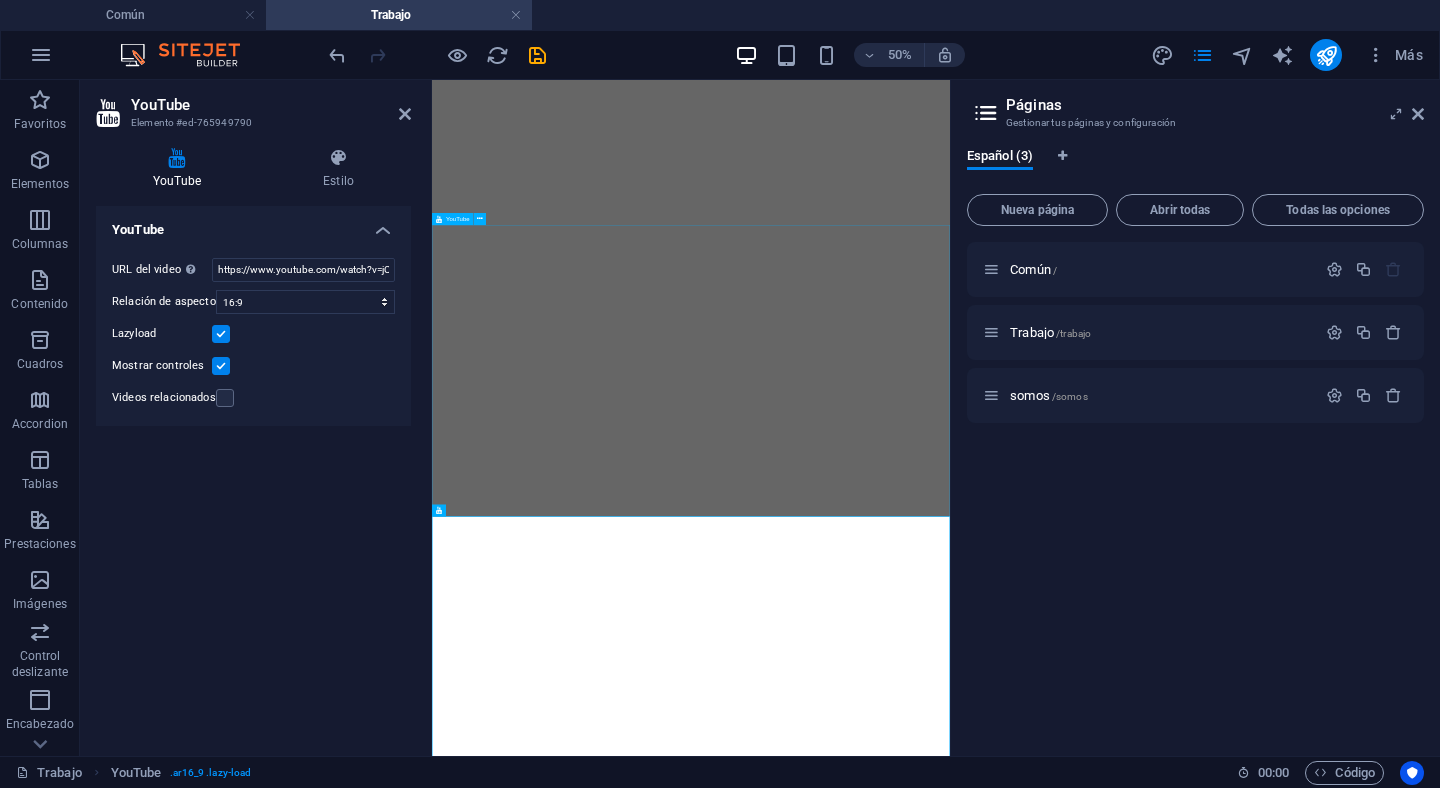 click on "YouTube" at bounding box center [458, 219] 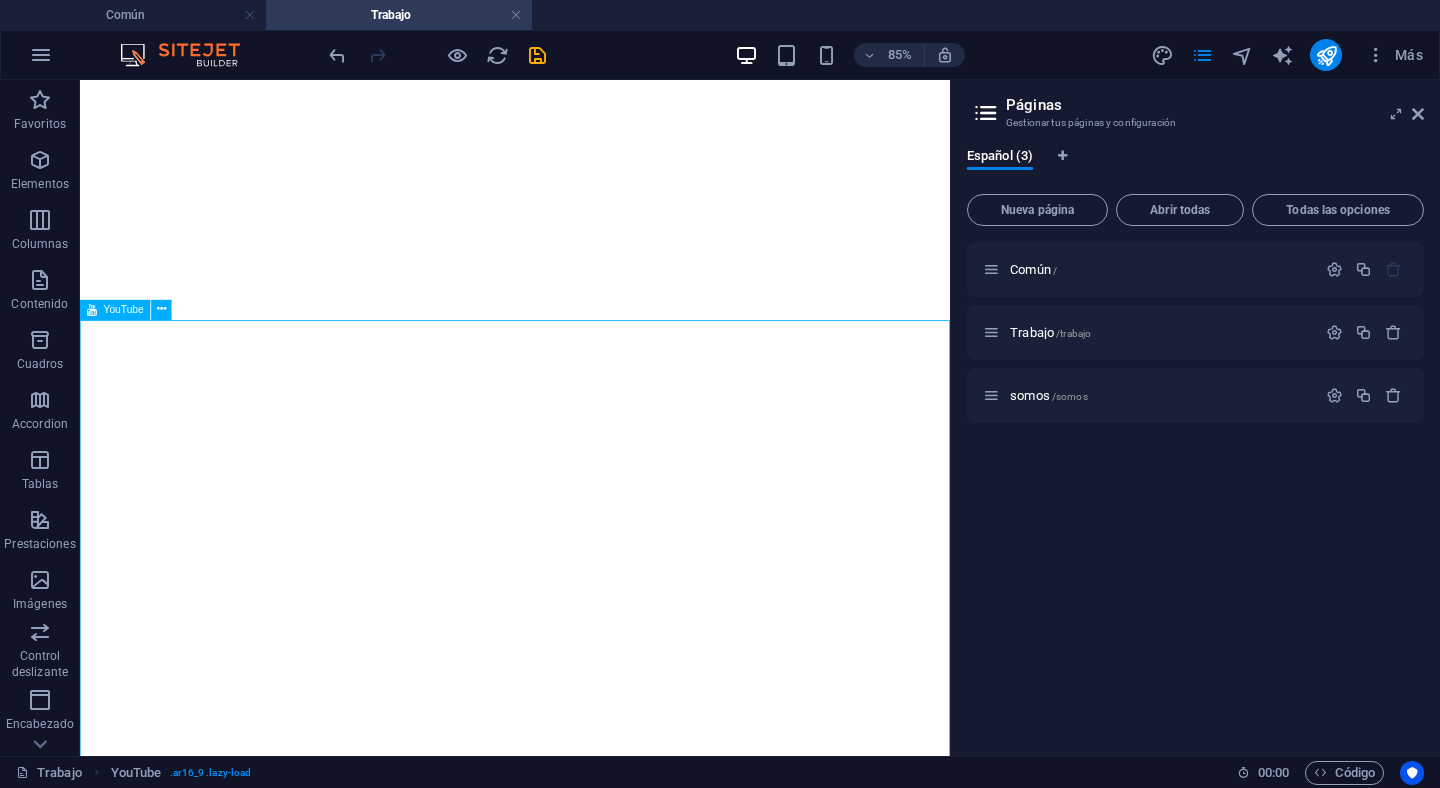 click at bounding box center [92, 310] 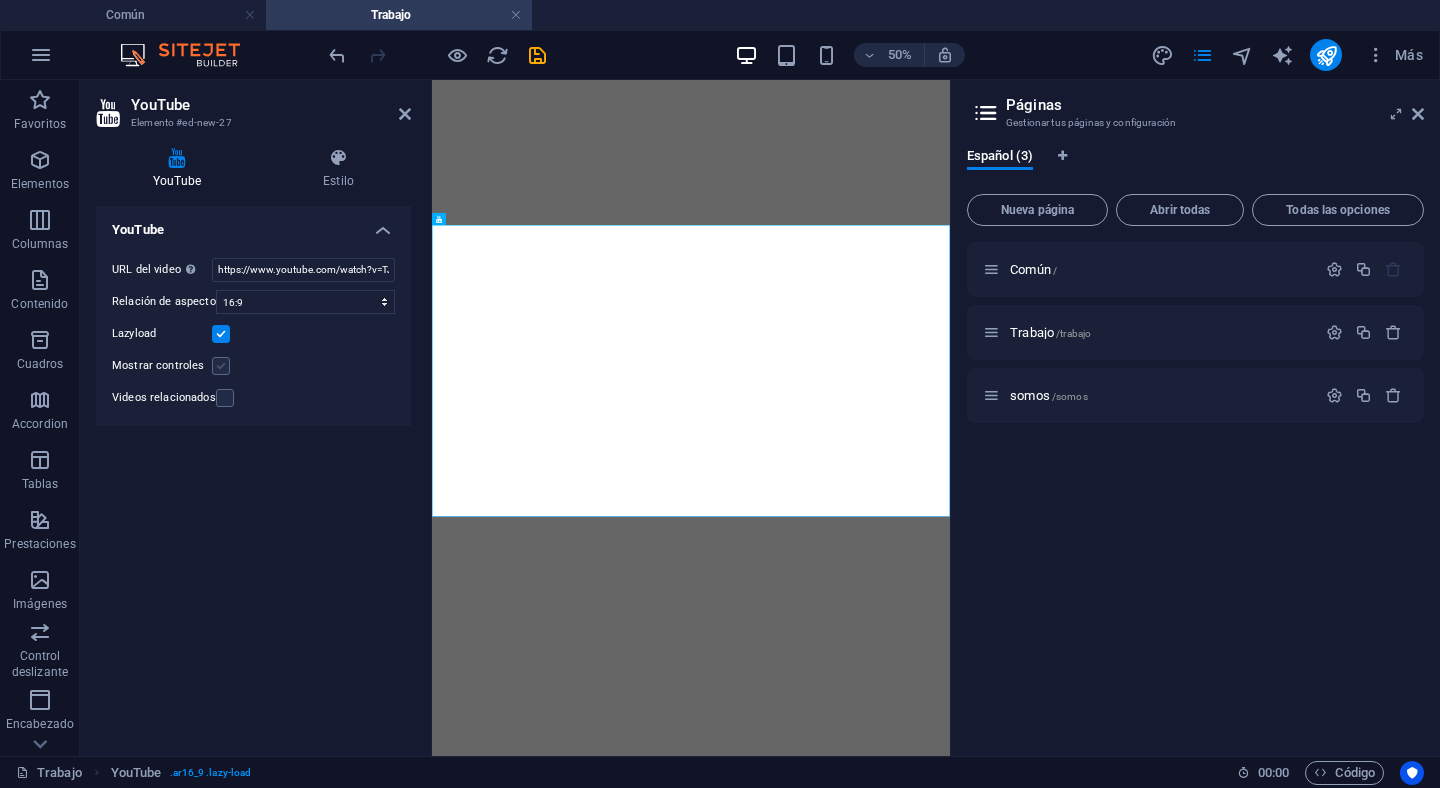 click at bounding box center [221, 366] 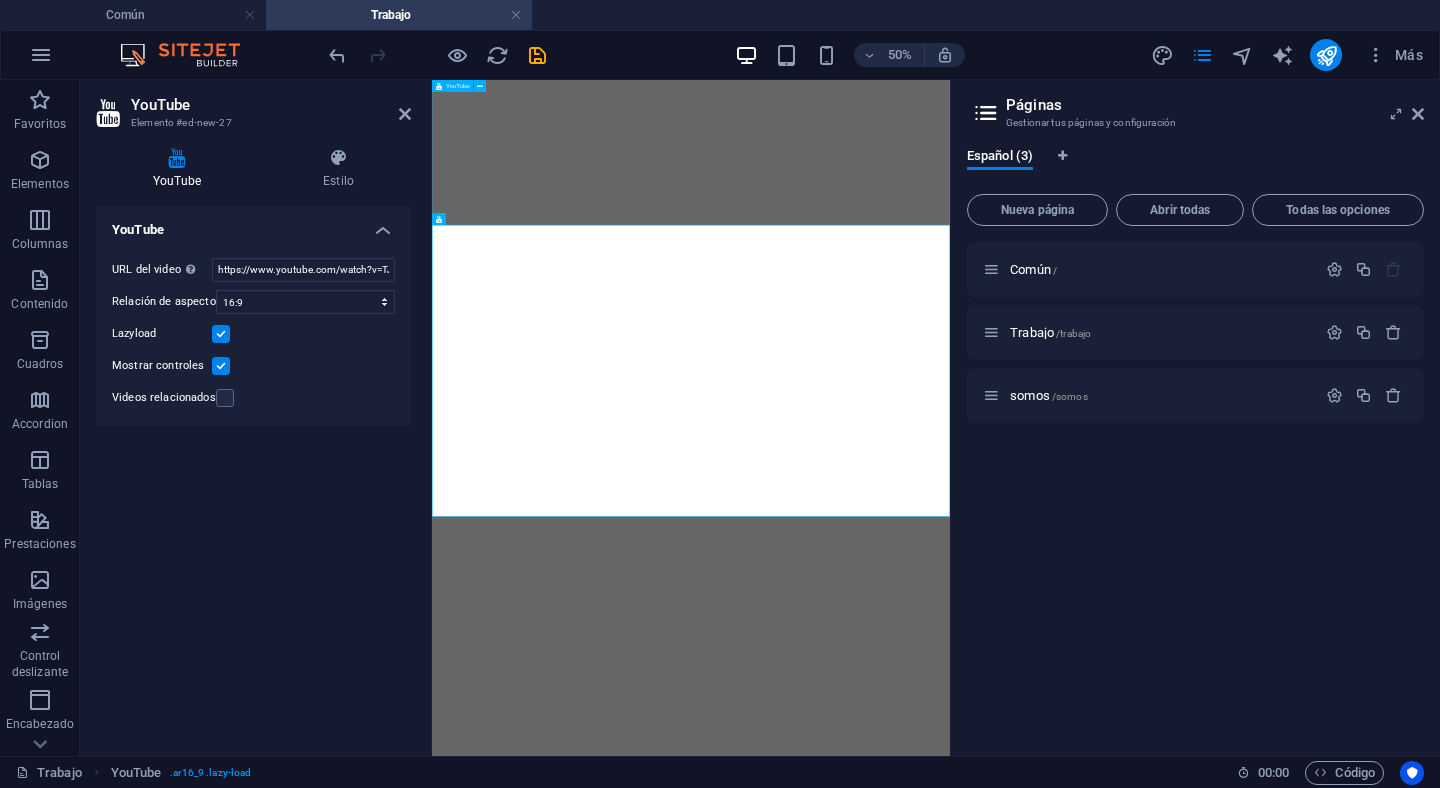 click at bounding box center [950, -63] 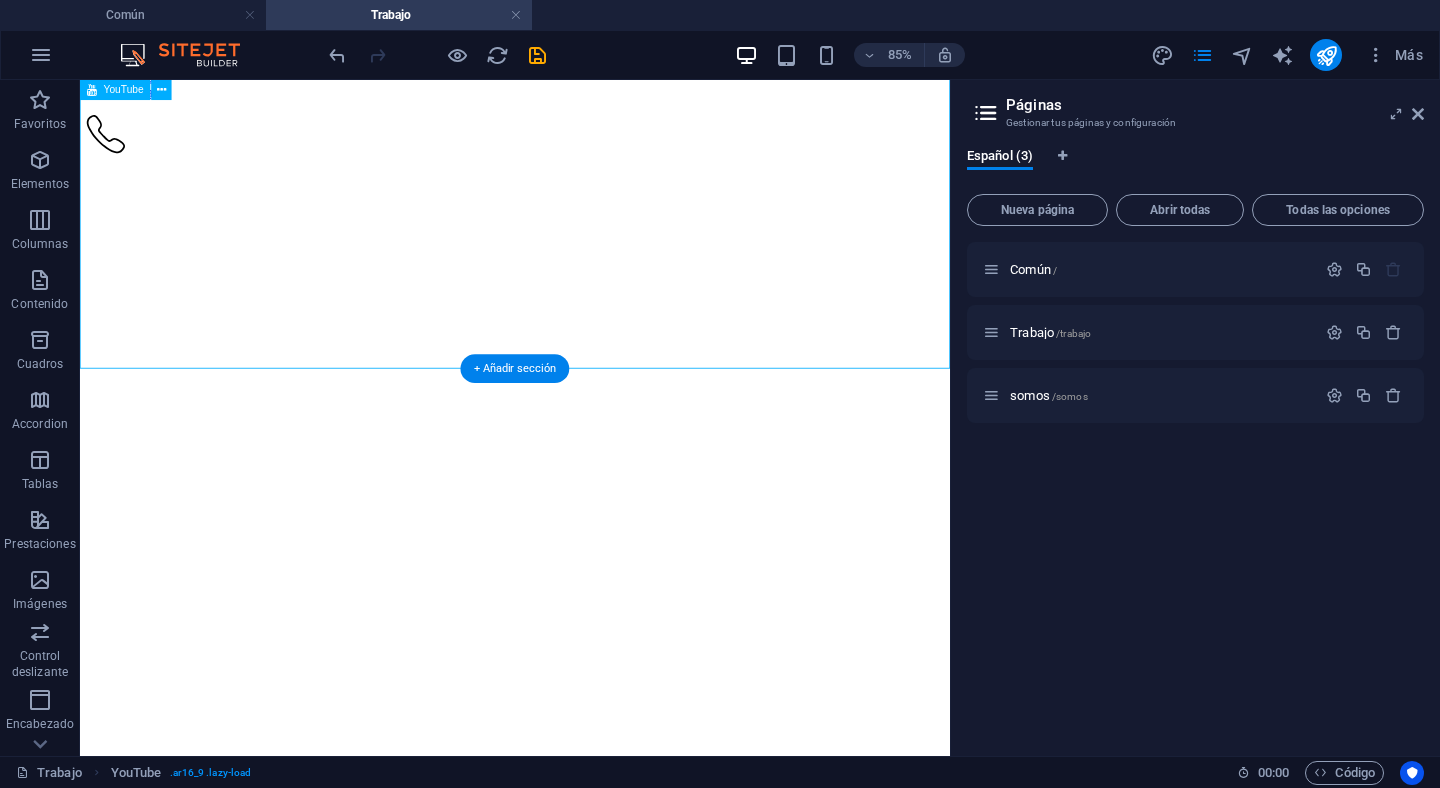scroll, scrollTop: 0, scrollLeft: 0, axis: both 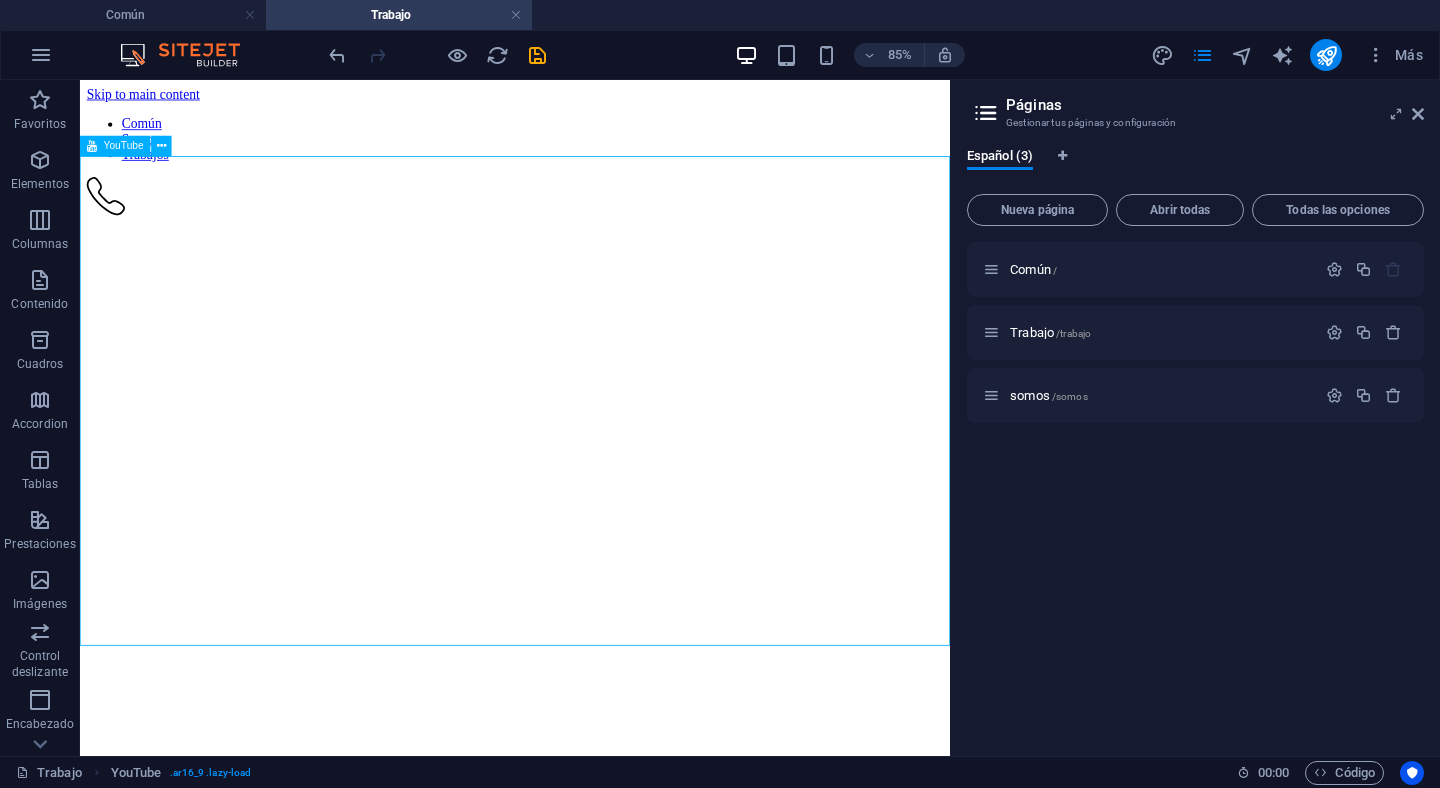 click on "YouTube" at bounding box center [124, 146] 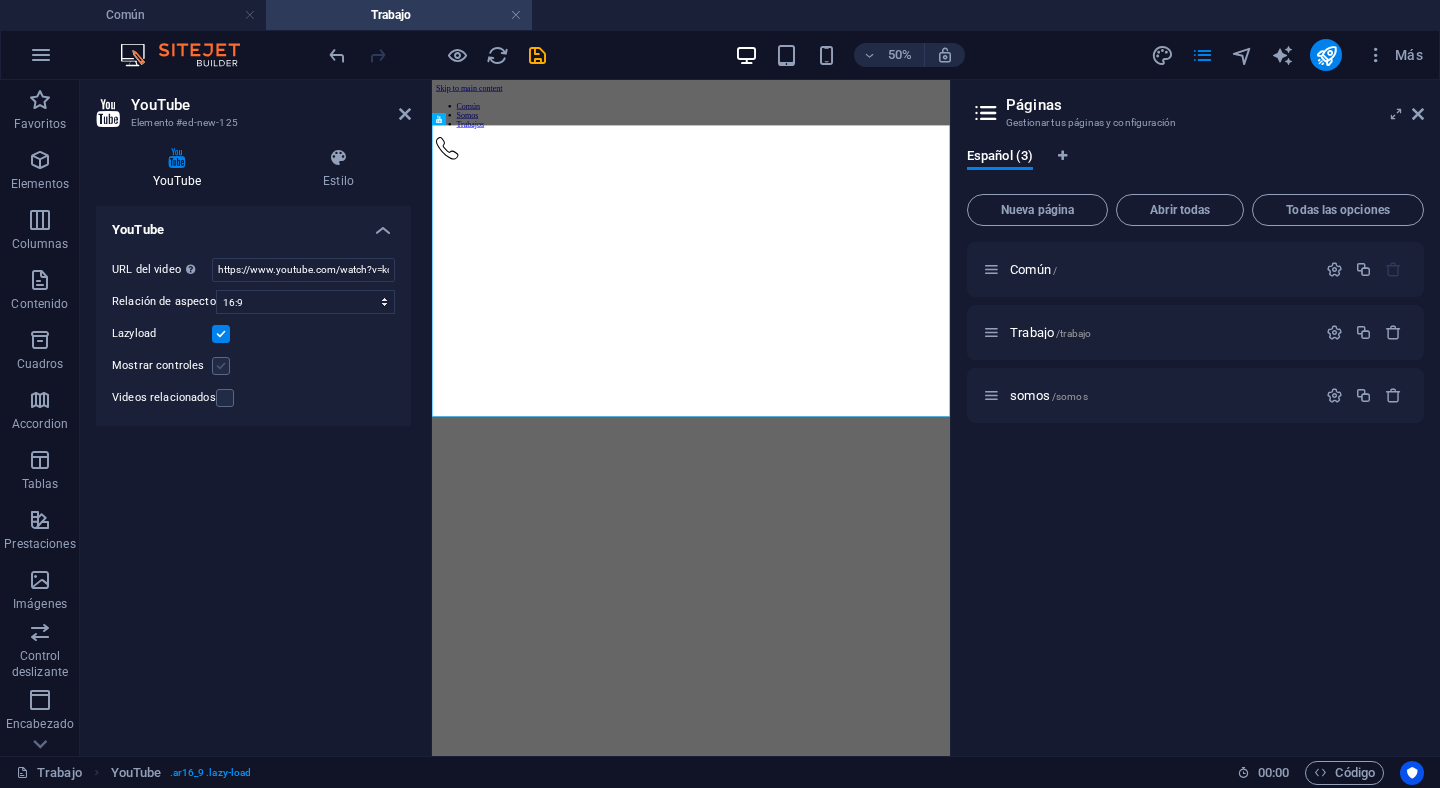 click at bounding box center (221, 366) 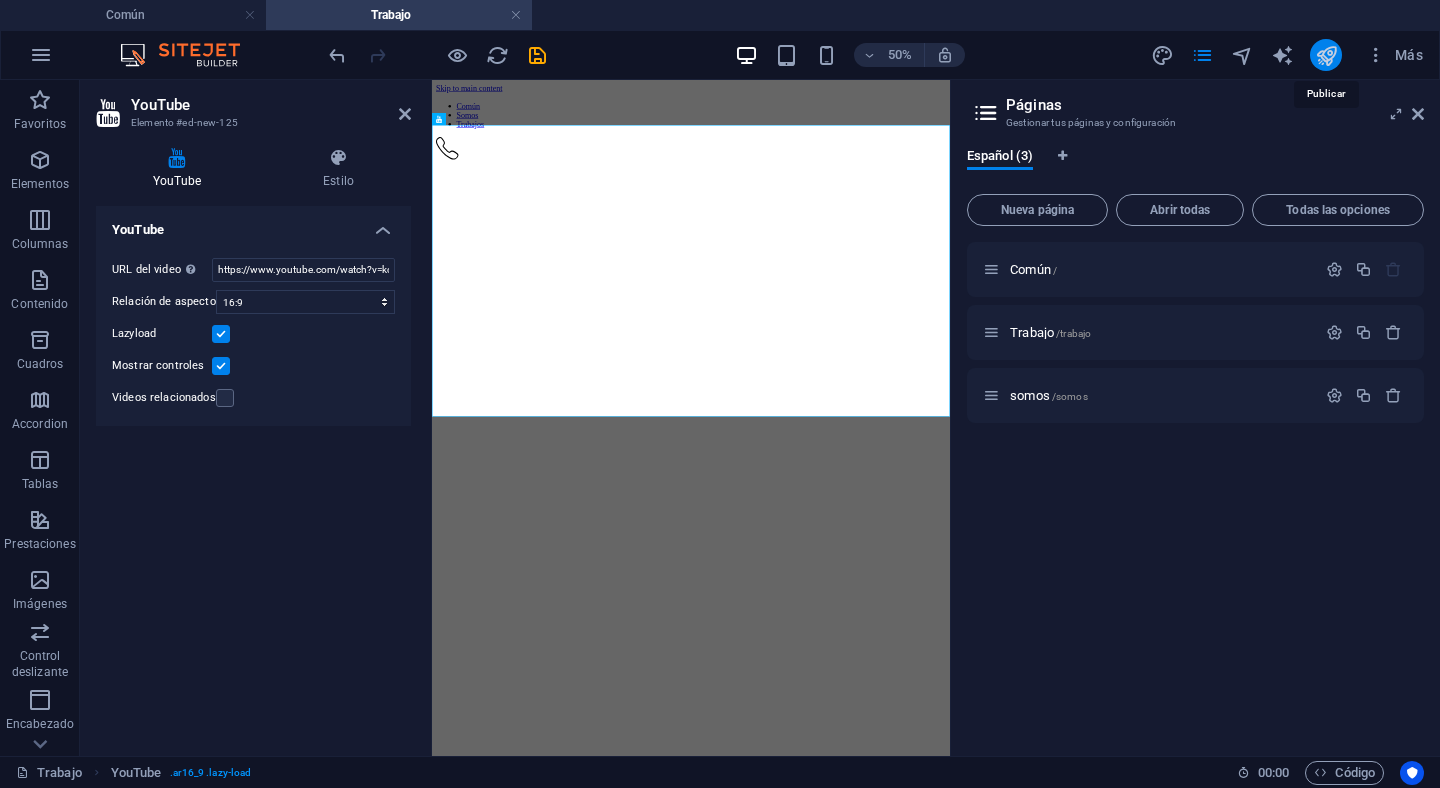 click at bounding box center (1326, 55) 